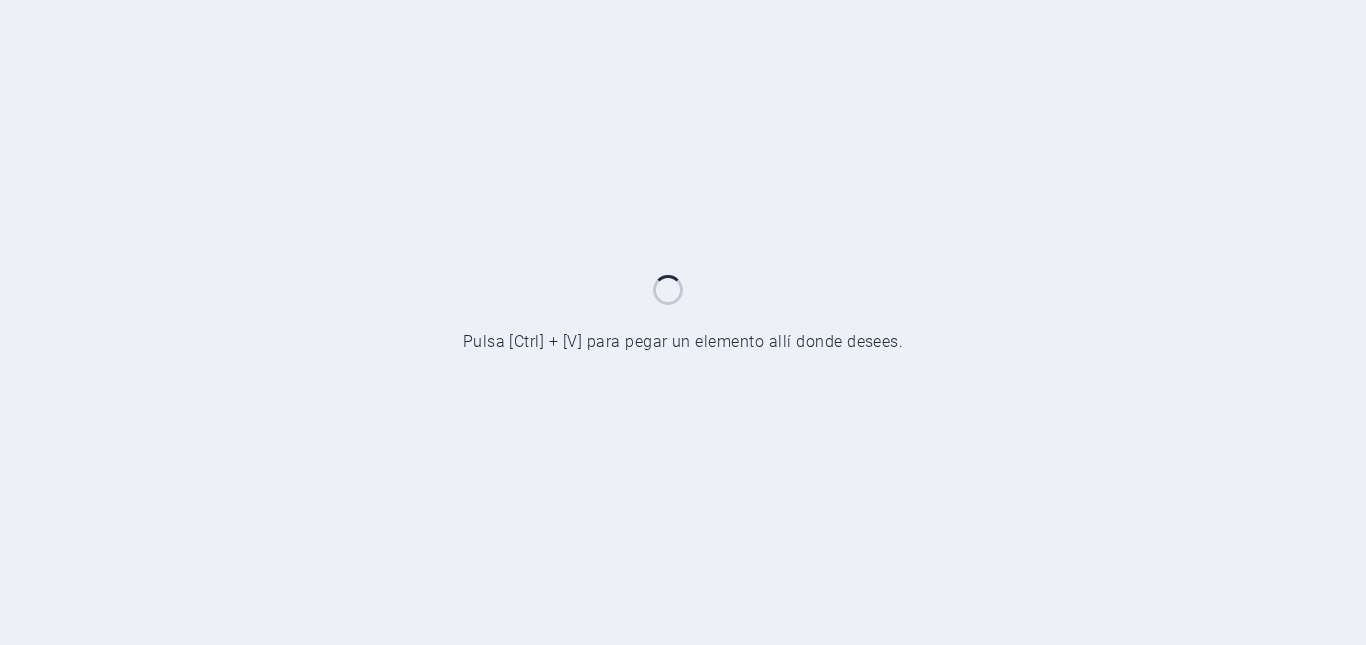 scroll, scrollTop: 0, scrollLeft: 0, axis: both 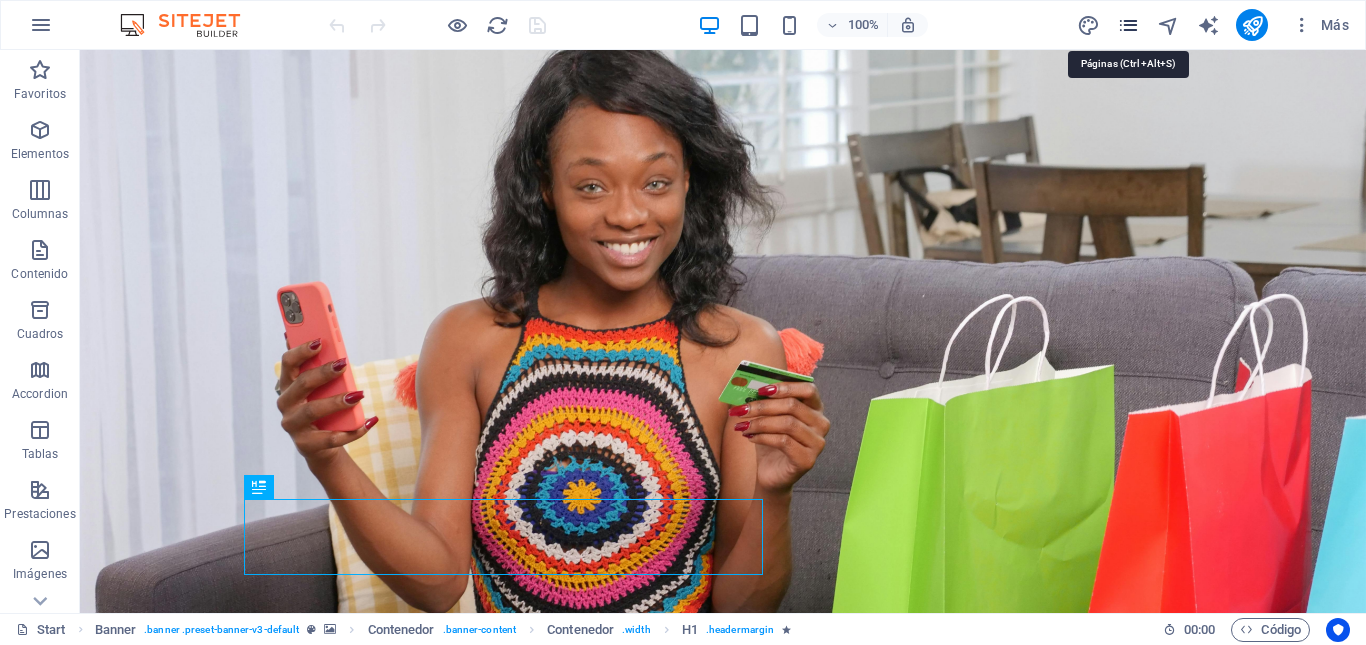 click at bounding box center [1128, 25] 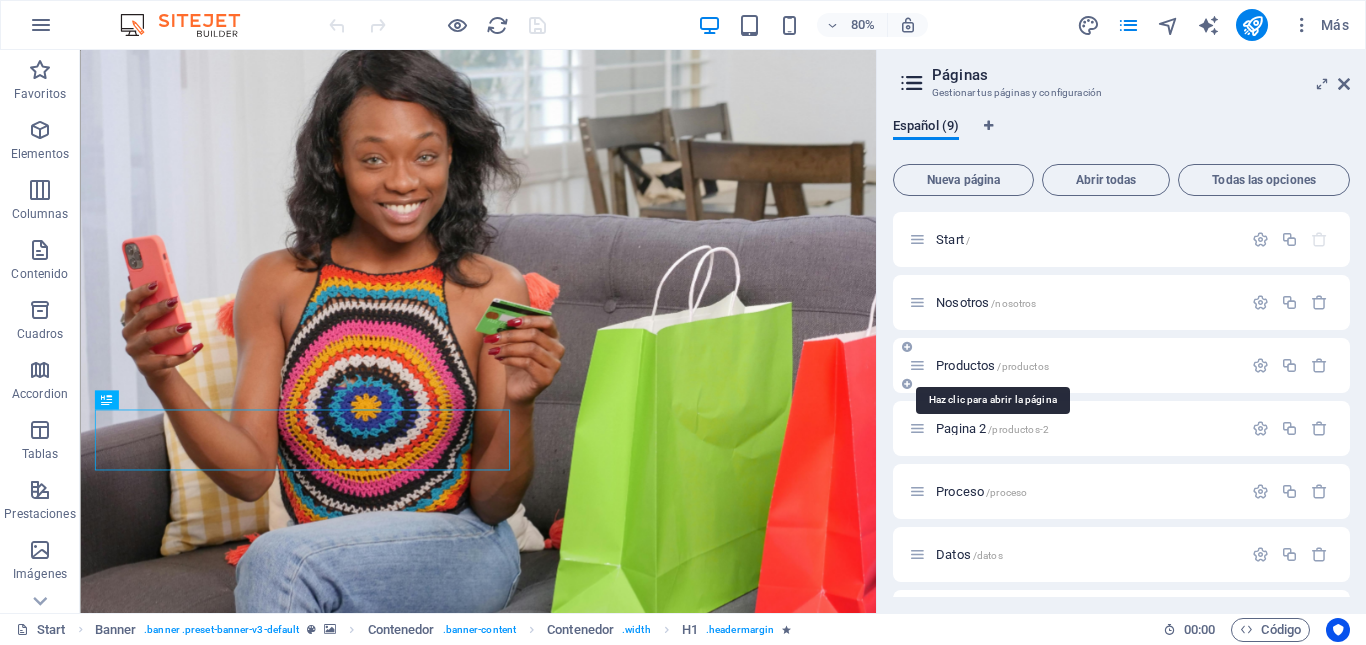 click on "Productos /productos" at bounding box center (992, 365) 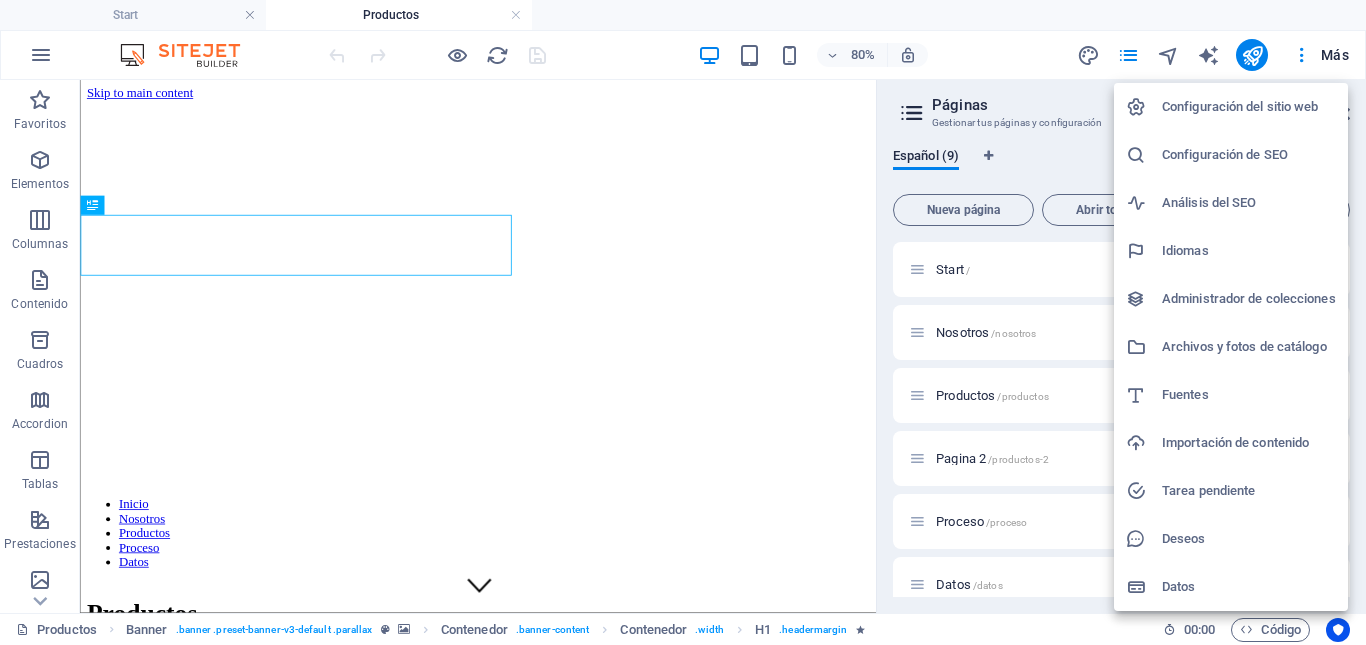 scroll, scrollTop: 0, scrollLeft: 0, axis: both 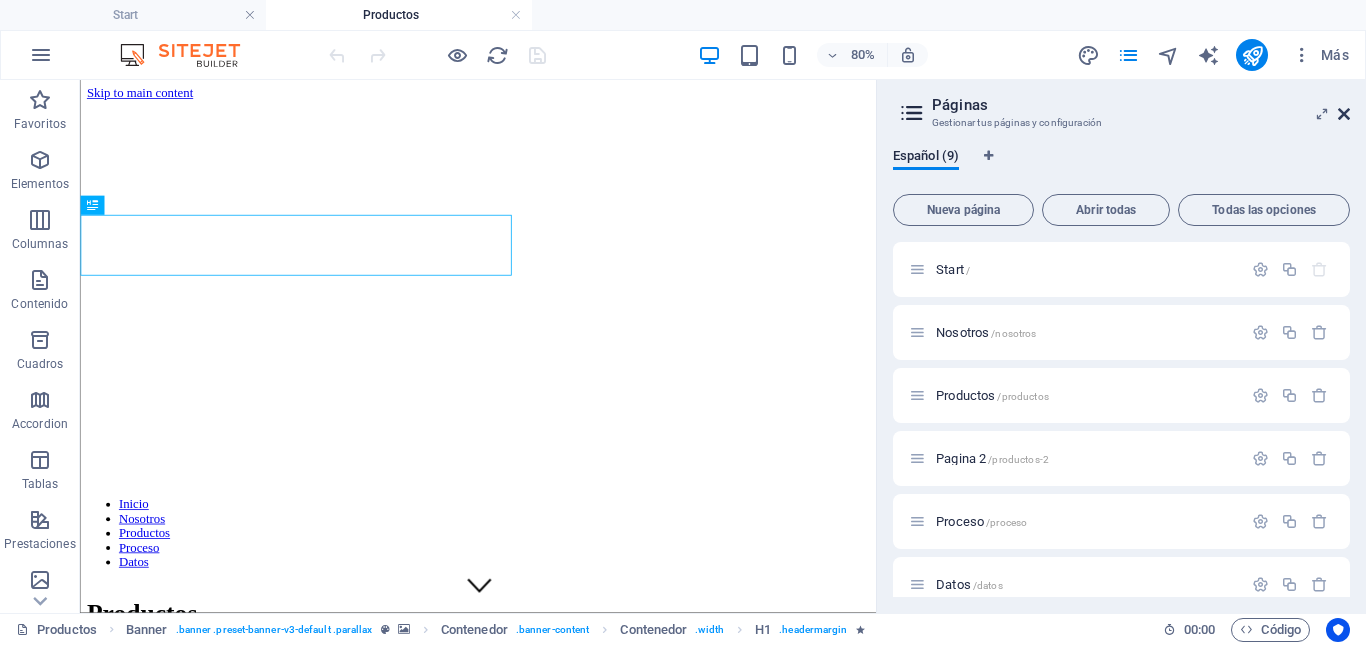 click at bounding box center (1344, 114) 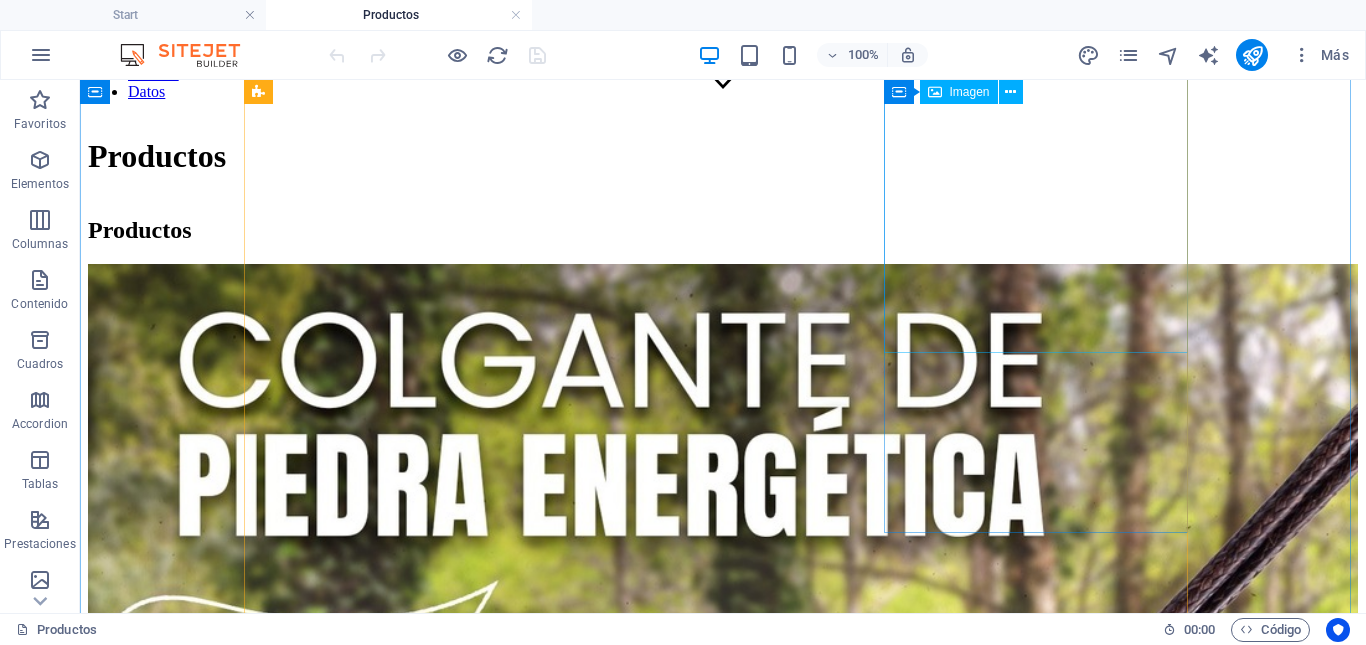scroll, scrollTop: 500, scrollLeft: 0, axis: vertical 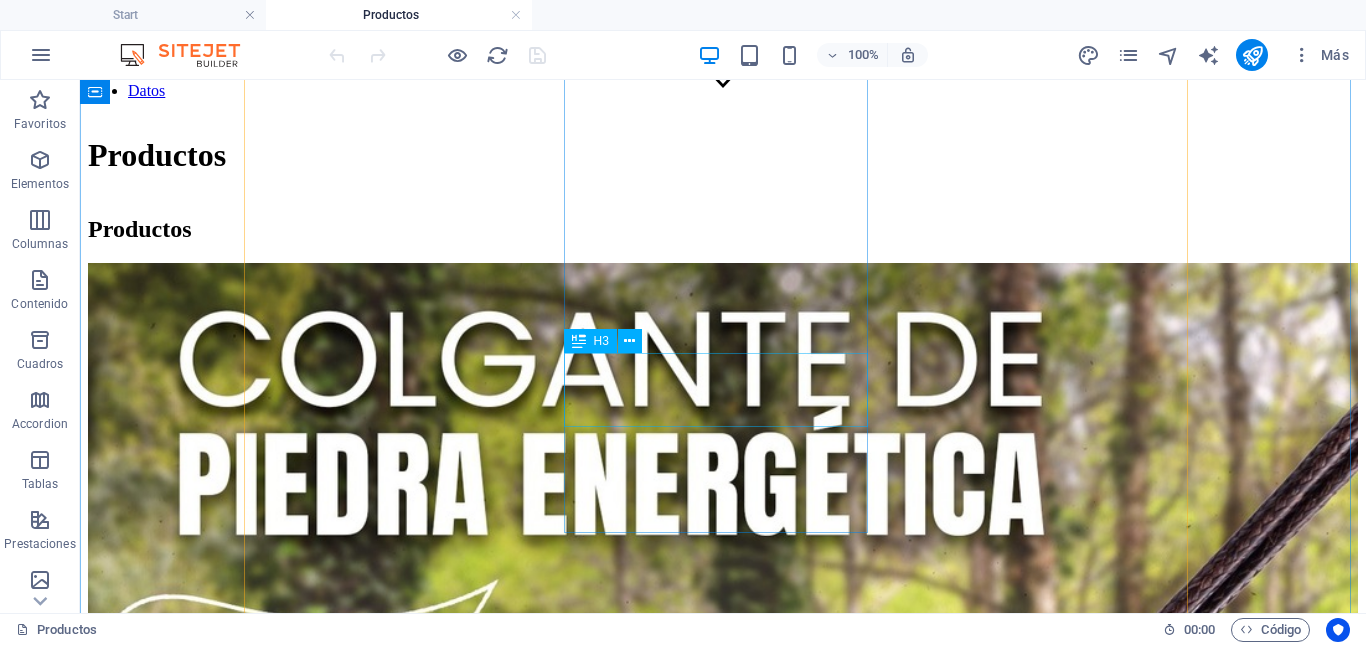 click on "BLACKTEA COFFE" at bounding box center (723, 2968) 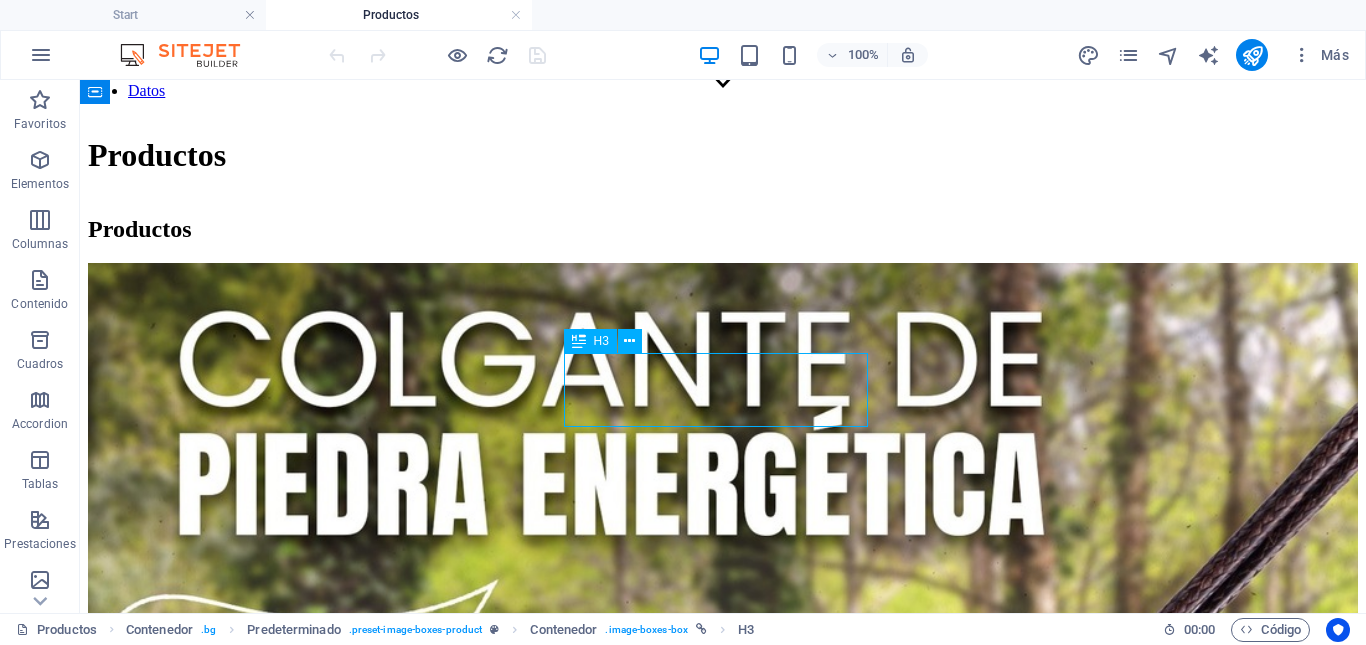click on "BLACKTEA COFFE" at bounding box center [723, 2968] 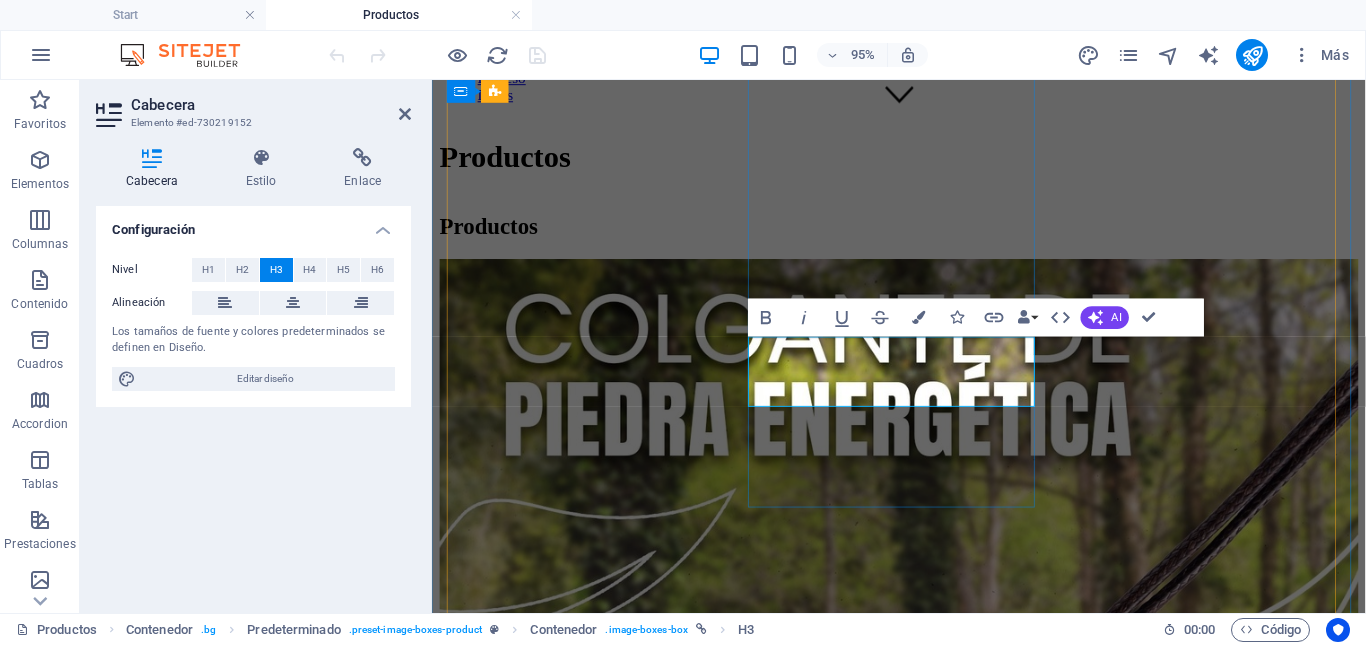 click on "BLACKTEA COFFE" at bounding box center (923, 2367) 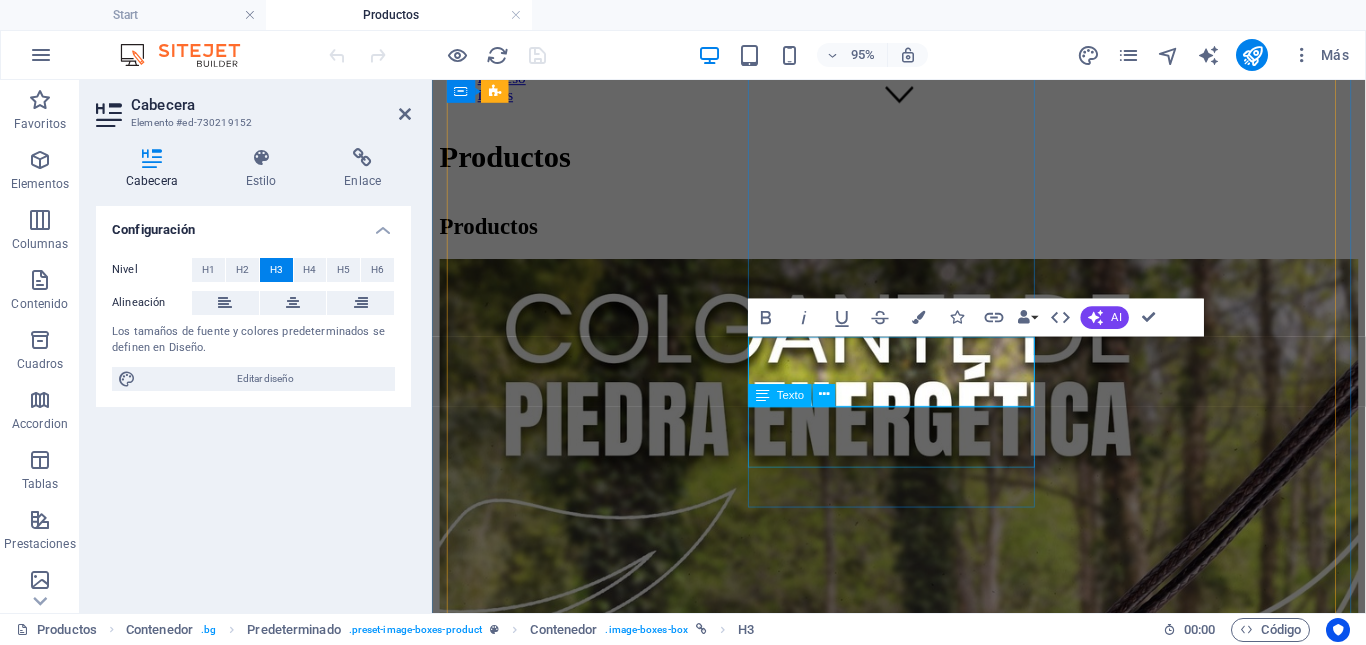 type 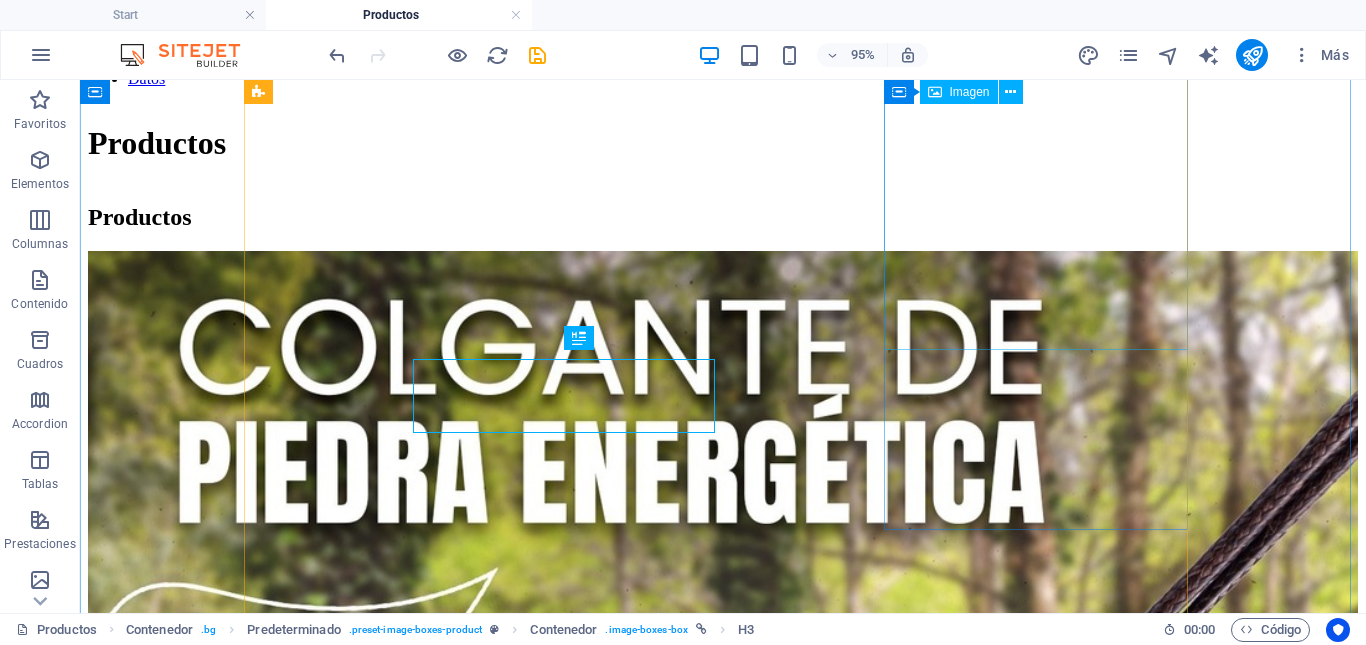 scroll, scrollTop: 503, scrollLeft: 0, axis: vertical 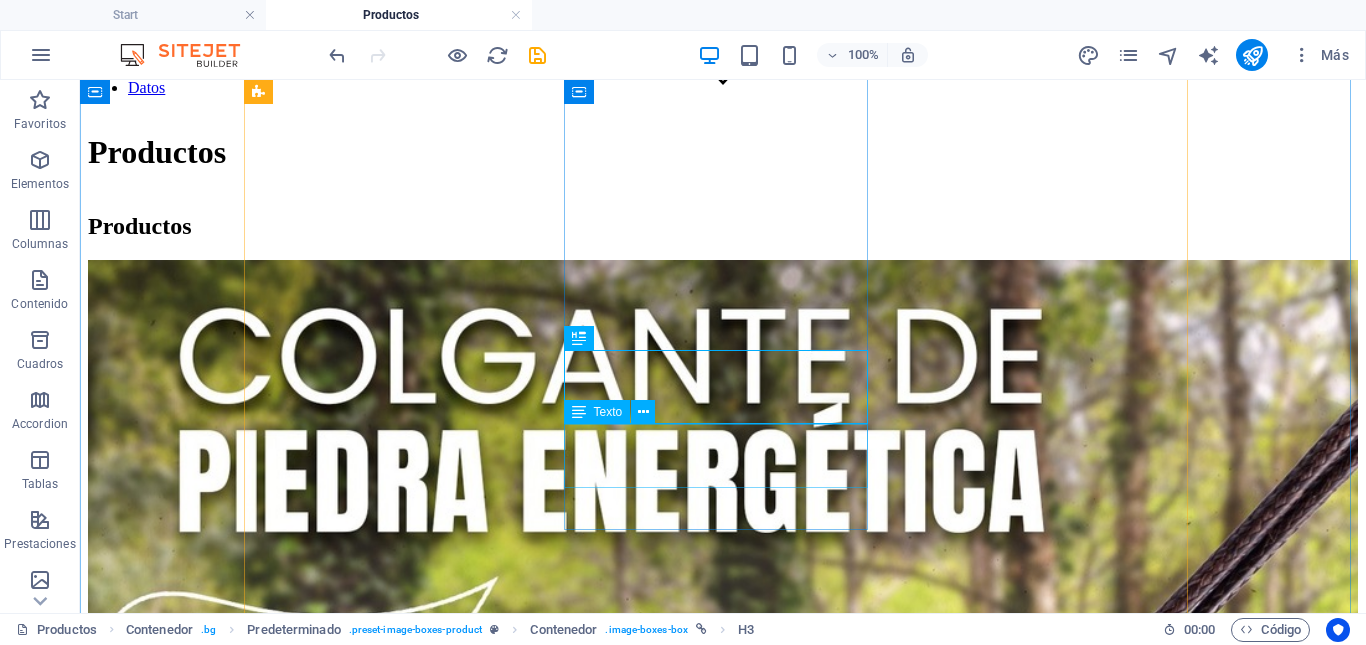 click on "Black Tea Cofee $ 76.000,00" at bounding box center [723, 3021] 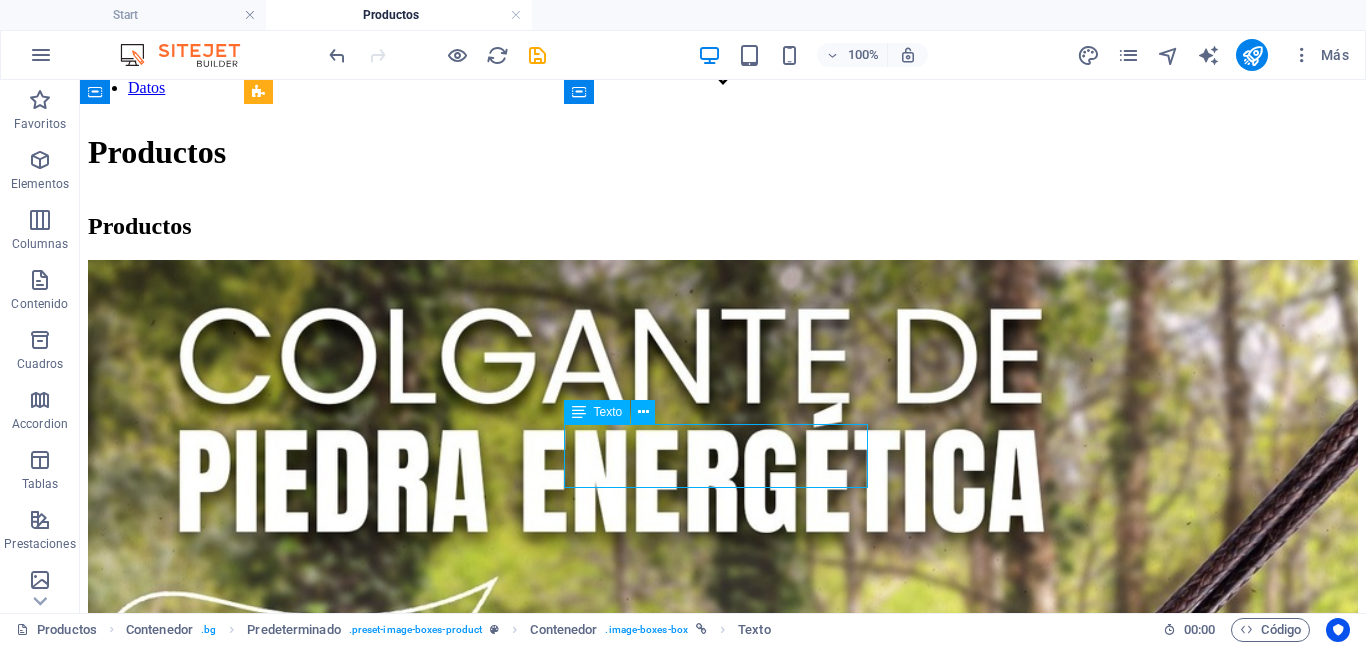 click on "Black Tea Cofee $ 76.000,00" at bounding box center [723, 3021] 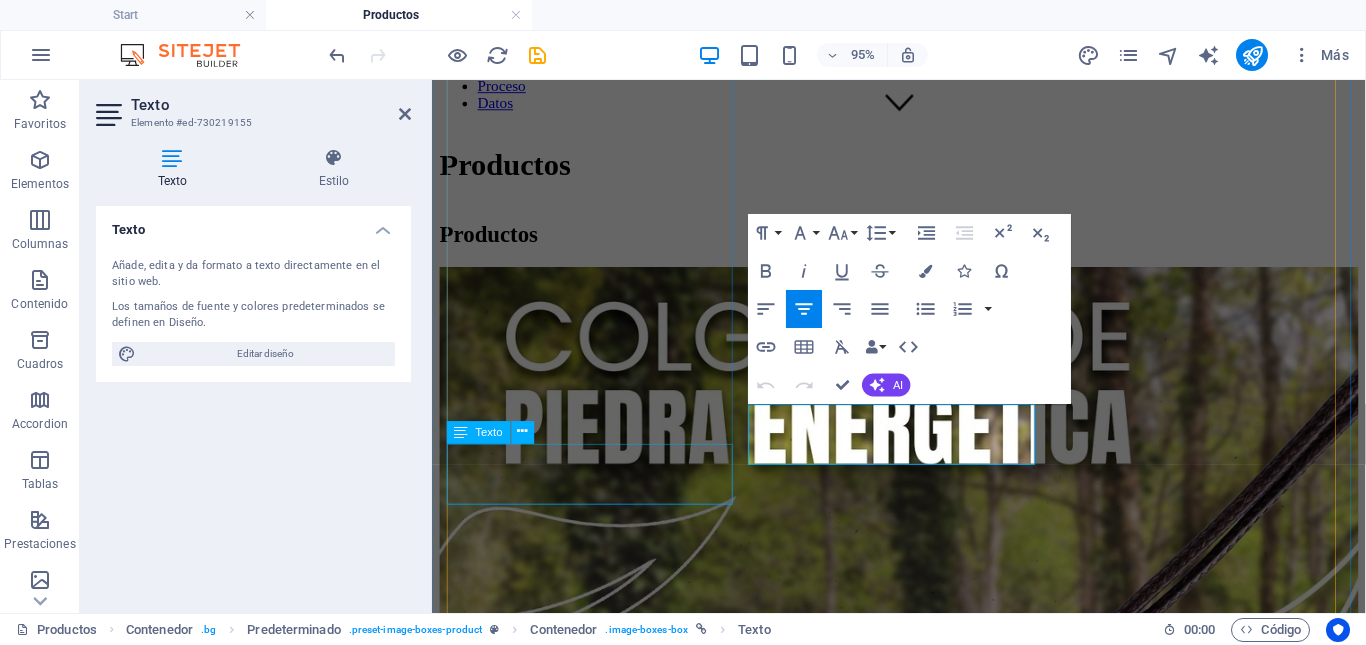 scroll, scrollTop: 515, scrollLeft: 0, axis: vertical 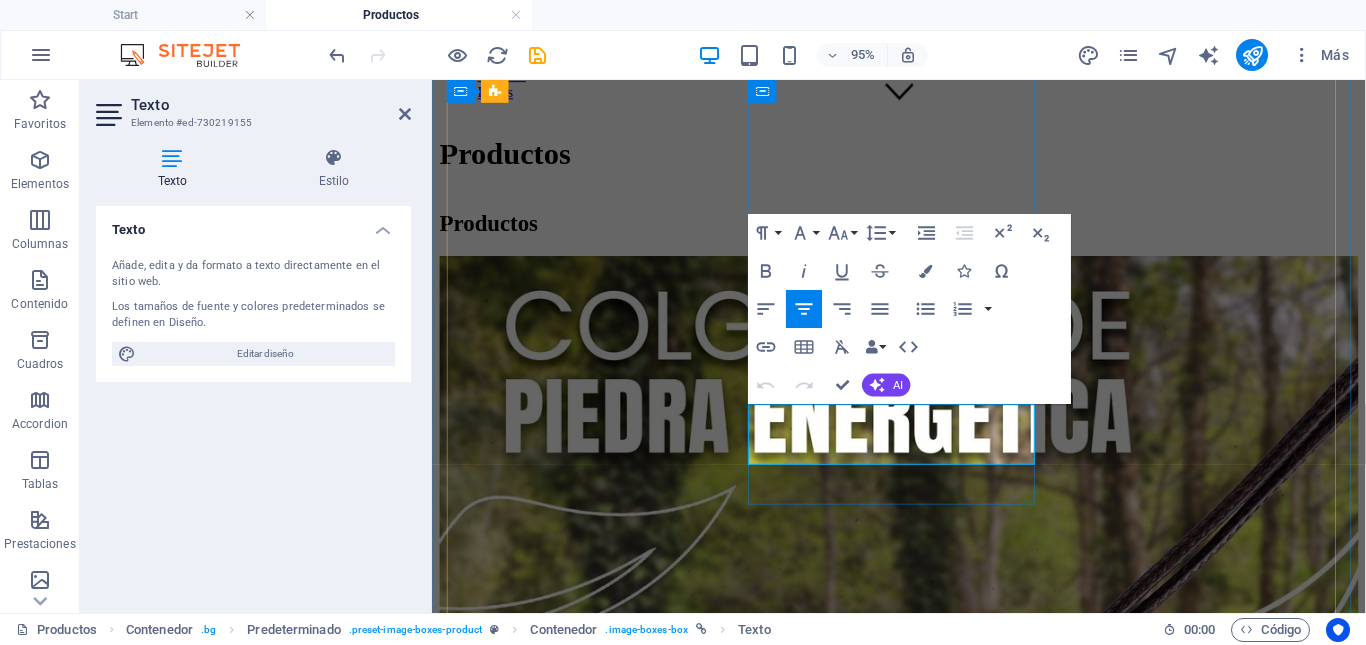 click on "$ 76.000,00" at bounding box center (923, 2437) 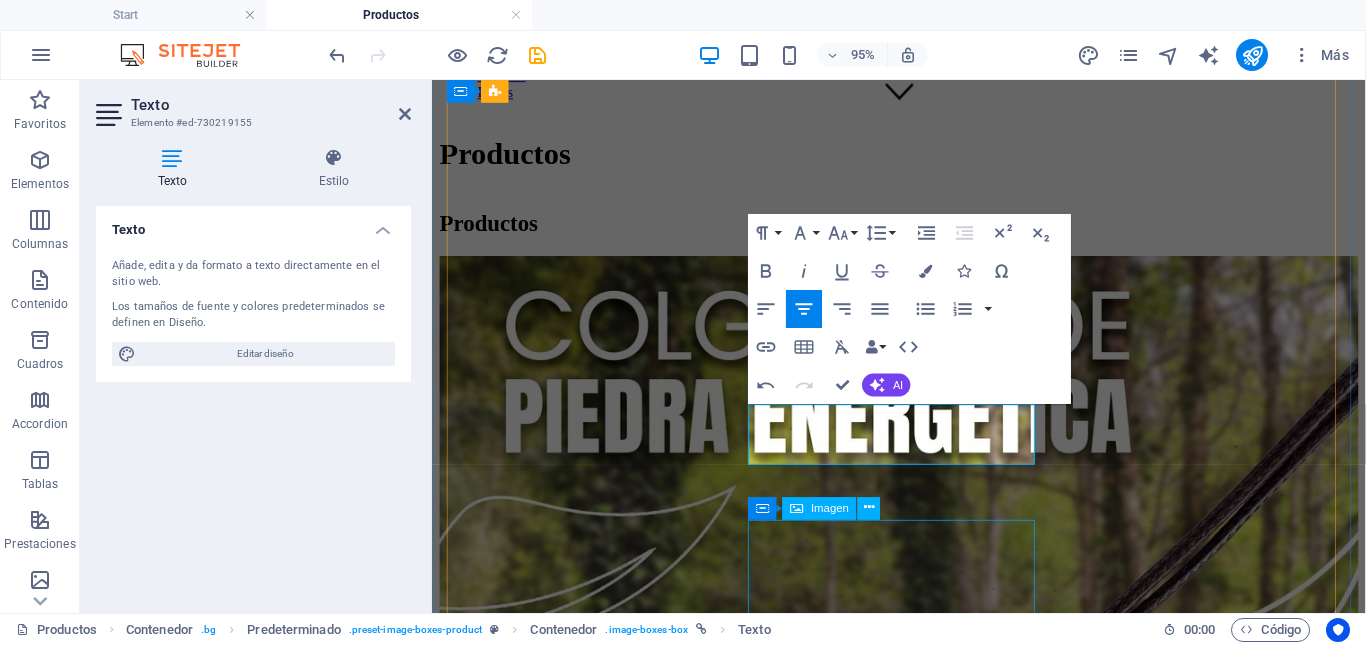 type 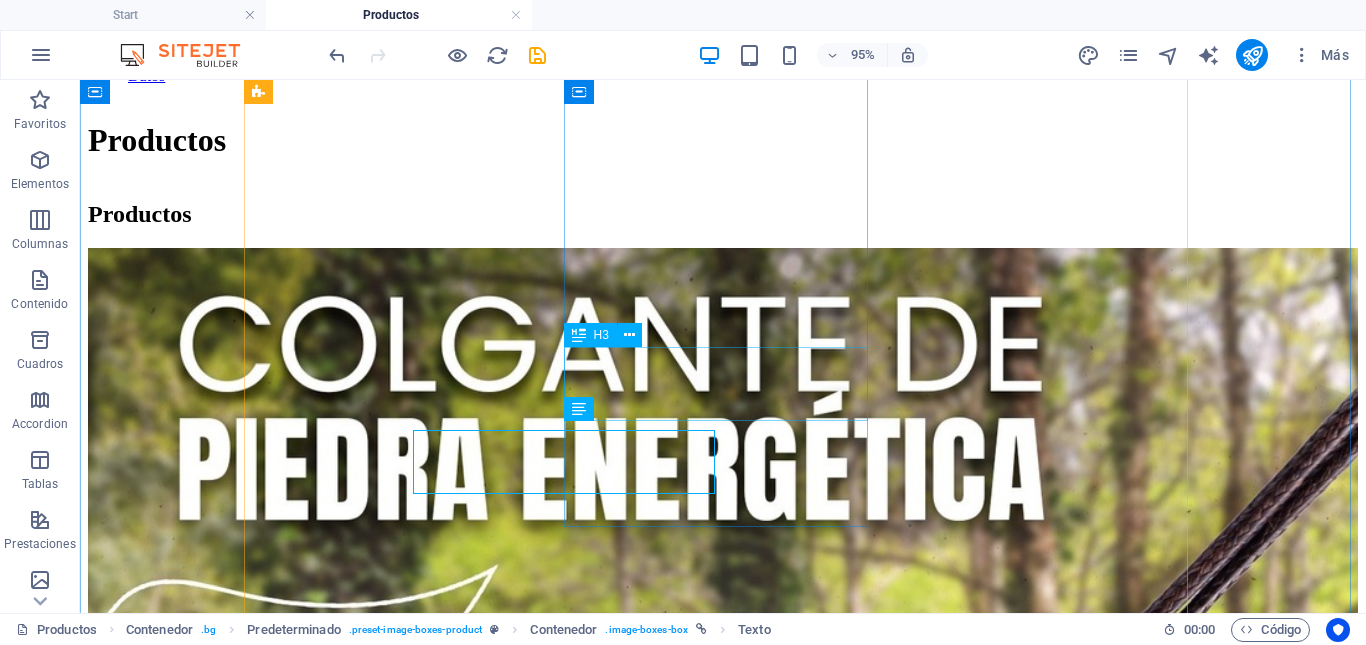 scroll, scrollTop: 506, scrollLeft: 0, axis: vertical 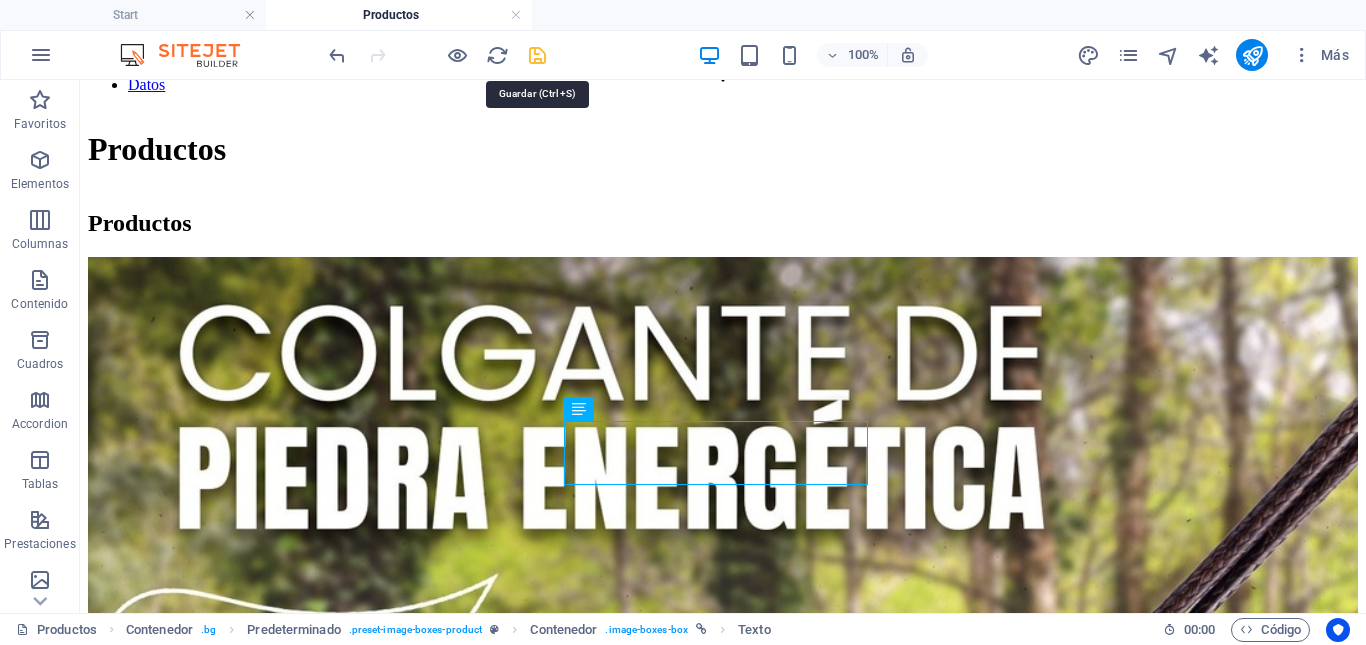click at bounding box center [537, 55] 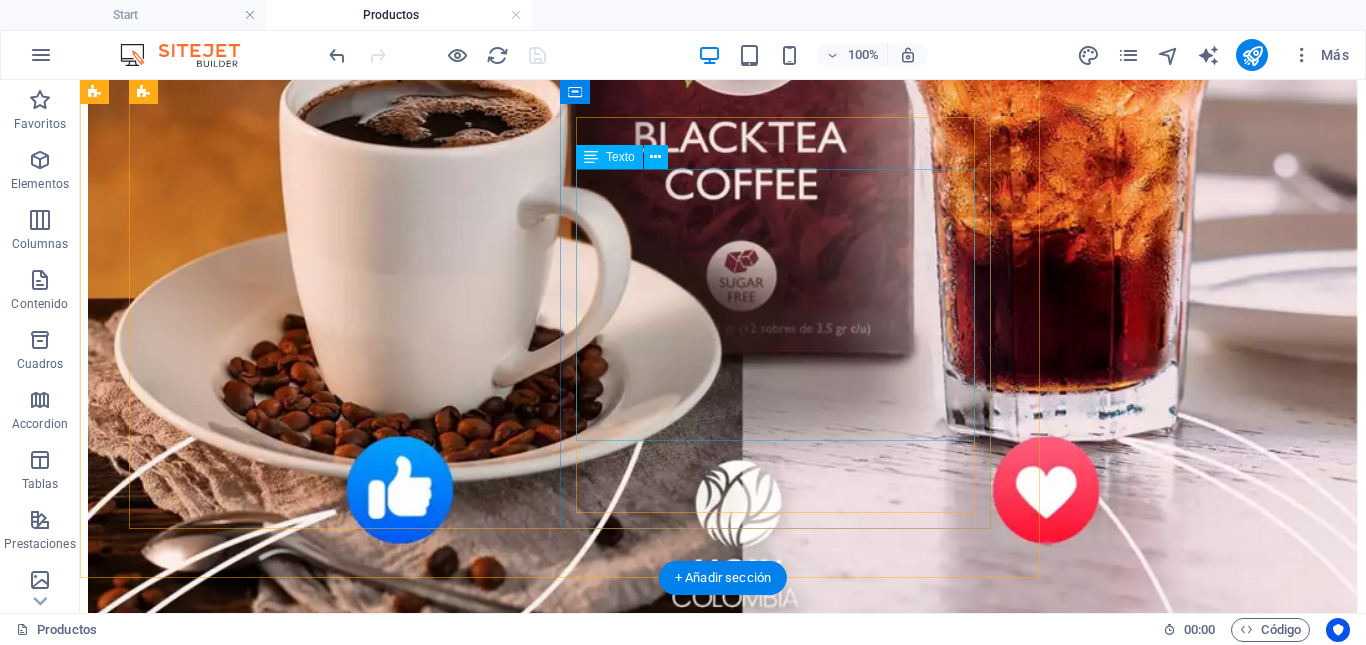 scroll, scrollTop: 2906, scrollLeft: 0, axis: vertical 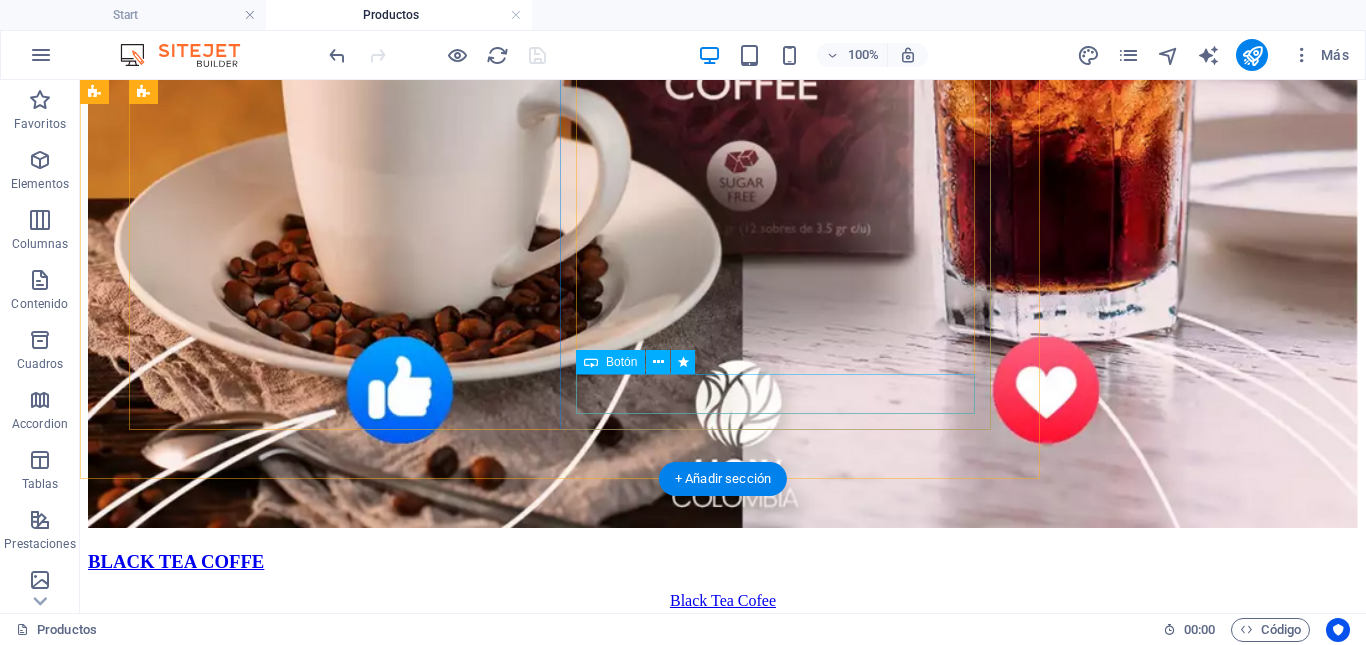 click on "Comprar $76.000,00" at bounding box center (723, 11188) 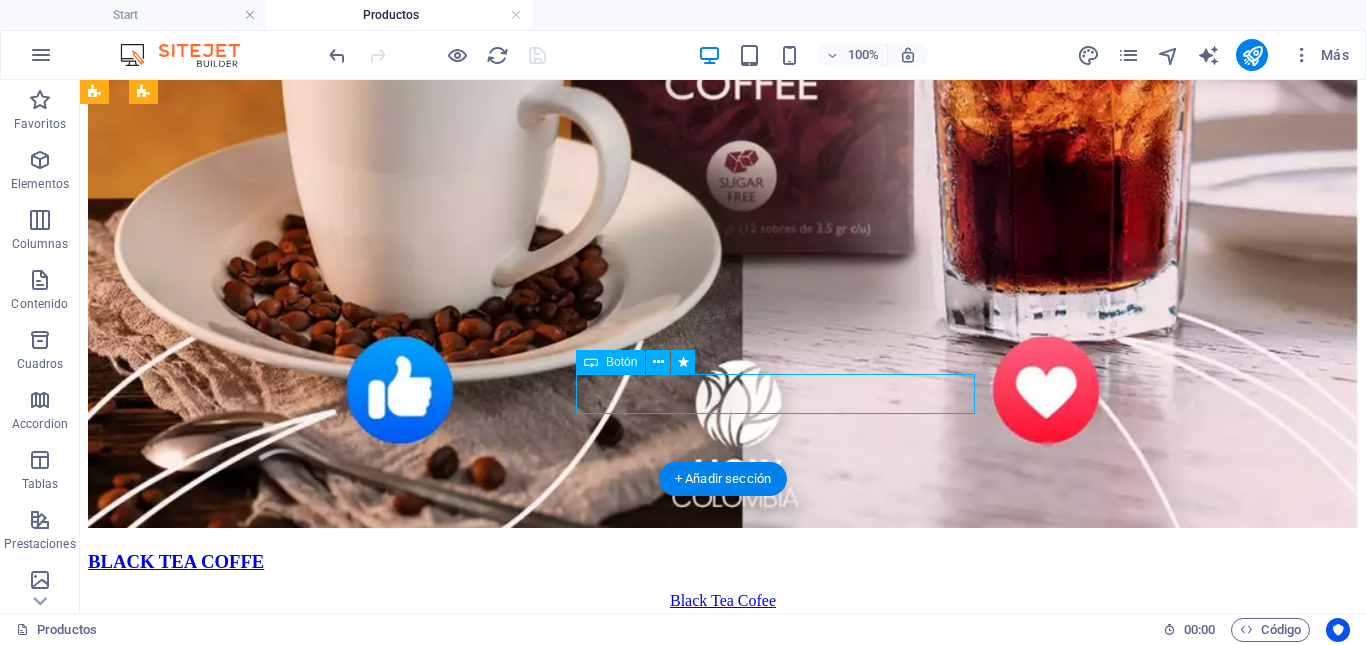 click on "Comprar $76.000,00" at bounding box center (723, 11188) 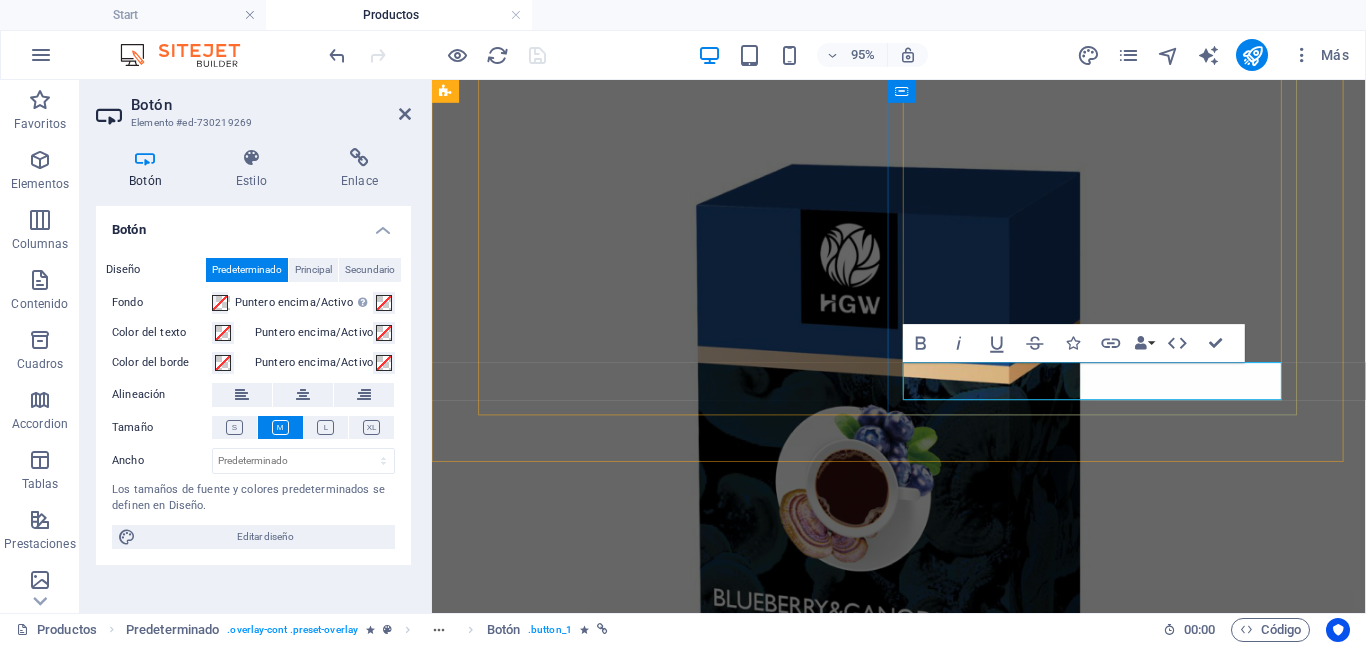 click on "Comprar $76.000,00" at bounding box center [506, 8571] 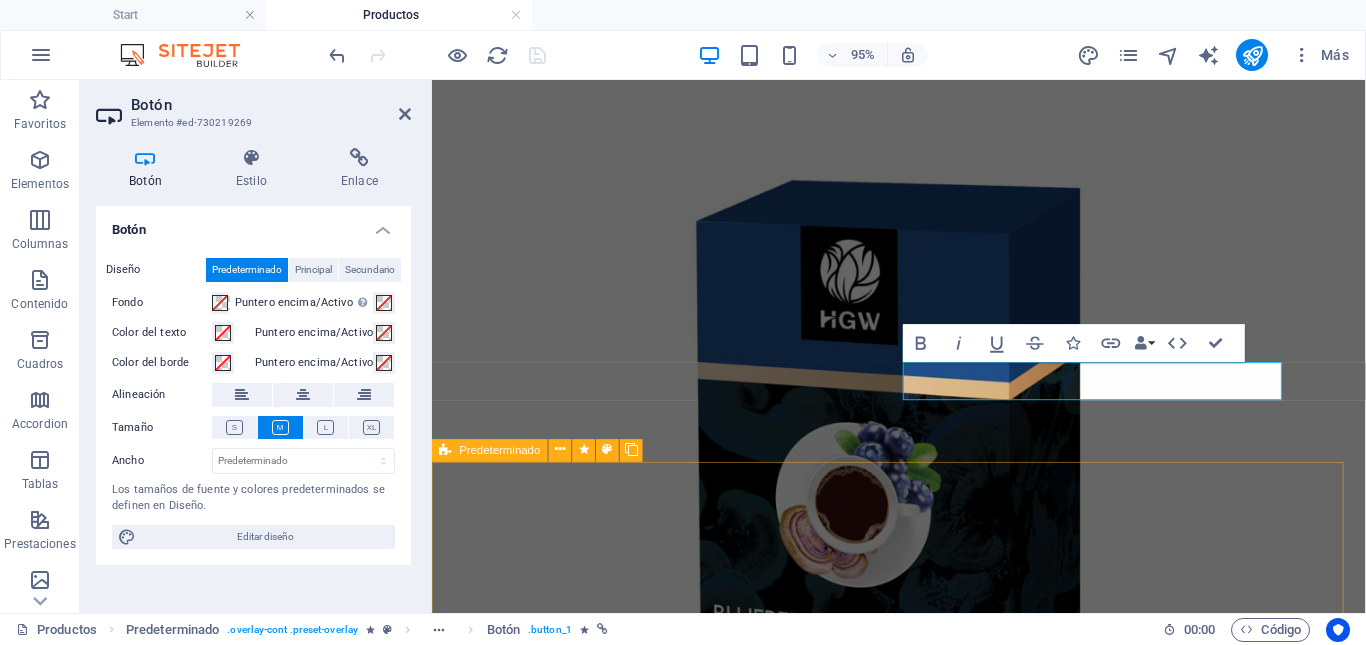 type 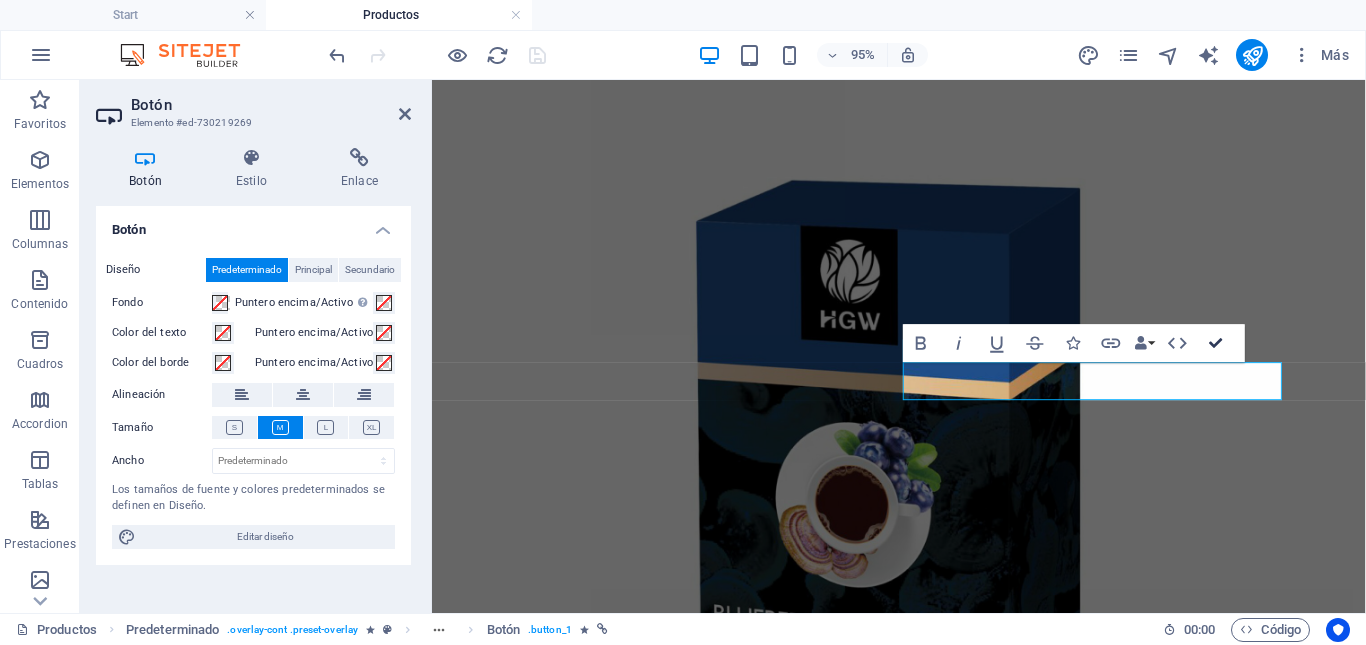 drag, startPoint x: 1215, startPoint y: 339, endPoint x: 1134, endPoint y: 259, distance: 113.84639 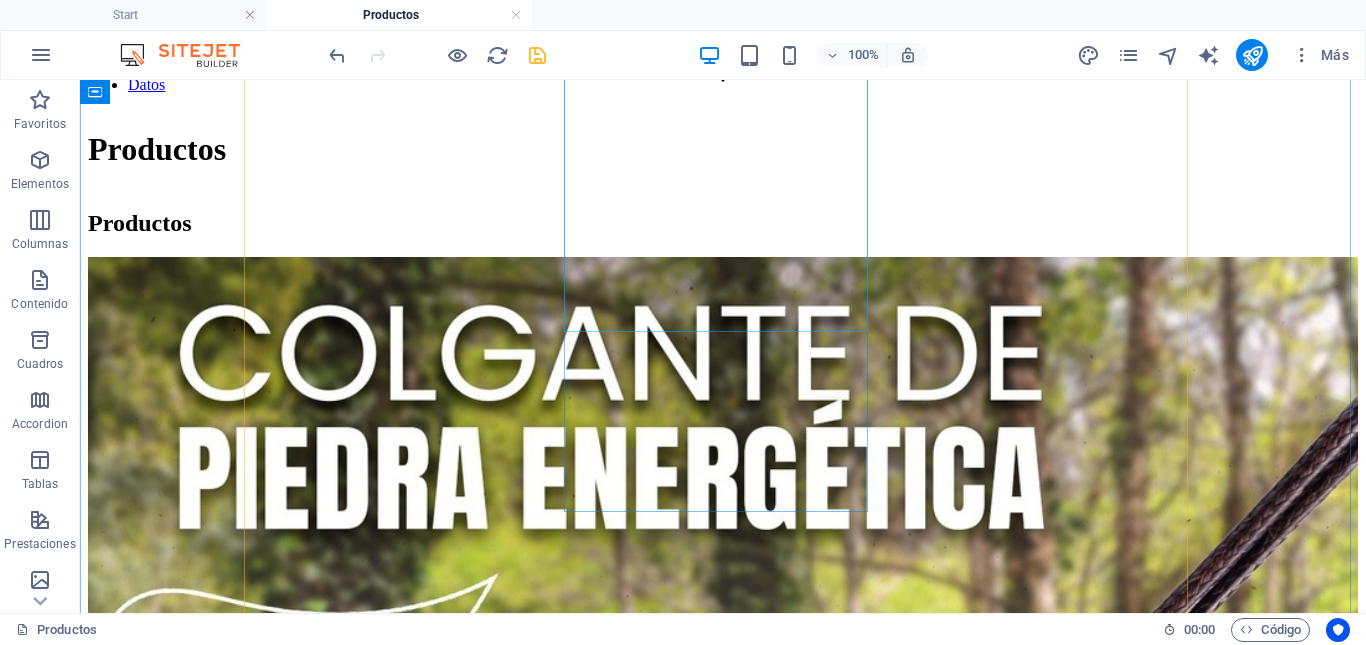 scroll, scrollTop: 606, scrollLeft: 0, axis: vertical 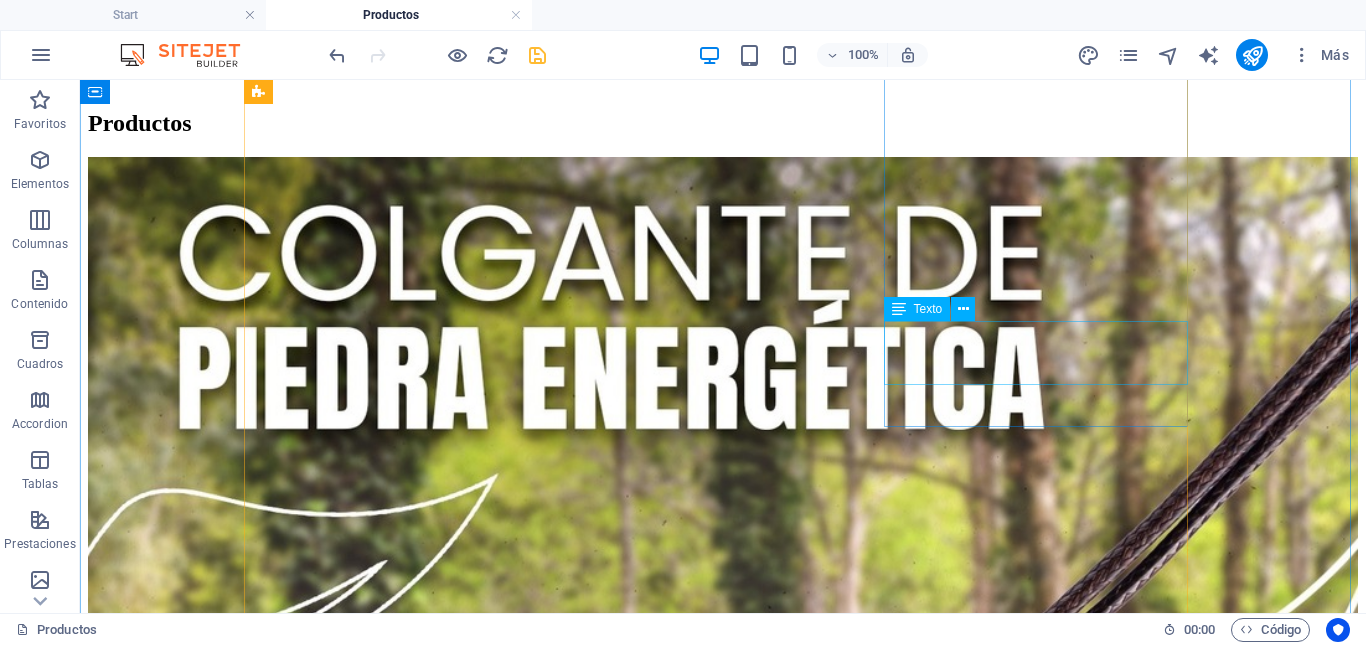 click on "Berry Gano Coffe $ 76.000,00" at bounding box center [723, 4319] 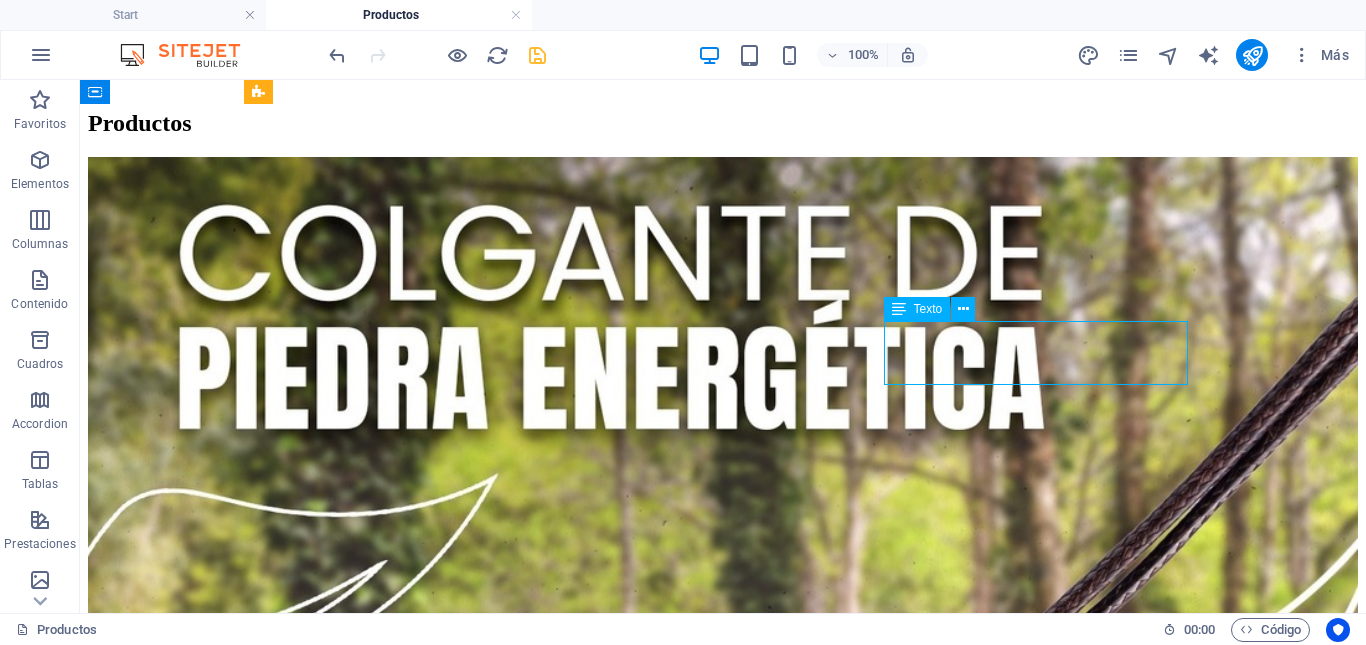 click on "Berry Gano Coffe $ 76.000,00" at bounding box center (723, 4319) 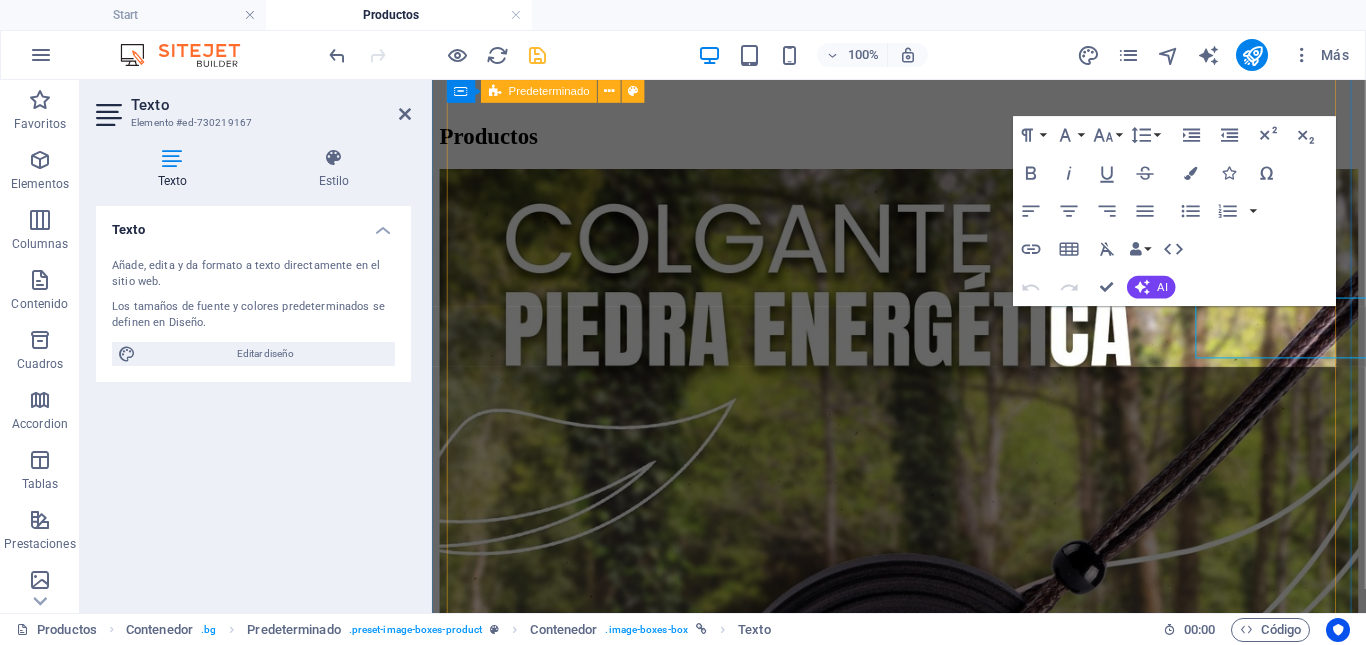scroll, scrollTop: 618, scrollLeft: 0, axis: vertical 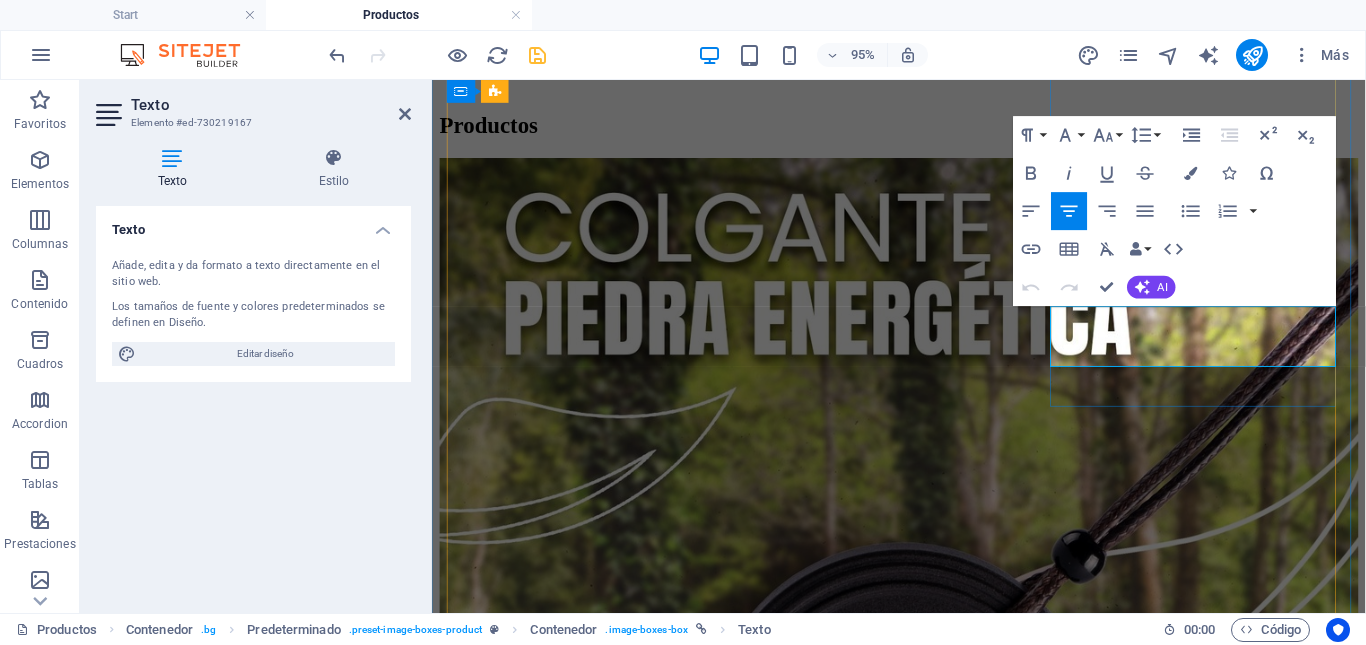 drag, startPoint x: 1224, startPoint y: 347, endPoint x: 1220, endPoint y: 373, distance: 26.305893 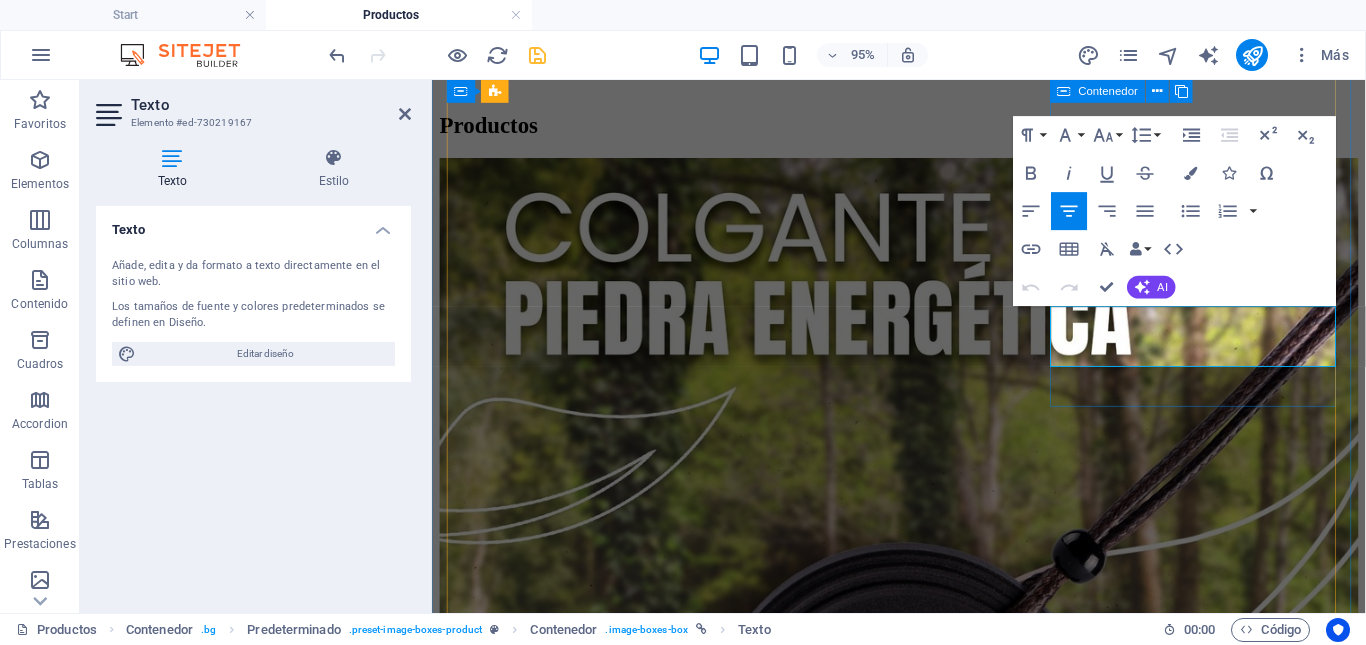 type 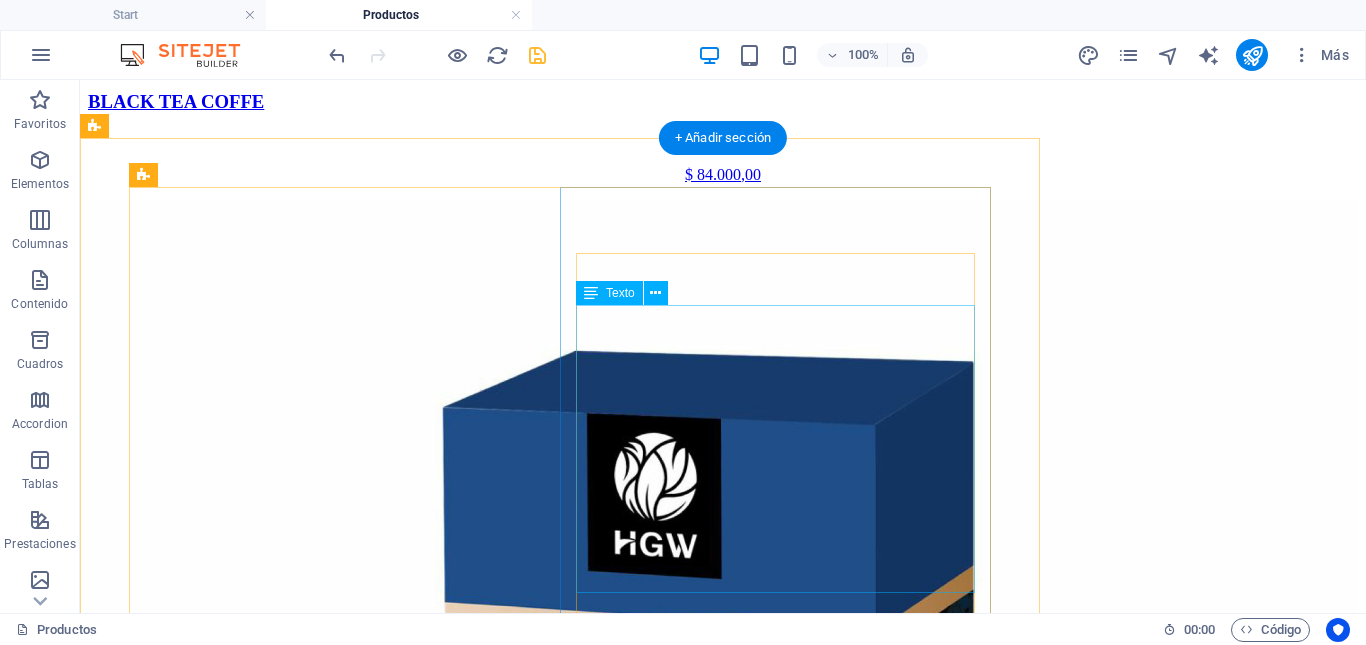 scroll, scrollTop: 3409, scrollLeft: 0, axis: vertical 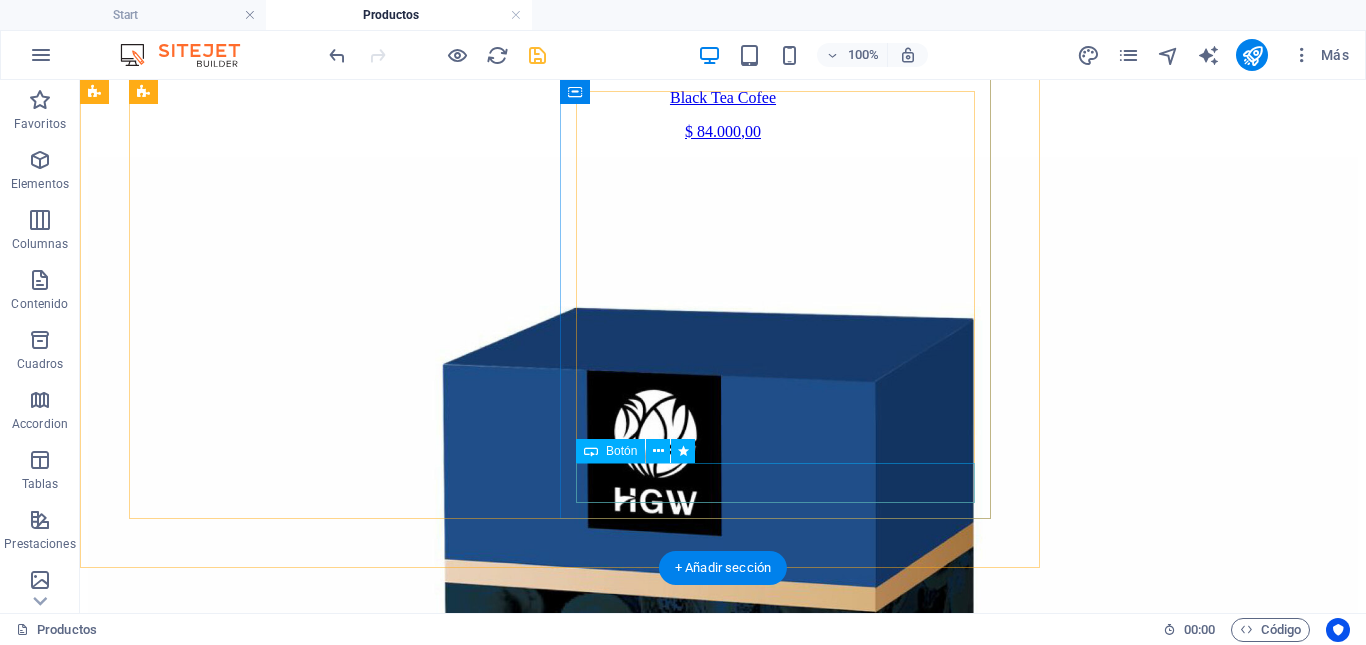 click on "Comprar $76.000,00" at bounding box center [723, 11583] 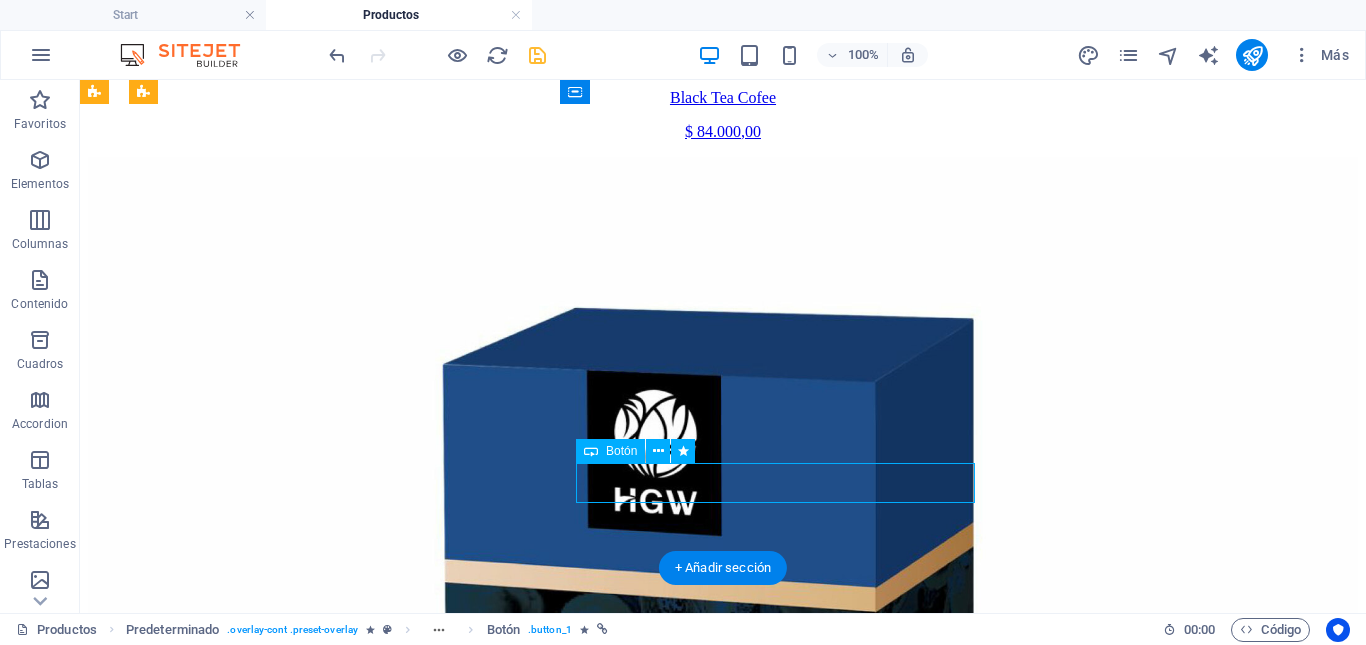 click on "Comprar $76.000,00" at bounding box center (723, 11583) 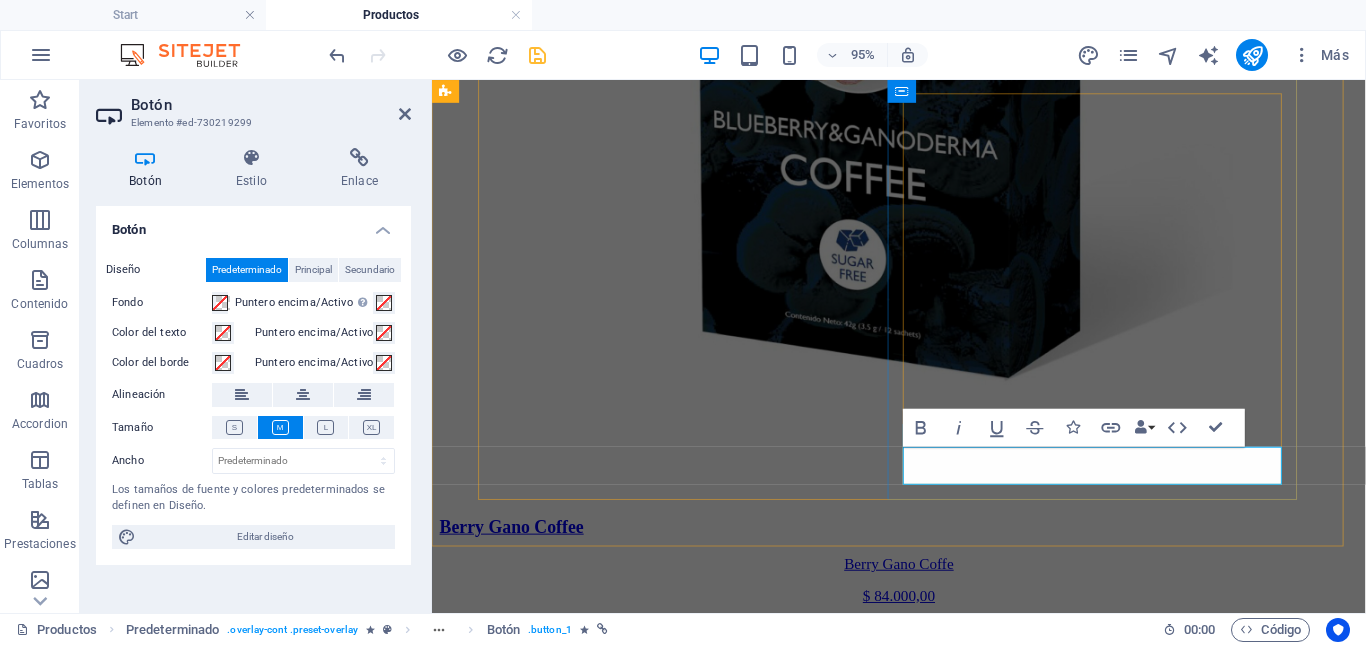 click on "Comprar $76.000,00" at bounding box center [506, 8874] 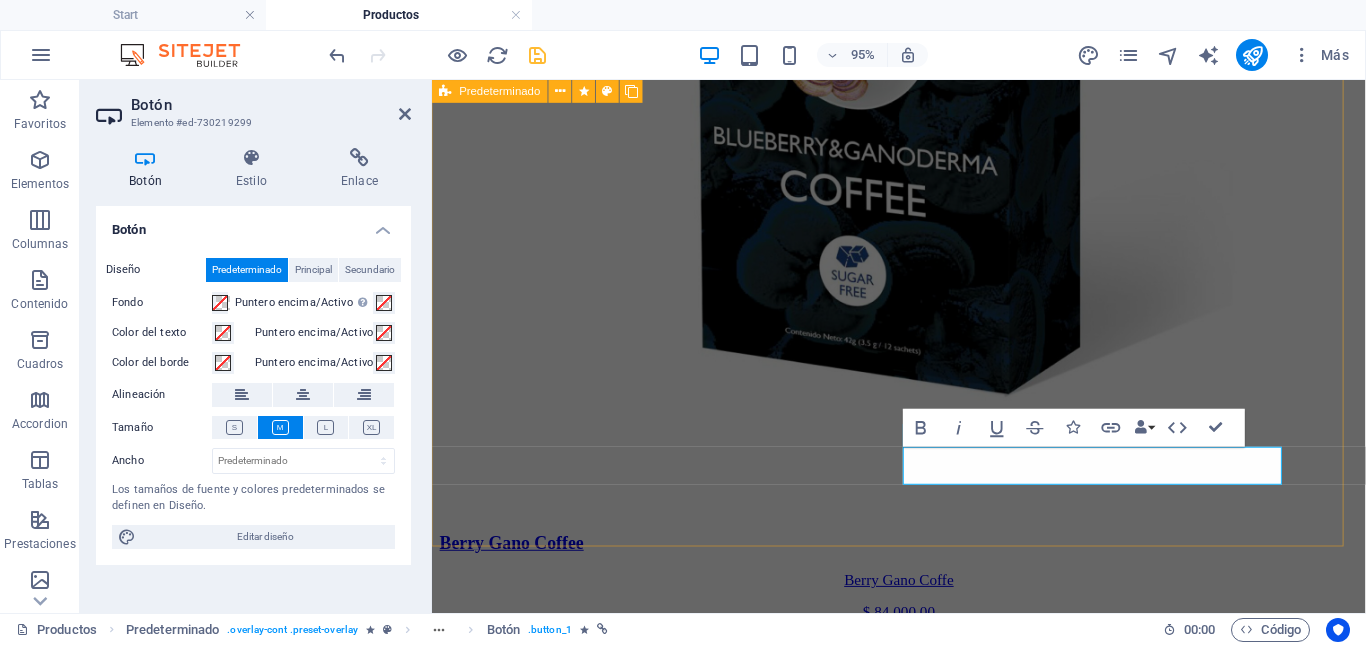 type 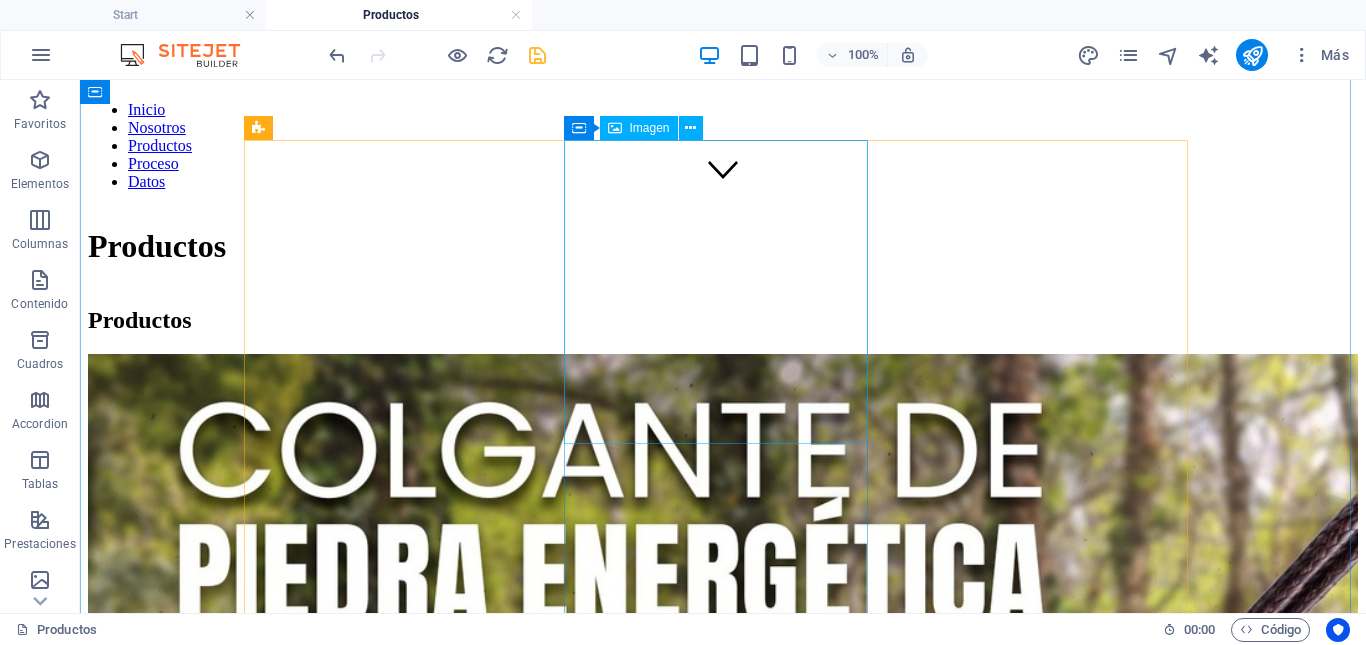 scroll, scrollTop: 509, scrollLeft: 0, axis: vertical 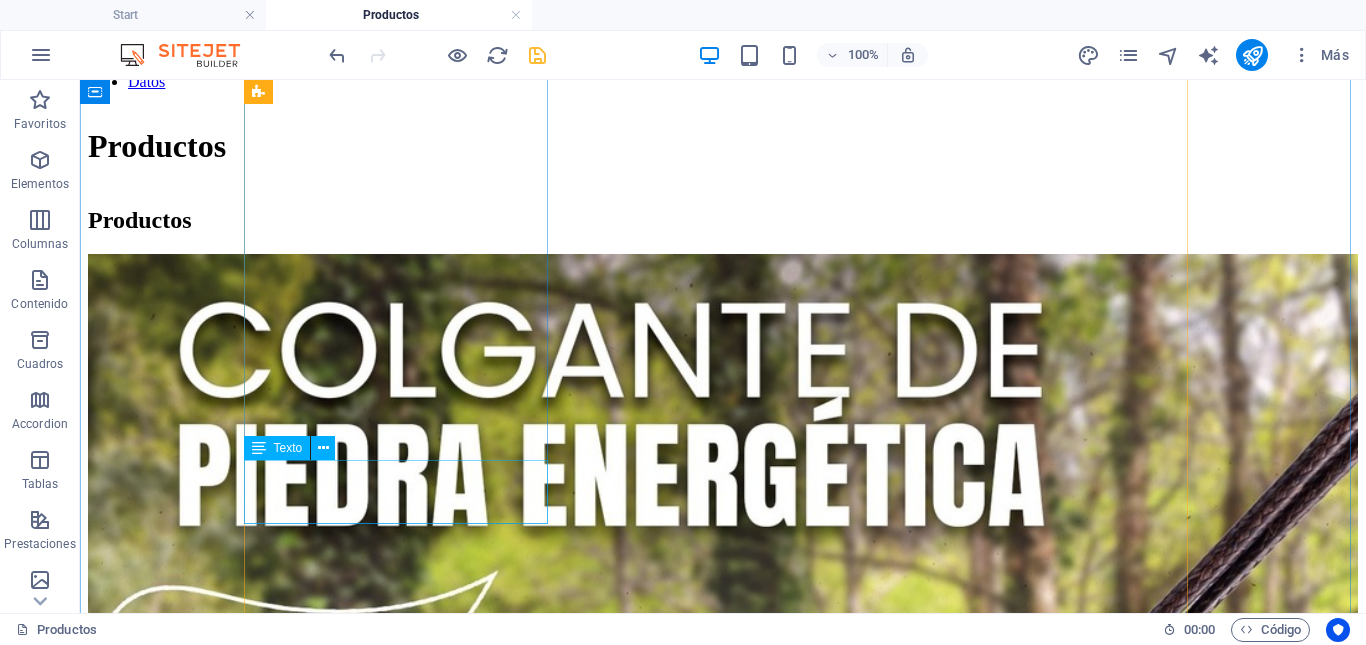 click on "Elabora en Turmalina Negra $ 190.000,00" at bounding box center (723, 1613) 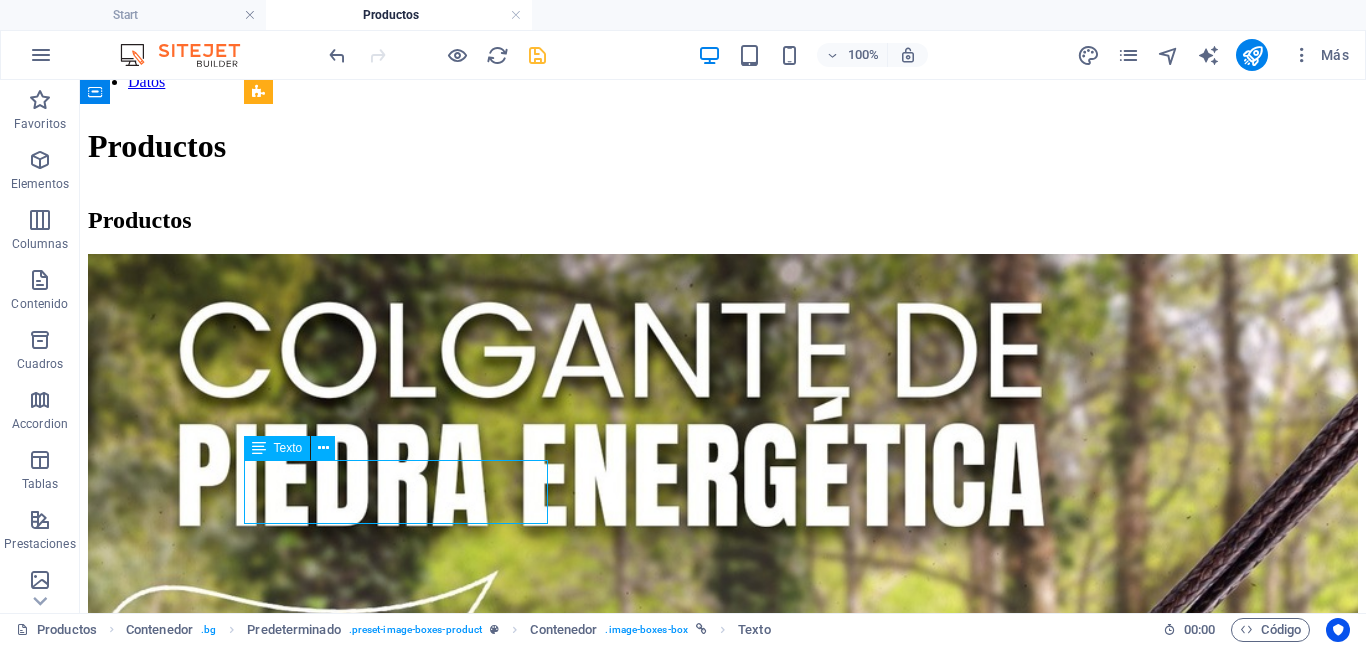 click on "Elabora en Turmalina Negra $ 190.000,00" at bounding box center [723, 1613] 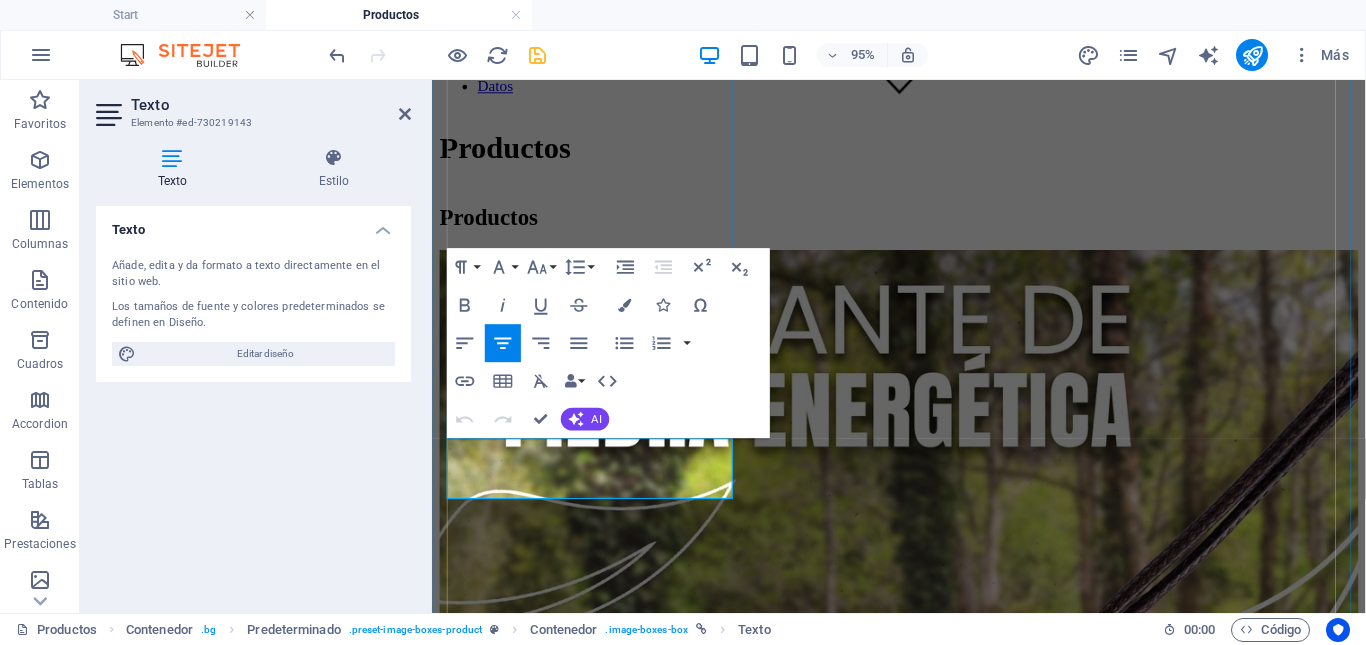 click on "$ 190.000,00" at bounding box center [923, 1332] 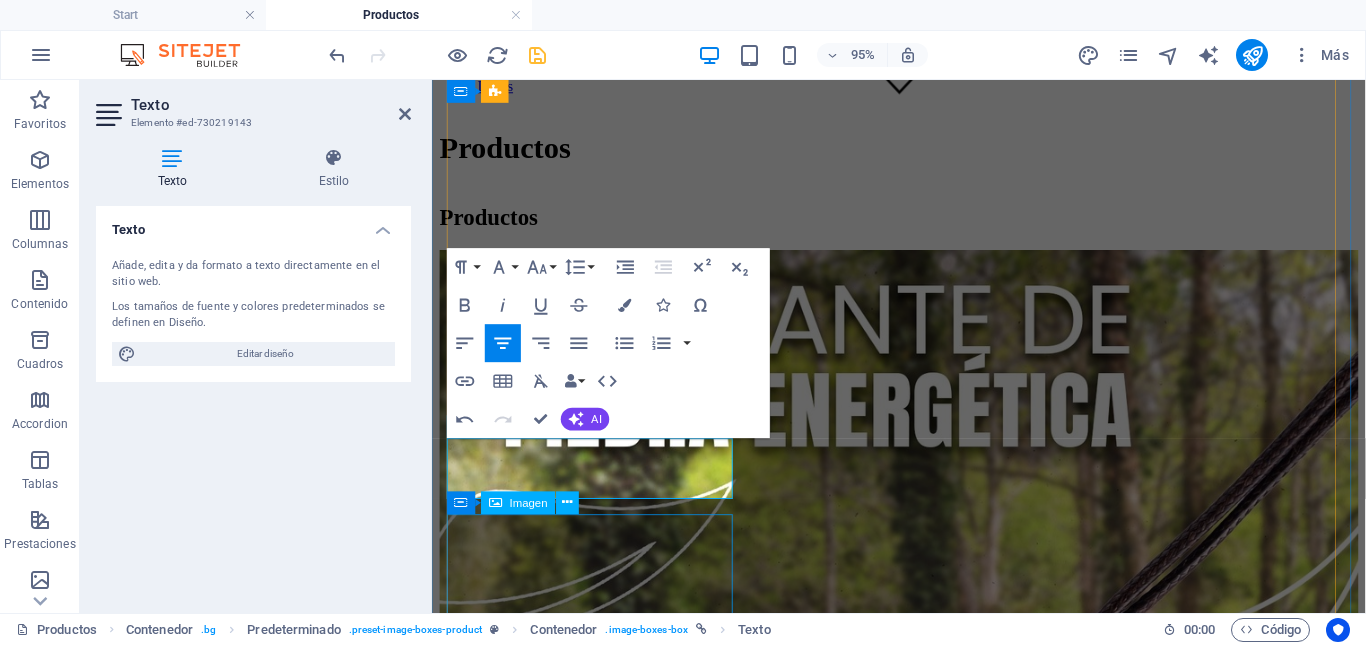 type 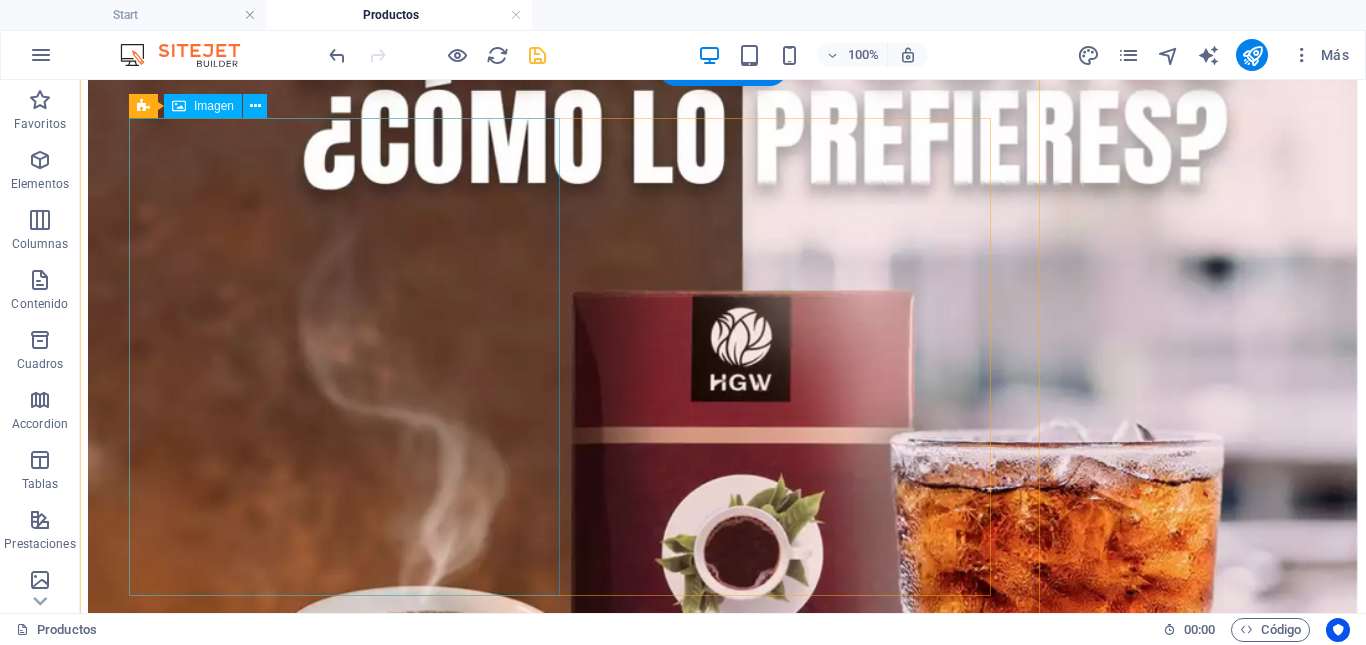 scroll, scrollTop: 2312, scrollLeft: 0, axis: vertical 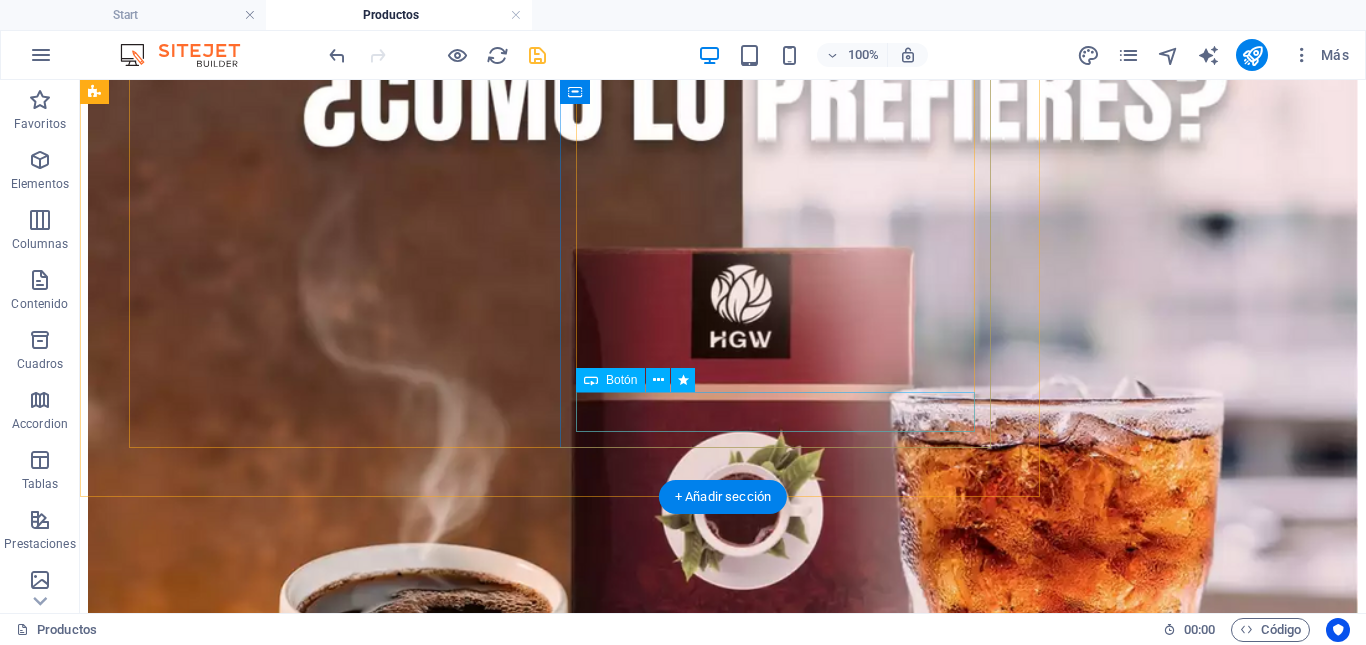 click on "Comprar  $190.000" at bounding box center [723, 10903] 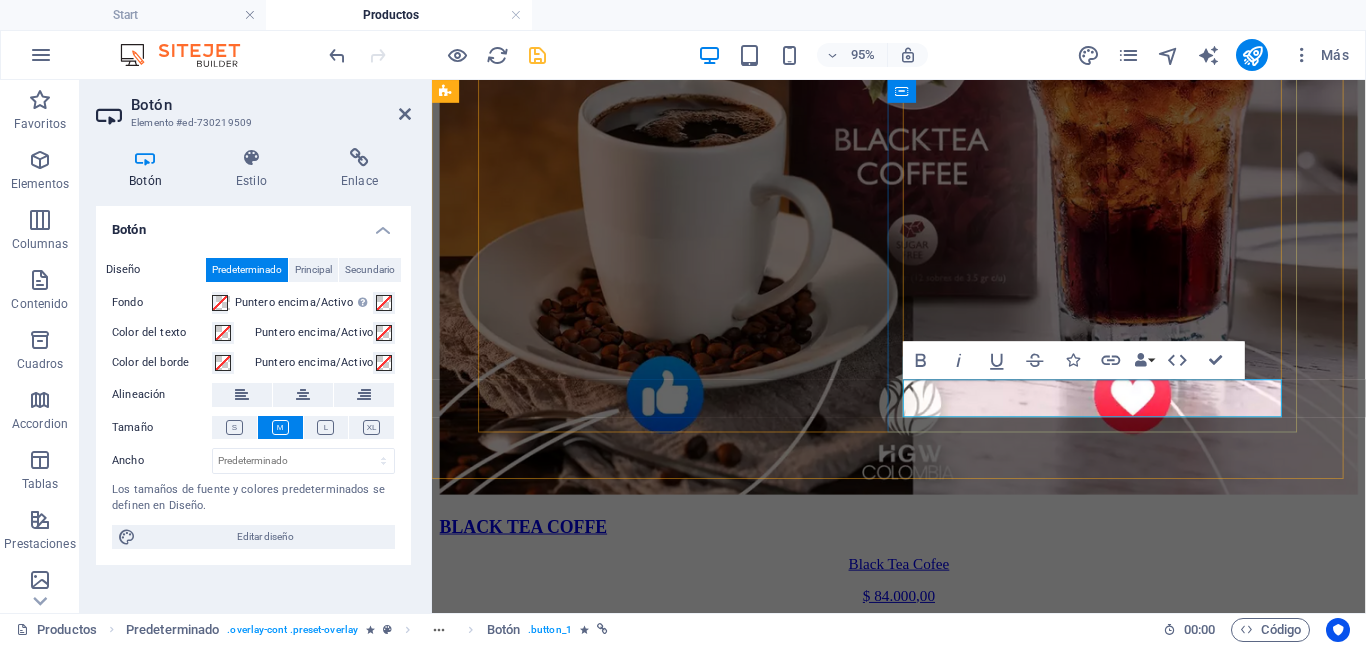 click on "Comprar  $190.000" at bounding box center [502, 8358] 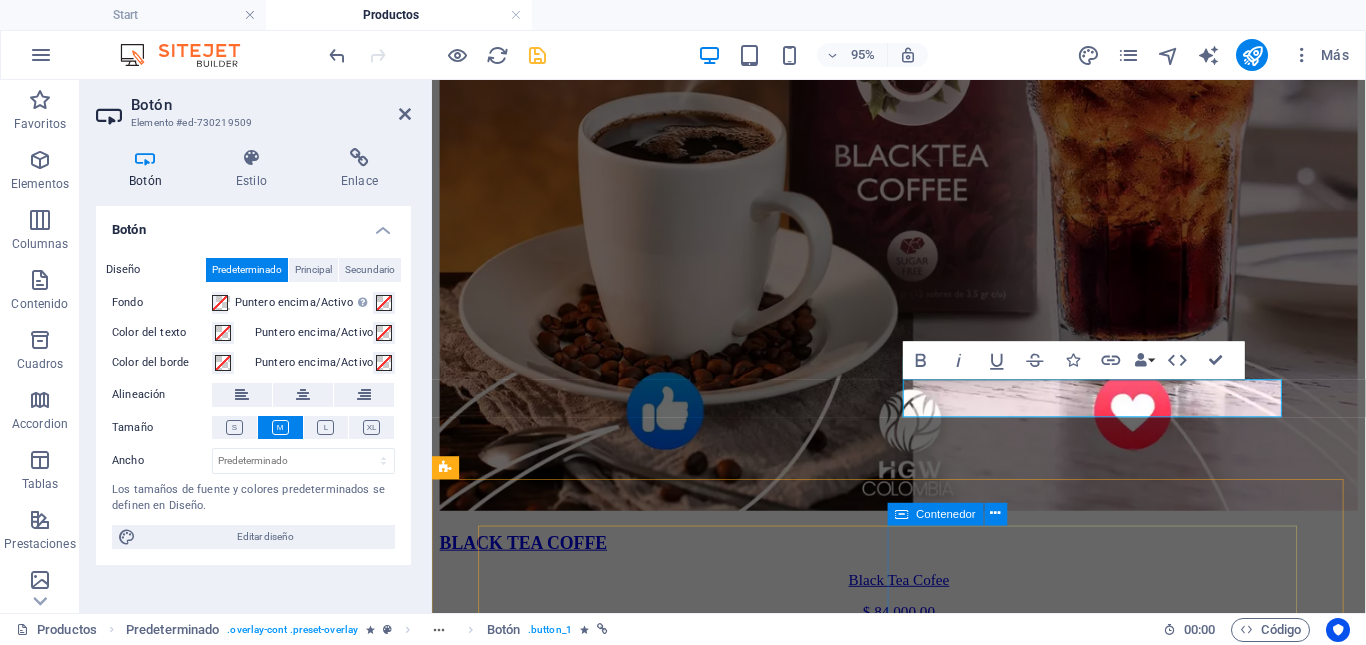 type 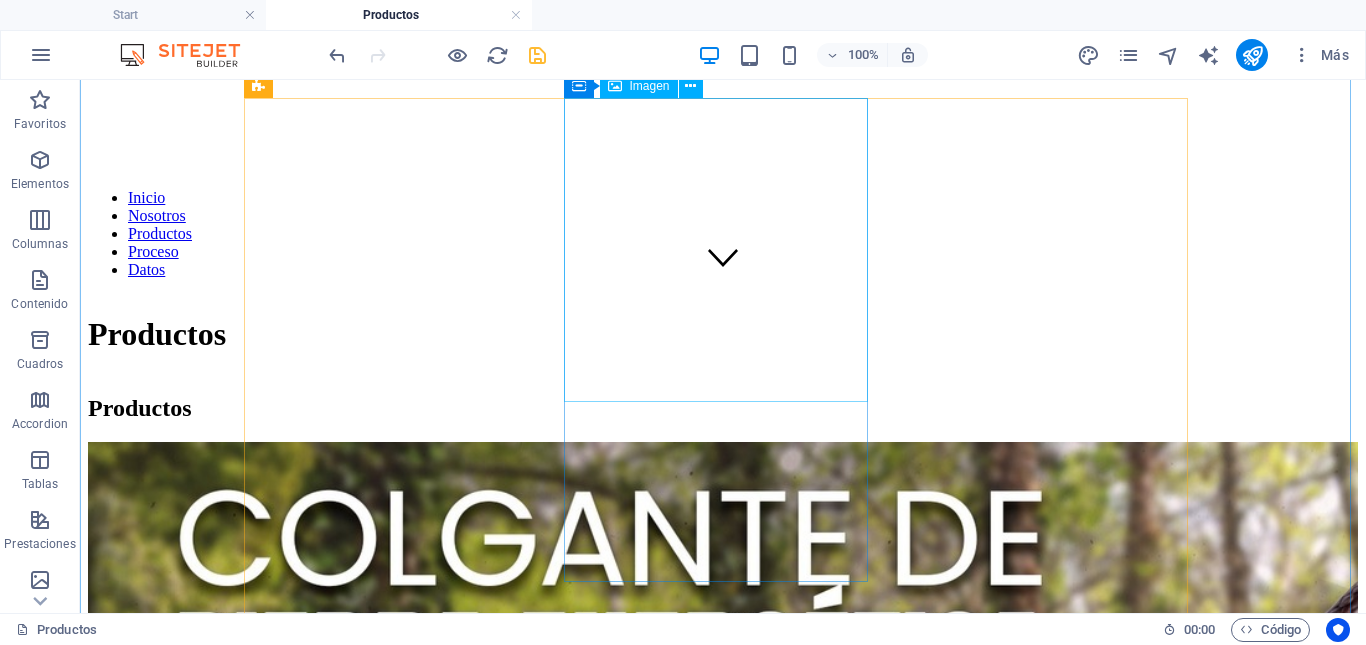 scroll, scrollTop: 512, scrollLeft: 0, axis: vertical 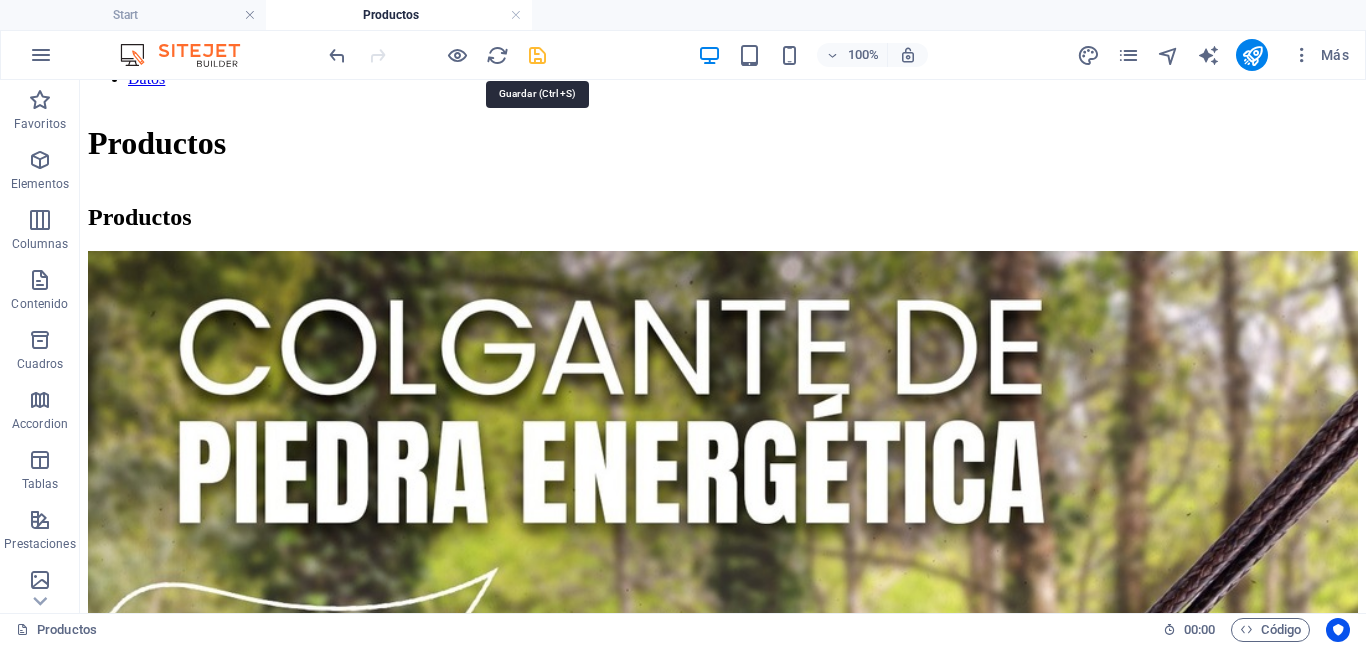 click at bounding box center (537, 55) 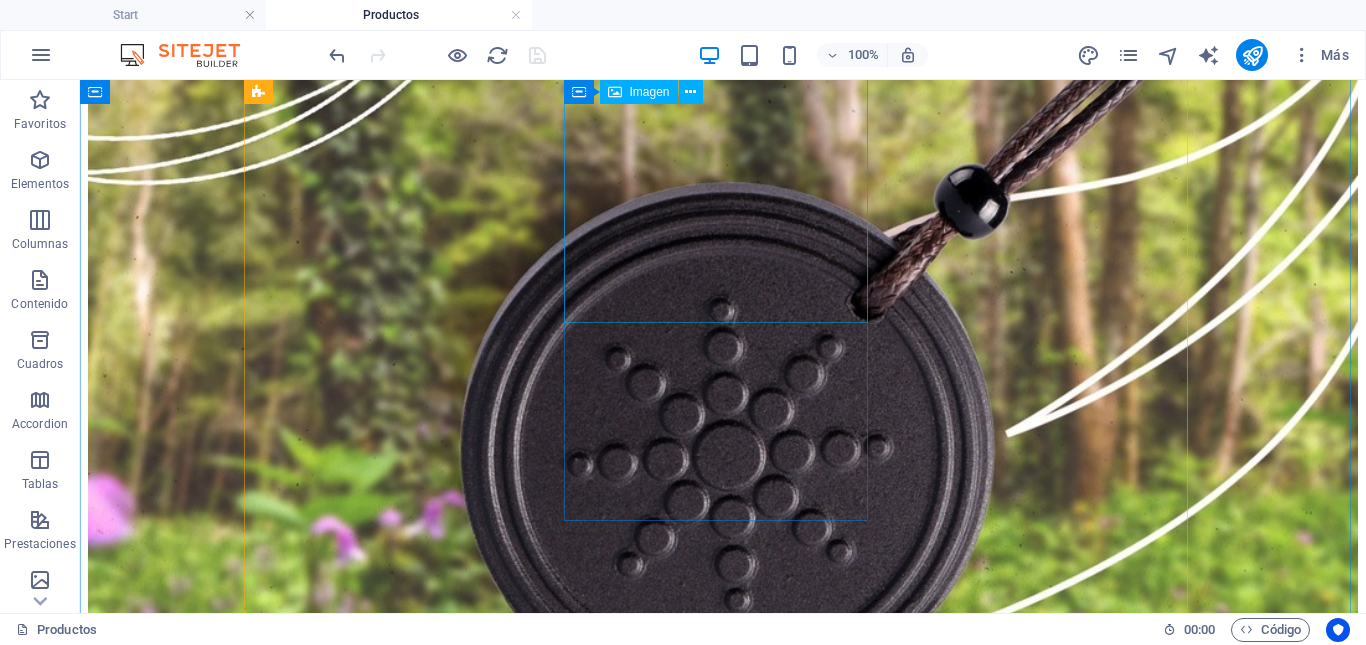 scroll, scrollTop: 1012, scrollLeft: 0, axis: vertical 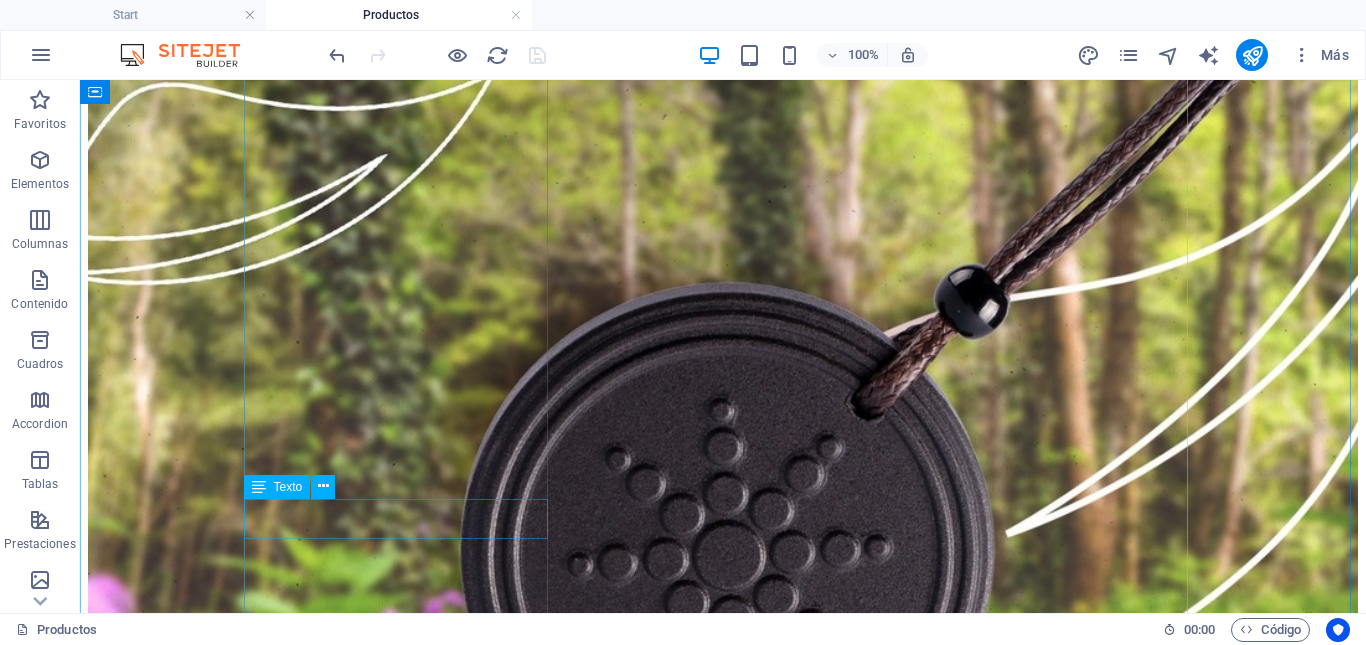 click on "$ 12.540,00" at bounding box center (723, 5296) 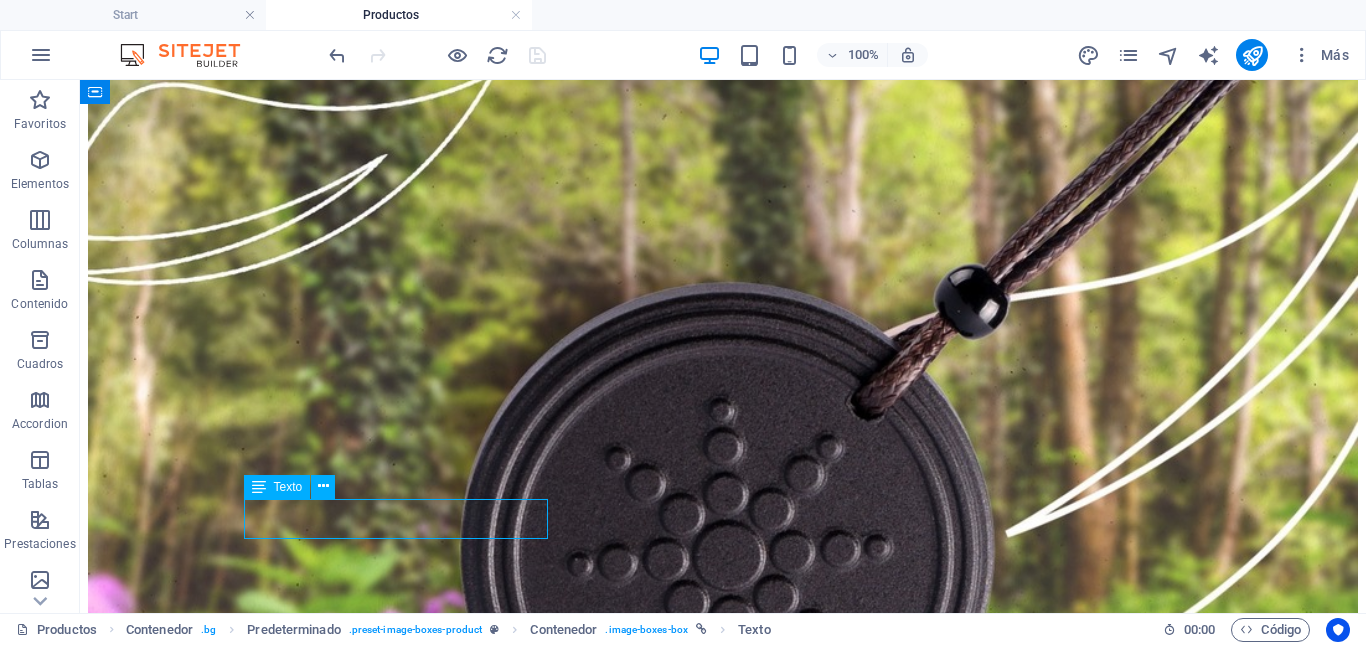 click on "$ 12.540,00" at bounding box center (723, 5296) 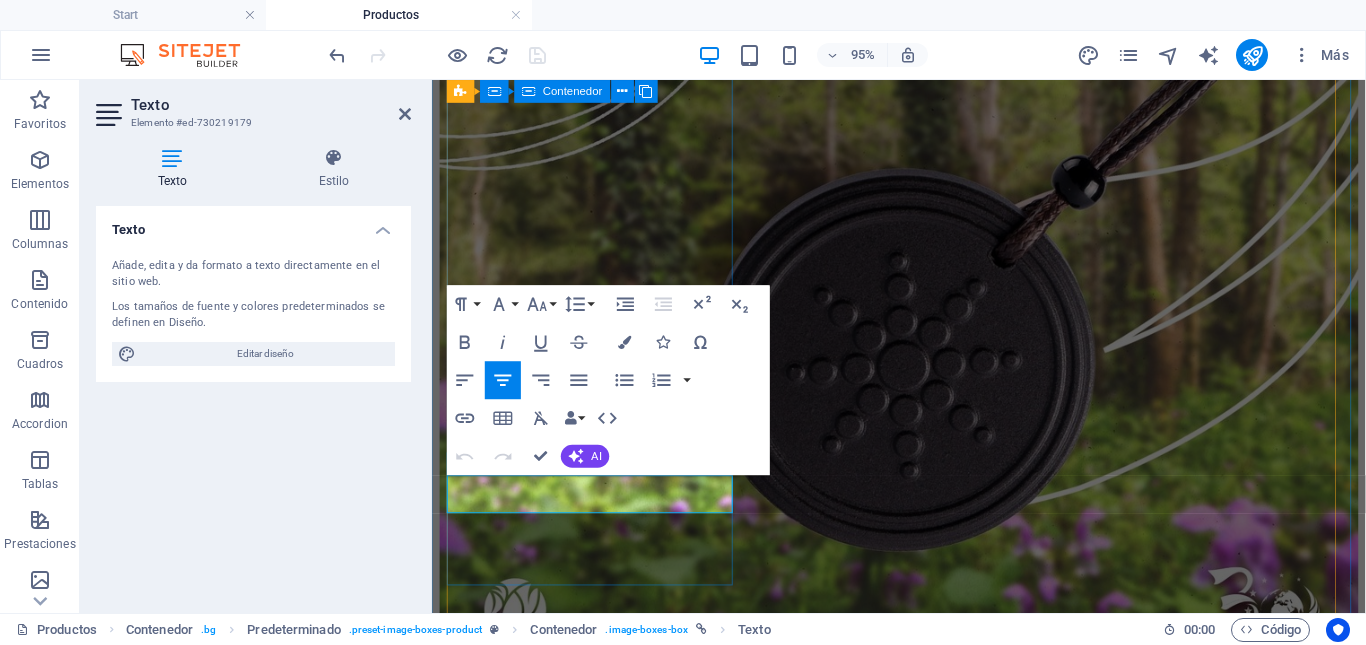 scroll, scrollTop: 1021, scrollLeft: 0, axis: vertical 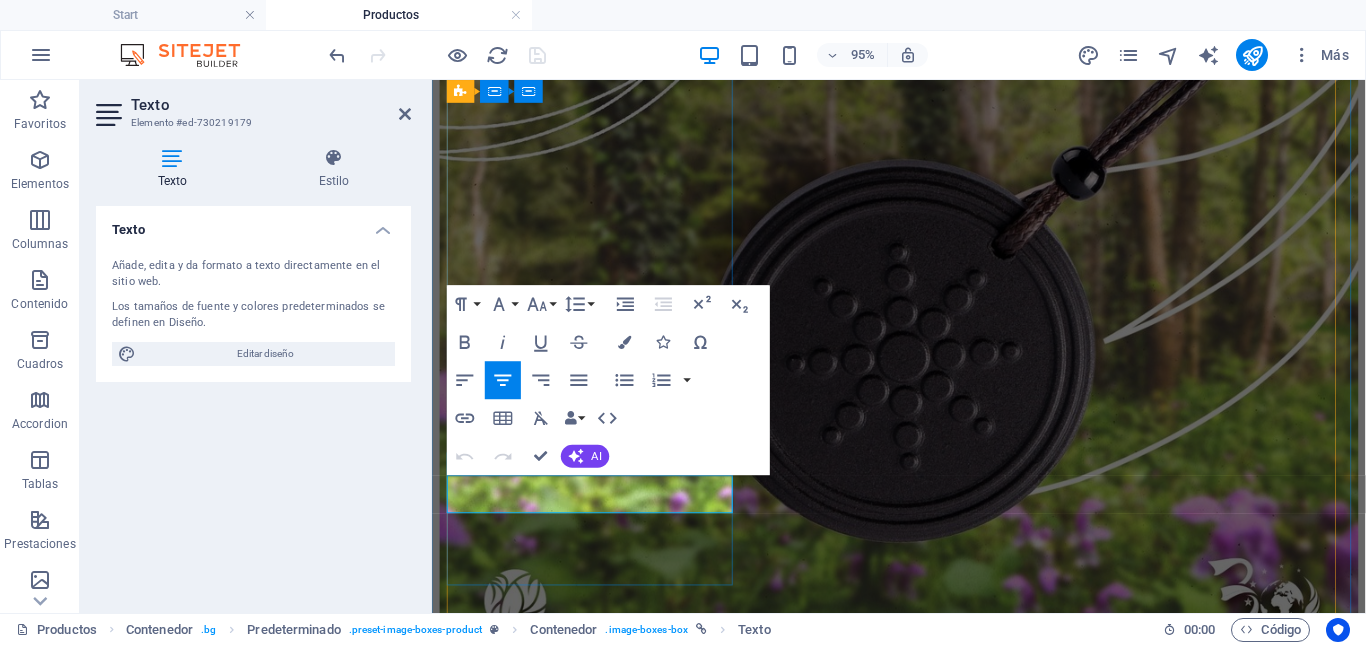 click on "$ 12.540,00" at bounding box center [923, 4092] 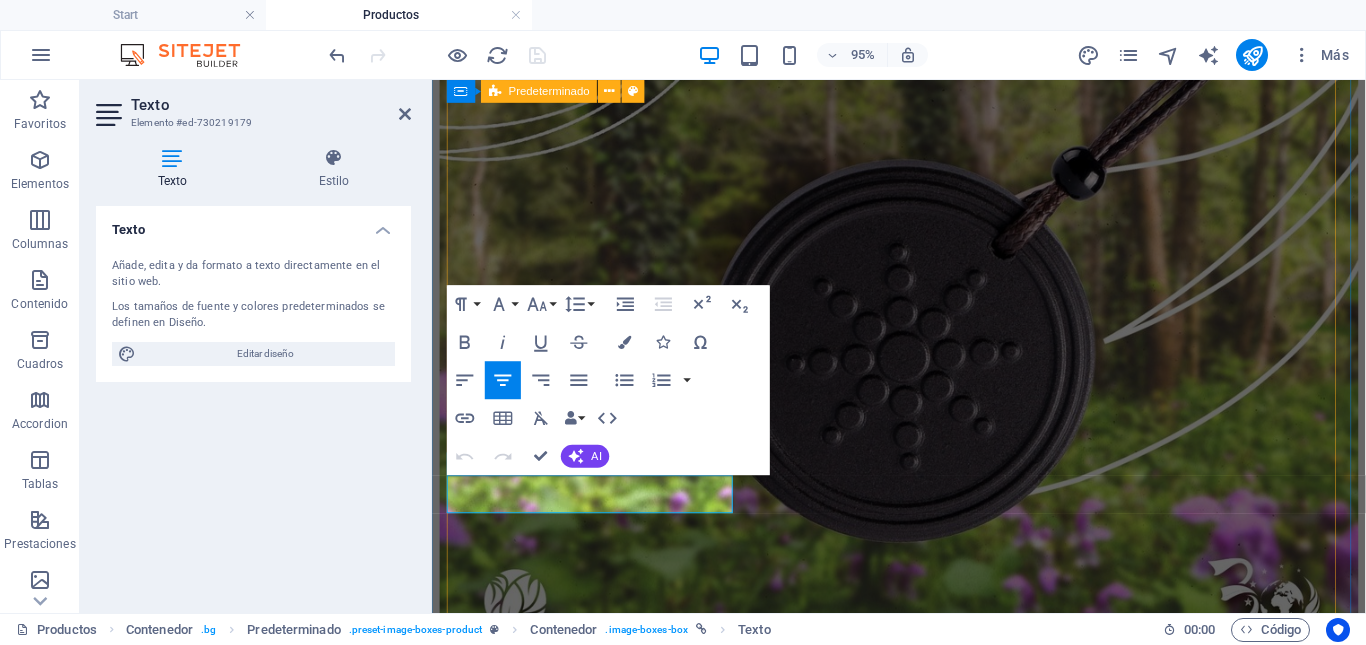 type 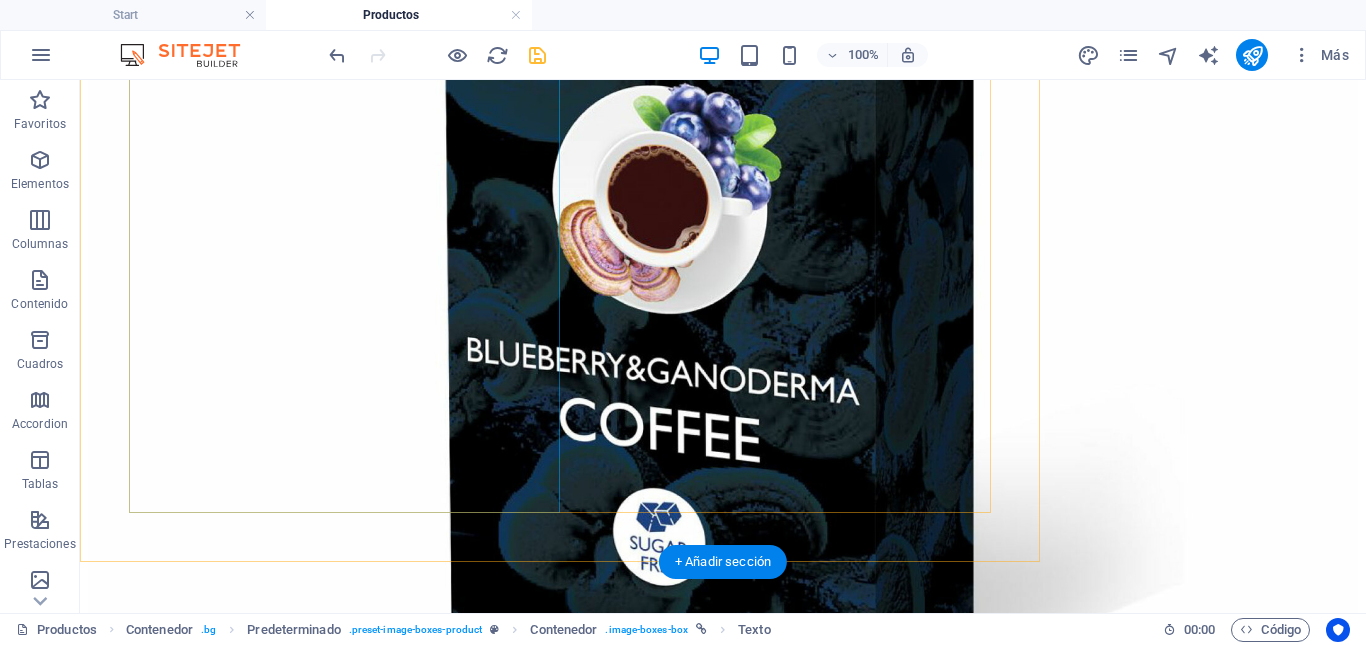 scroll, scrollTop: 4015, scrollLeft: 0, axis: vertical 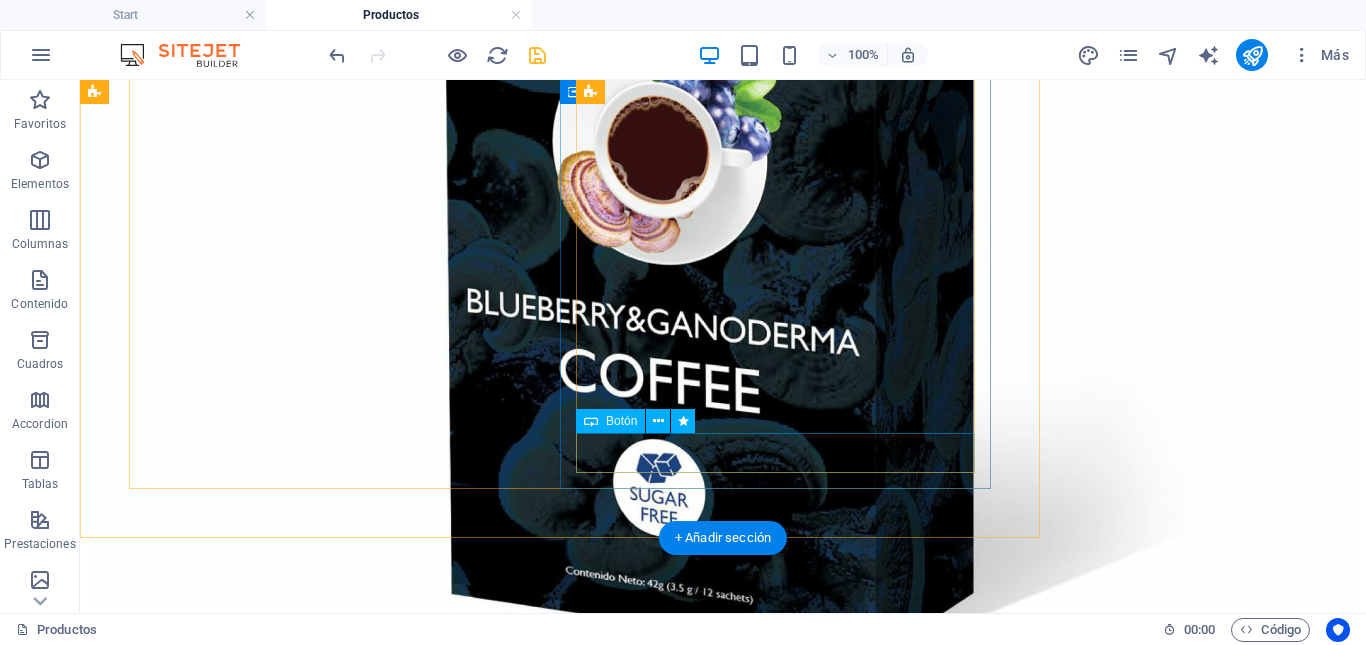 click on "Comprar $12.540,00" at bounding box center [723, 11847] 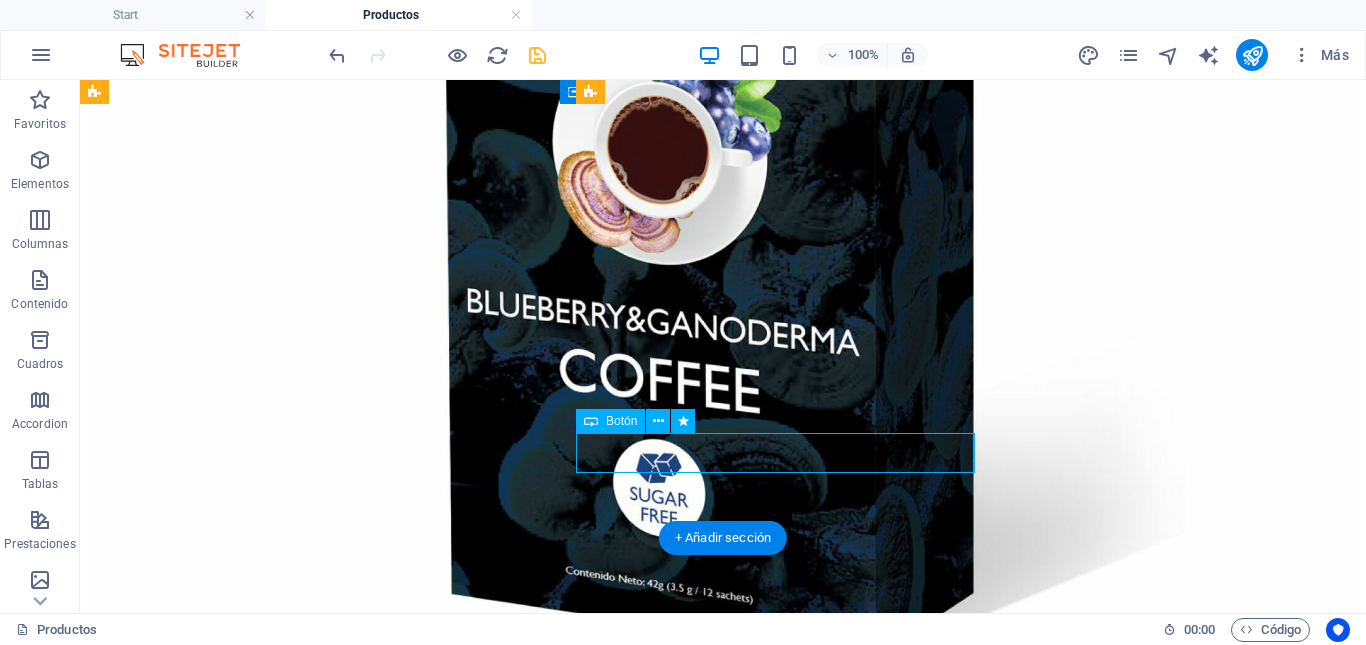 click on "Comprar $12.540,00" at bounding box center (723, 11847) 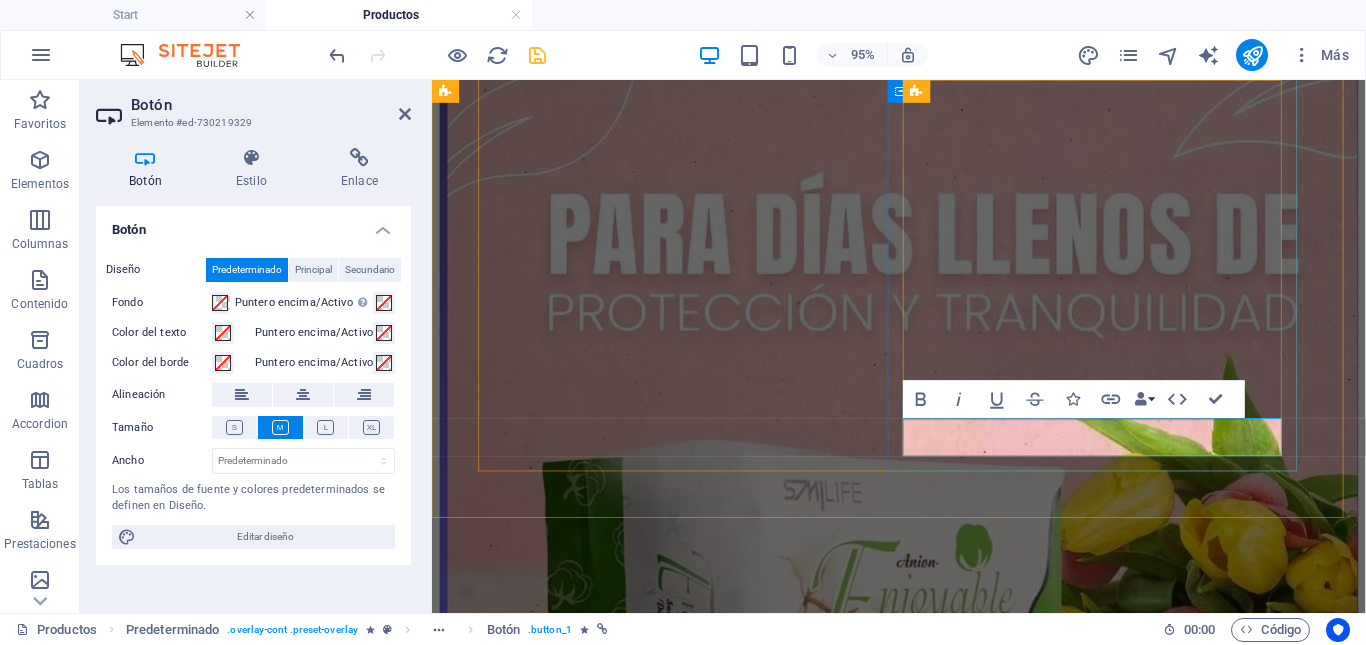 click on "Comprar $12.540,00" at bounding box center (506, 9049) 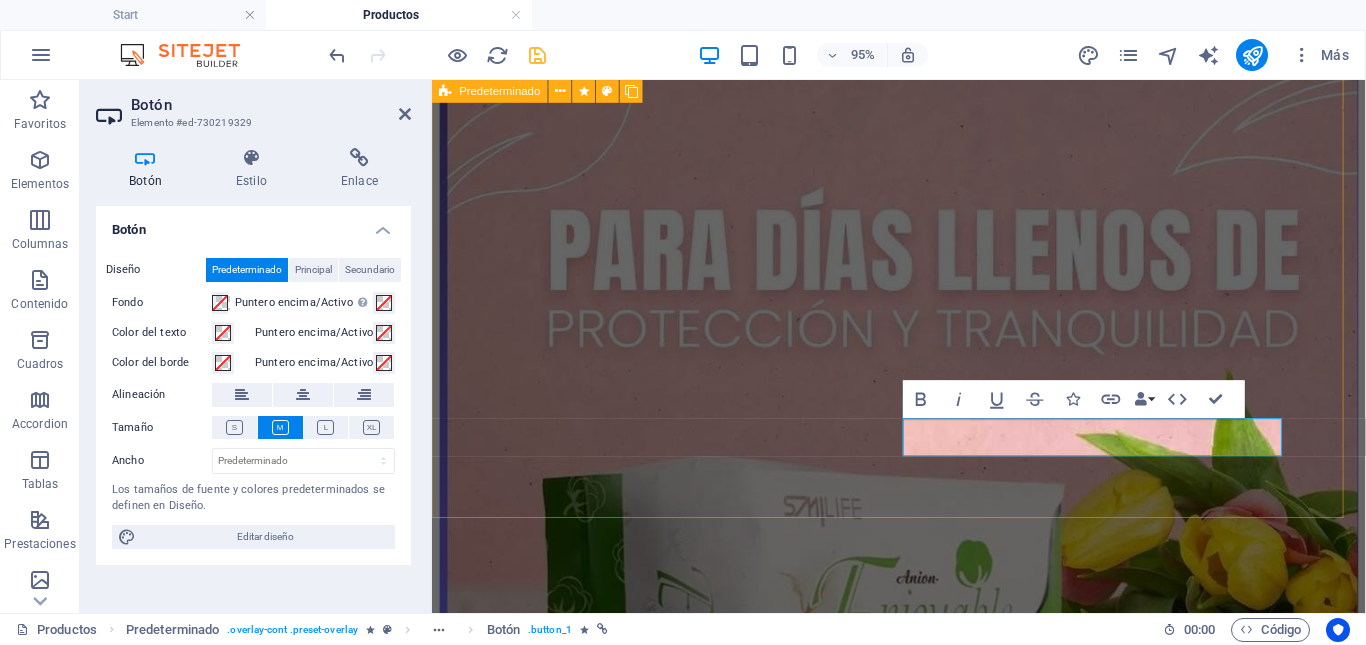 type 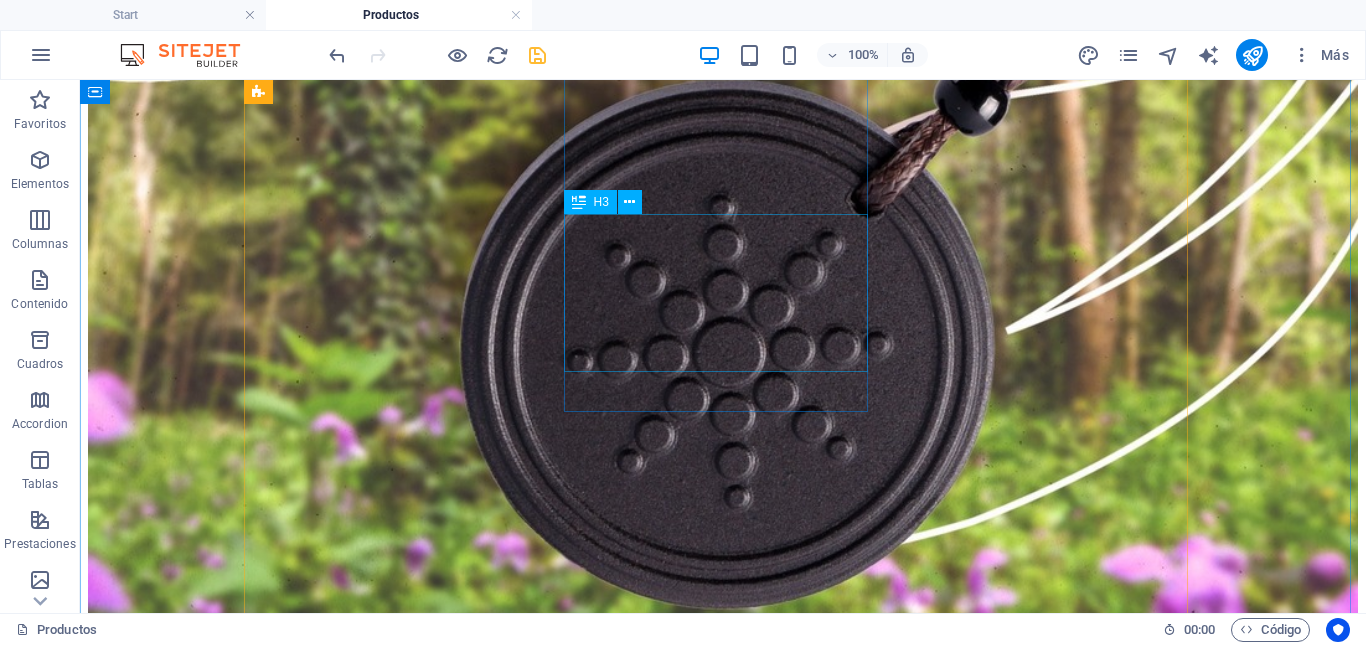 scroll, scrollTop: 1115, scrollLeft: 0, axis: vertical 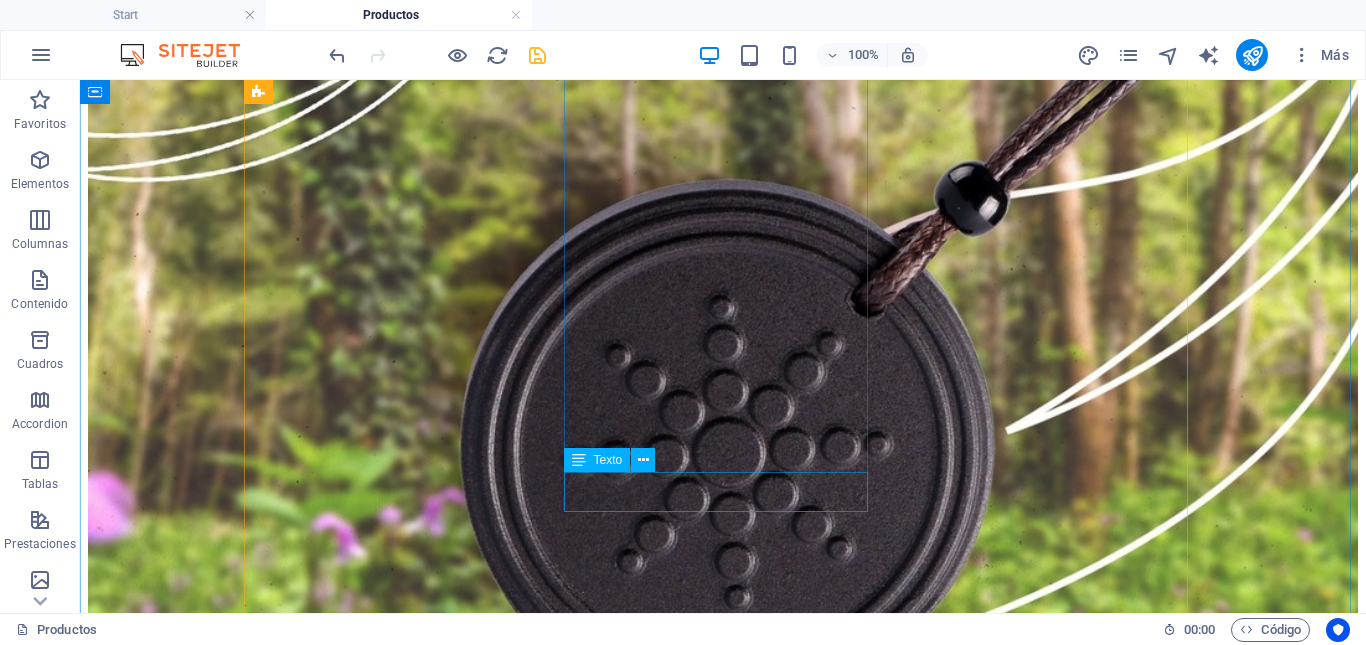 click on "$ 262.200,00" at bounding box center (723, 6878) 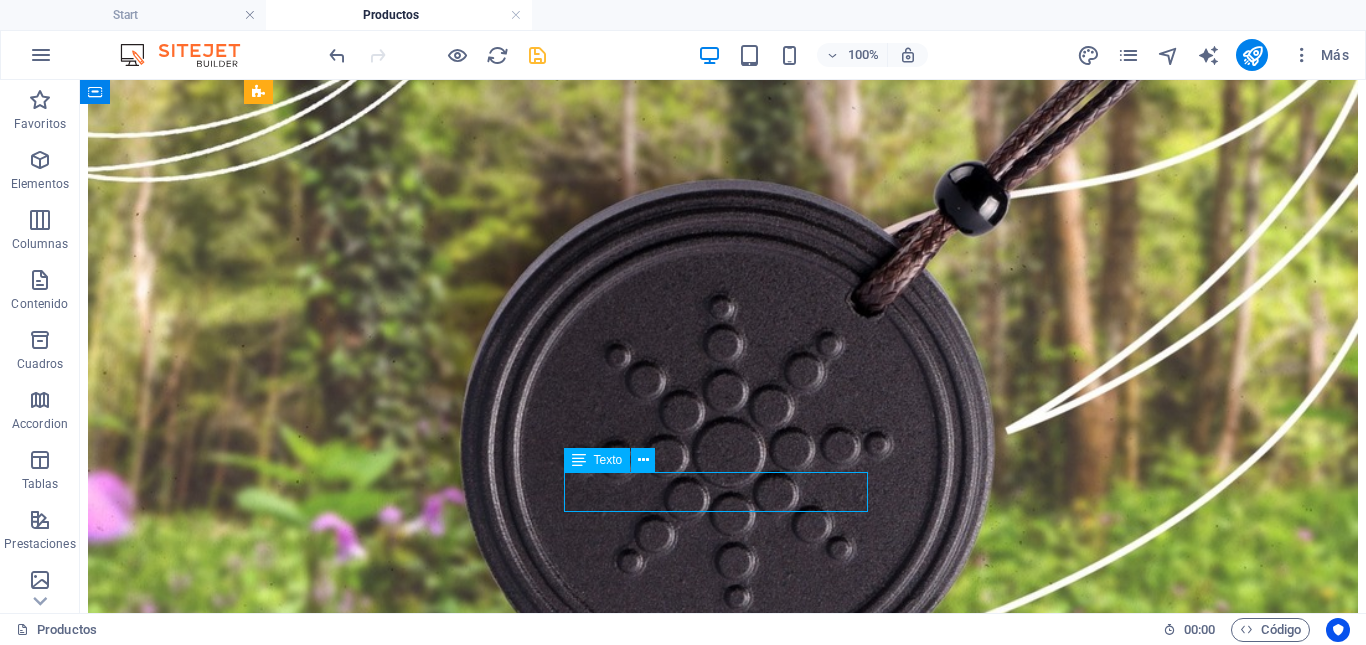 click on "$ 262.200,00" at bounding box center [723, 6878] 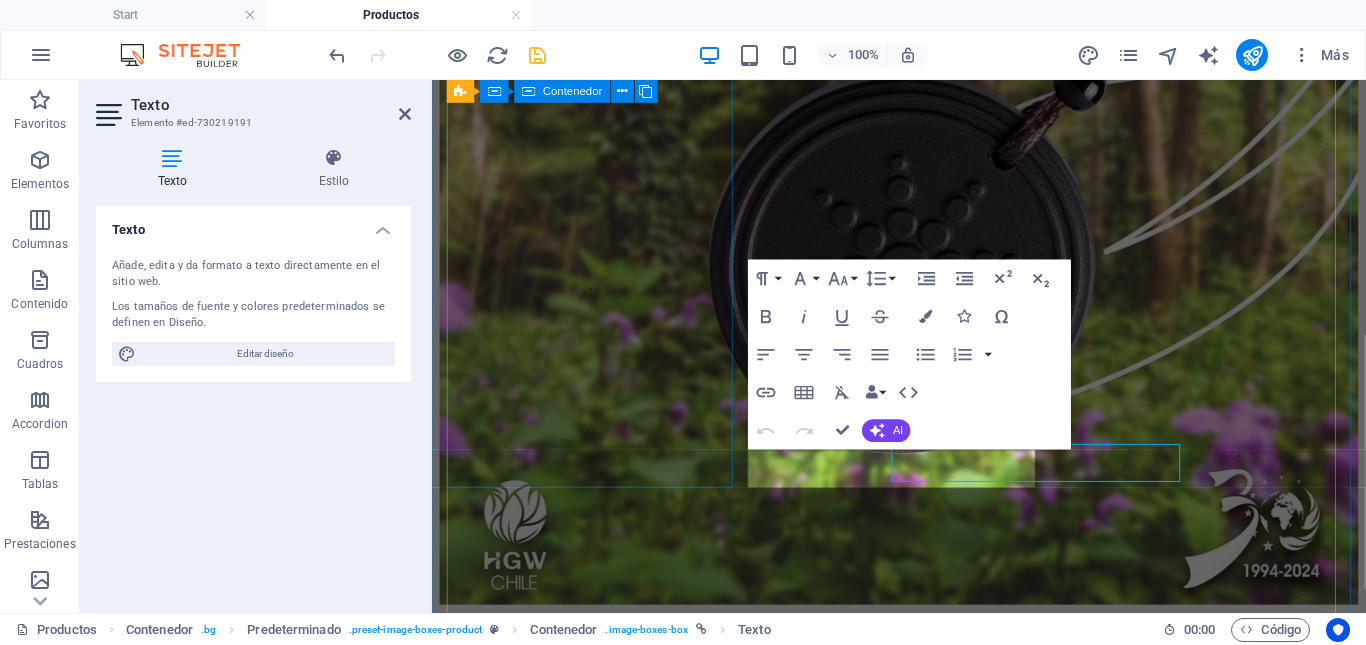 scroll, scrollTop: 1124, scrollLeft: 0, axis: vertical 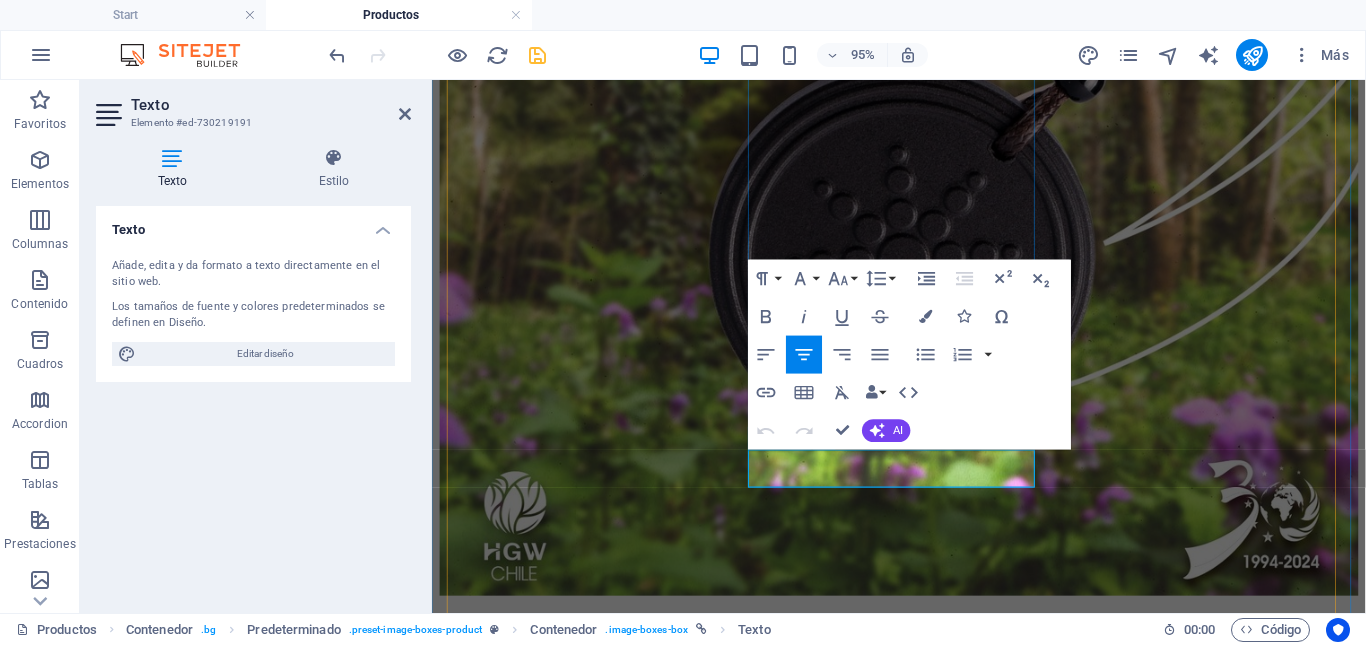 click on "$ 262.200,00" at bounding box center [923, 5296] 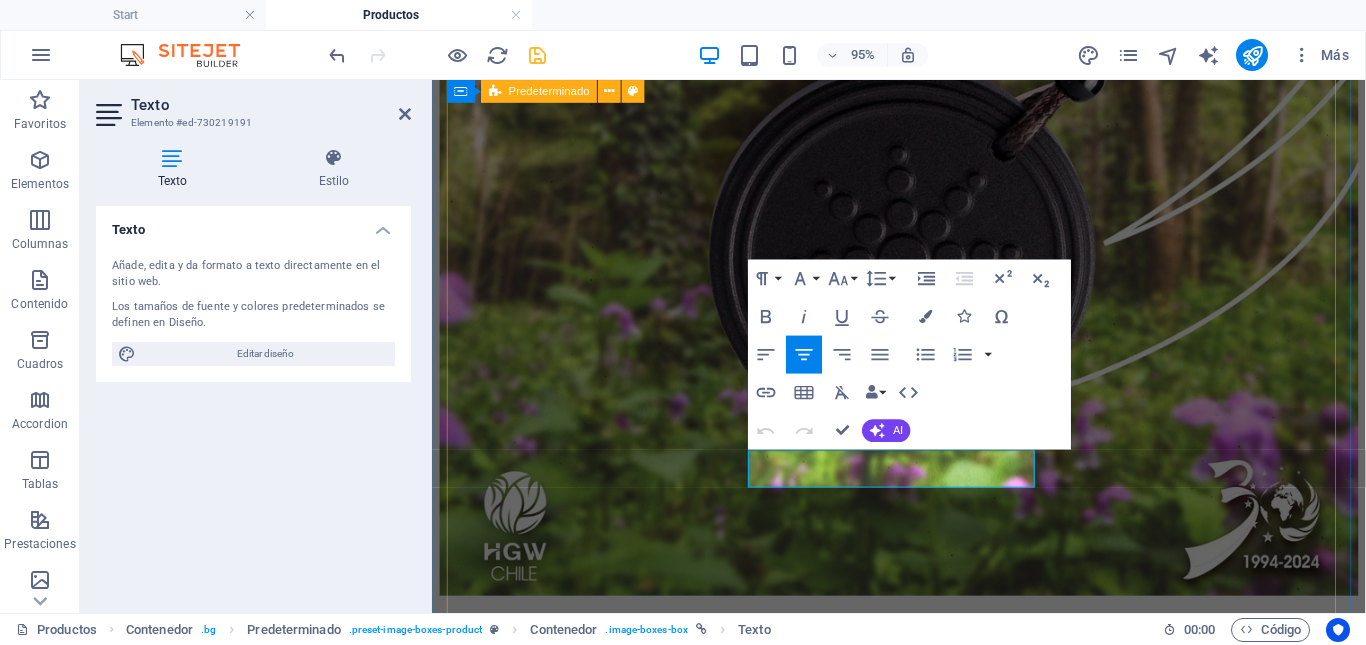 type 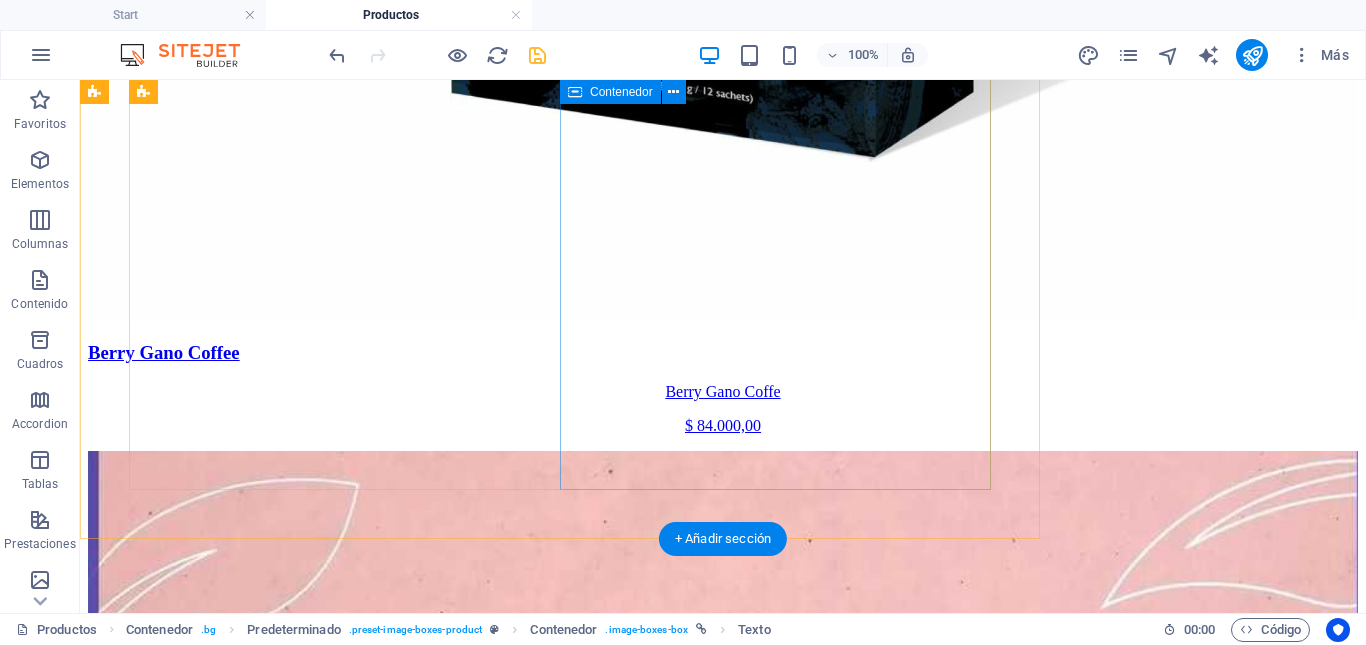 scroll, scrollTop: 4618, scrollLeft: 0, axis: vertical 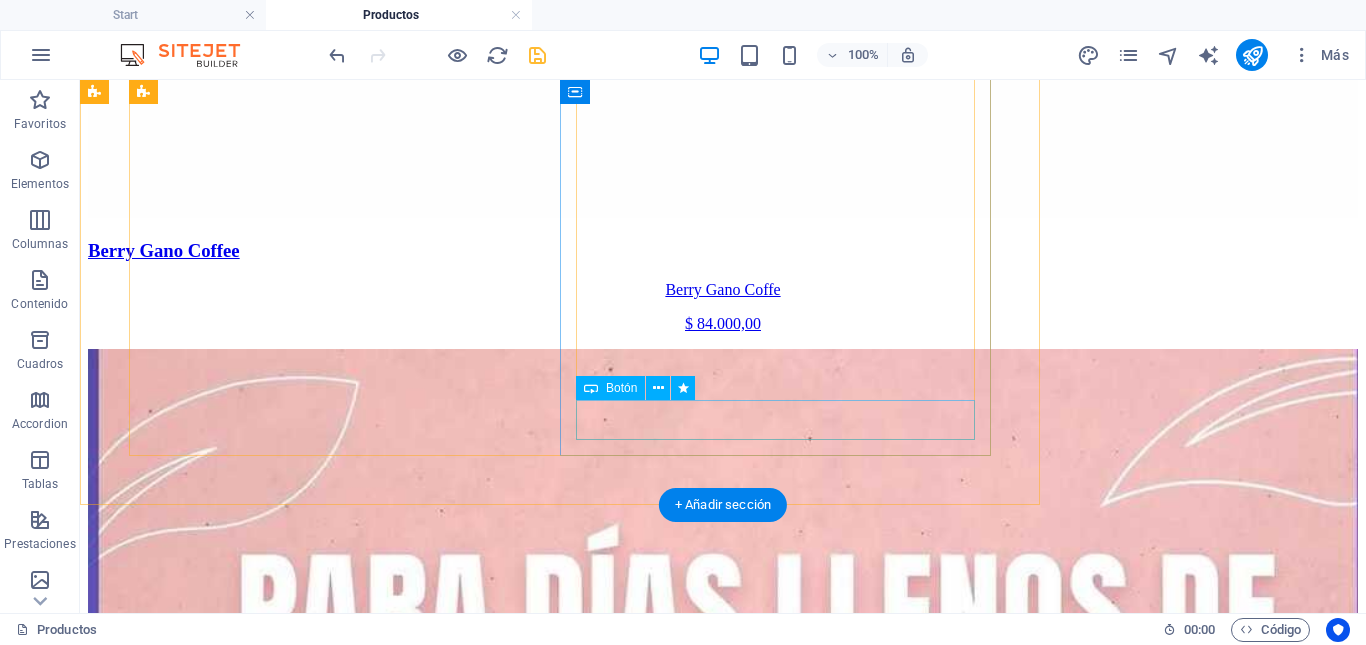 click on "Comprar $262.200,00" at bounding box center (723, 12219) 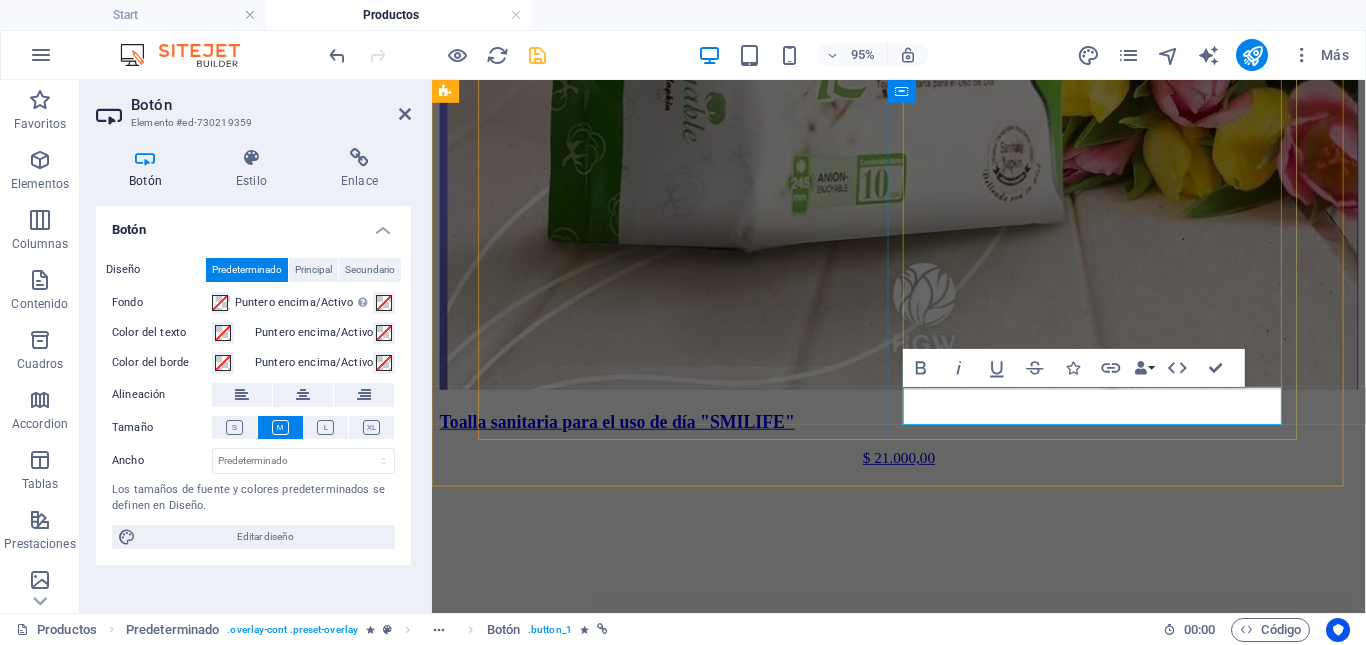 click on "Comprar $262.200,00" at bounding box center (510, 9308) 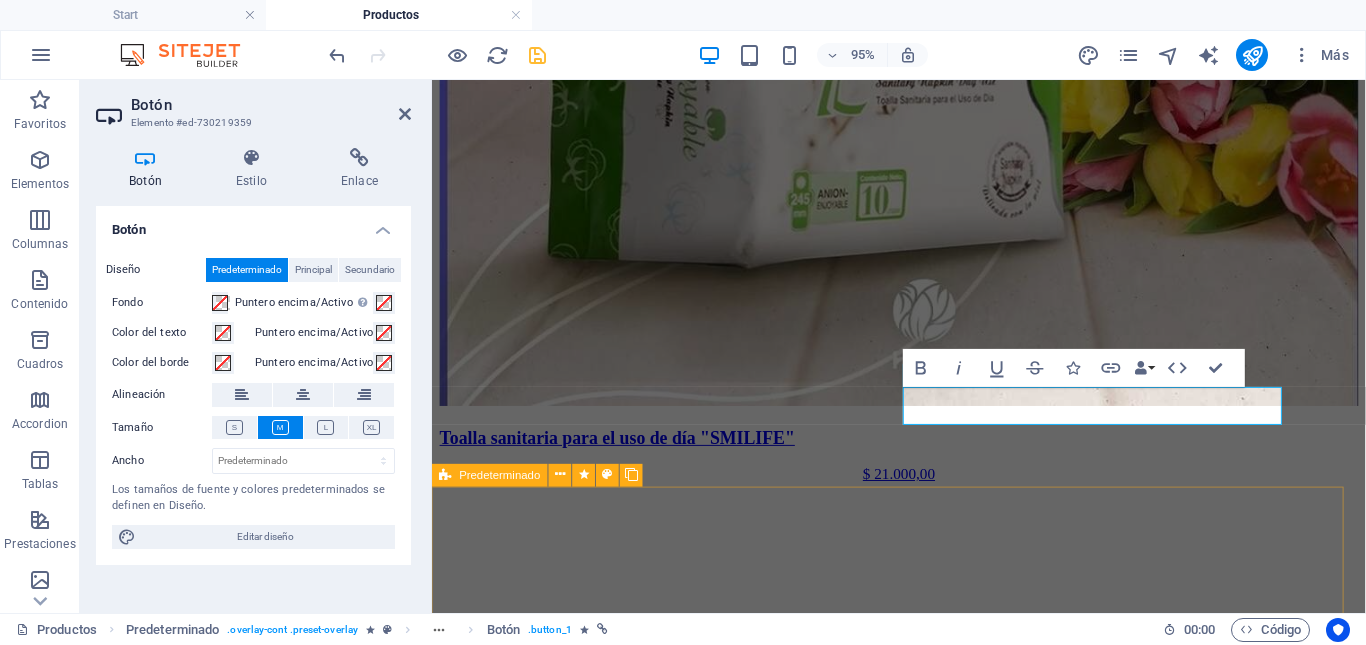 type 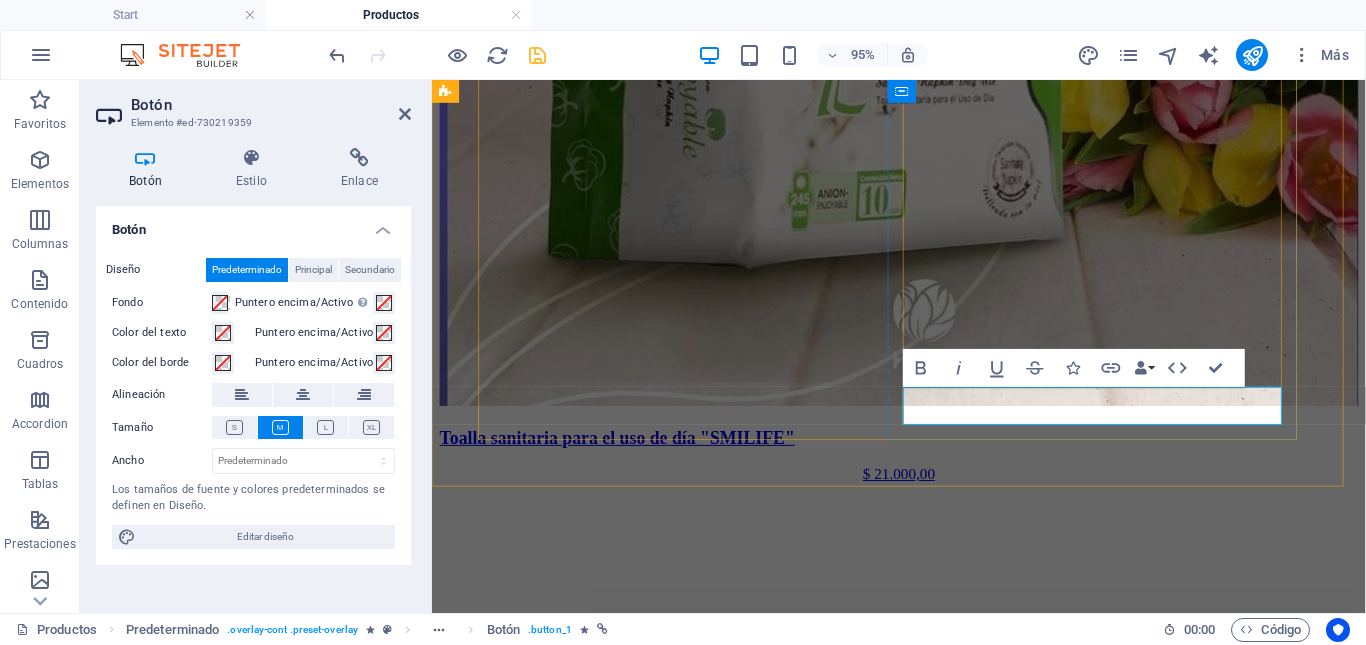 click on "Comprar $262.000,00" at bounding box center (510, 9325) 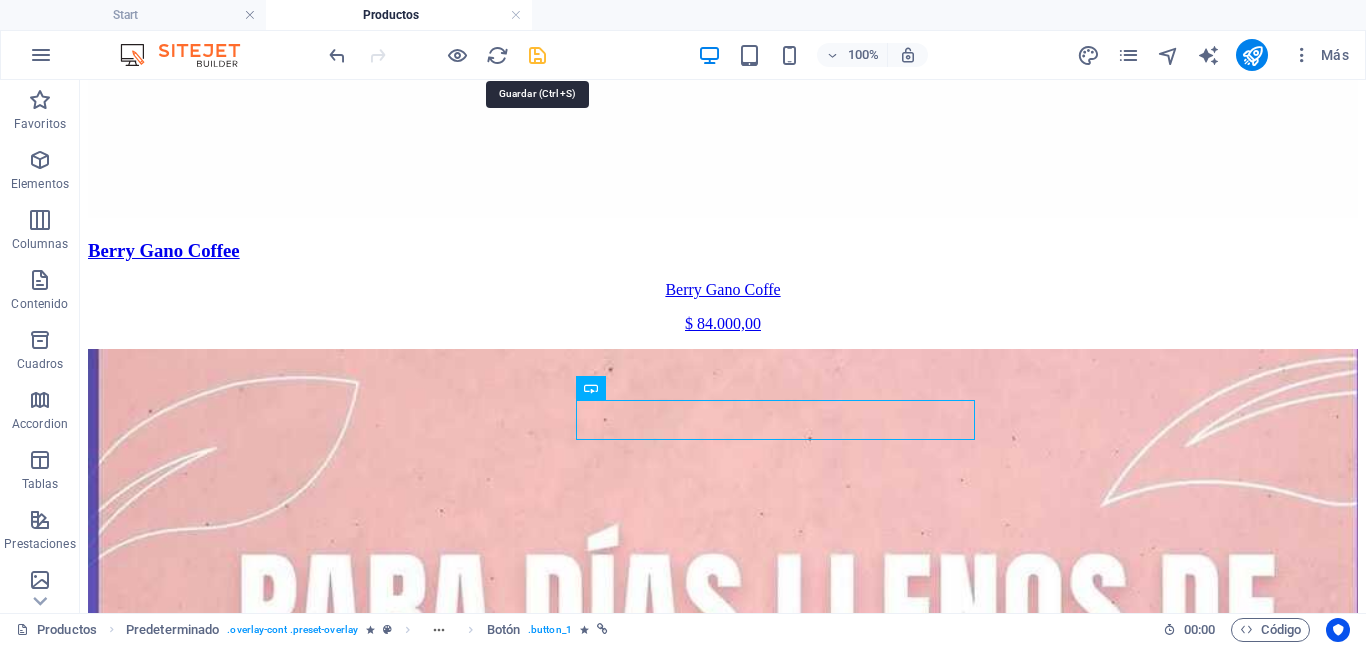 click at bounding box center [537, 55] 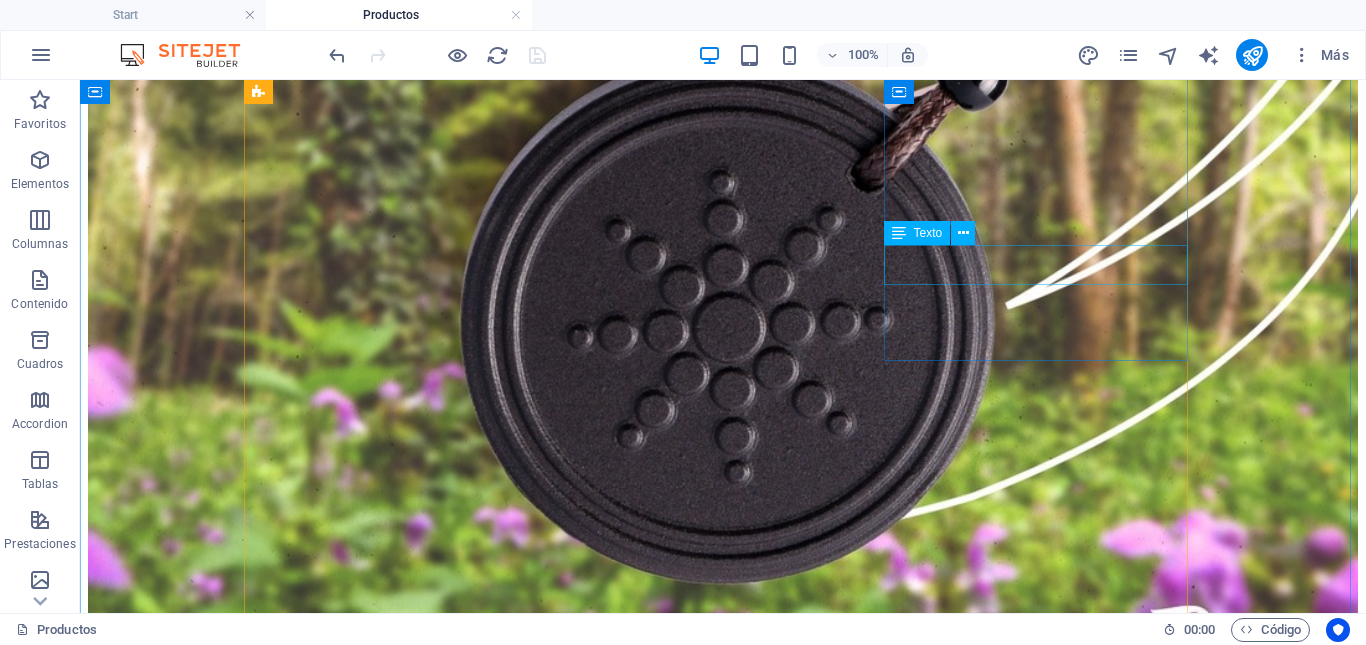 scroll, scrollTop: 1218, scrollLeft: 0, axis: vertical 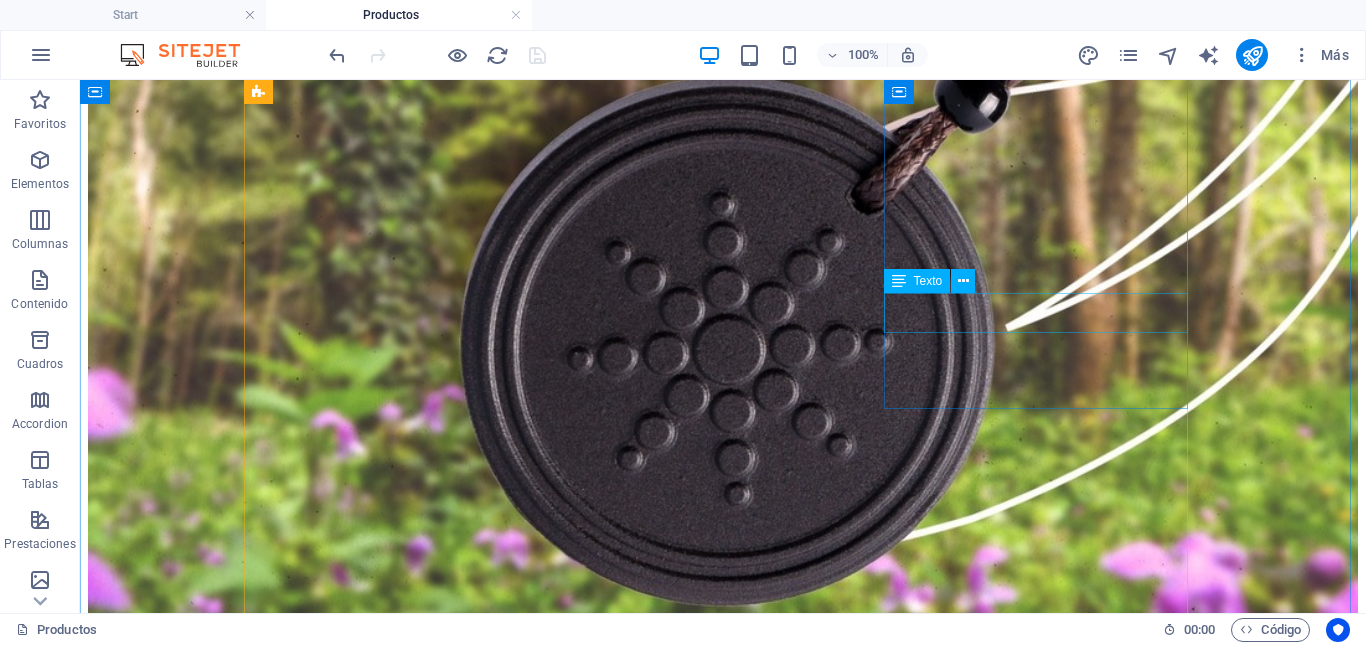 click on "$ 60.800,00" at bounding box center (723, 8143) 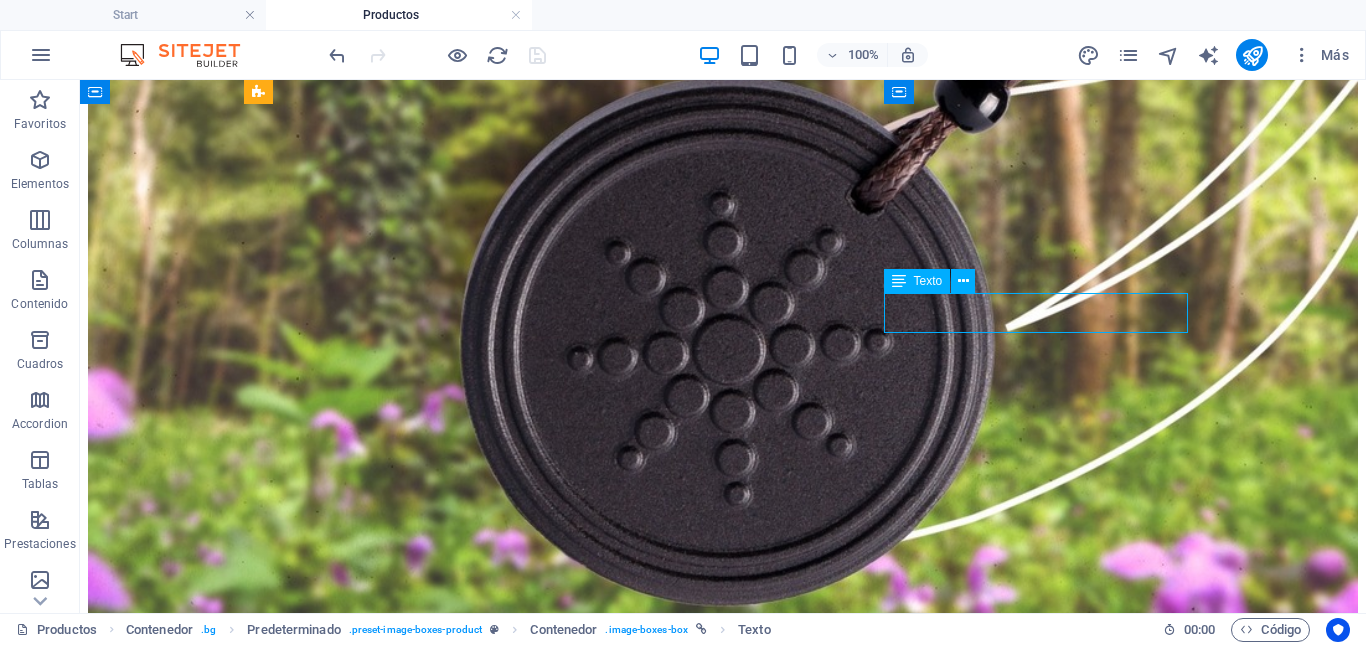click on "$ 60.800,00" at bounding box center (723, 8143) 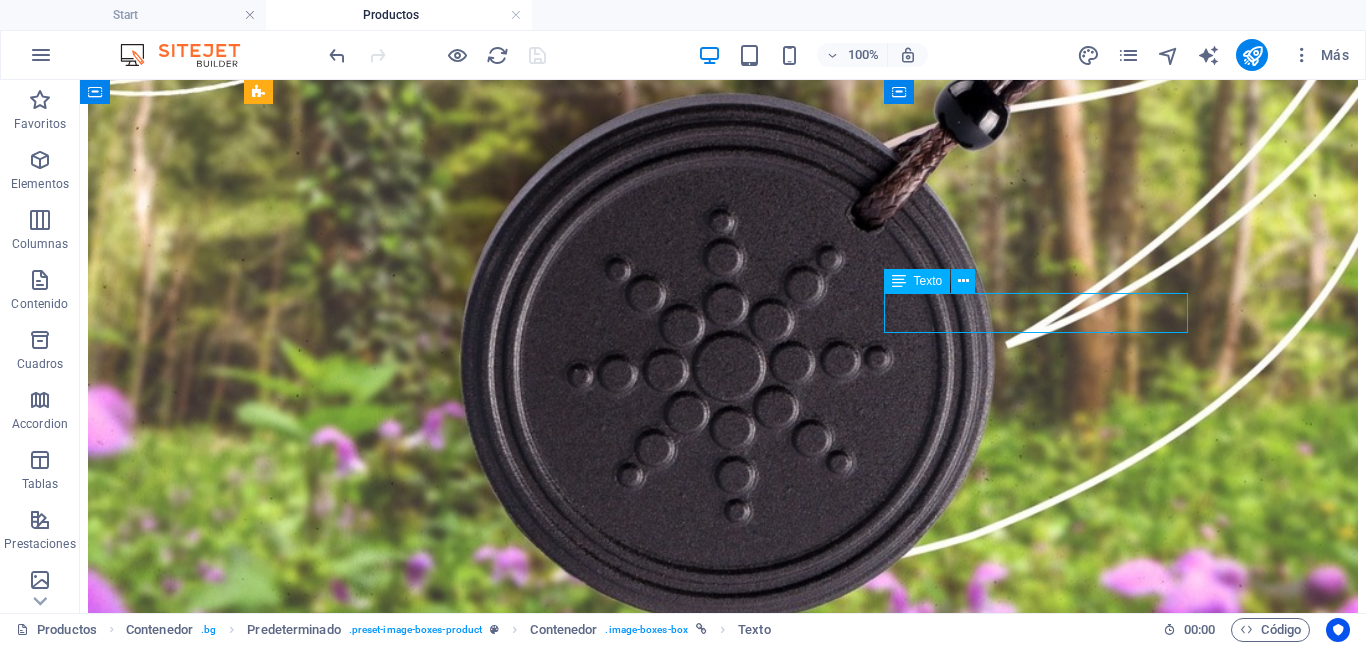 scroll, scrollTop: 1227, scrollLeft: 0, axis: vertical 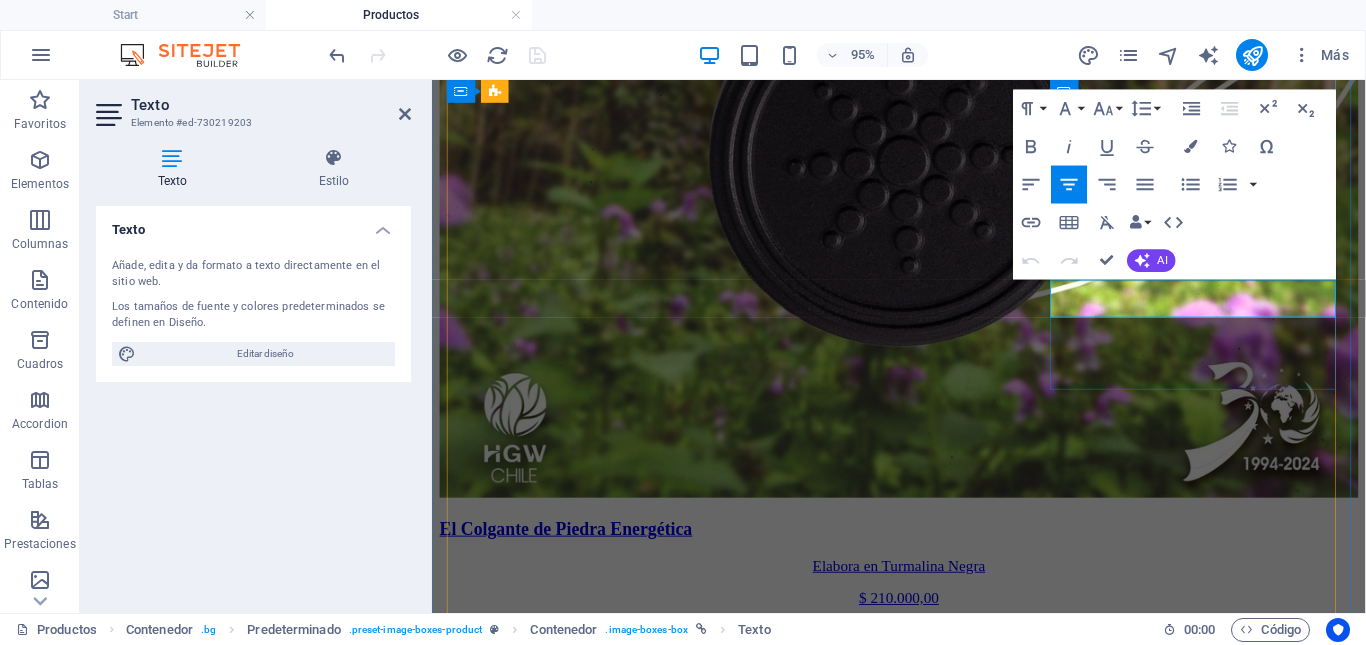 click on "$ 60.800,00" at bounding box center [923, 6257] 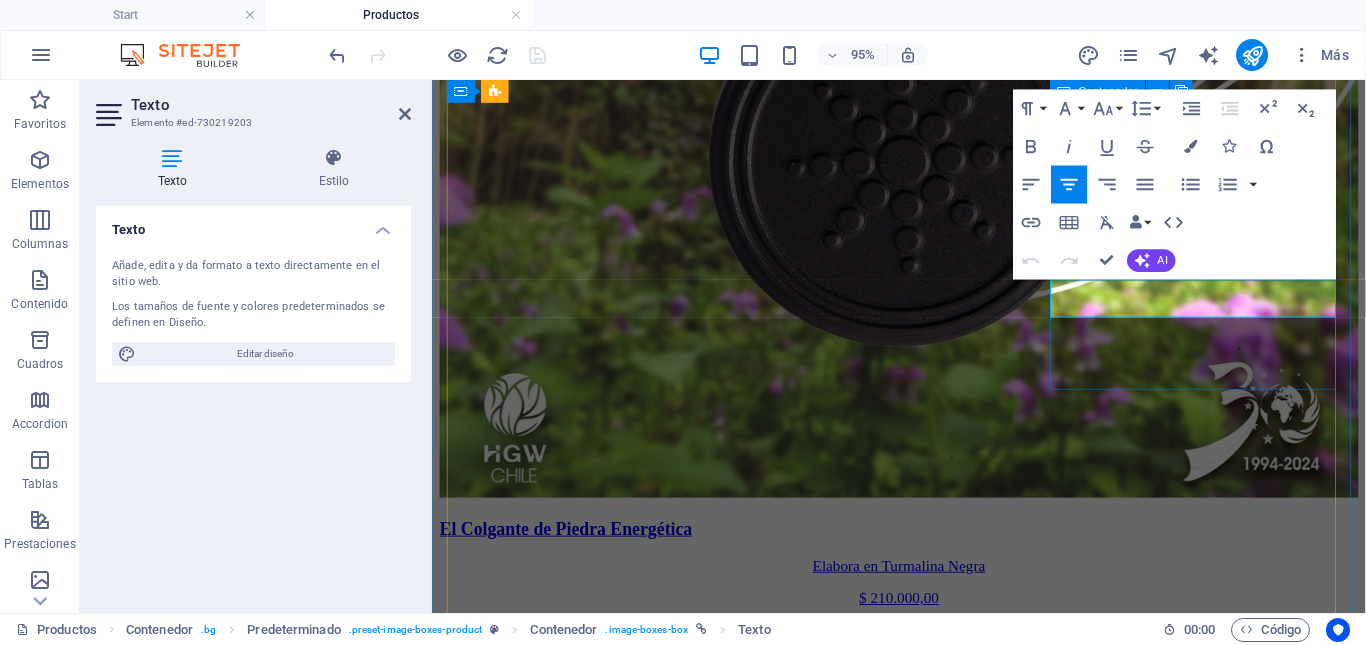 type 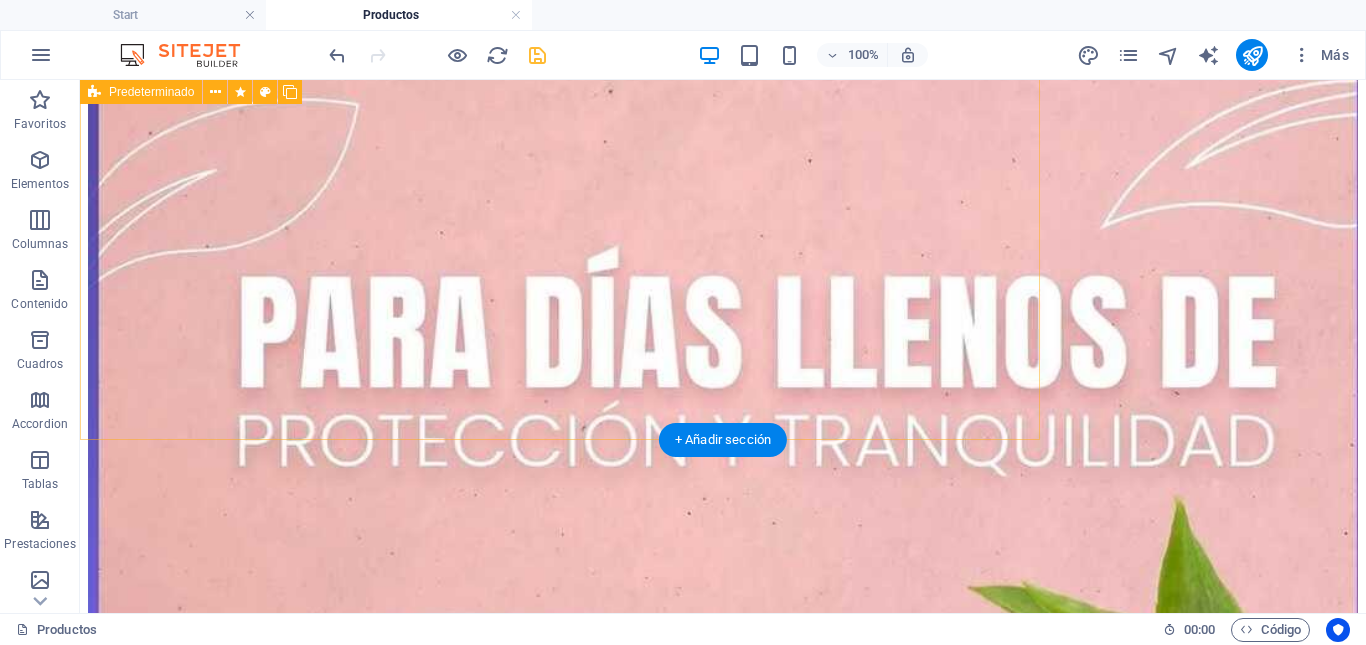 scroll, scrollTop: 5221, scrollLeft: 0, axis: vertical 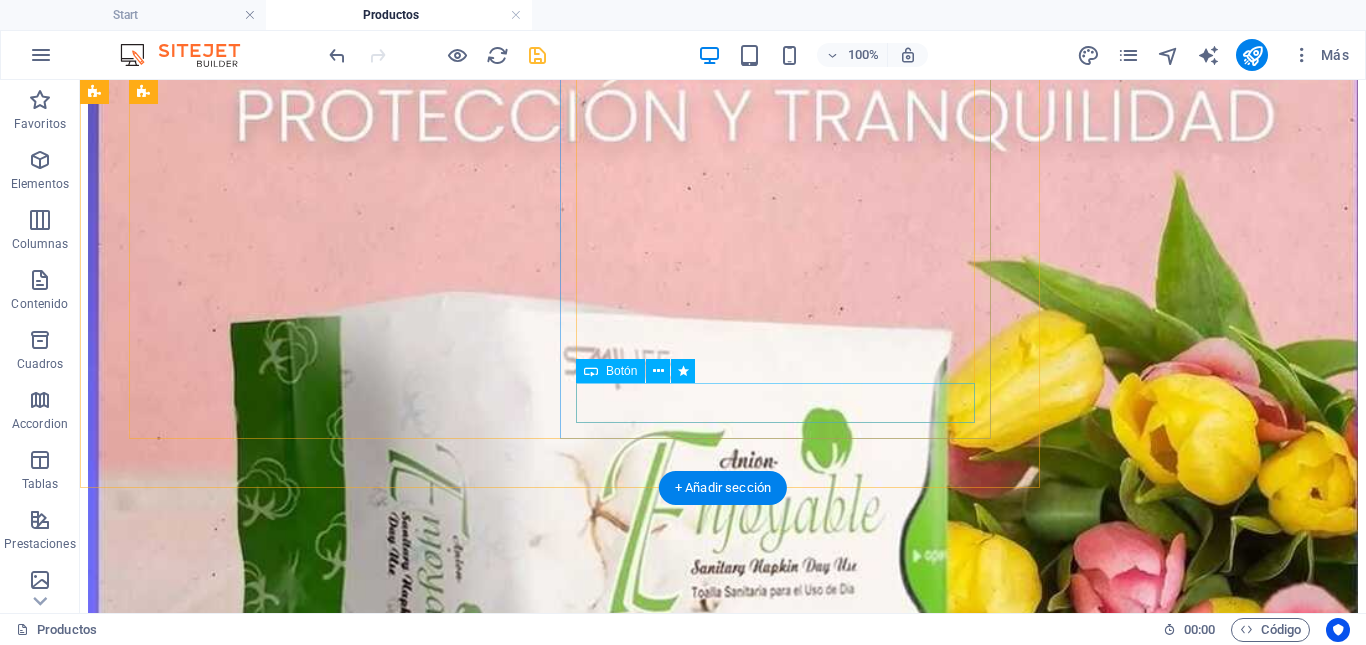 click on "Comprar $60.800,00" at bounding box center [723, 12513] 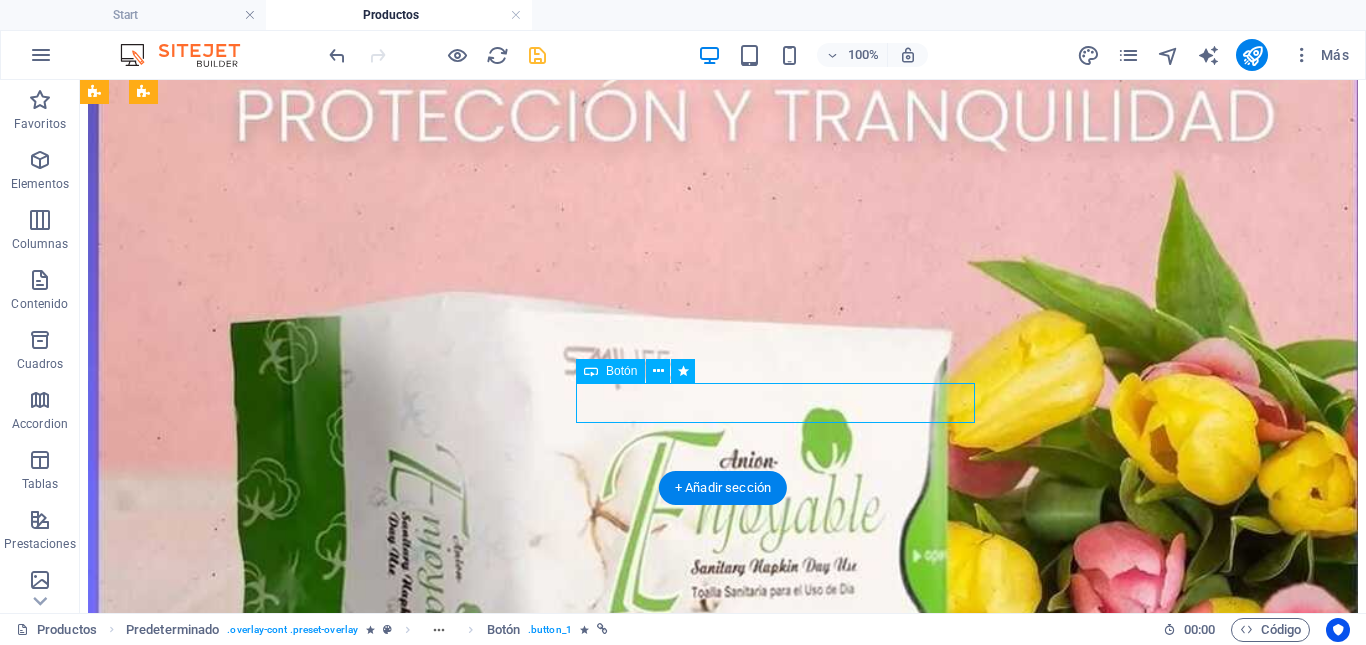 click on "Comprar $60.800,00" at bounding box center [723, 12513] 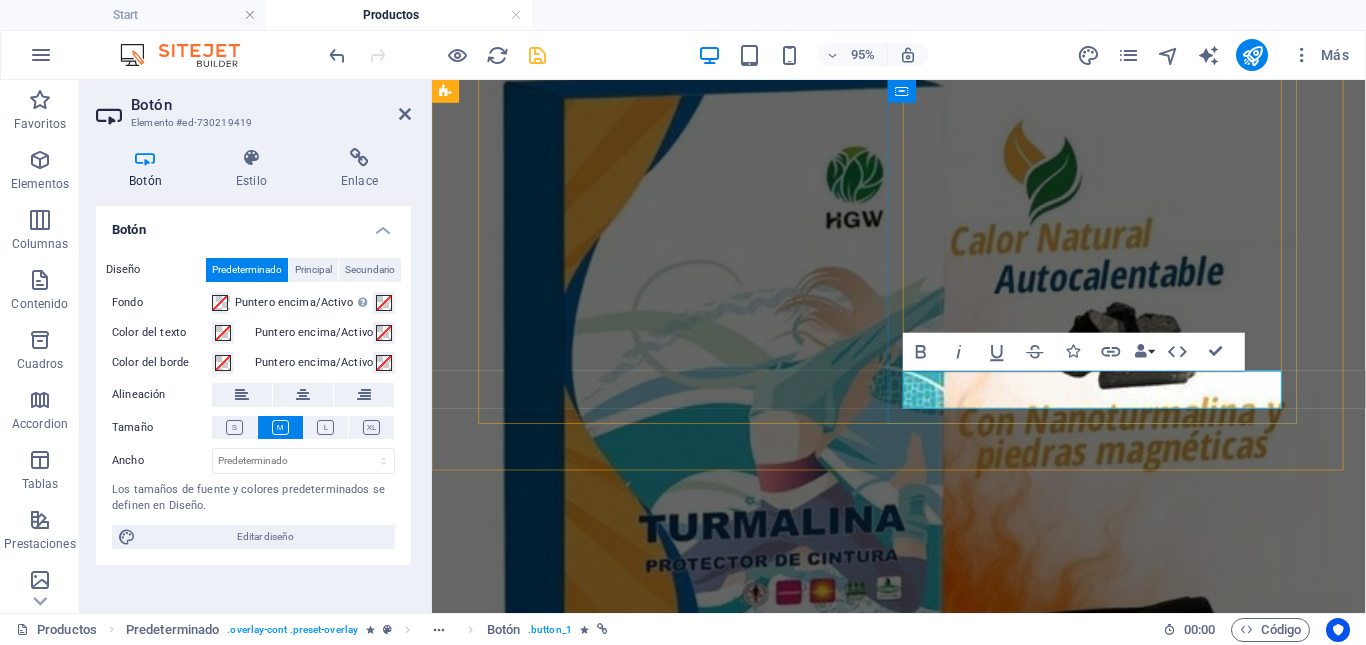 click on "Comprar $60.800,00" at bounding box center [506, 9511] 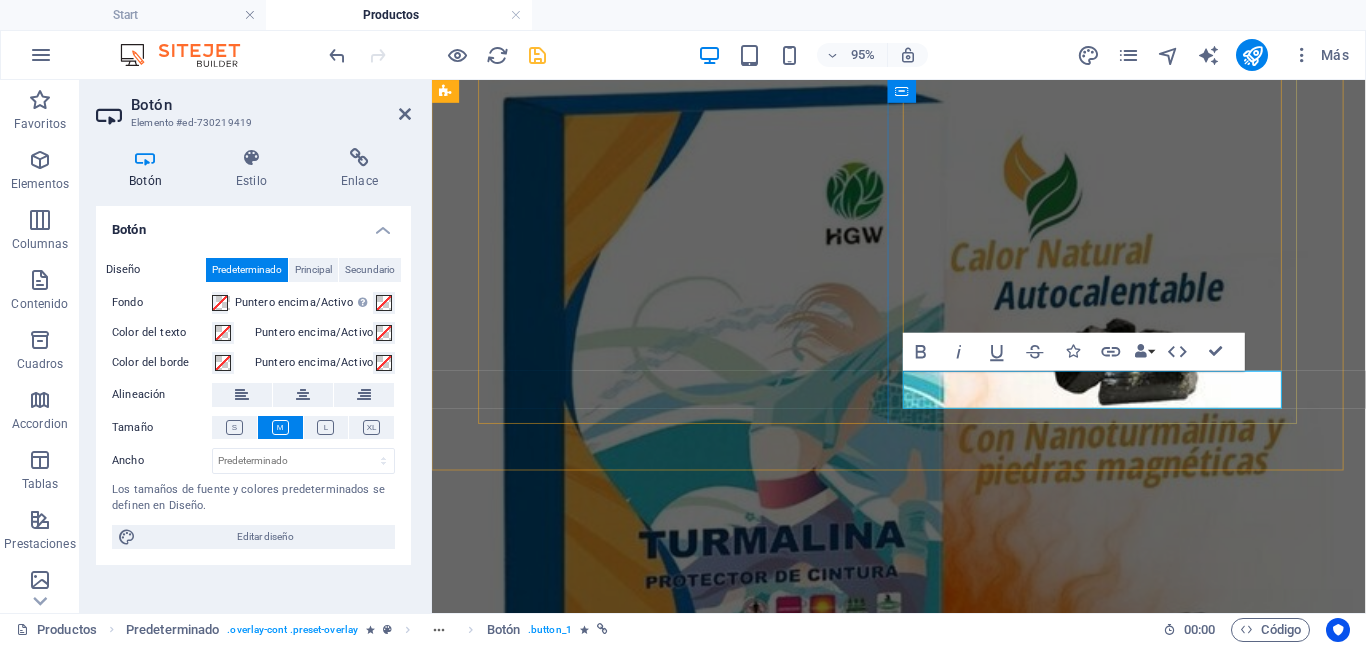 type 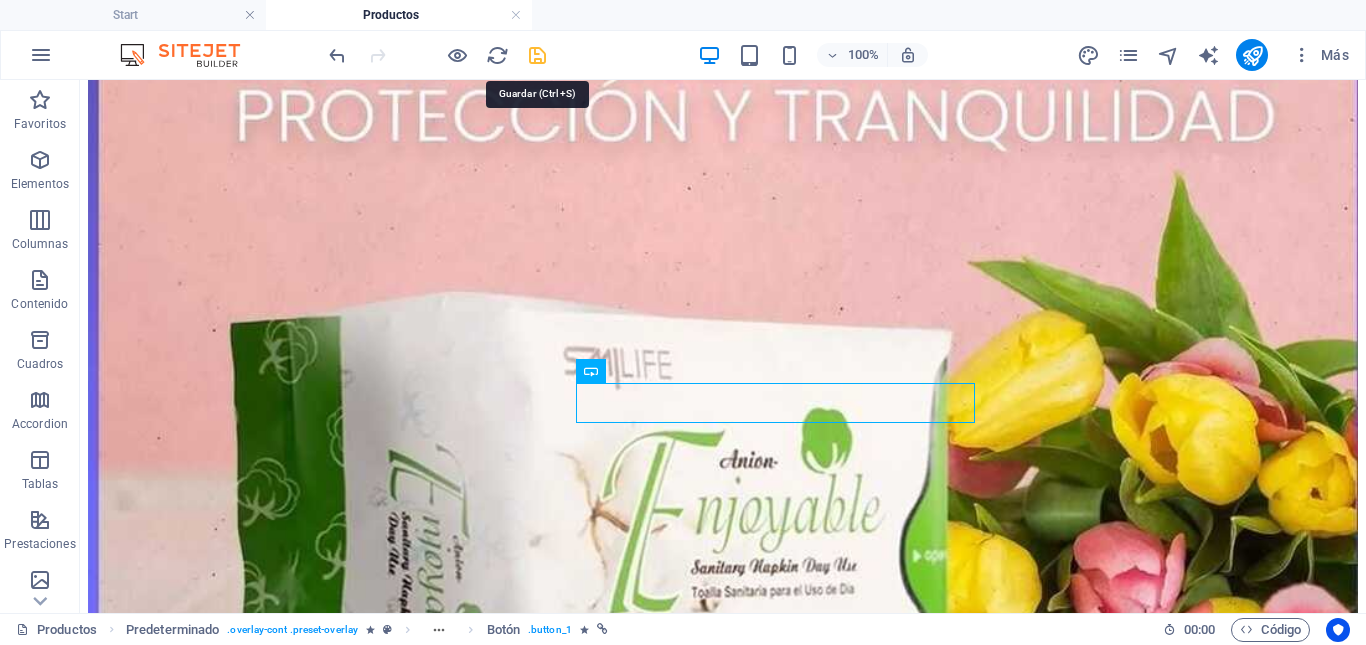 click at bounding box center [537, 55] 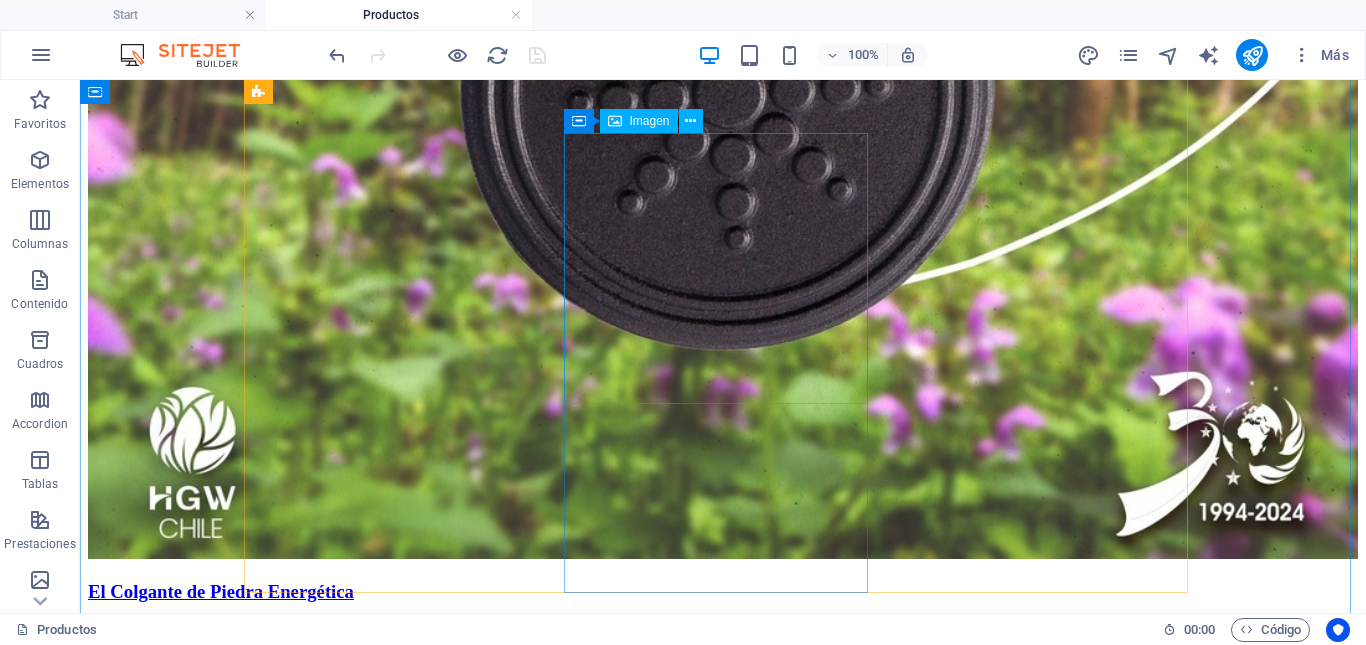 scroll, scrollTop: 1521, scrollLeft: 0, axis: vertical 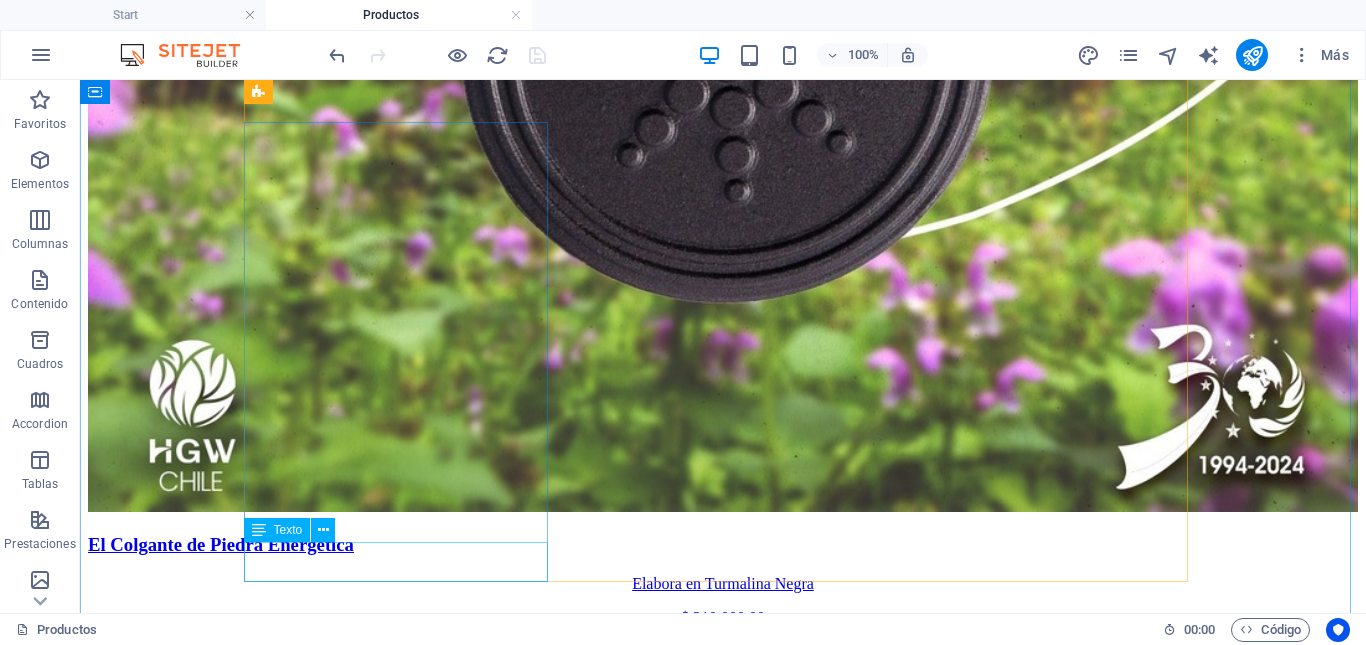 click on "$ 361.000,00" at bounding box center (723, 9207) 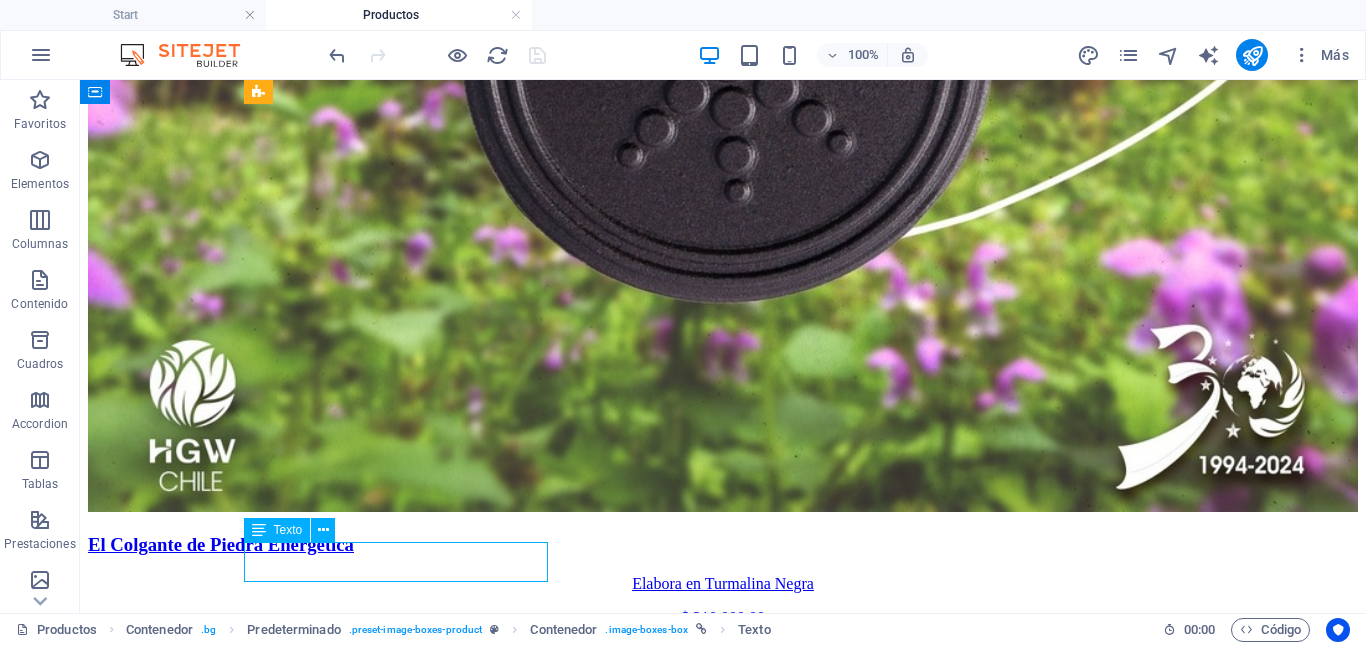 click on "$ 361.000,00" at bounding box center [723, 9207] 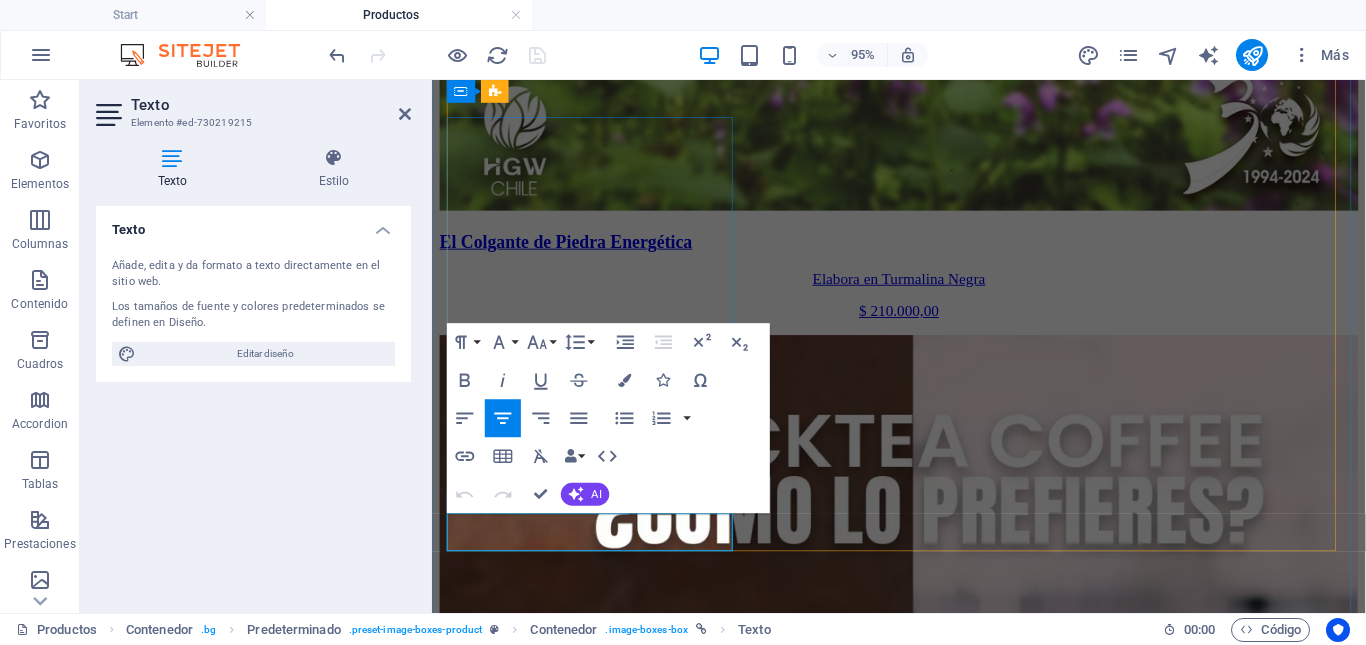 click on "$ 361.000,00" at bounding box center (923, 7019) 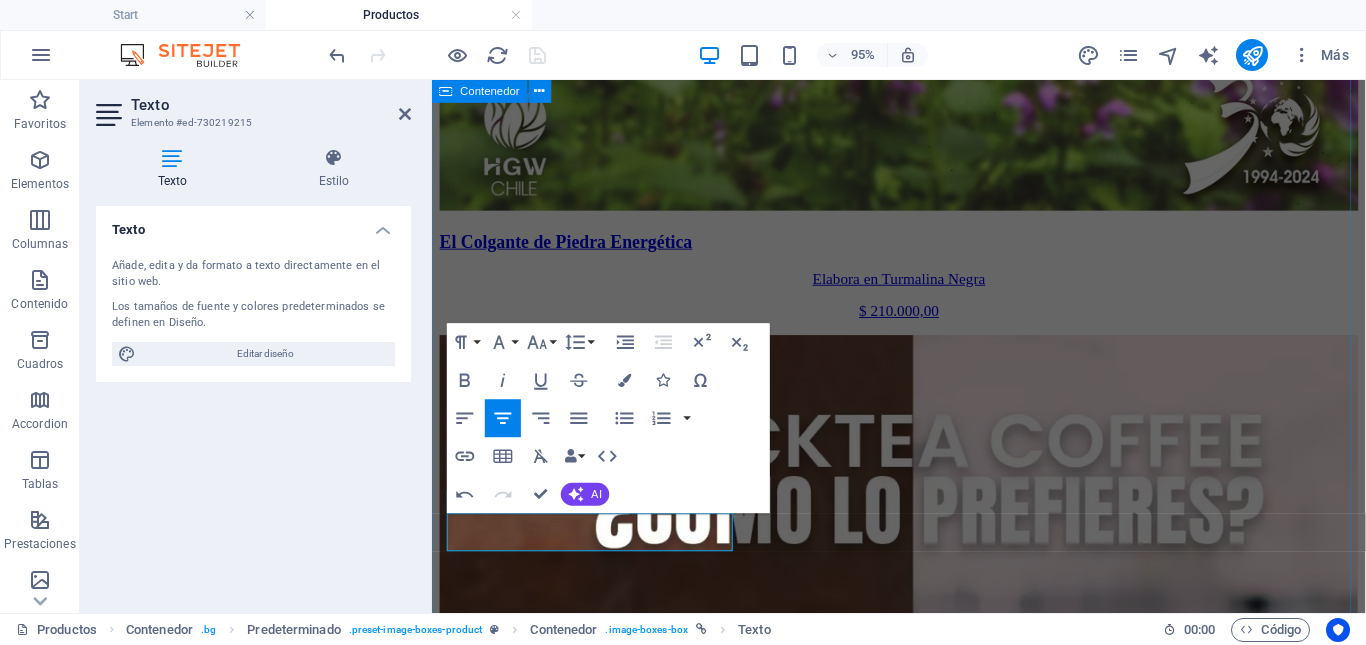 type 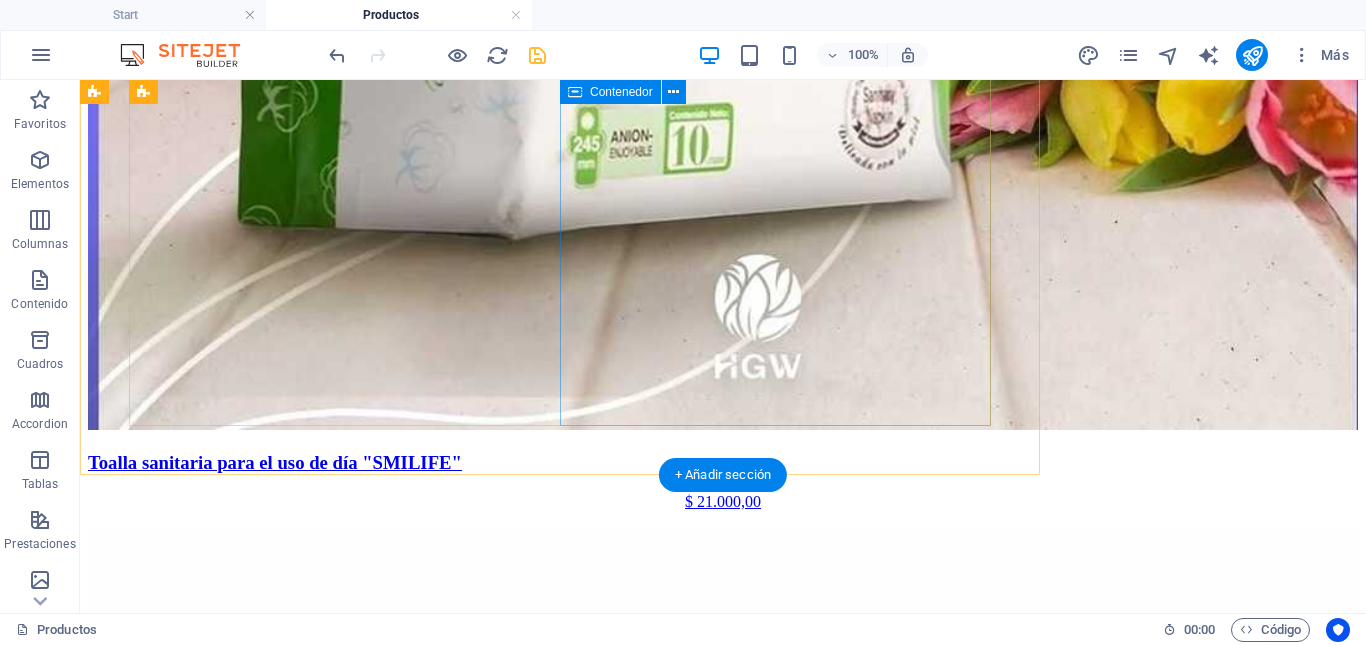 scroll, scrollTop: 5827, scrollLeft: 0, axis: vertical 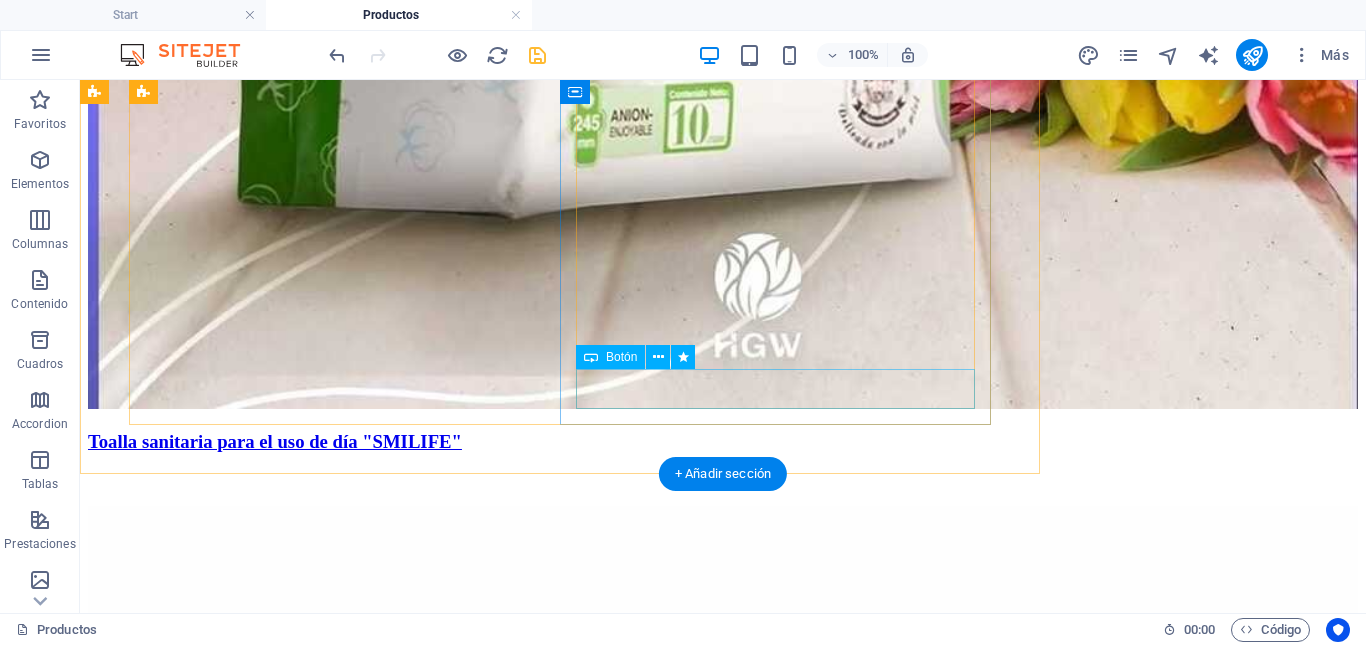 click on "Comprar $361.000,00" at bounding box center [723, 12804] 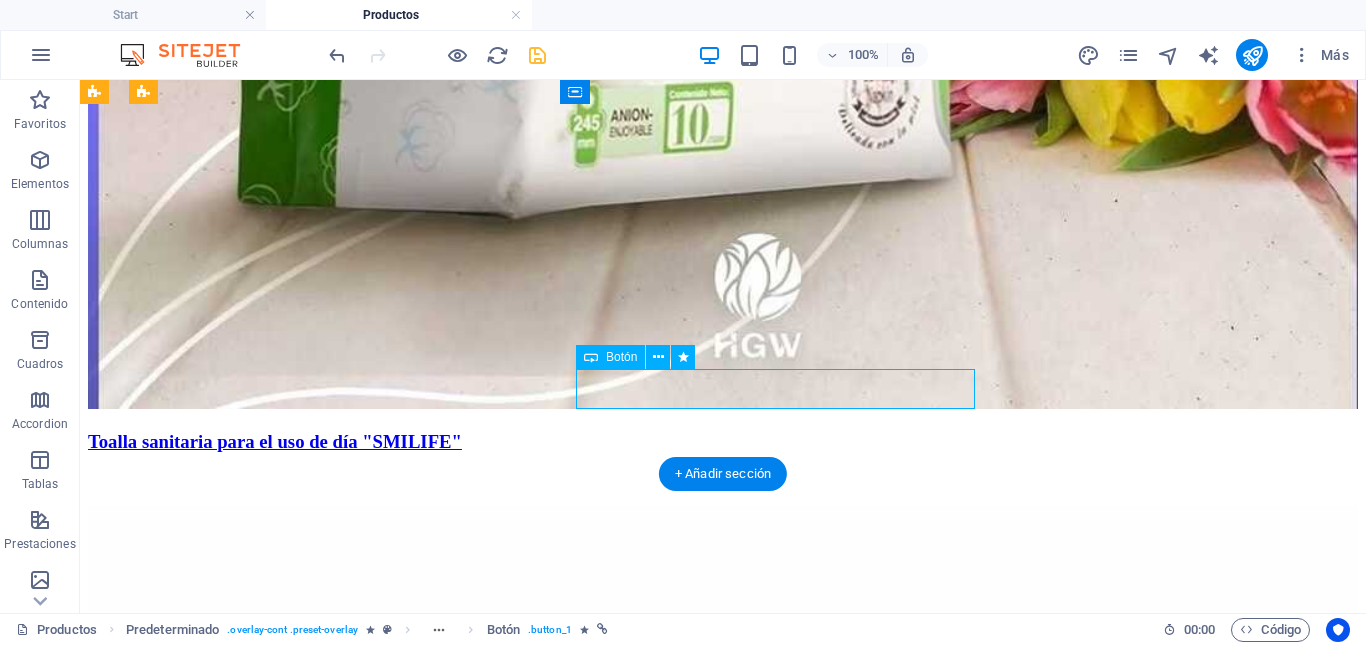 click on "Comprar $361.000,00" at bounding box center [723, 12804] 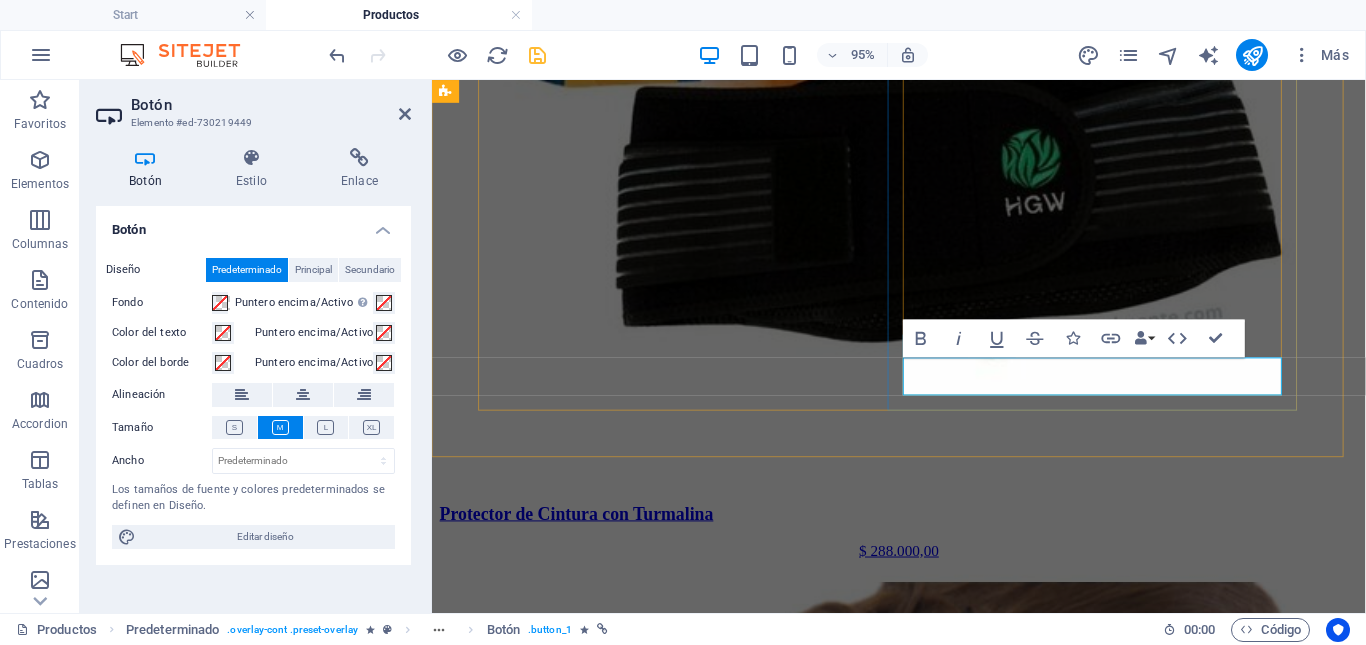 click on "Comprar $361.000,00" at bounding box center (510, 9712) 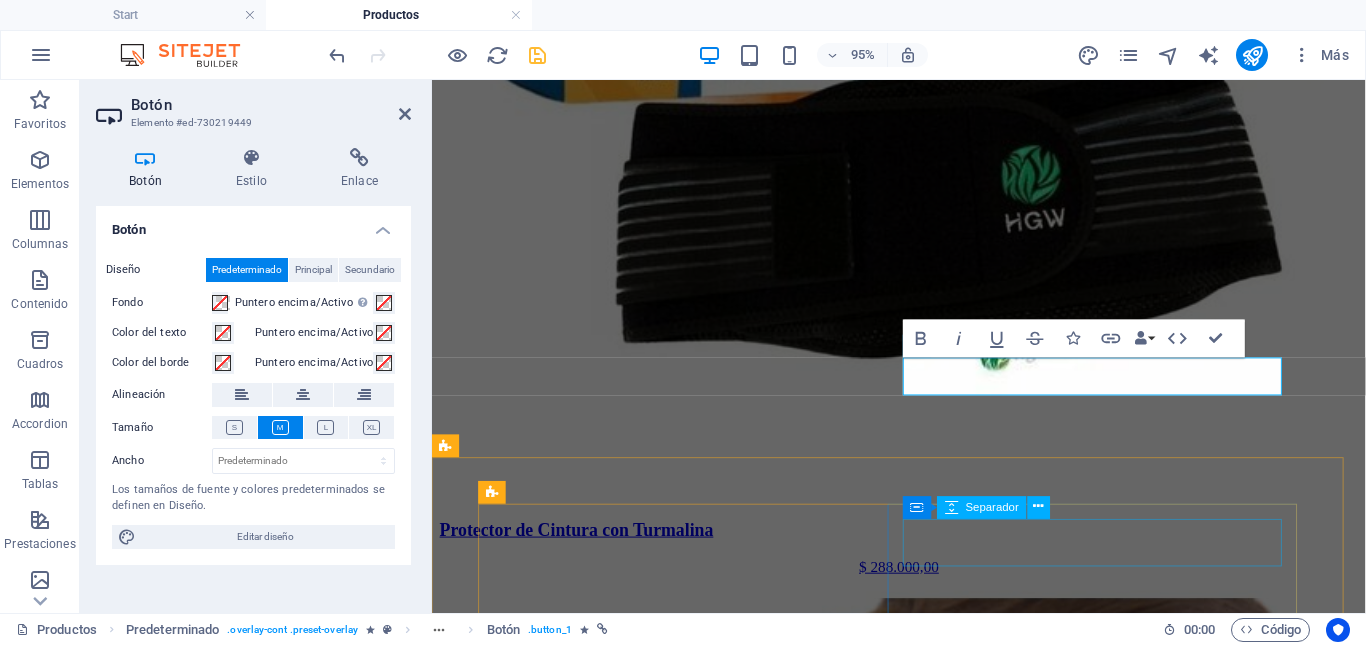 type 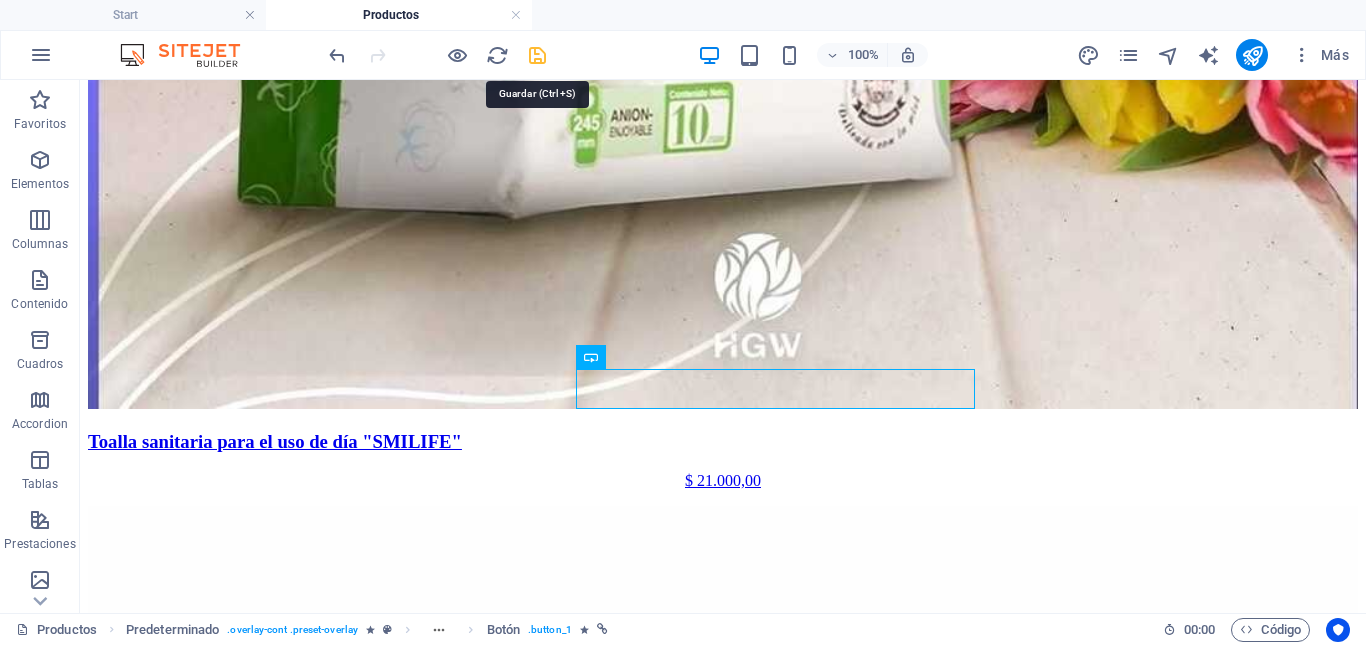 click at bounding box center [537, 55] 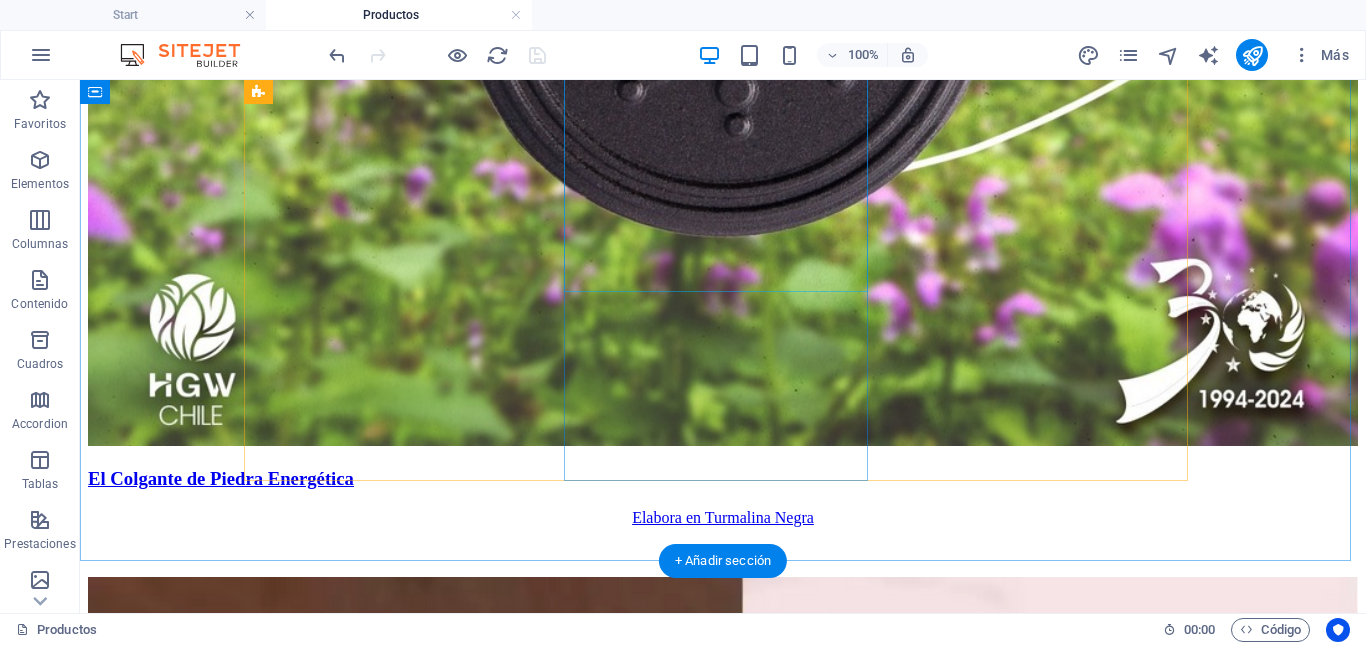 scroll, scrollTop: 1627, scrollLeft: 0, axis: vertical 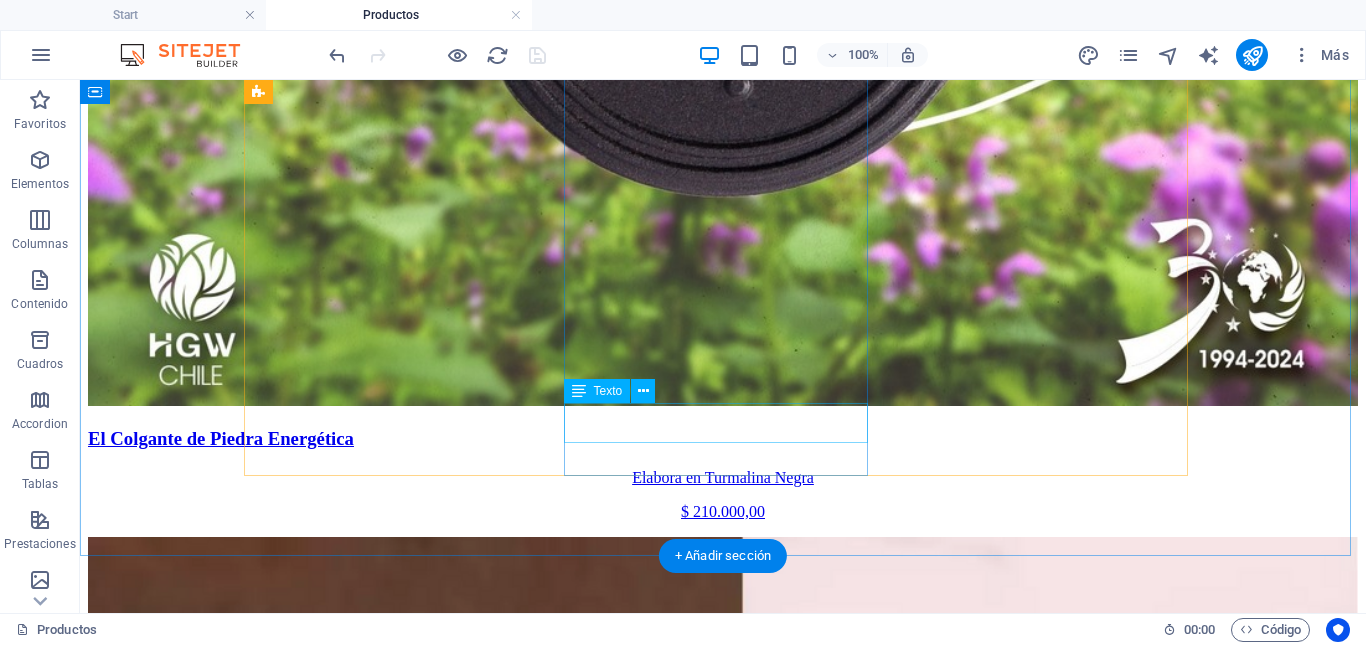 click on "$ 30.400,00" at bounding box center [723, 9469] 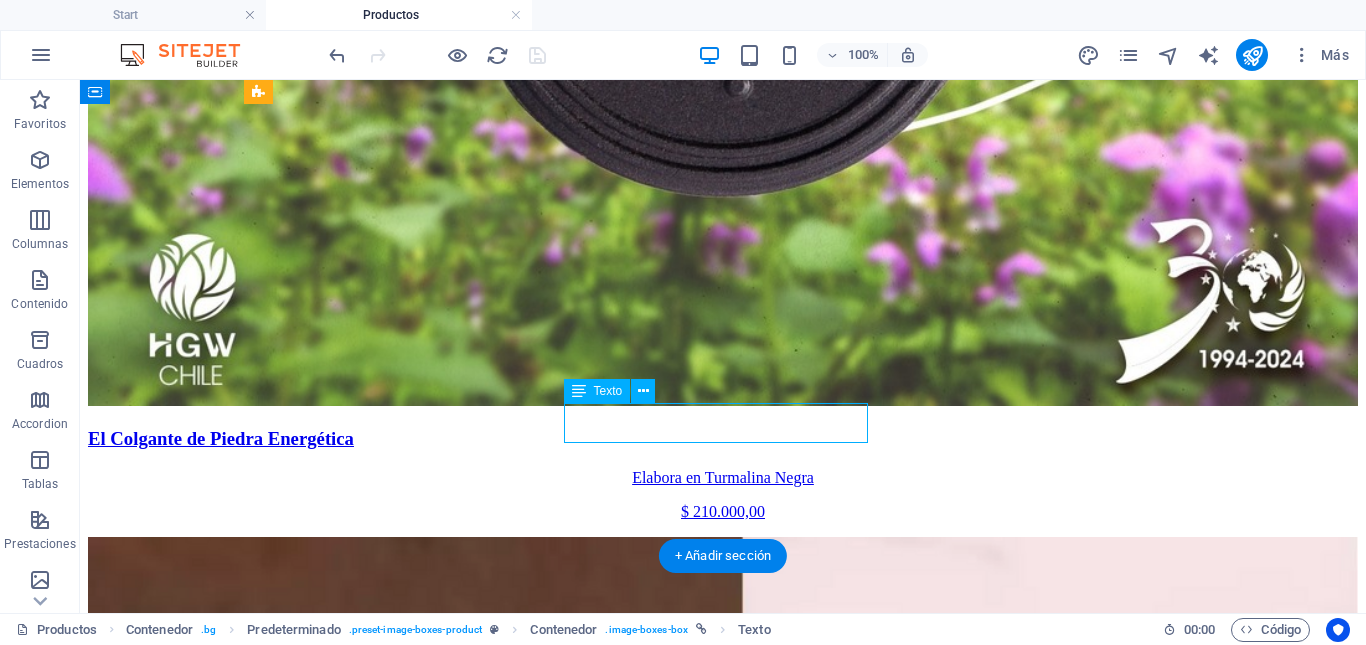 click on "$ 30.400,00" at bounding box center (723, 9469) 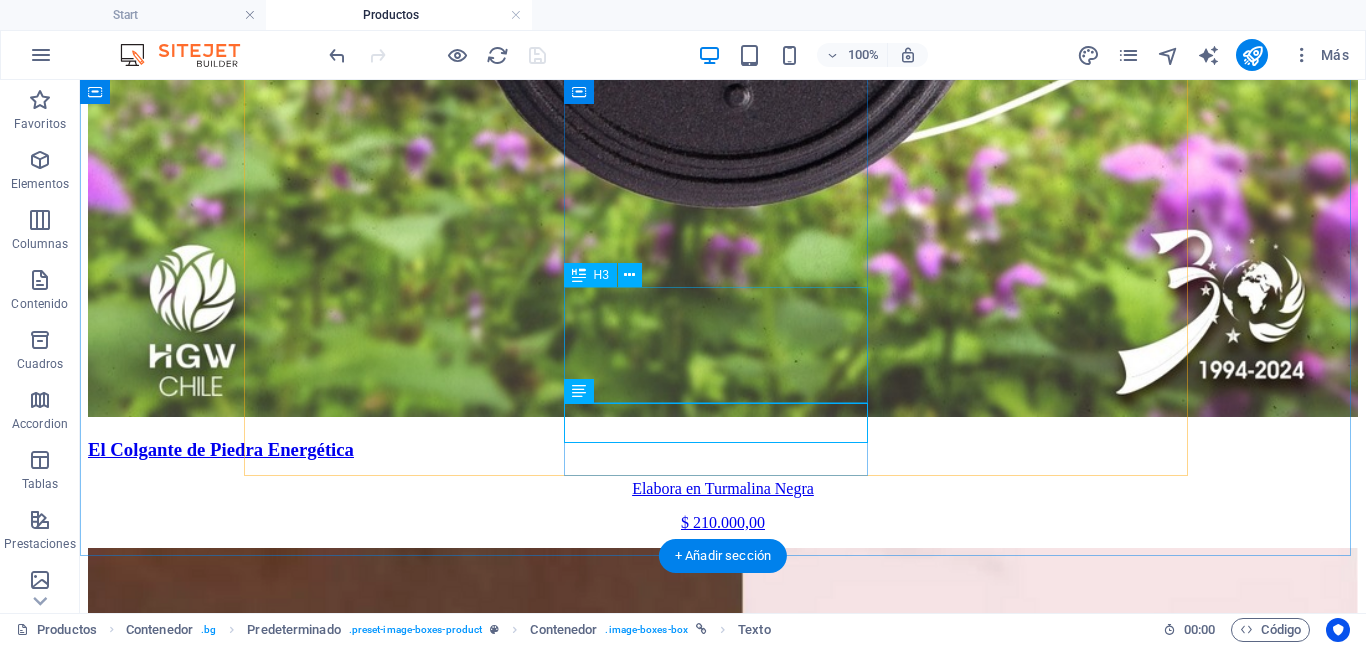 scroll, scrollTop: 1627, scrollLeft: 0, axis: vertical 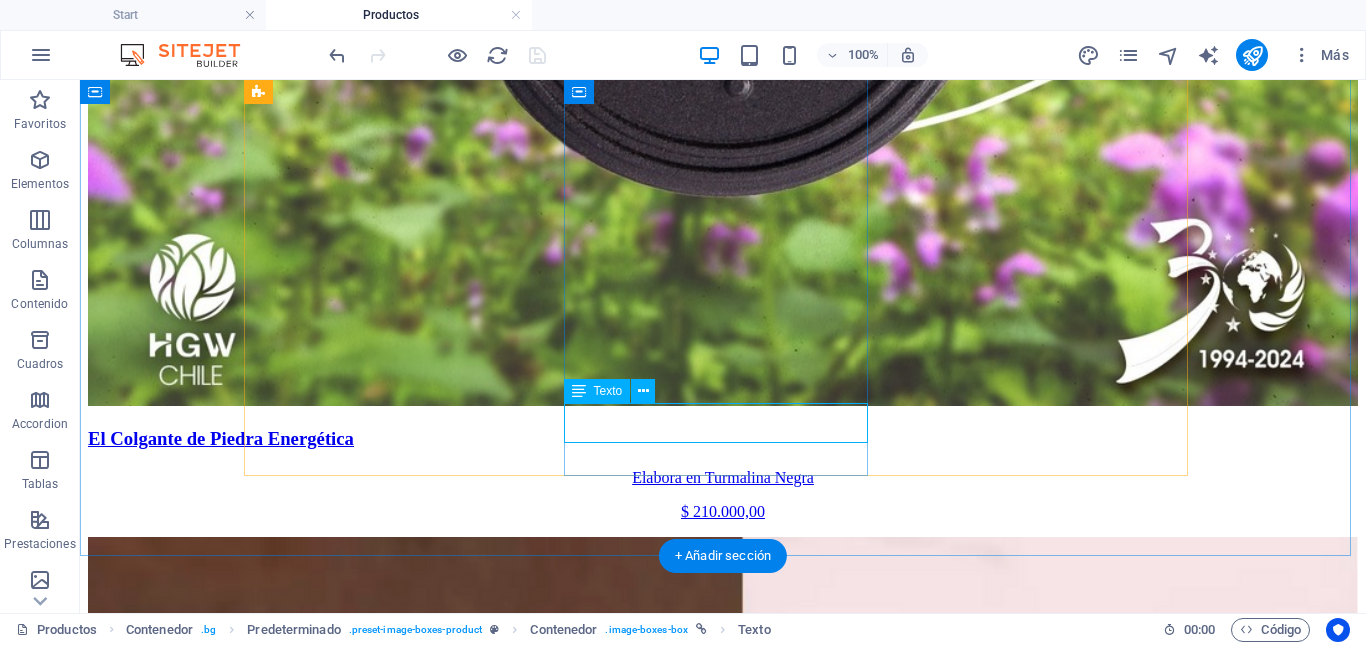 click on "$ 30.400,00" at bounding box center [723, 9469] 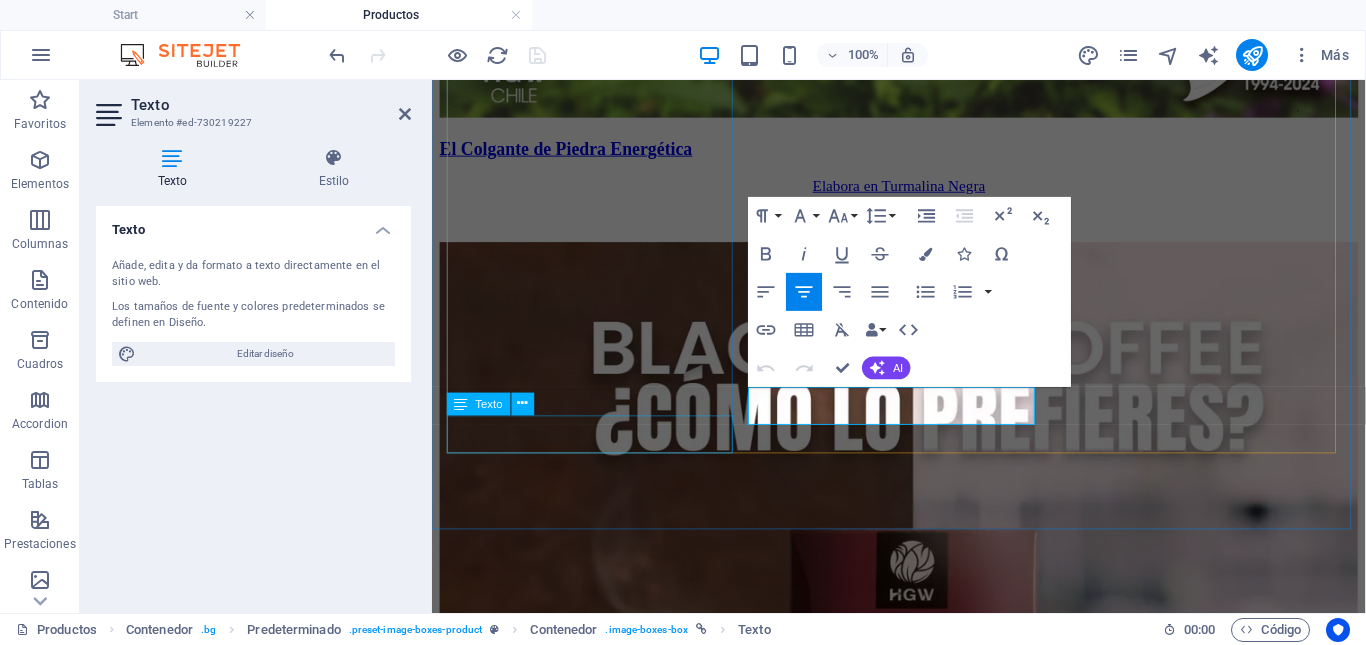 scroll, scrollTop: 1633, scrollLeft: 0, axis: vertical 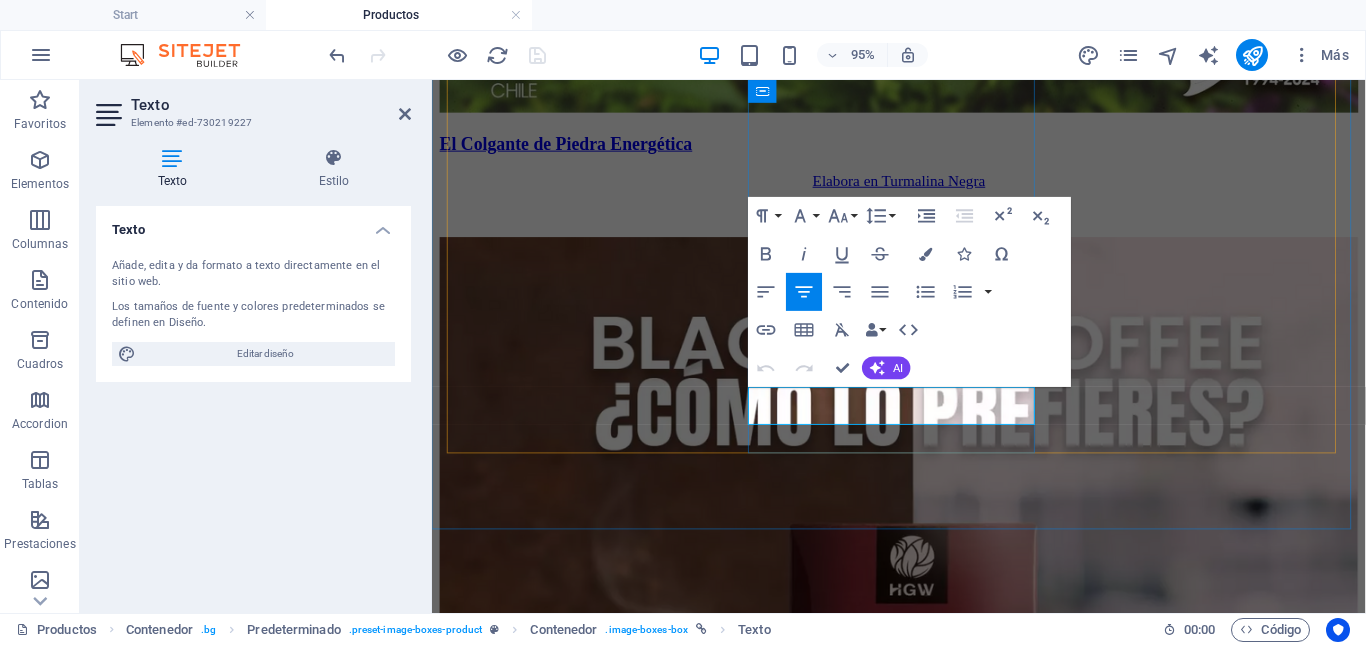 click on "$ 30.400,00" at bounding box center [923, 7284] 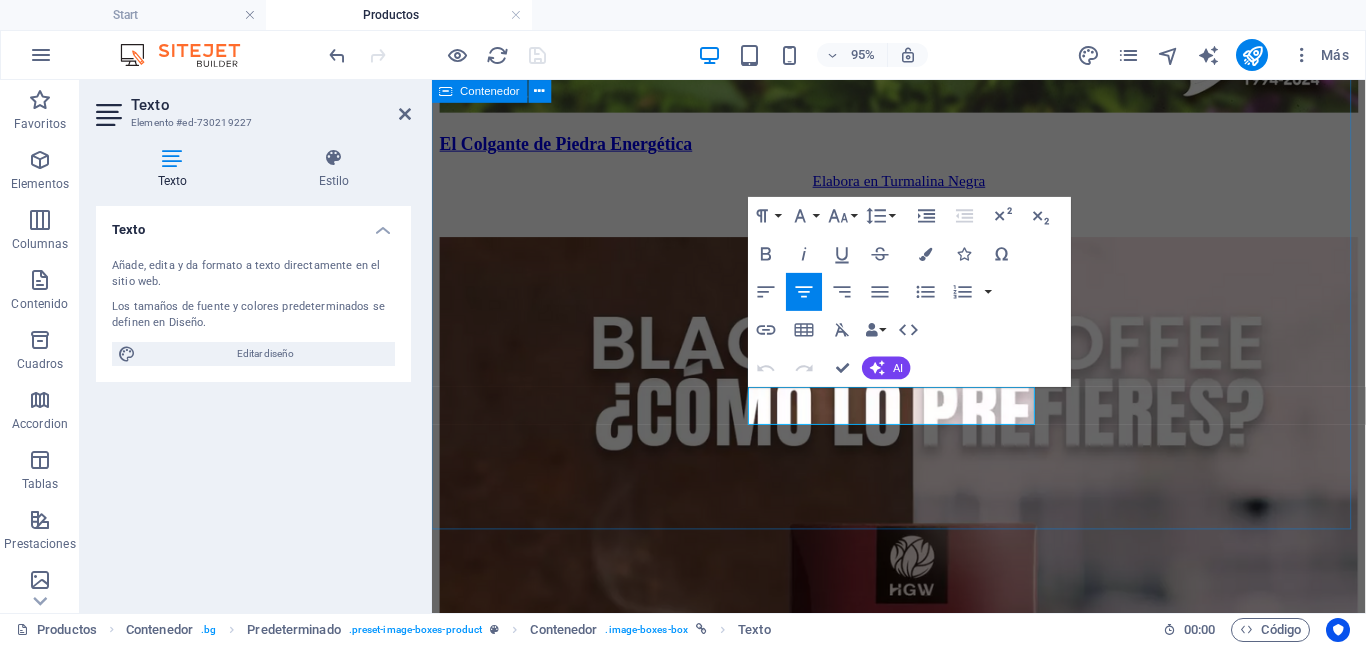 type 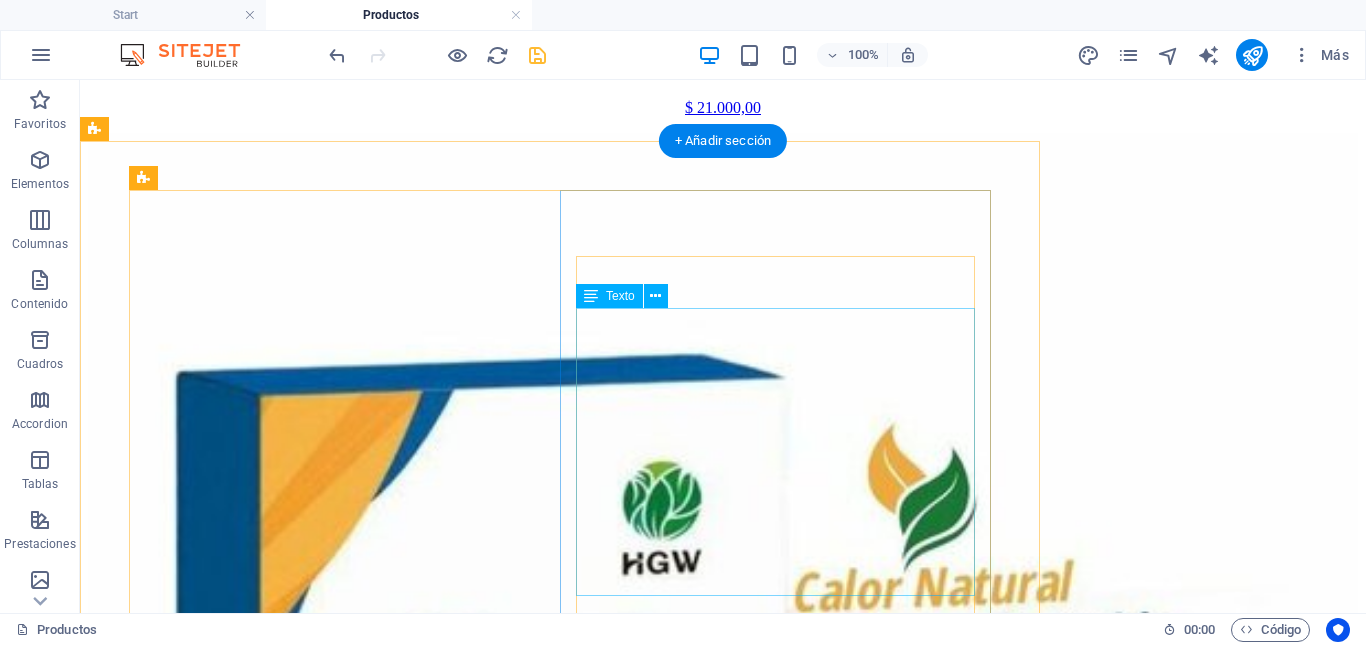 scroll, scrollTop: 6327, scrollLeft: 0, axis: vertical 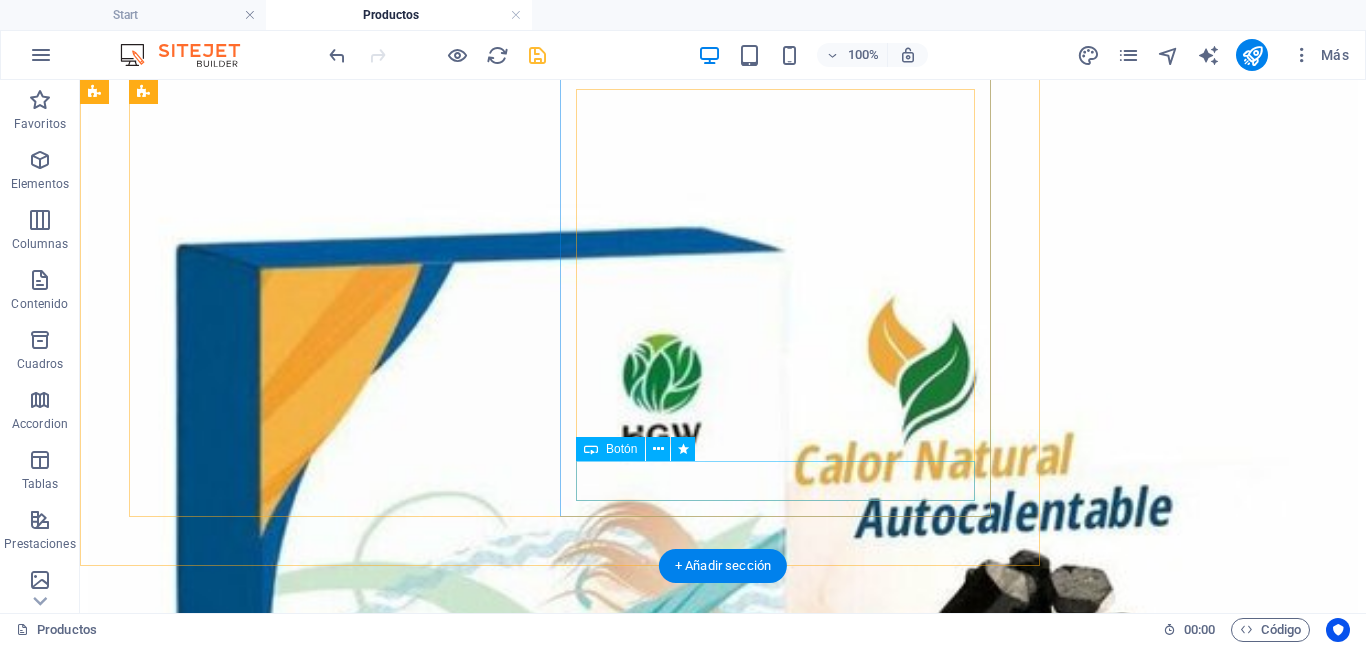 click on "Comprar $30.400,00" at bounding box center [723, 13256] 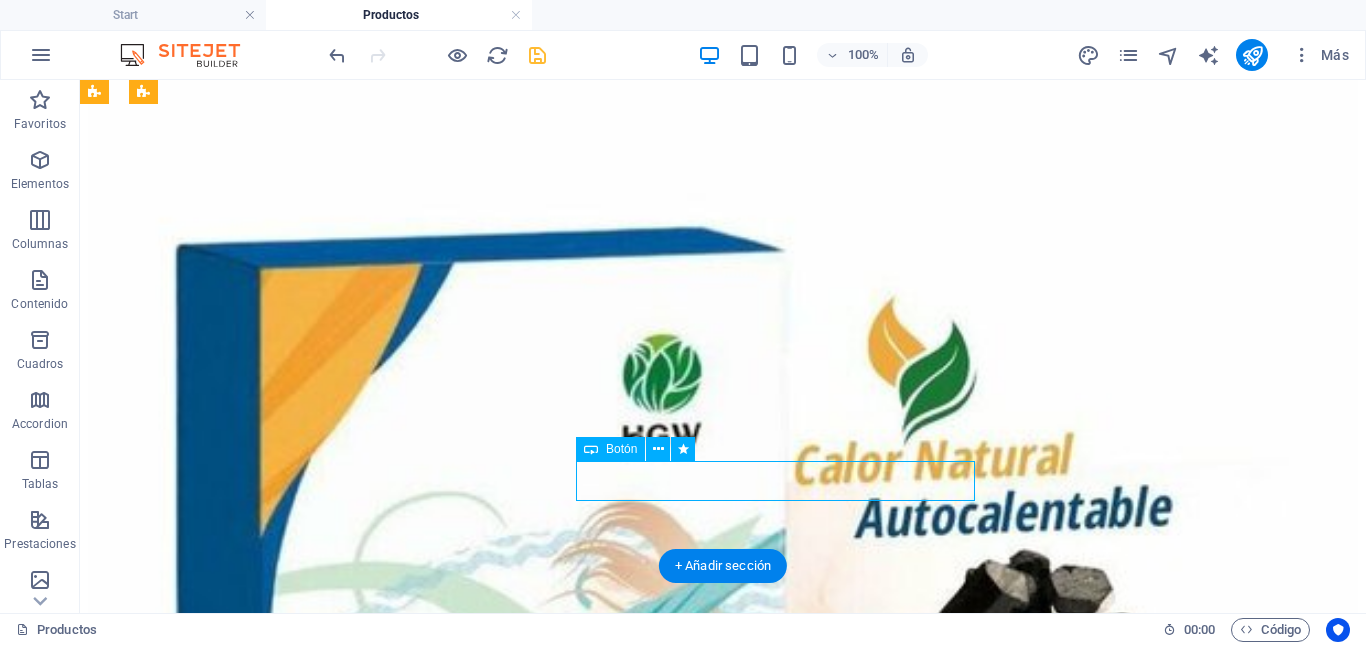 click on "Comprar $30.400,00" at bounding box center (723, 13256) 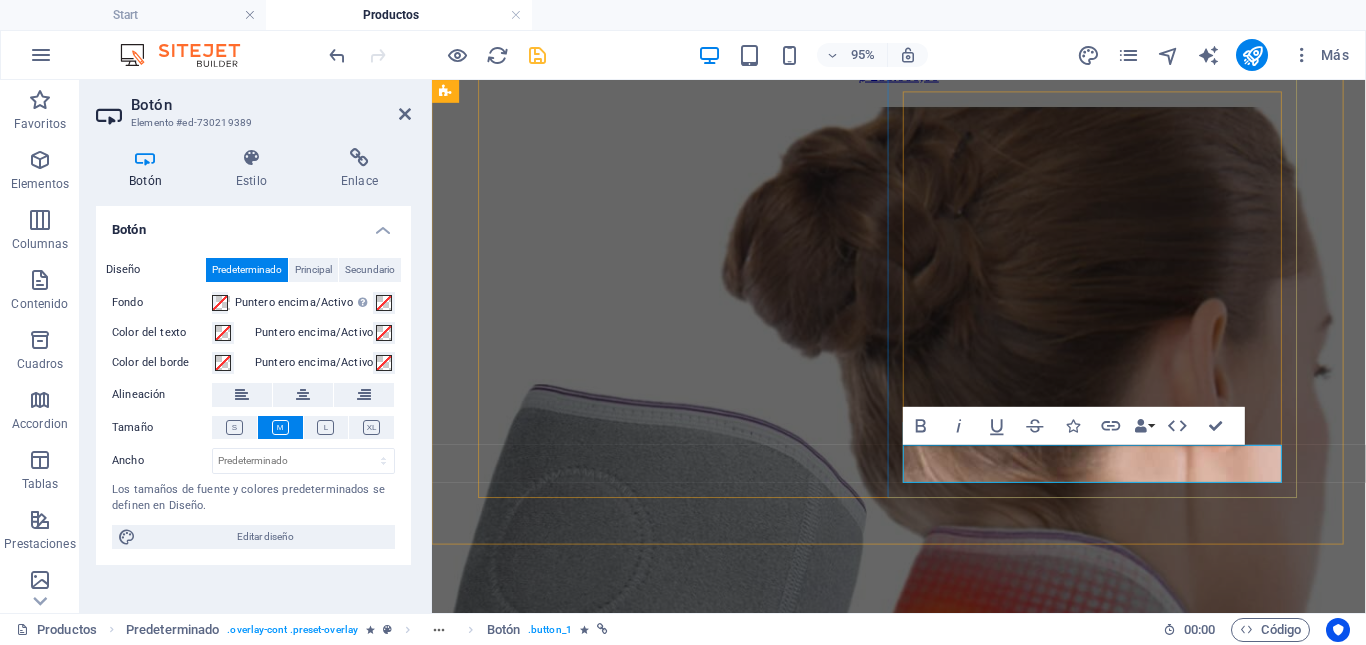 click on "Comprar $30.400,00" at bounding box center (506, 10059) 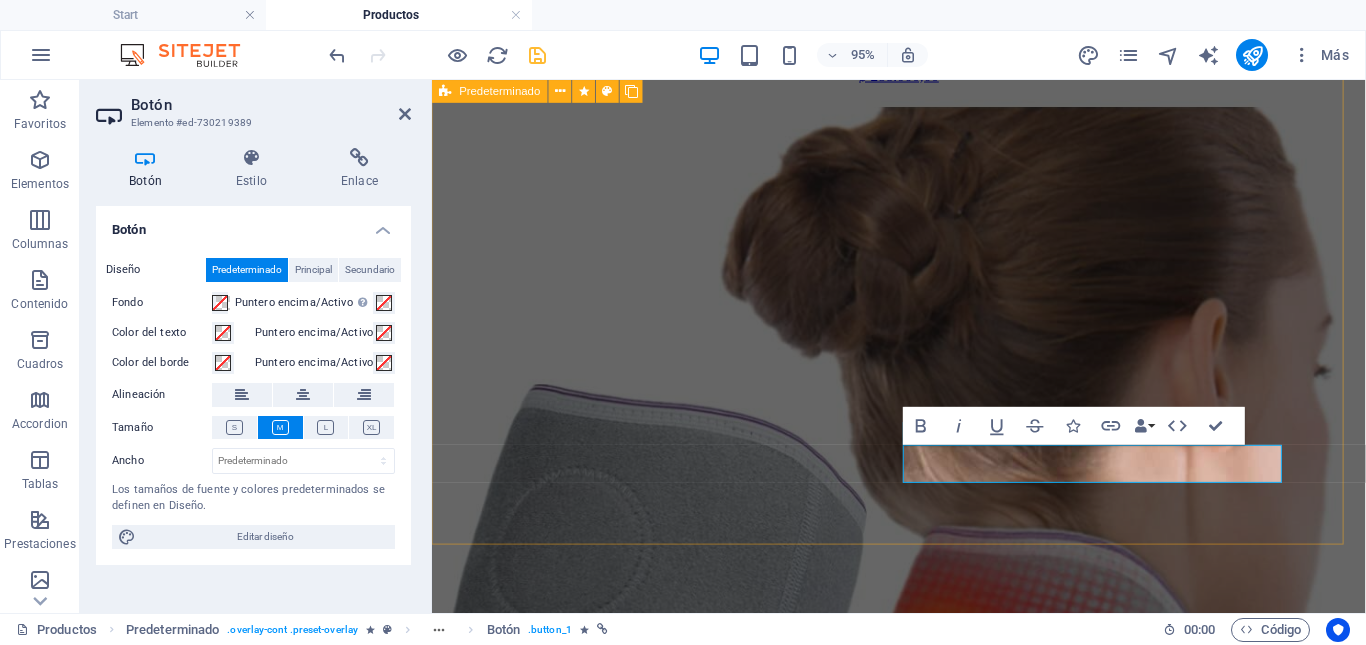 type 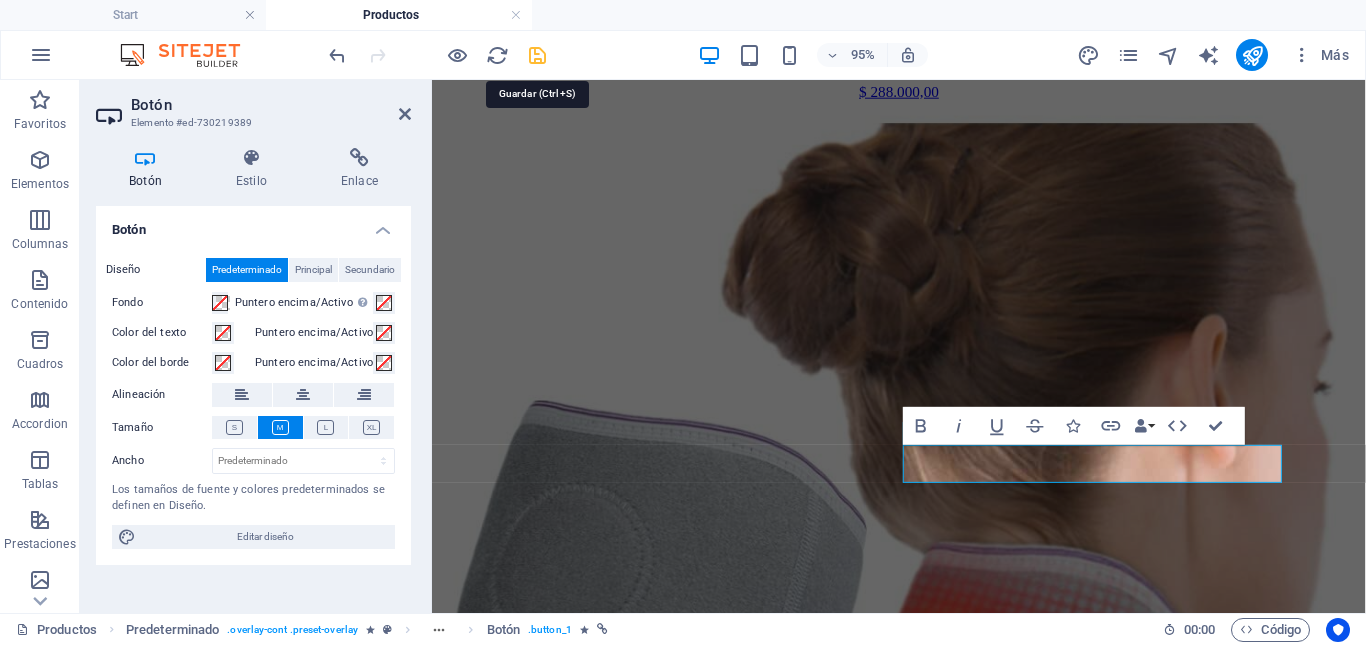 click at bounding box center [537, 55] 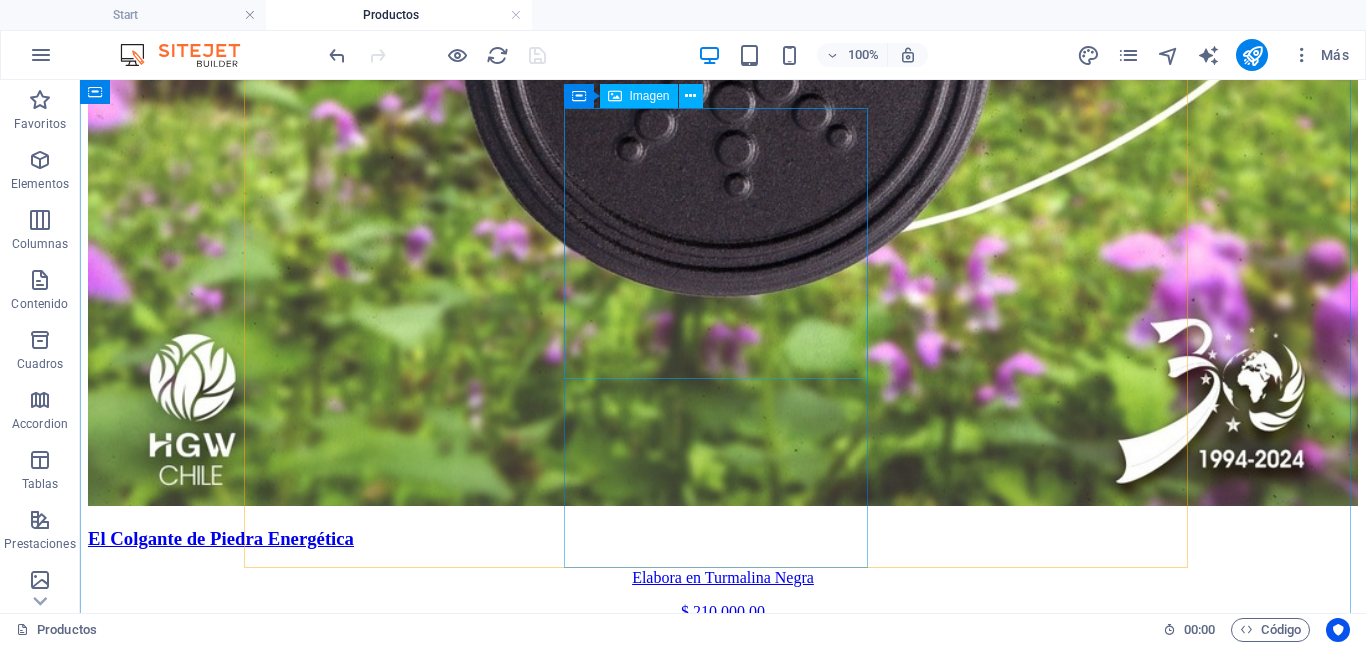 scroll, scrollTop: 1627, scrollLeft: 0, axis: vertical 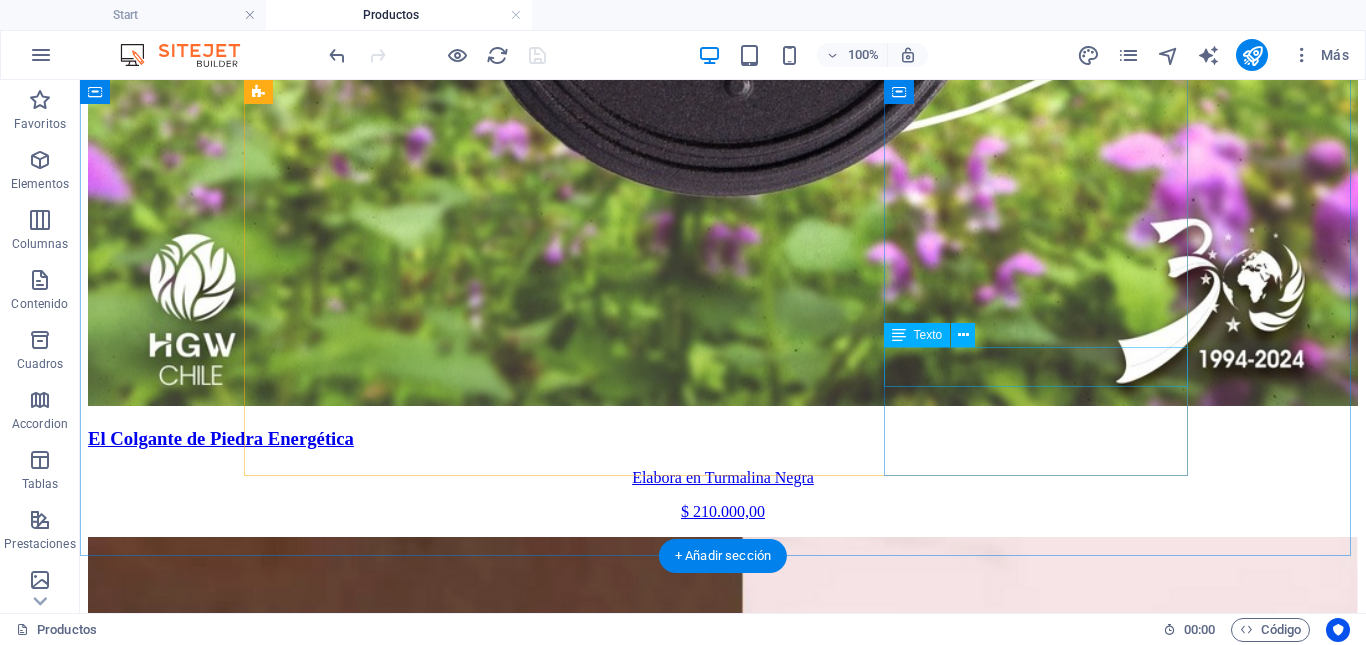 click on "$ 15.960,00" at bounding box center [723, 10642] 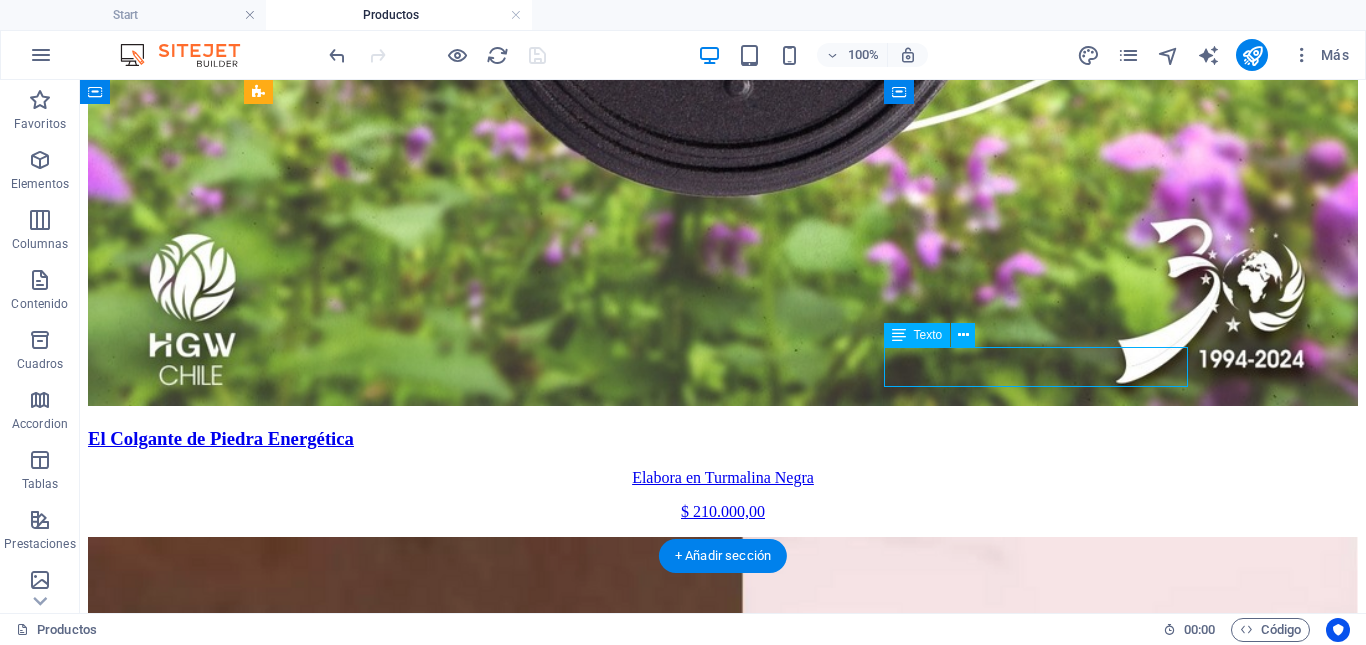 click on "$ 15.960,00" at bounding box center [723, 10642] 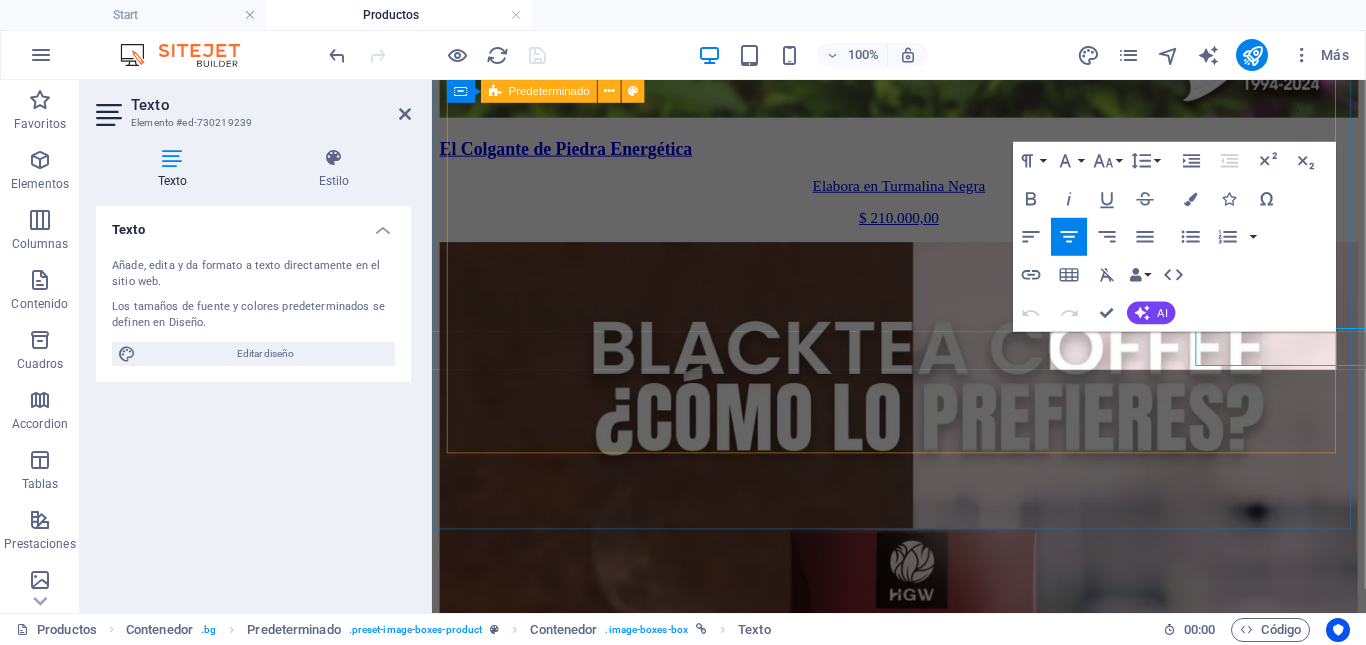 scroll, scrollTop: 1633, scrollLeft: 0, axis: vertical 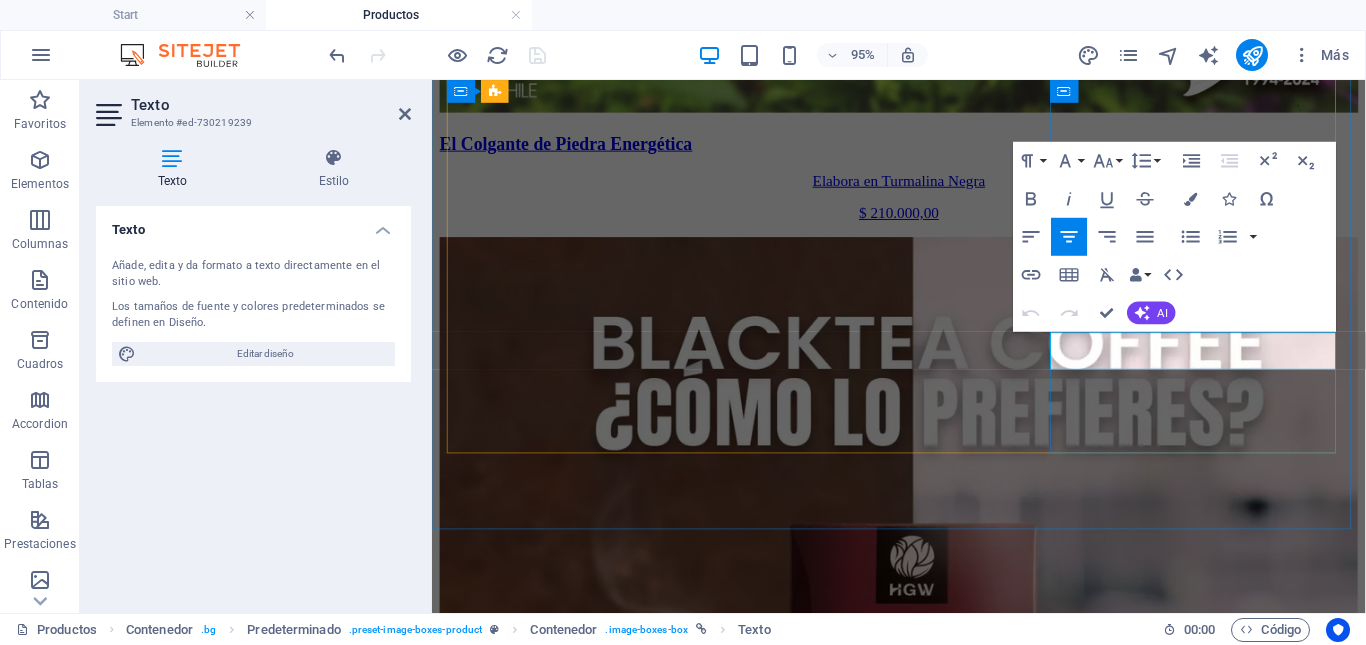 click on "$ 15.960,00" at bounding box center [923, 8200] 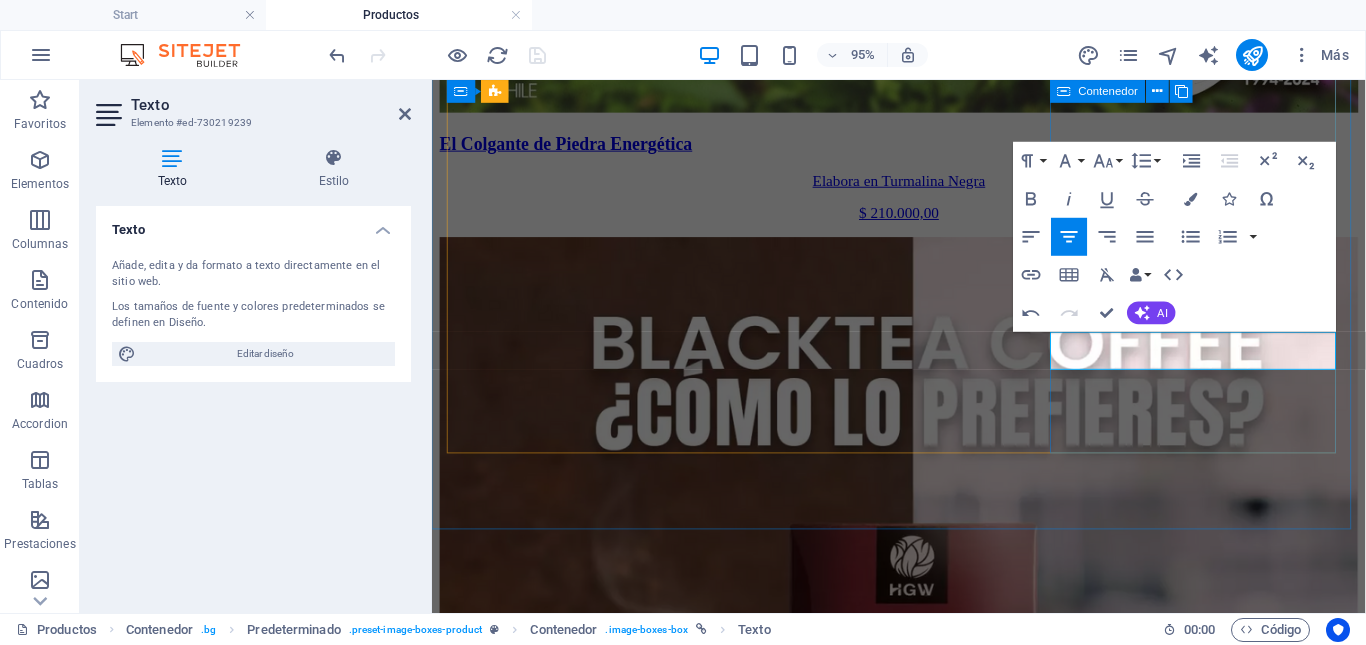 type 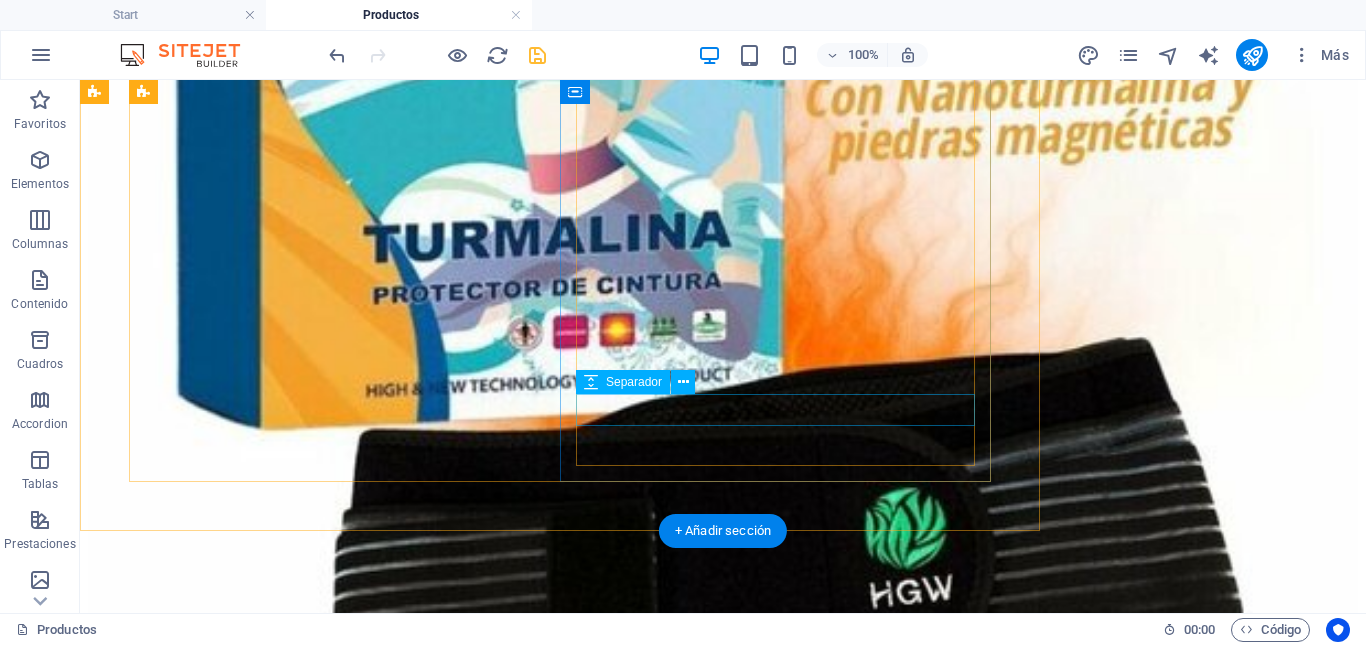 scroll, scrollTop: 6929, scrollLeft: 0, axis: vertical 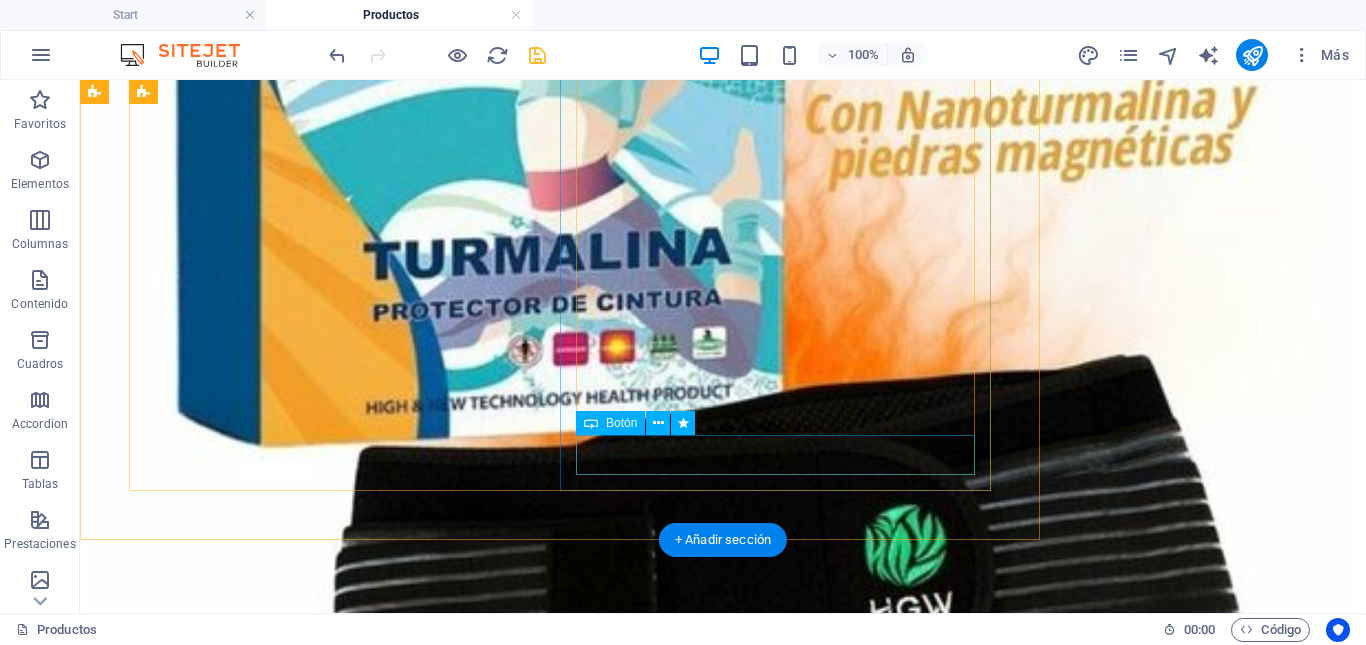 click on "Comprar $15.960,00" at bounding box center [723, 13533] 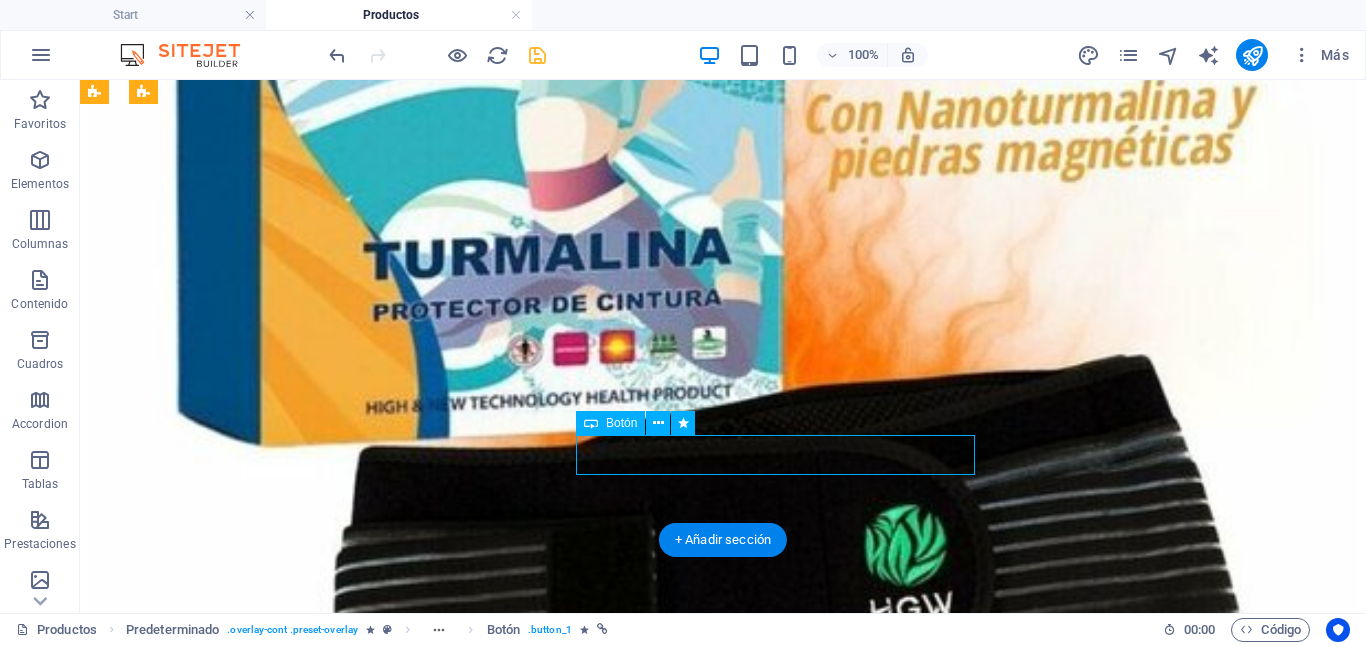 click on "Comprar $15.960,00" at bounding box center [723, 13533] 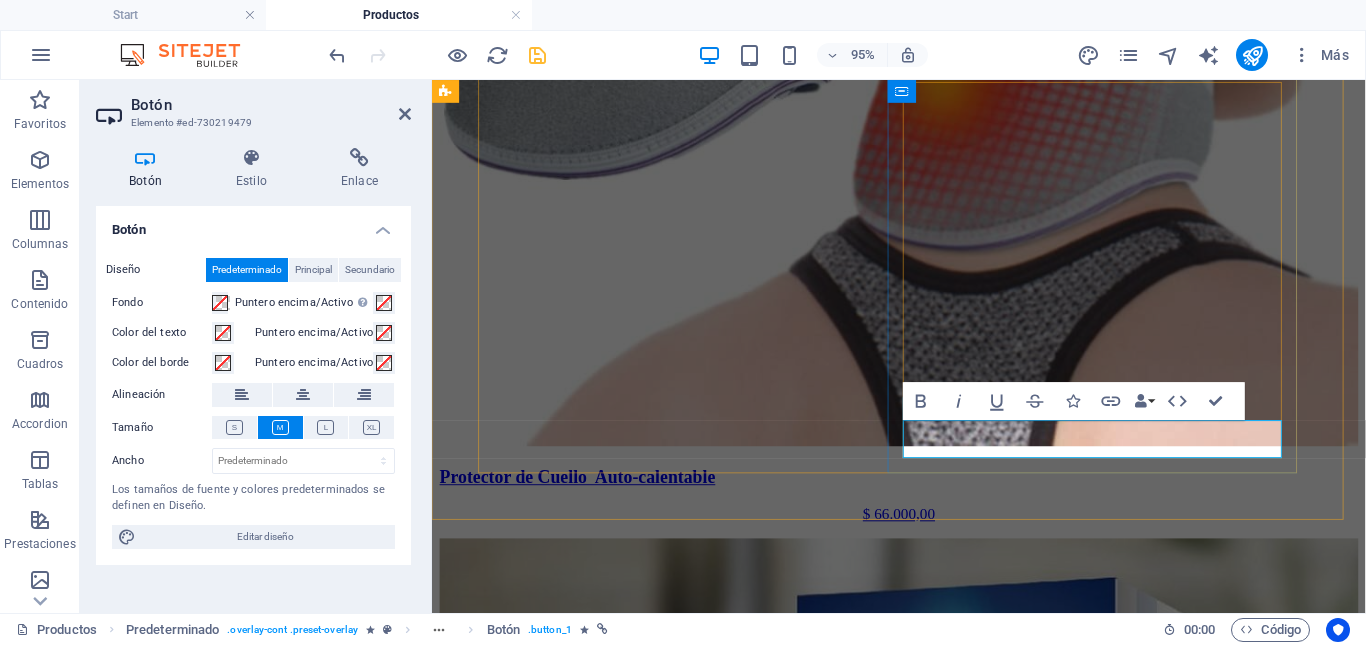 click on "Comprar $15.960,00" at bounding box center [506, 10246] 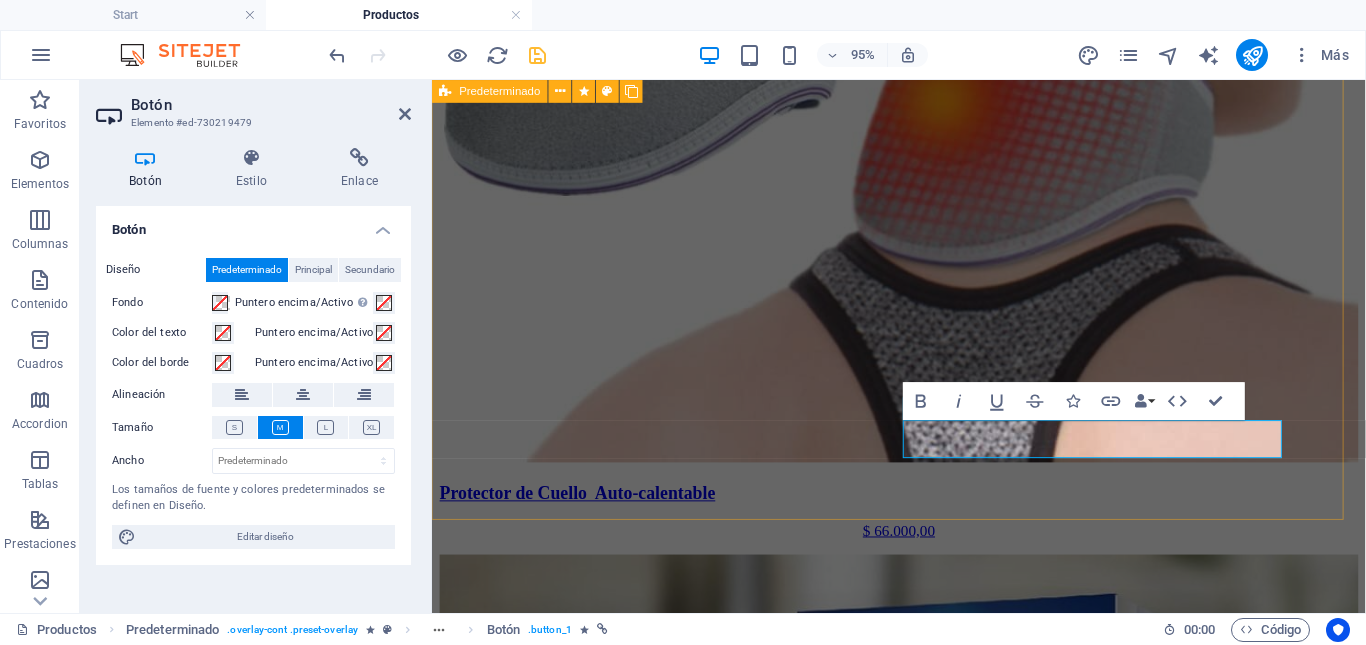 type 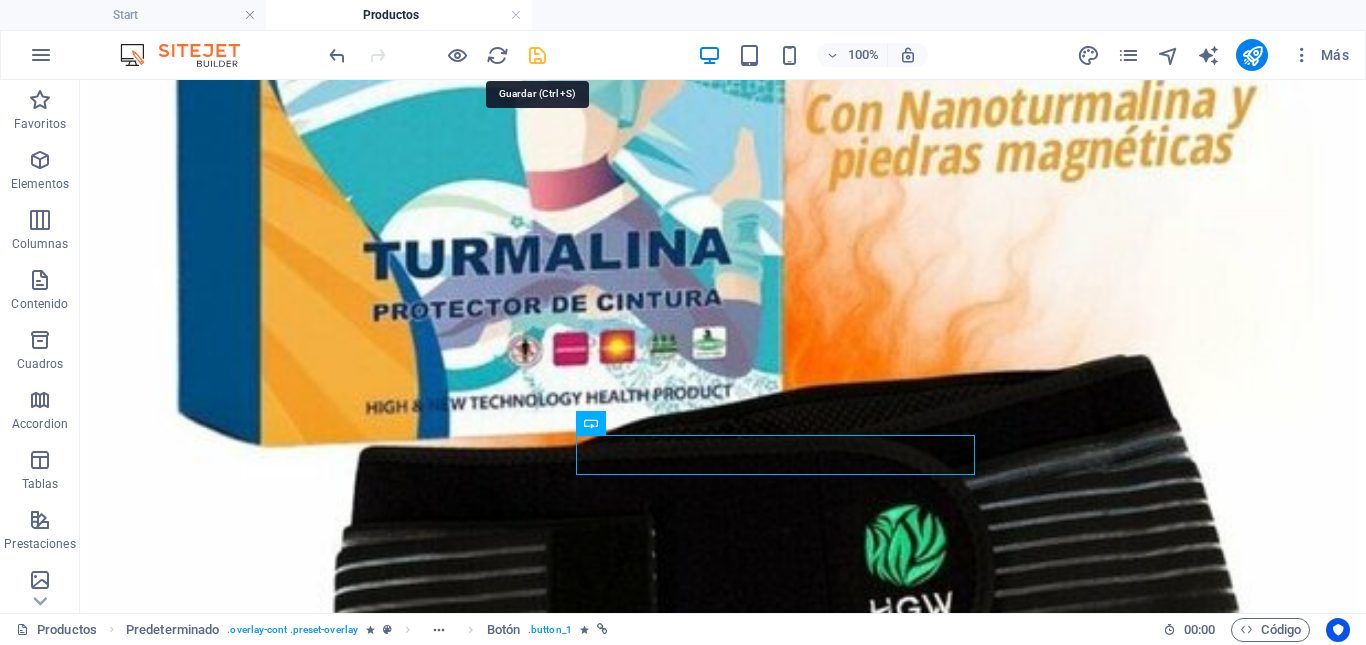 click at bounding box center (537, 55) 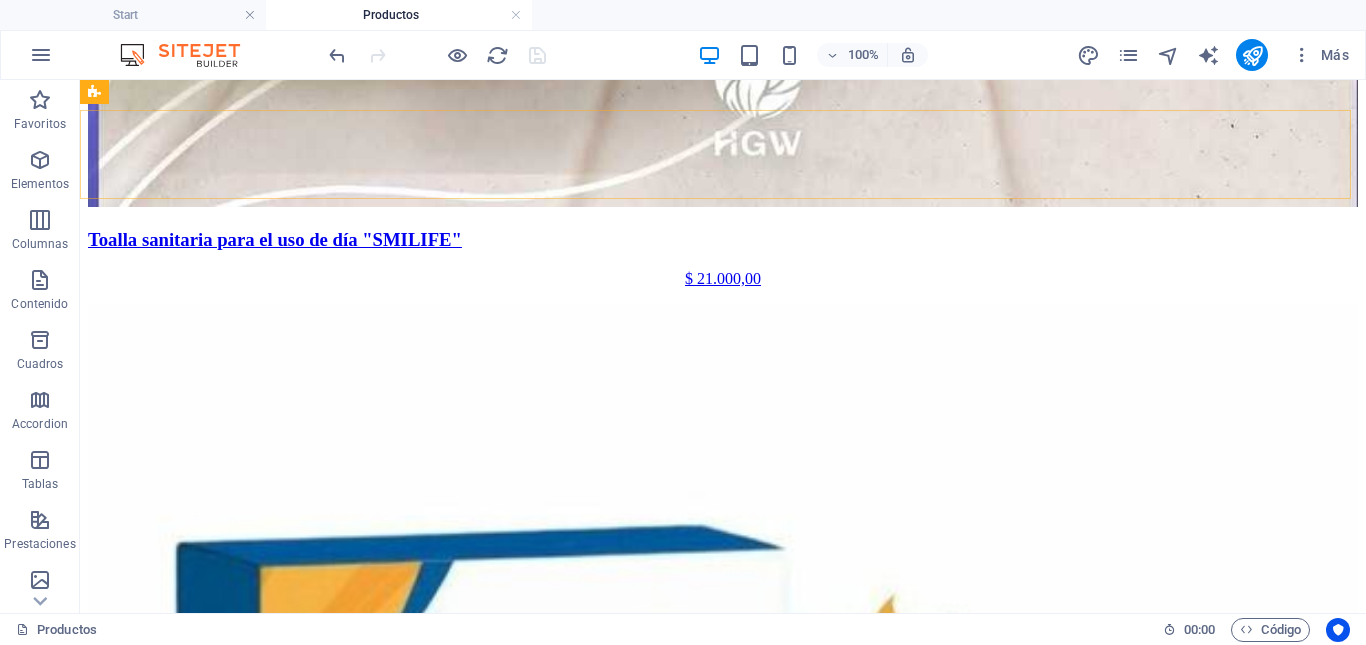 scroll, scrollTop: 5465, scrollLeft: 0, axis: vertical 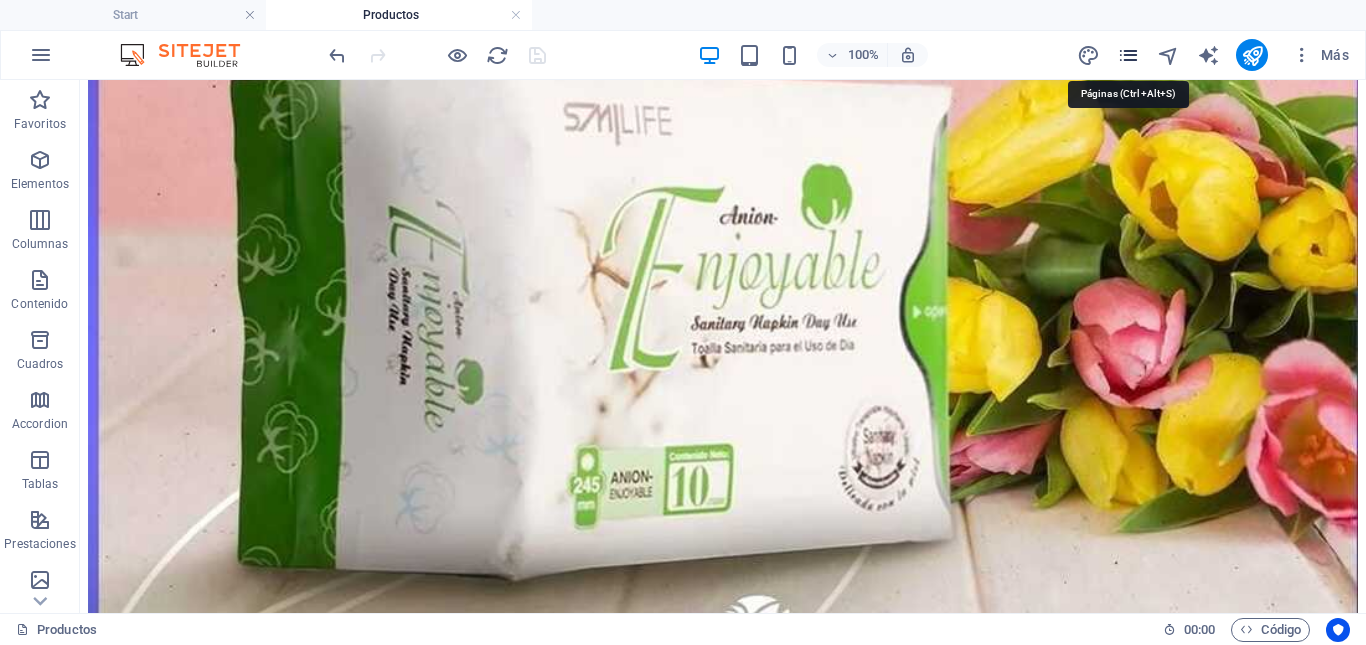 click at bounding box center (1128, 55) 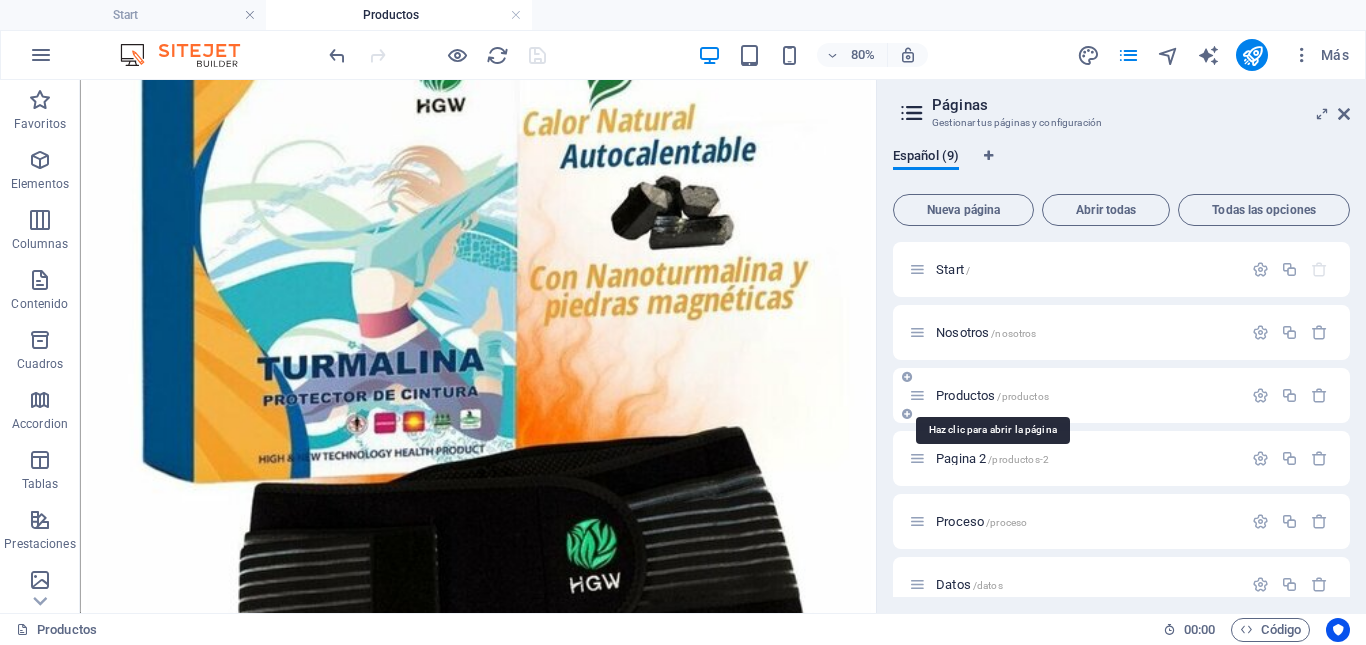 click on "Productos /productos" at bounding box center (992, 395) 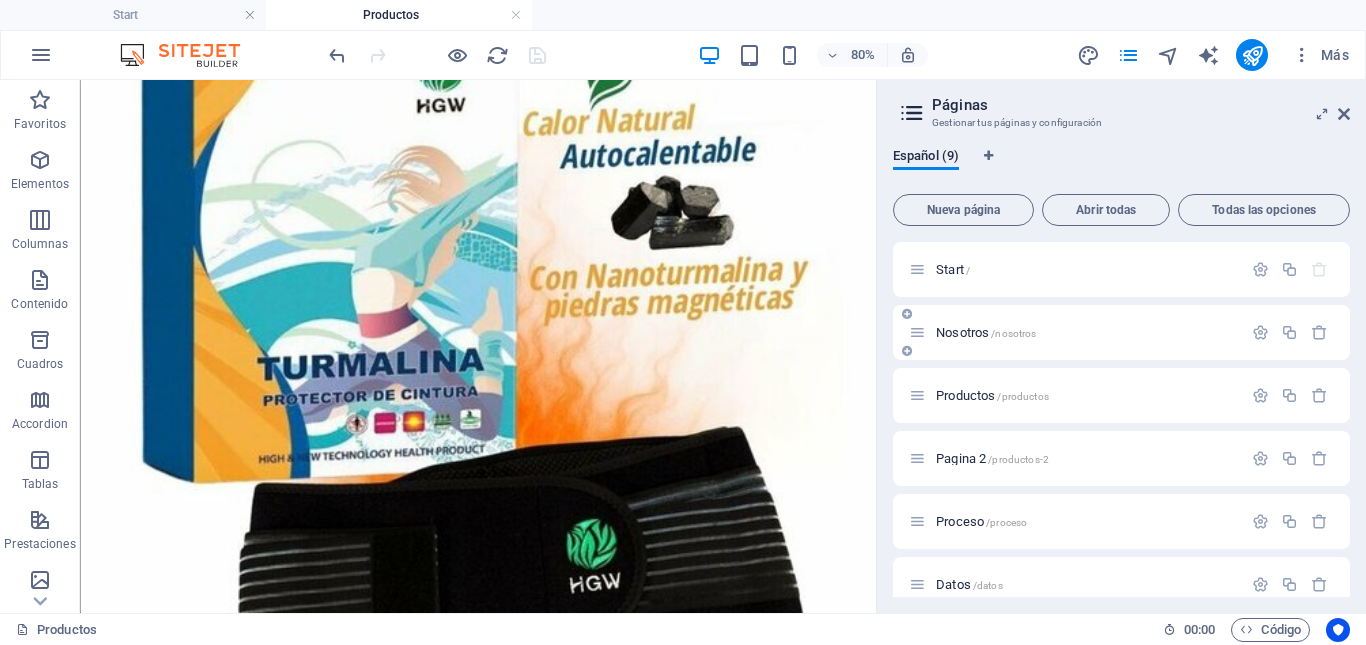 click on "Nosotros /nosotros" at bounding box center (986, 332) 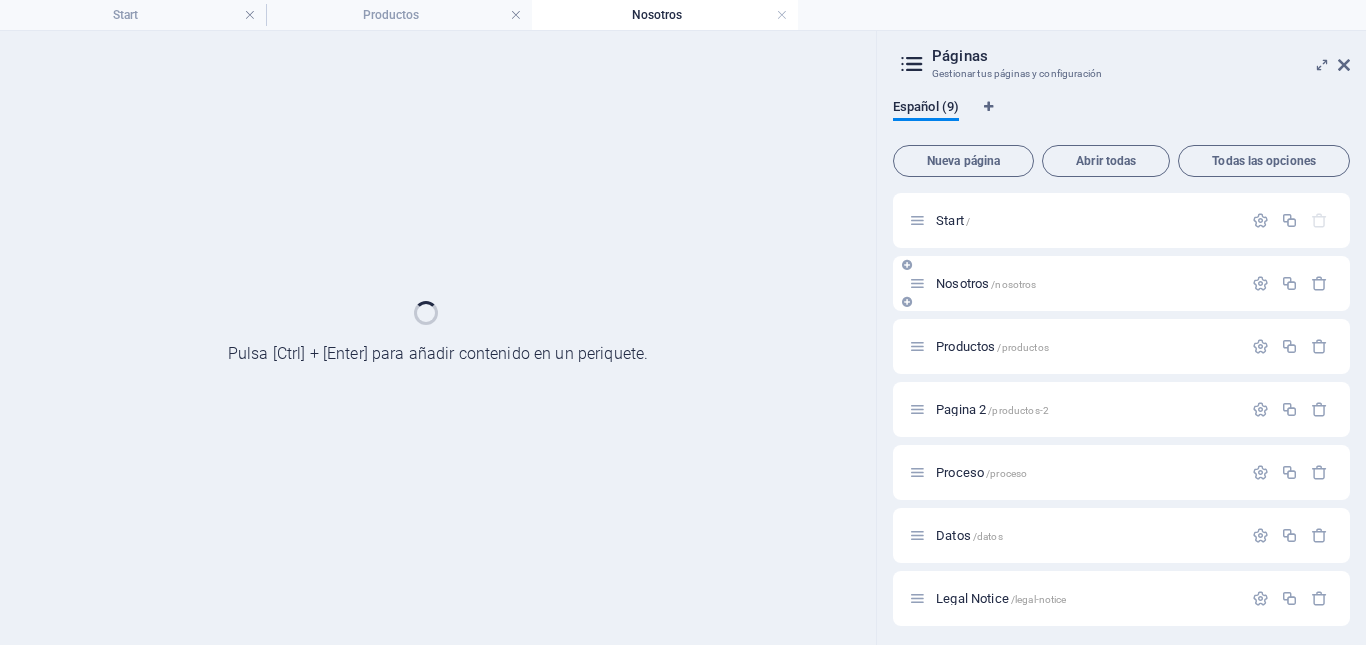 scroll, scrollTop: 0, scrollLeft: 0, axis: both 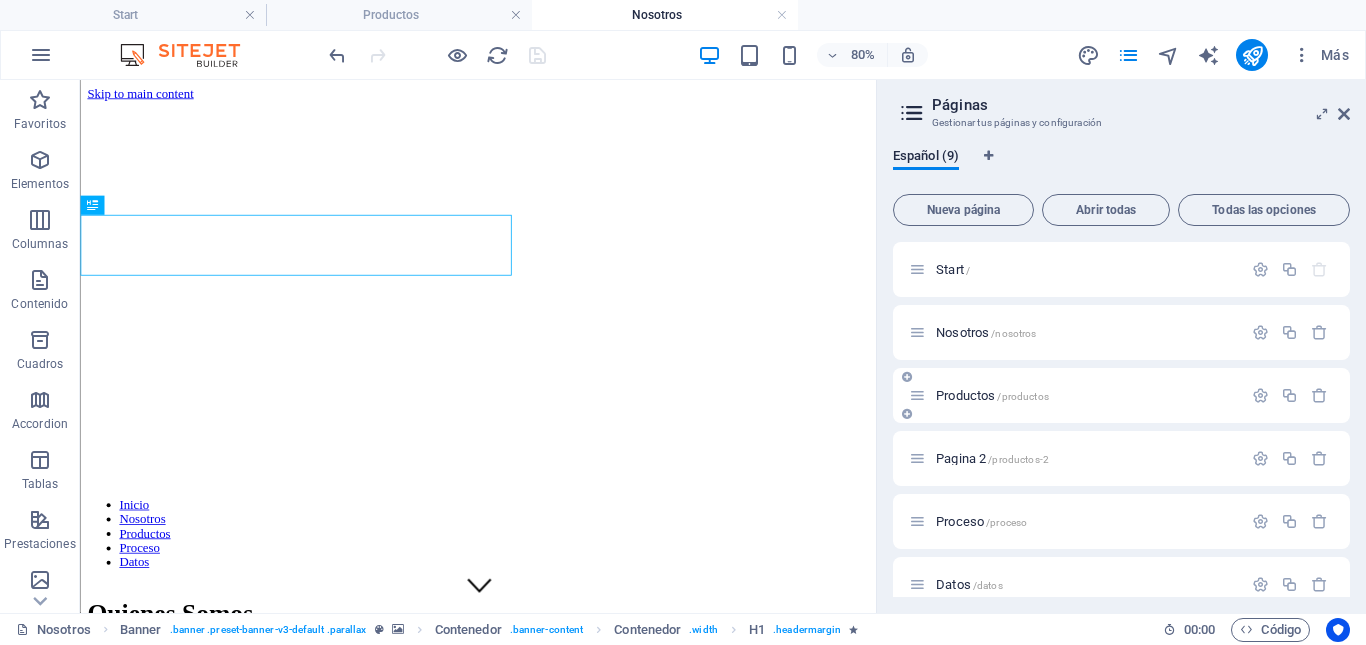 click on "Productos /productos" at bounding box center (992, 395) 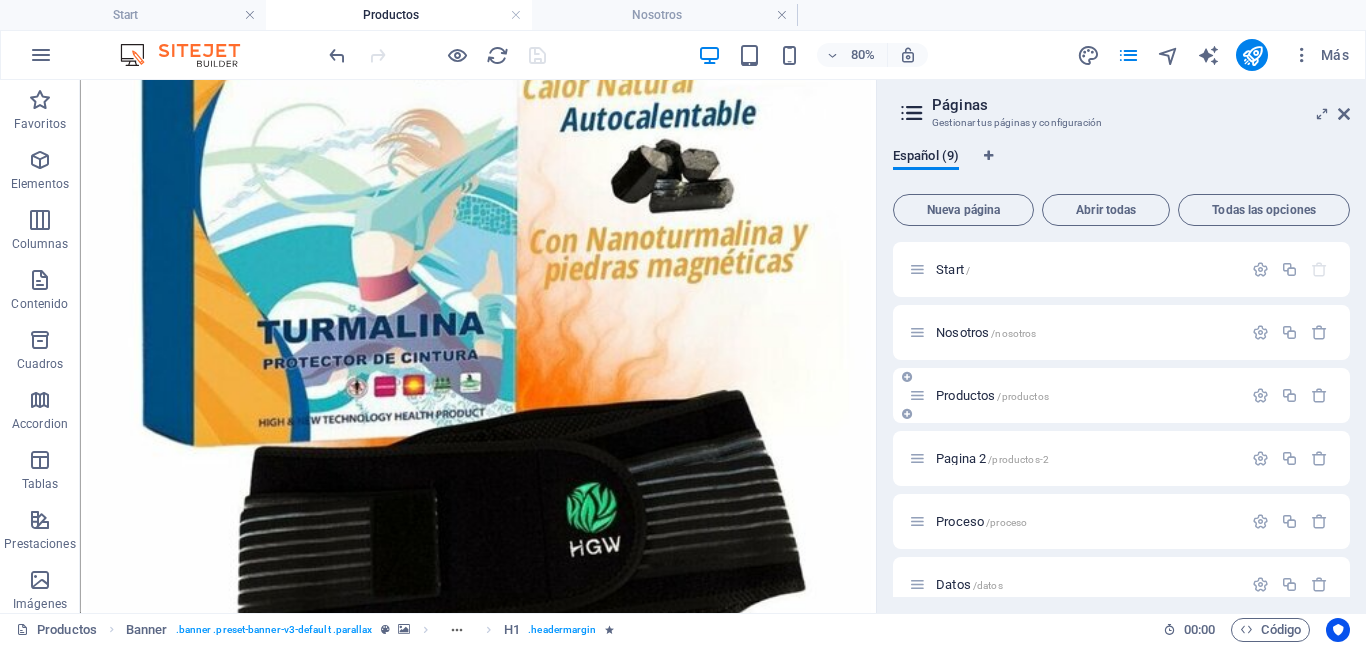 scroll, scrollTop: 3525, scrollLeft: 0, axis: vertical 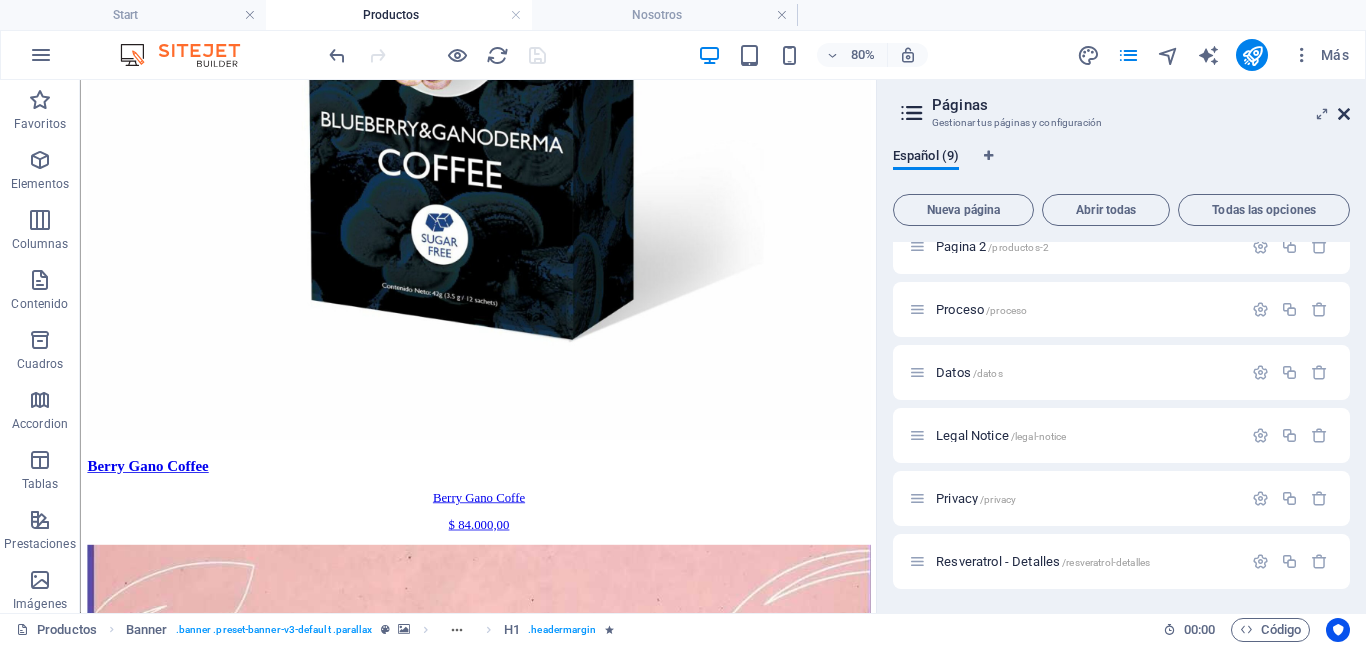 click at bounding box center [1344, 114] 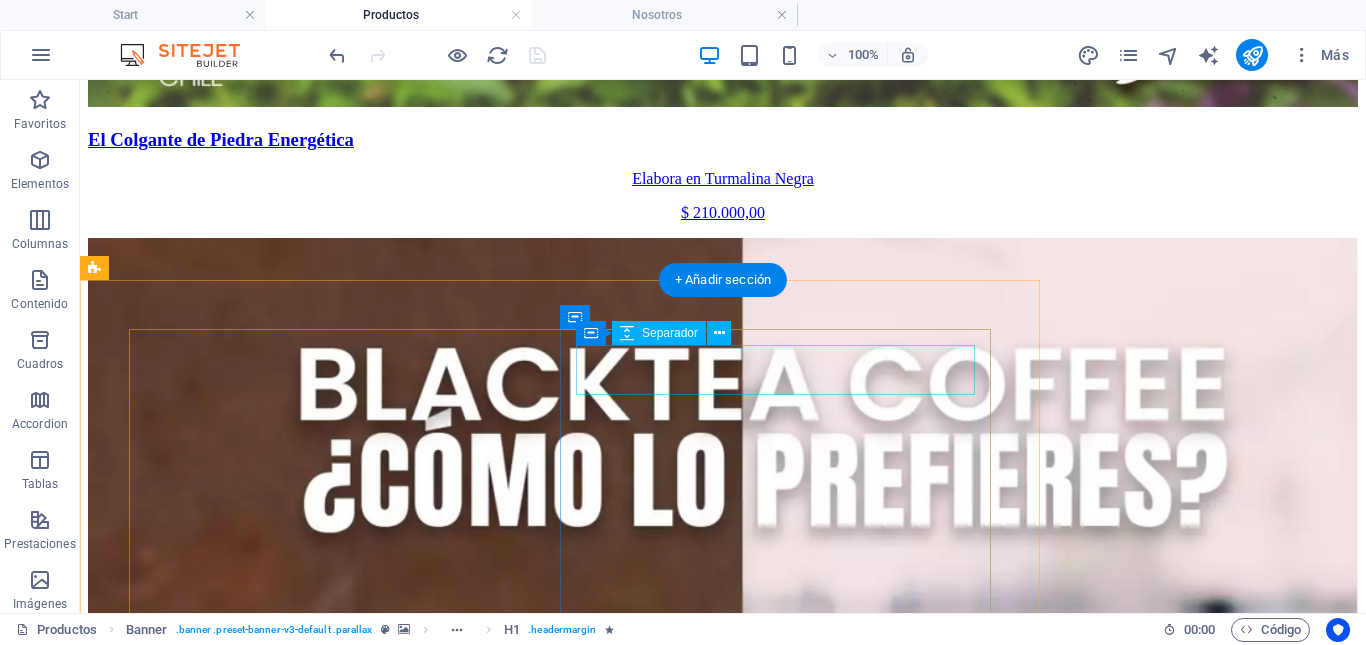 scroll, scrollTop: 1965, scrollLeft: 0, axis: vertical 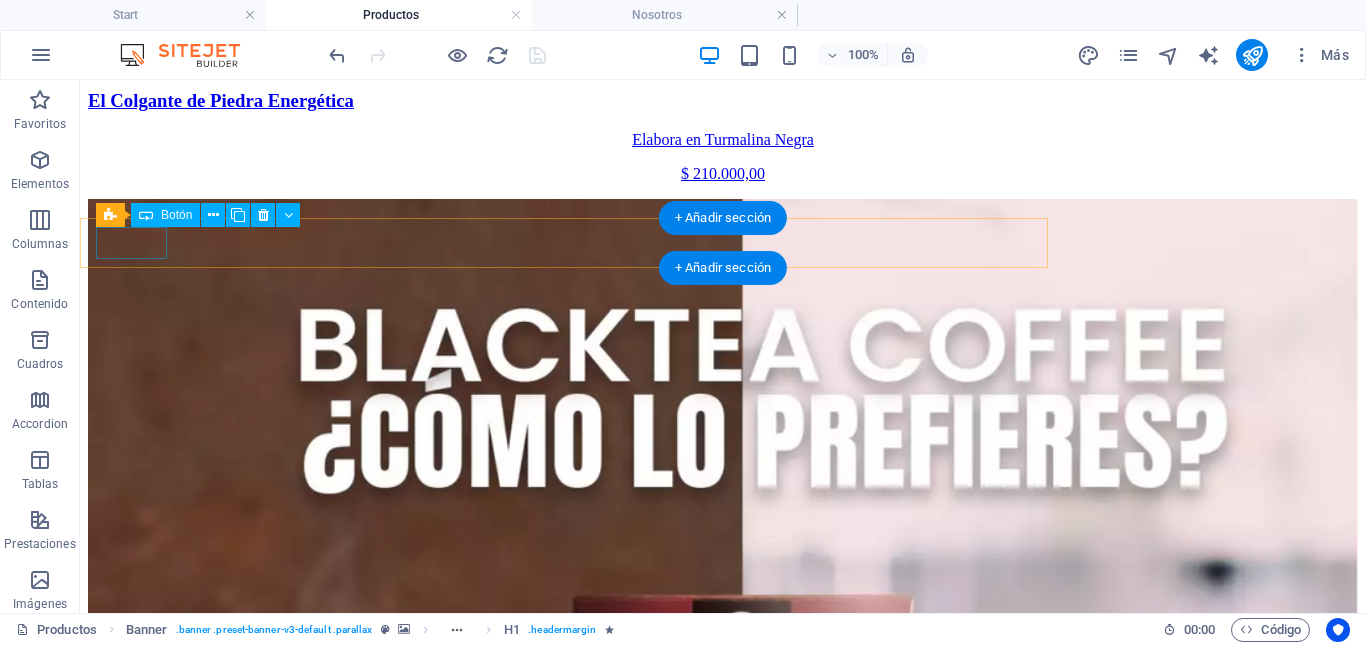 click on "Página 2" at bounding box center (572, 10338) 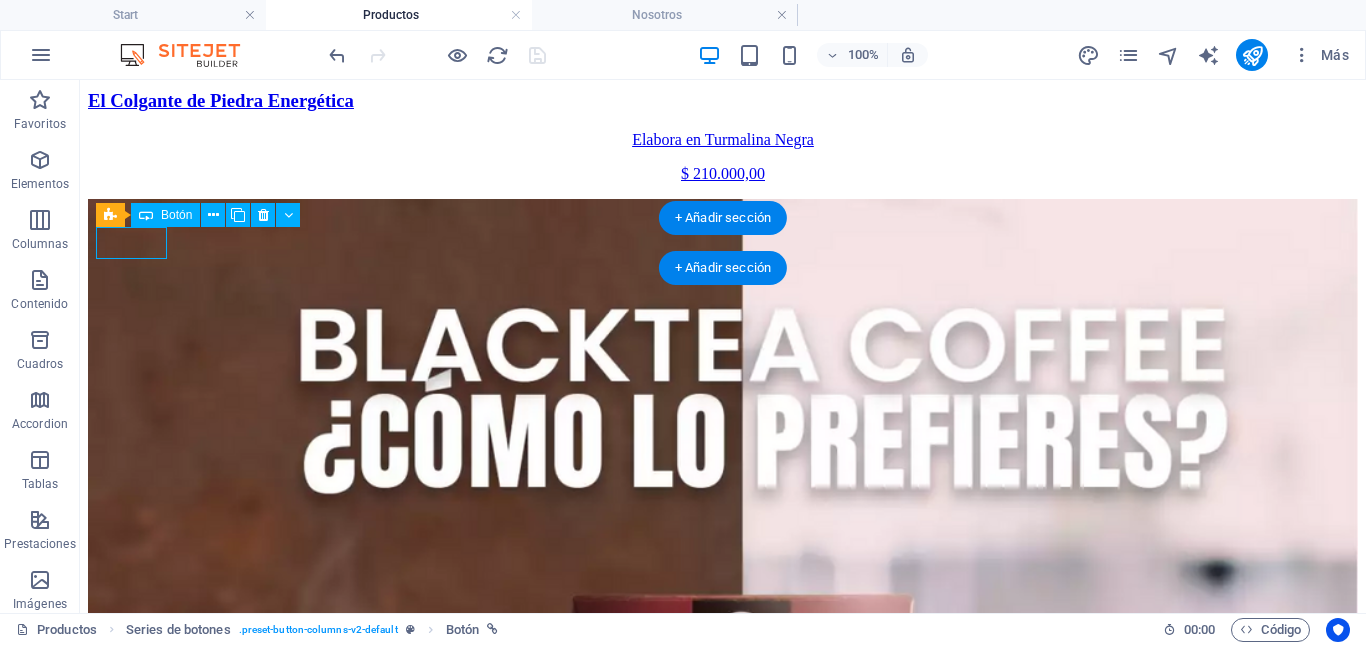 click on "Página 2" at bounding box center (572, 10338) 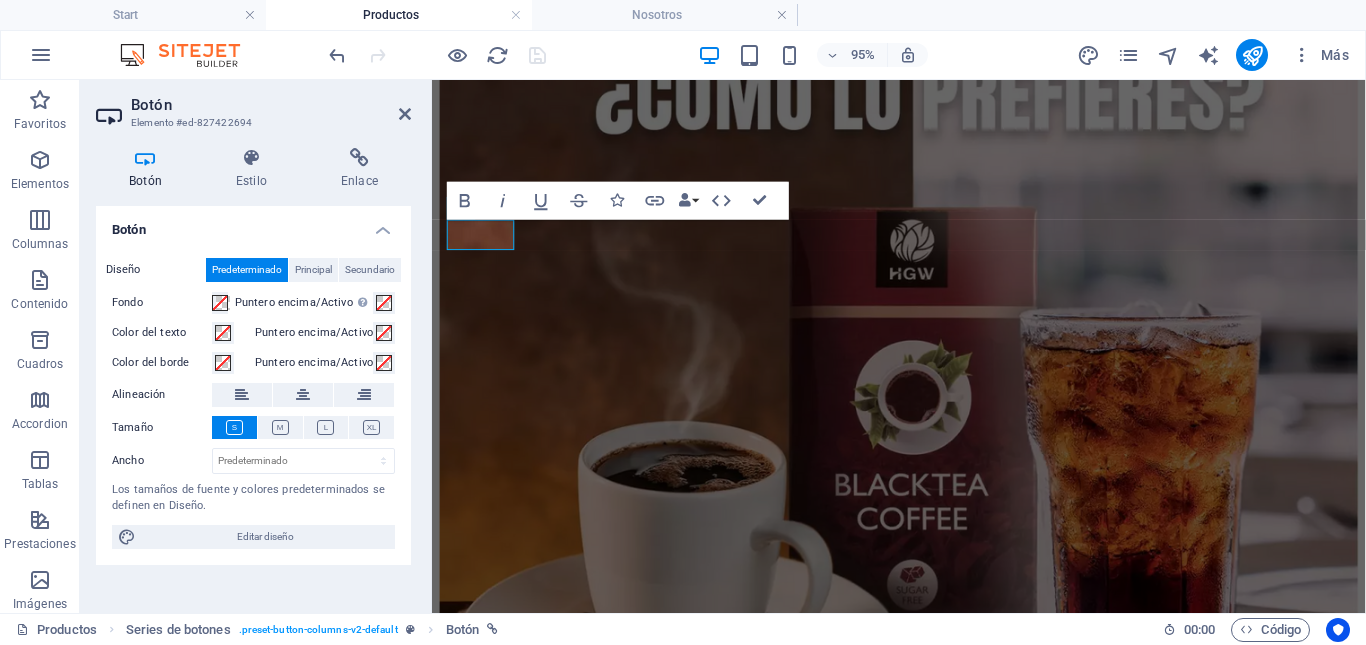 scroll, scrollTop: 1968, scrollLeft: 0, axis: vertical 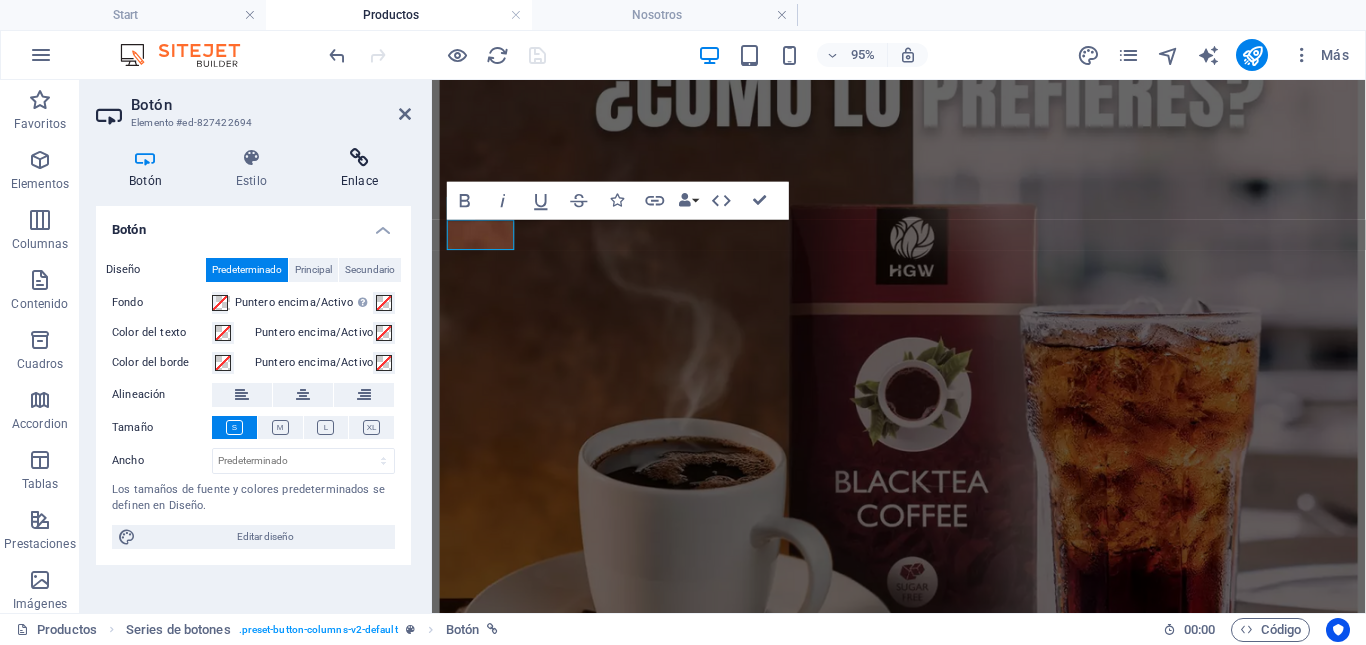 click on "Enlace" at bounding box center (359, 169) 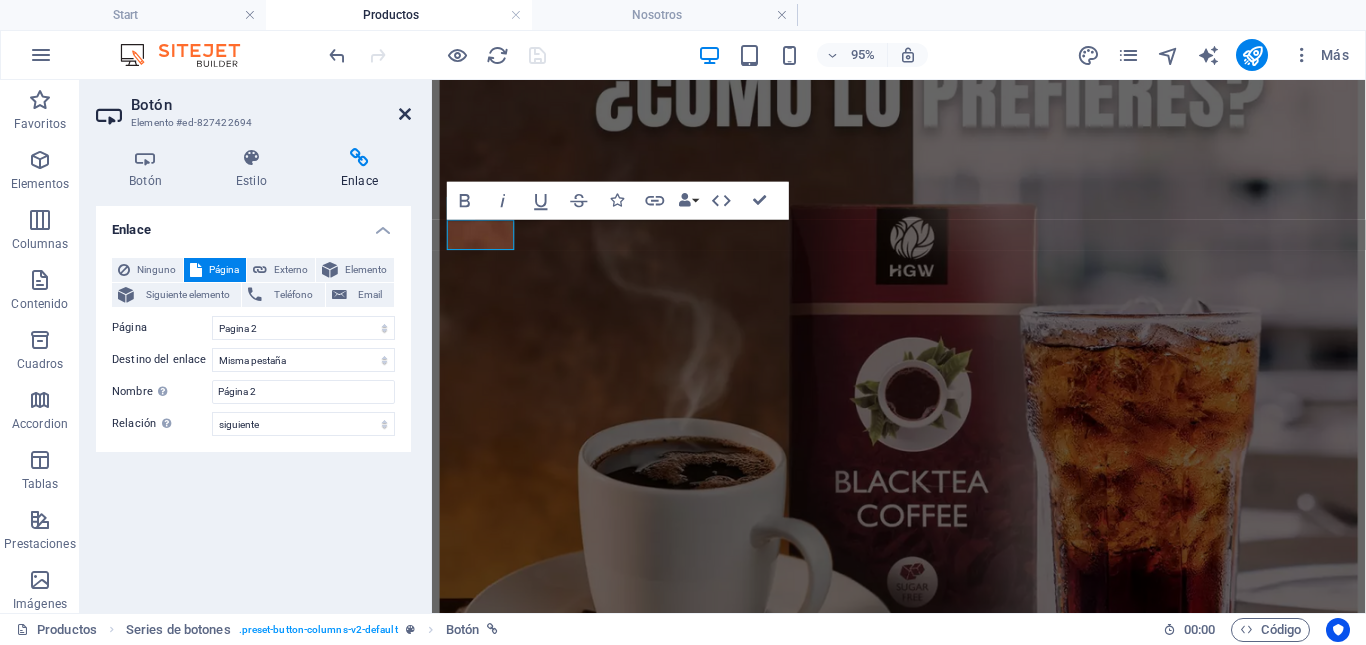 click at bounding box center [405, 114] 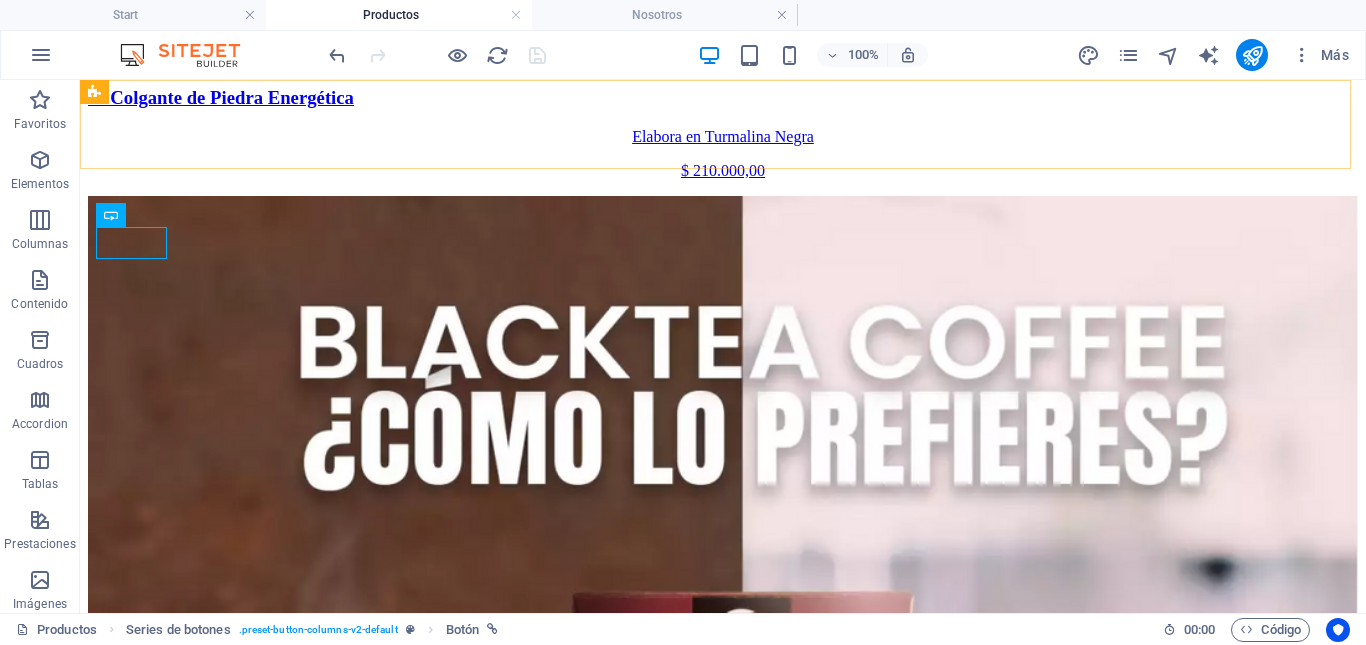scroll, scrollTop: 1965, scrollLeft: 0, axis: vertical 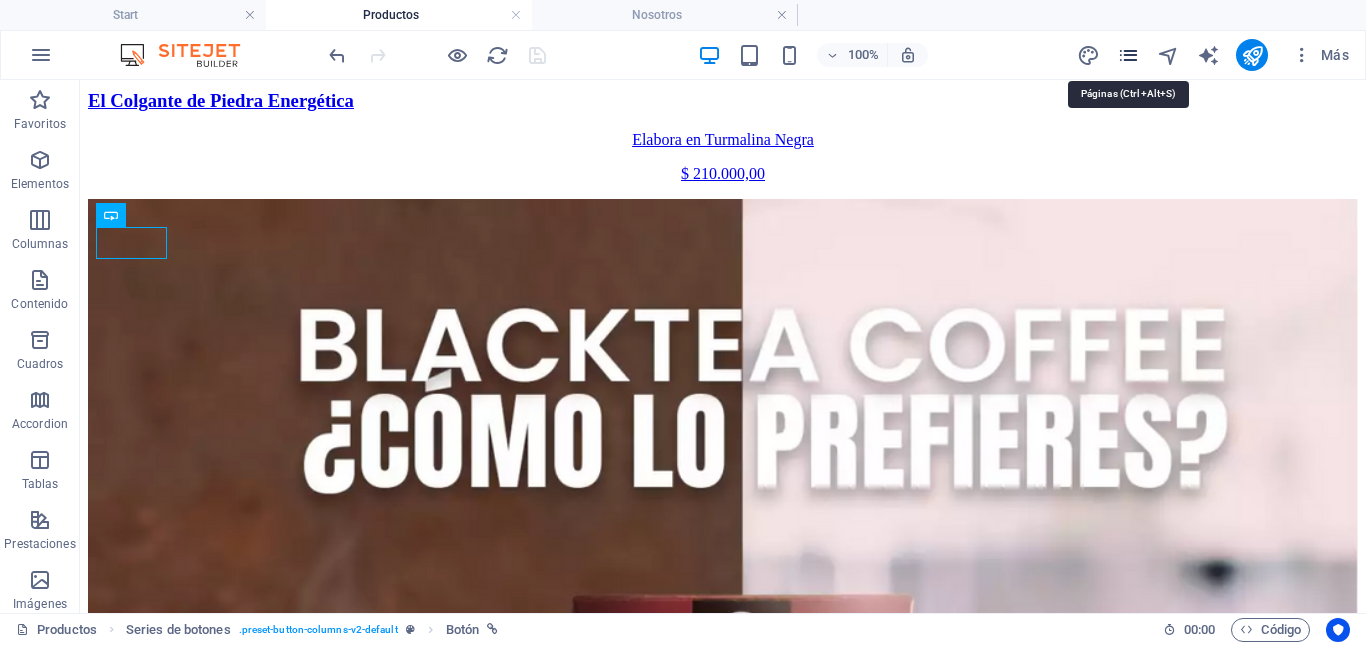 click at bounding box center [1128, 55] 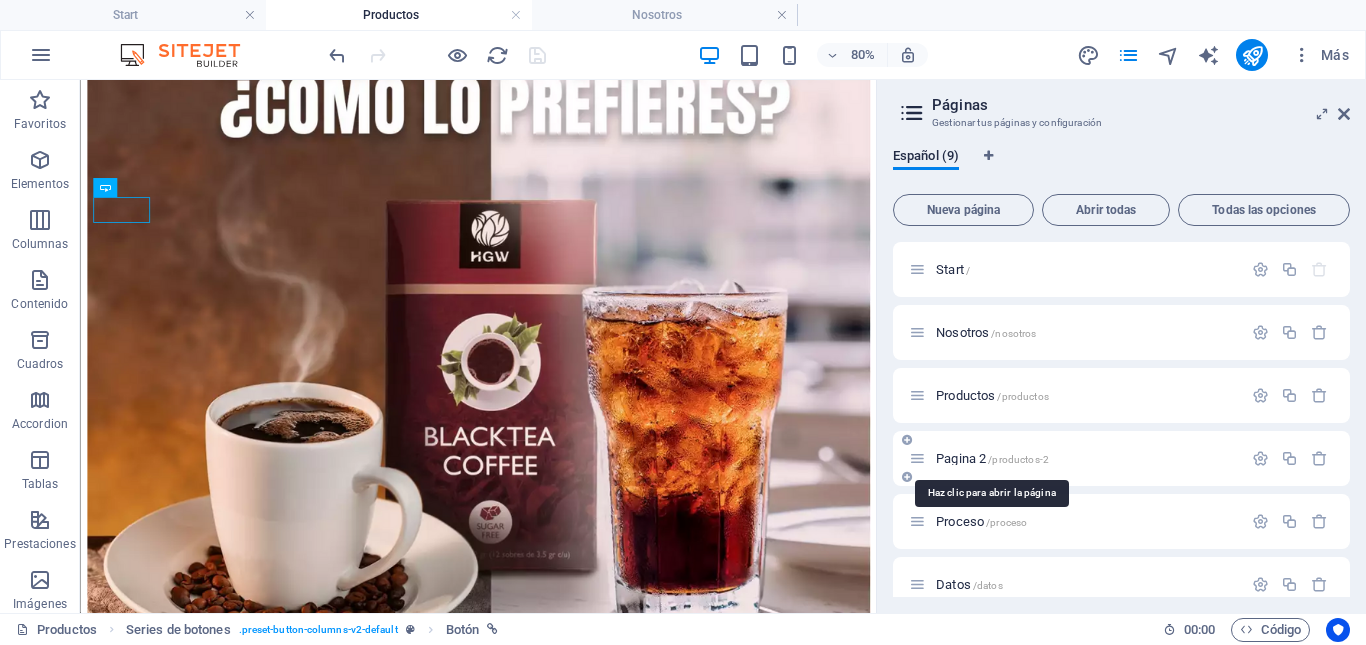 click on "Pagina 2 /productos-2" at bounding box center (992, 458) 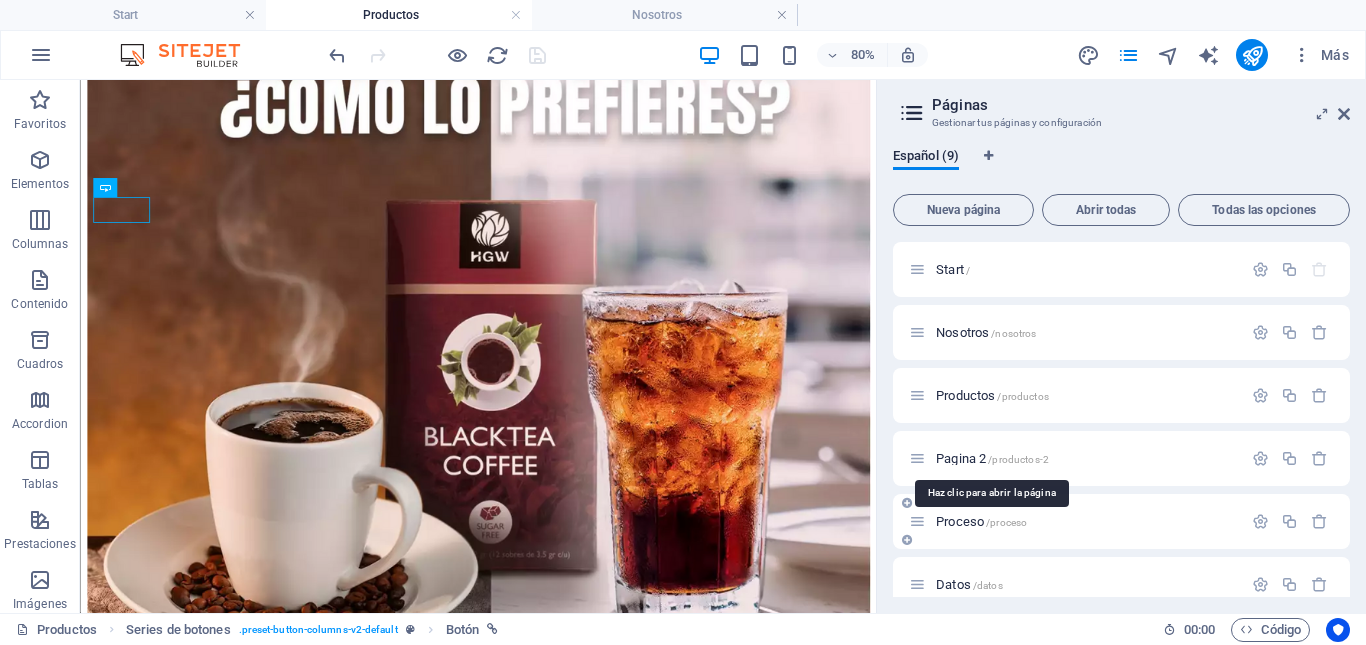 scroll, scrollTop: 0, scrollLeft: 0, axis: both 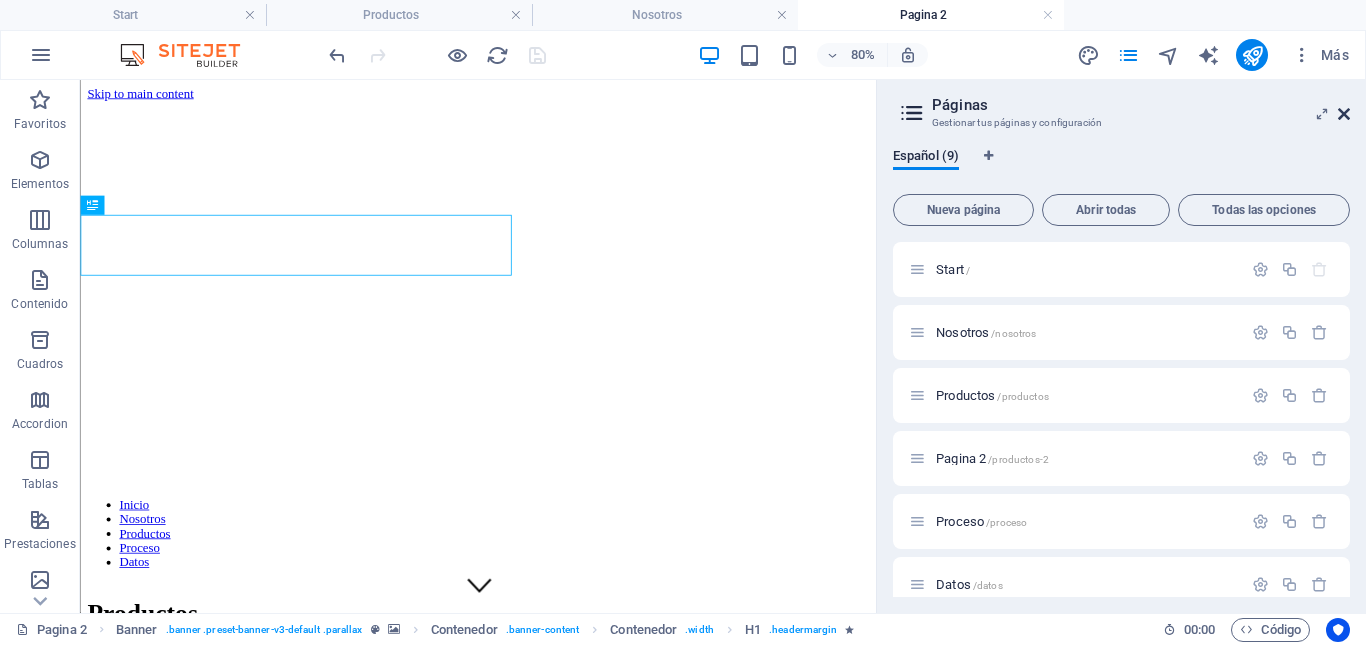 click at bounding box center (1344, 114) 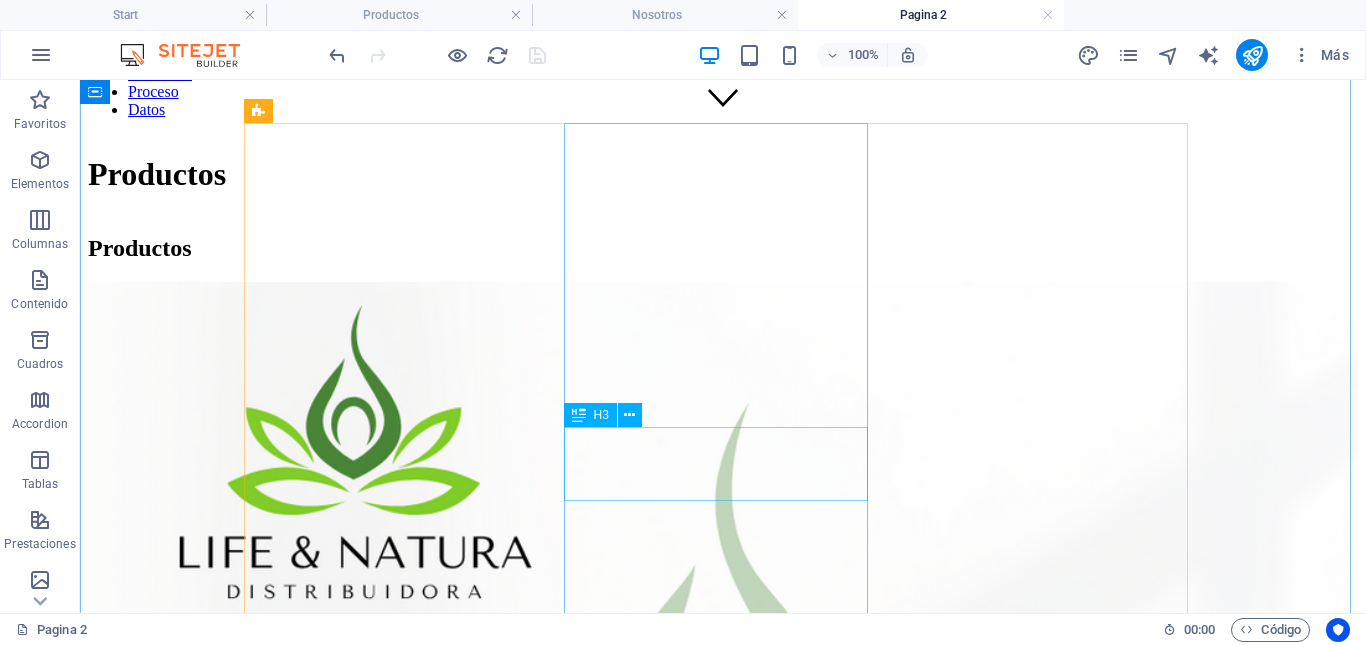 scroll, scrollTop: 500, scrollLeft: 0, axis: vertical 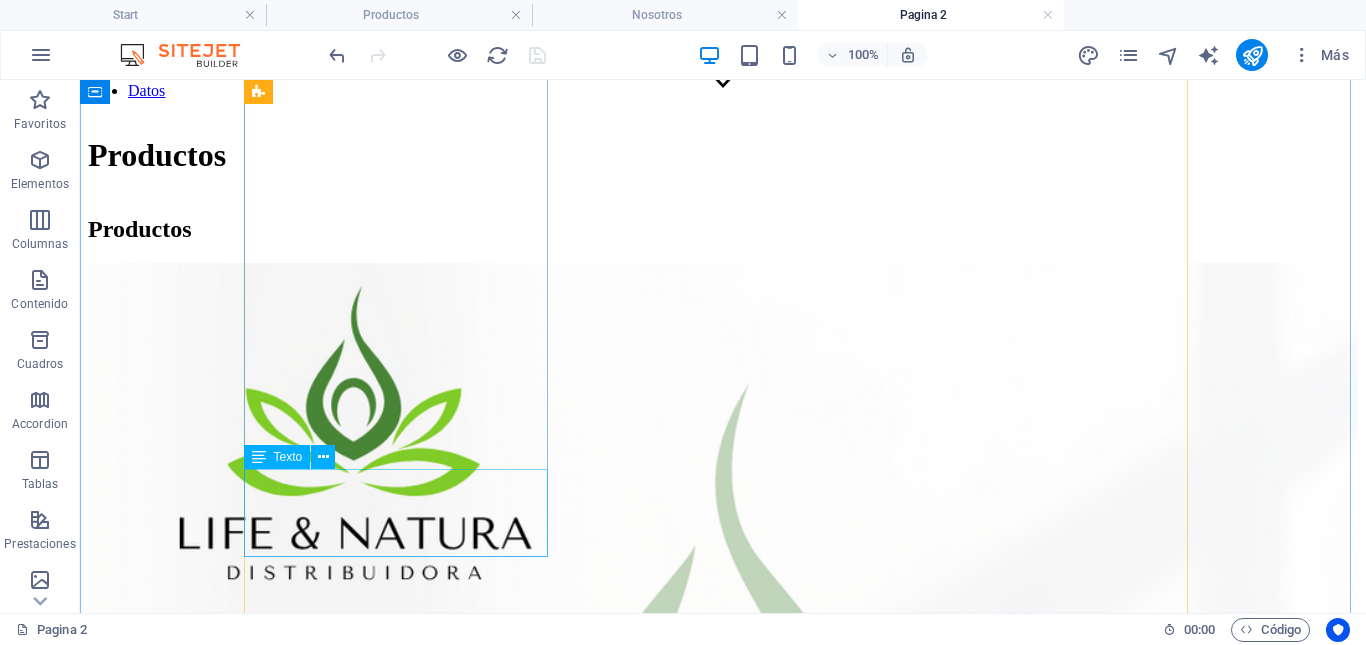 click on "Resveratrol Softgels:  Un Potente Antioxidante $ 99.900,00" at bounding box center [723, 1639] 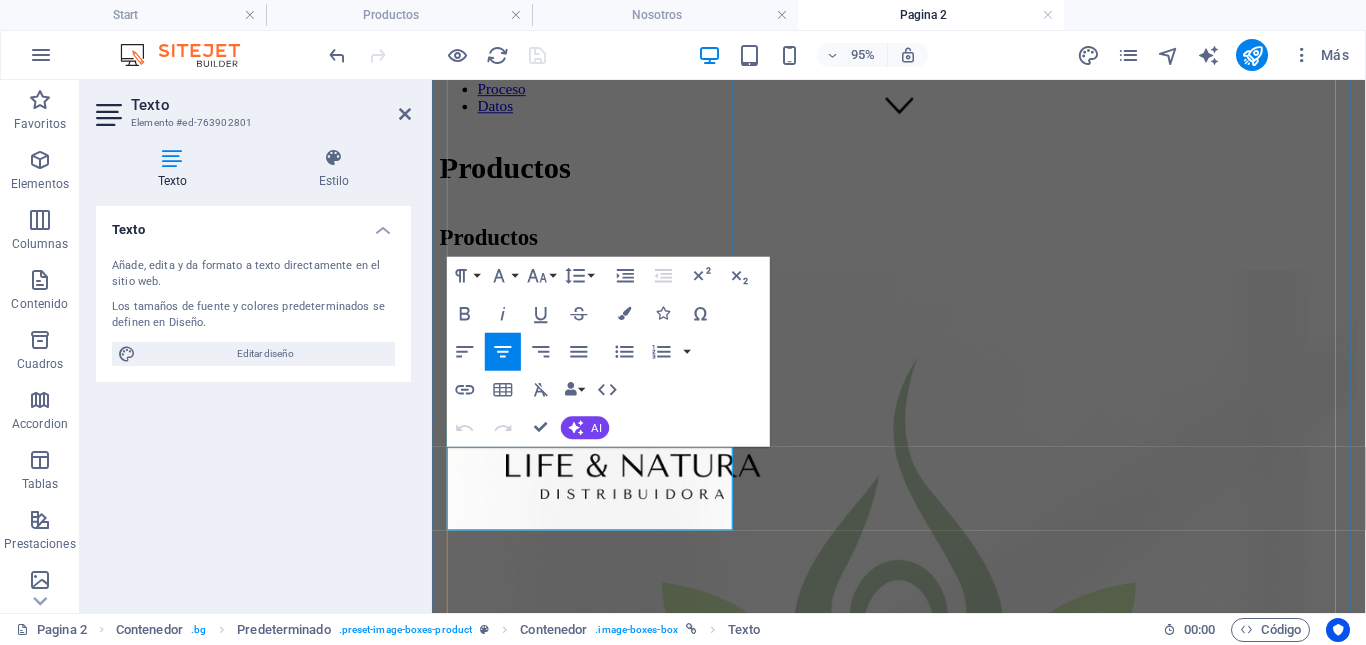 scroll, scrollTop: 512, scrollLeft: 0, axis: vertical 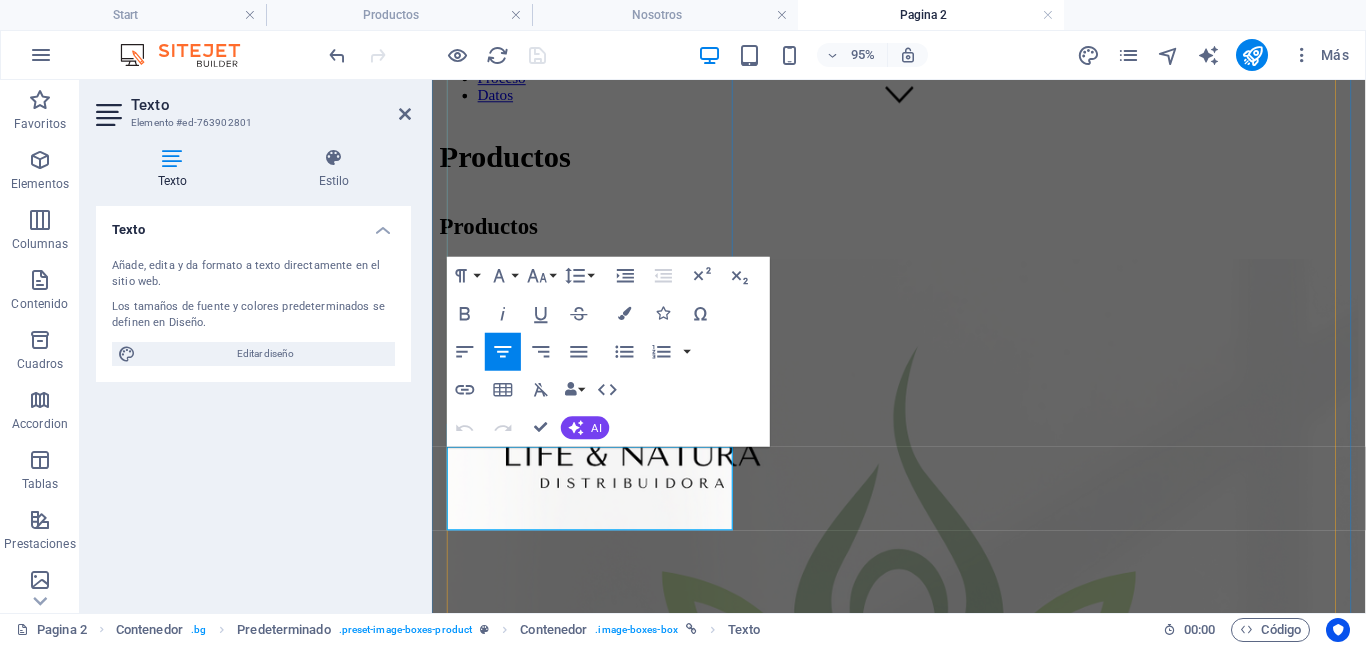 click on "$ 99.900,00" at bounding box center [923, 1375] 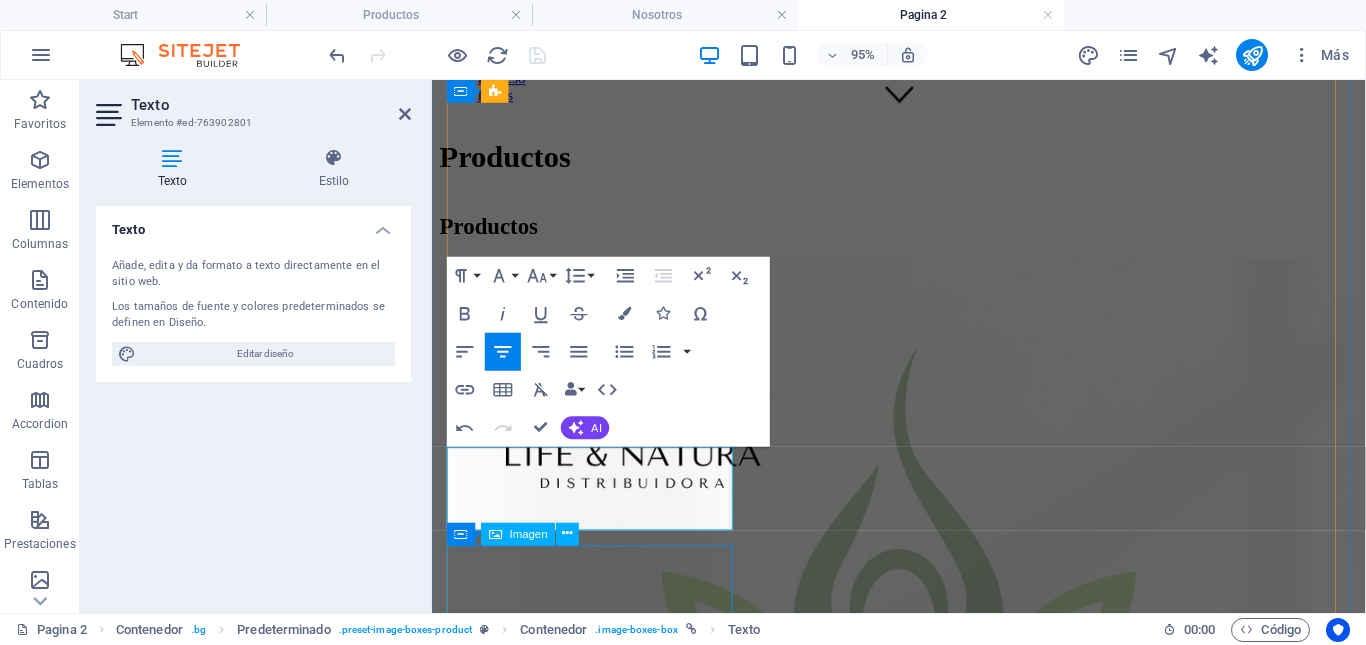 type 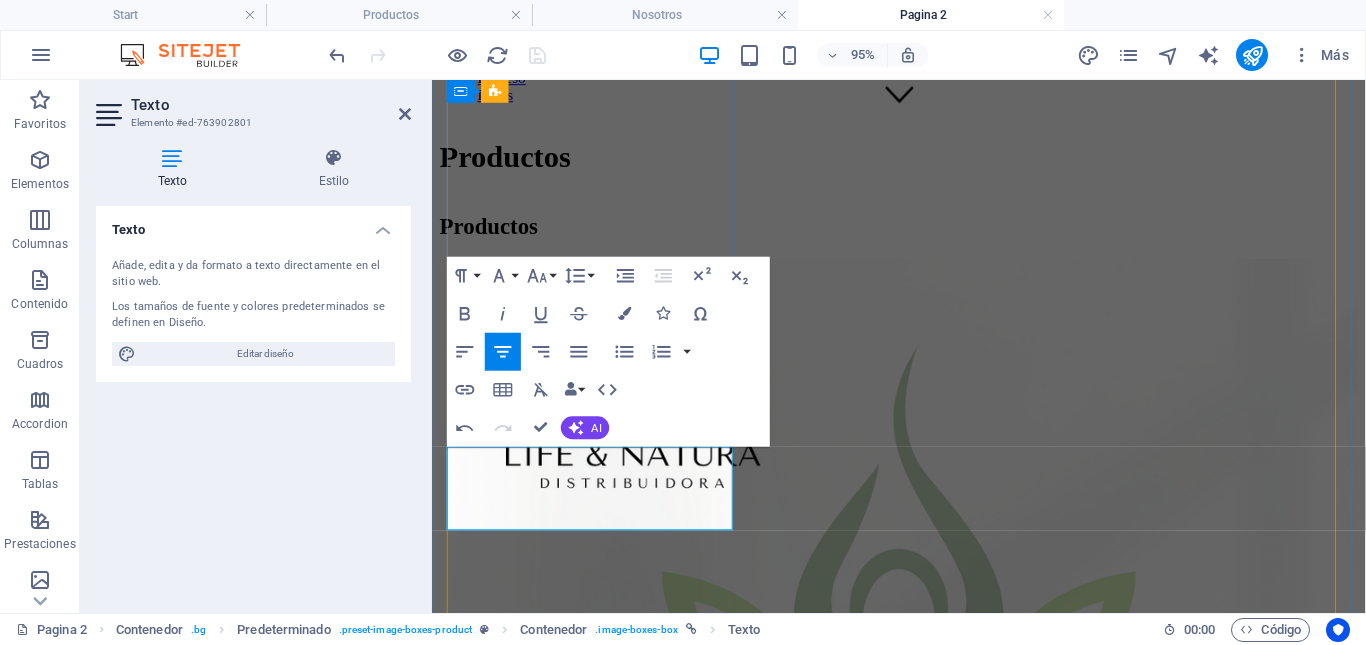 click on "$ 99.000,00" at bounding box center (923, 1375) 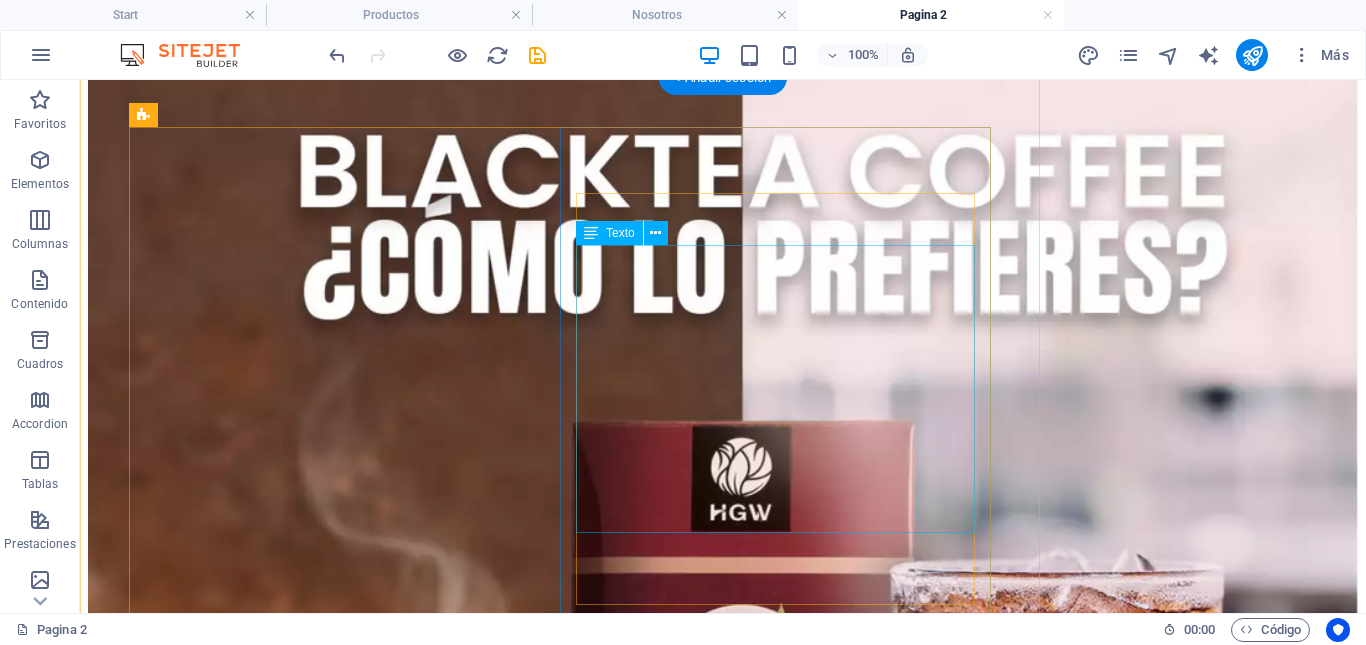 scroll, scrollTop: 2203, scrollLeft: 0, axis: vertical 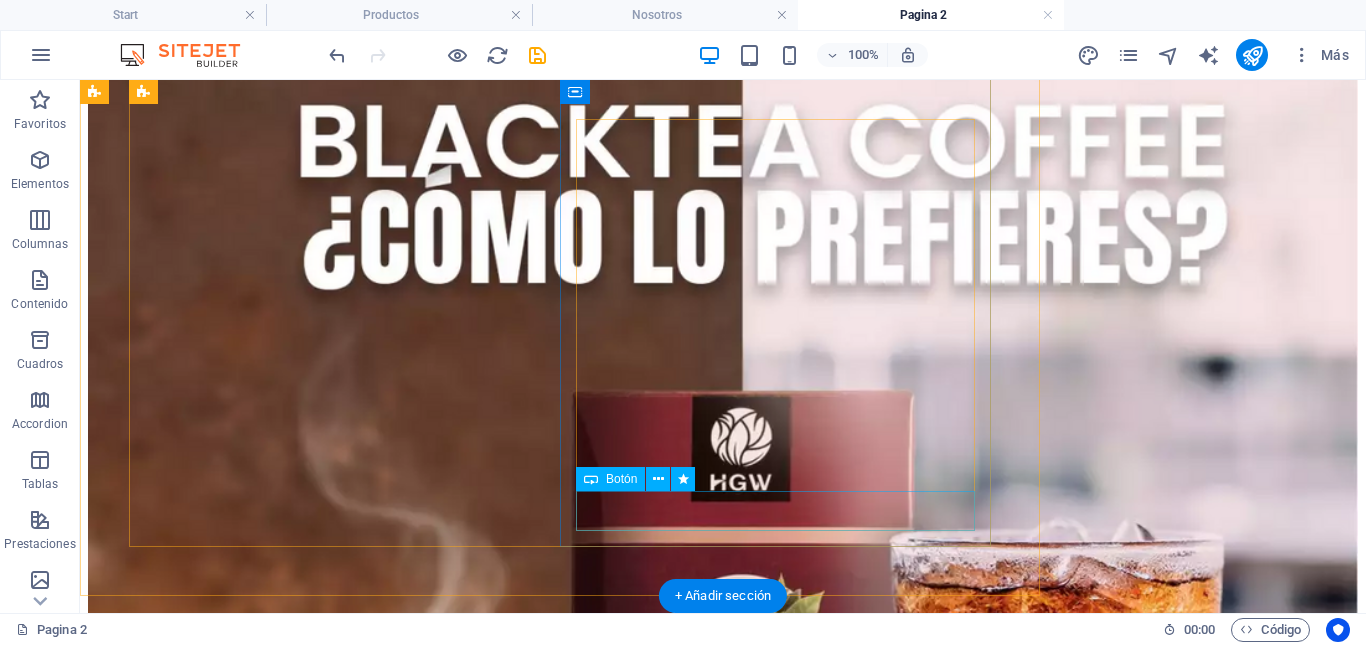 click on "Comprar  $ 99.900" at bounding box center (723, 11014) 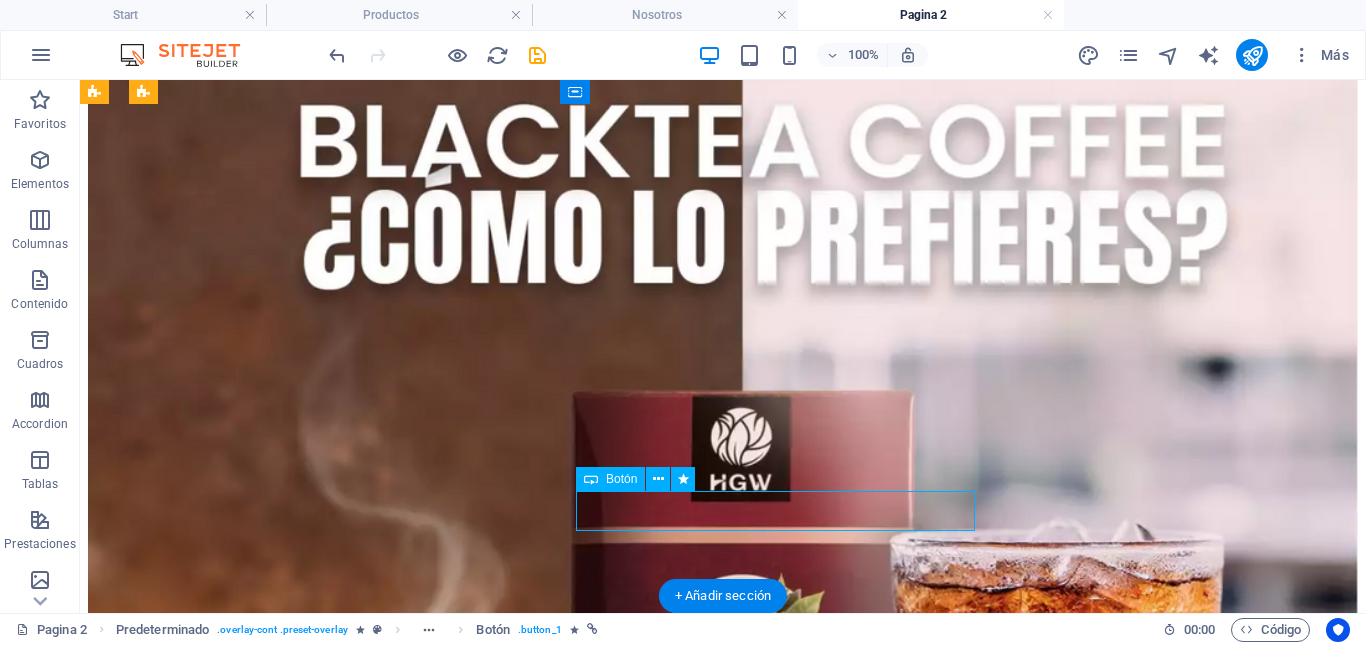 click on "Comprar  $ 99.900" at bounding box center (723, 11014) 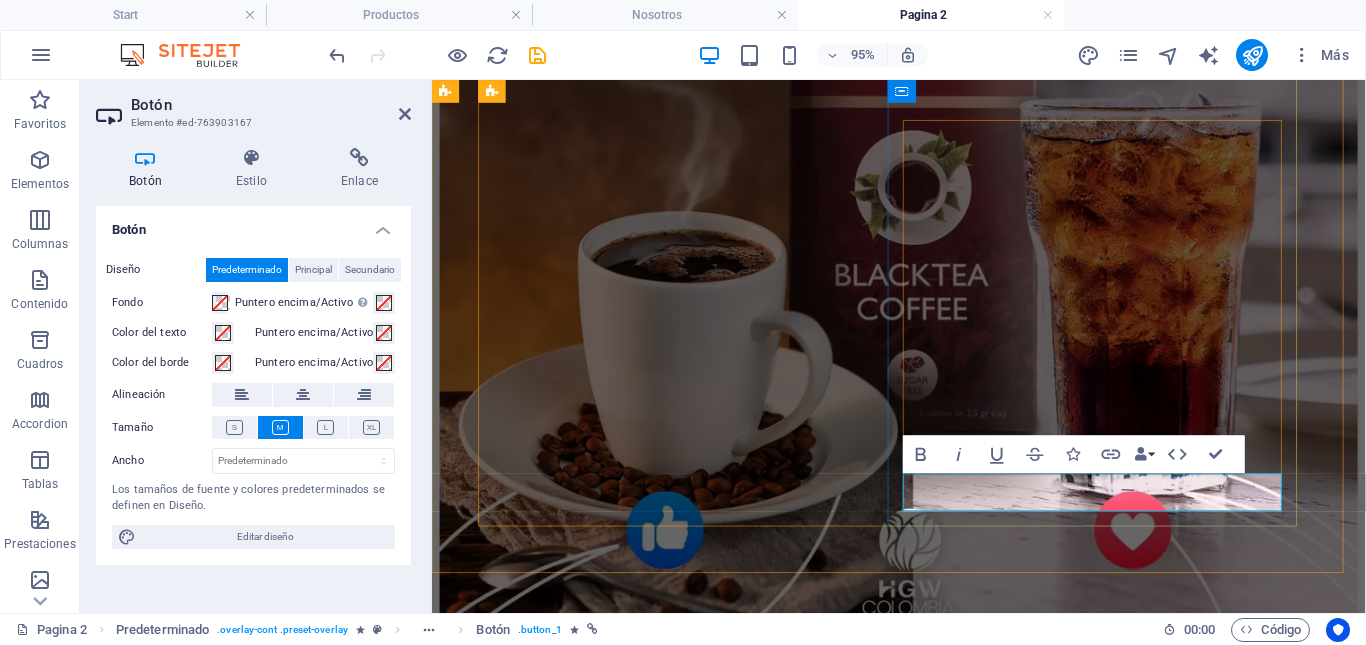 drag, startPoint x: 1041, startPoint y: 515, endPoint x: 1047, endPoint y: 538, distance: 23.769728 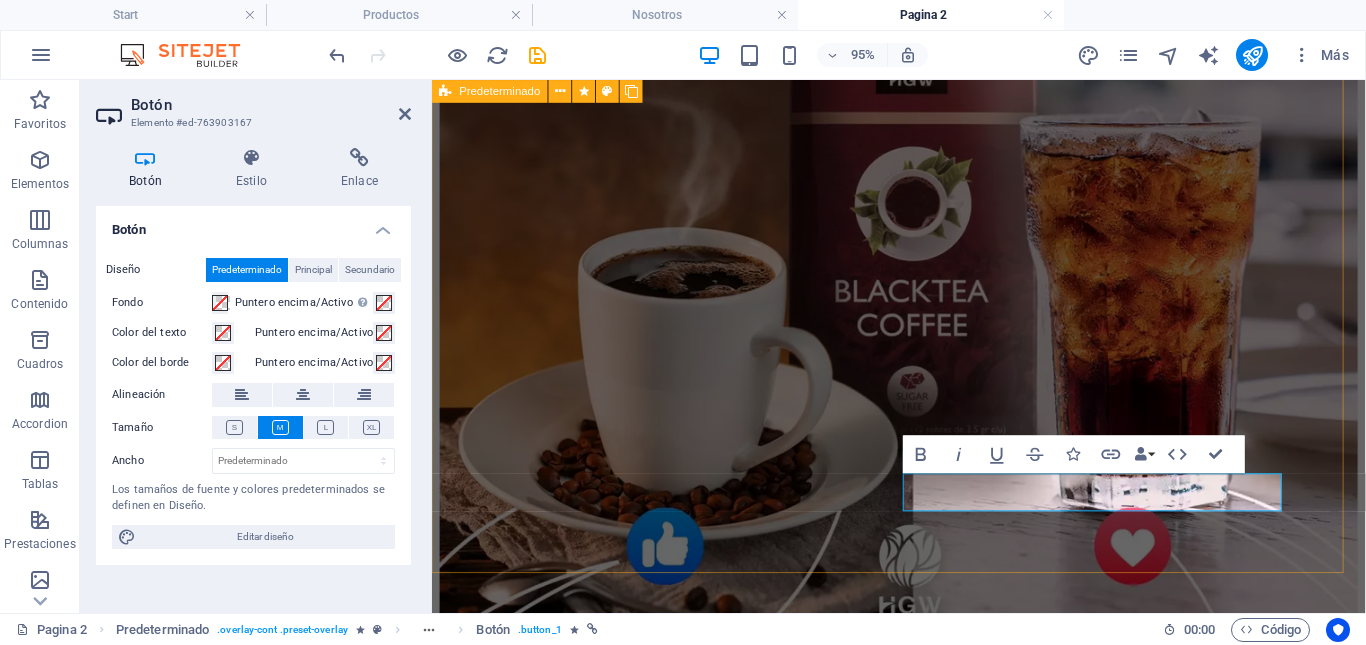 type 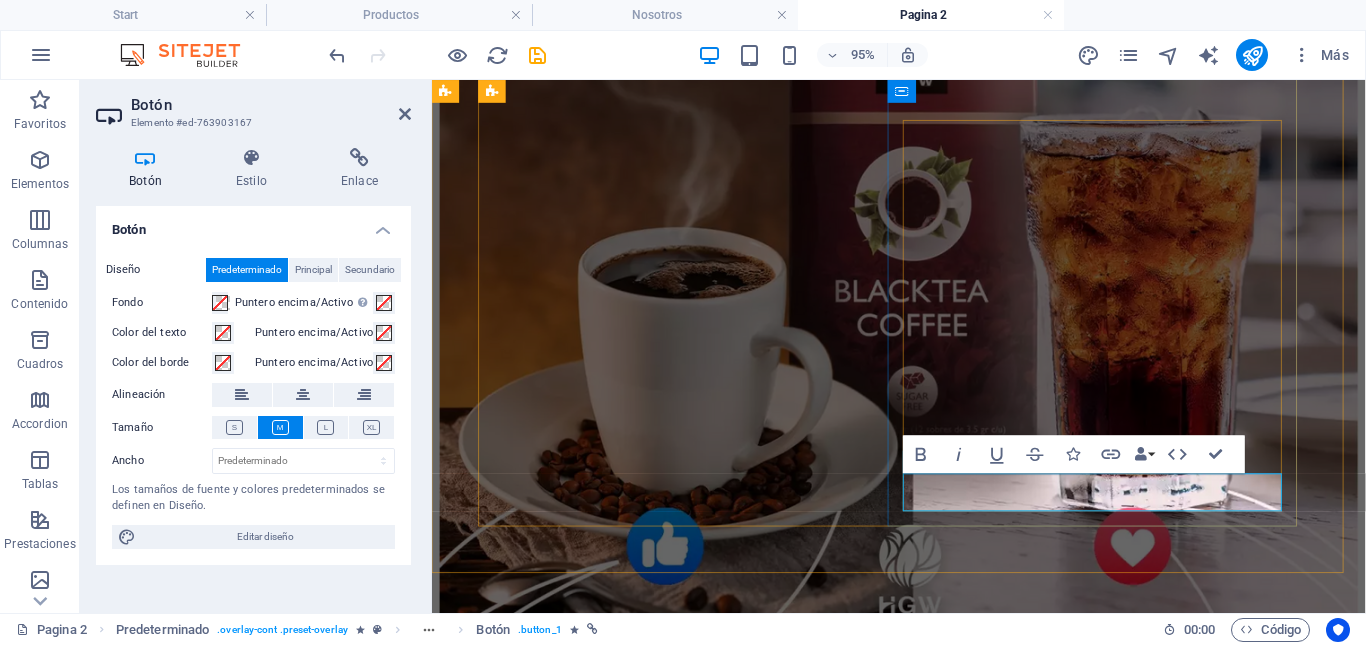 click on "Comprar  $ 99.000" at bounding box center (500, 8486) 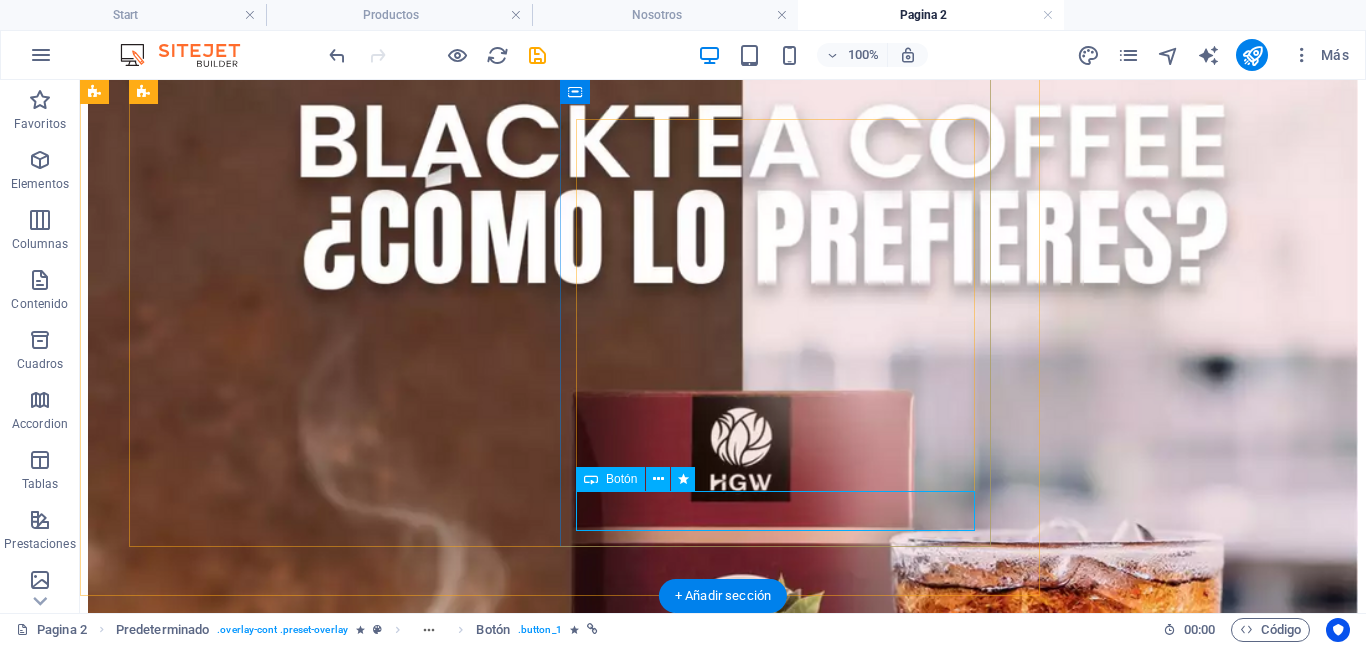 click on "Comprar  $ 60.000" at bounding box center (723, 11014) 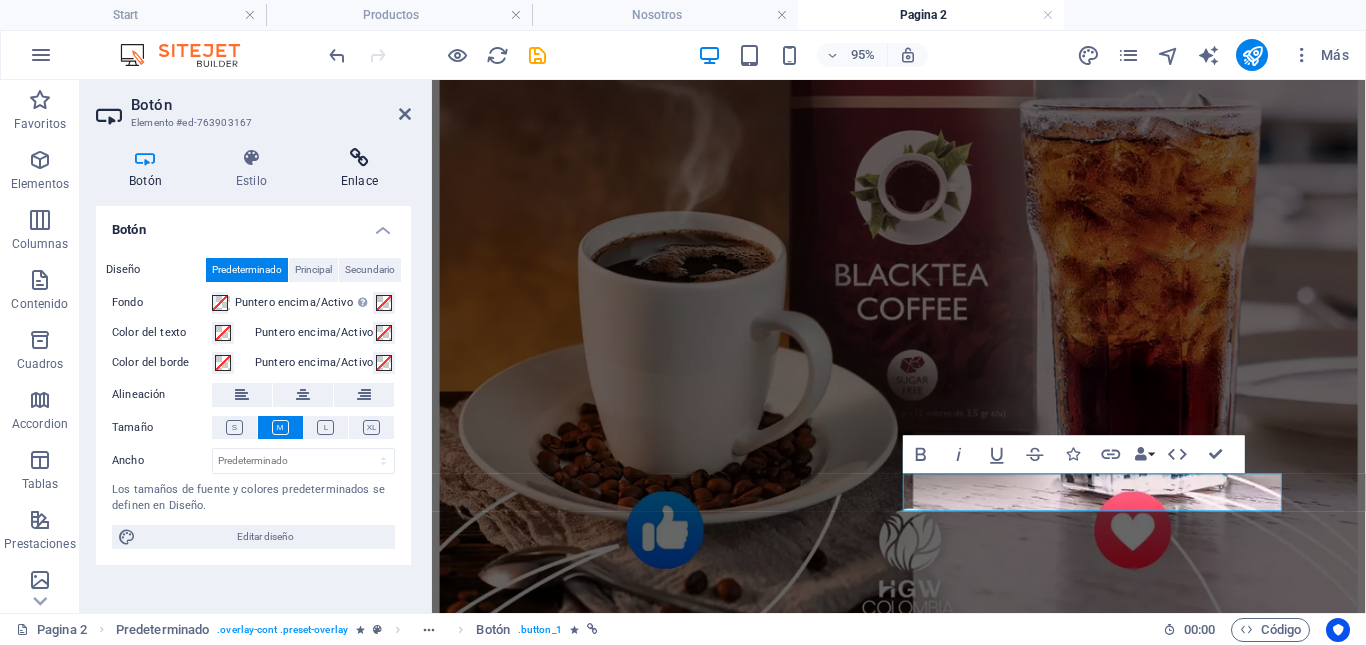click at bounding box center [359, 158] 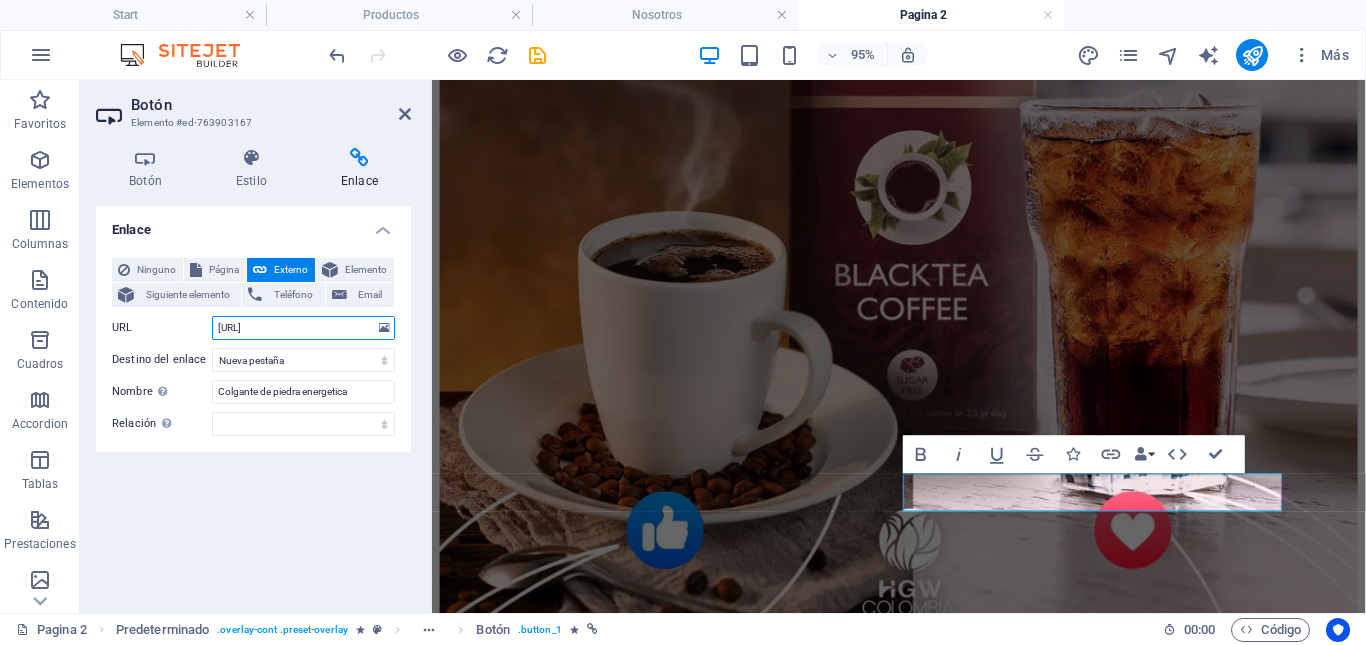click on "[URL]" at bounding box center [303, 328] 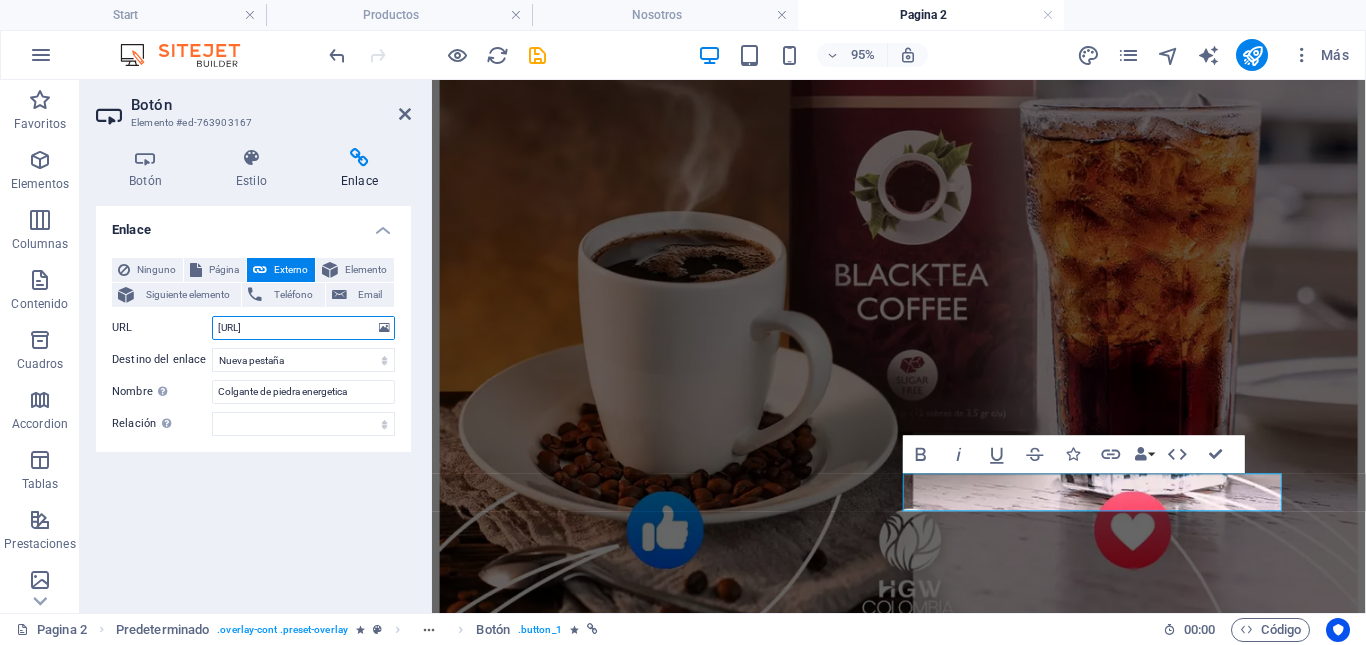 paste on "d1TDd5" 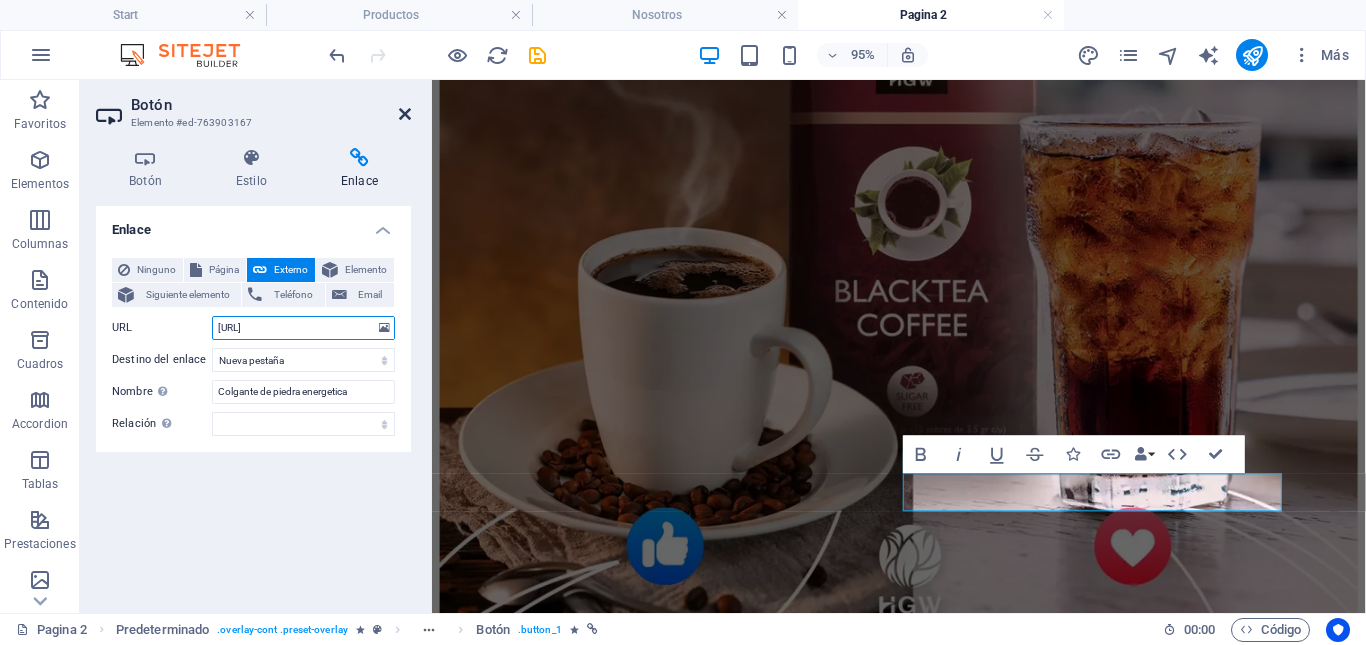 type on "[URL]" 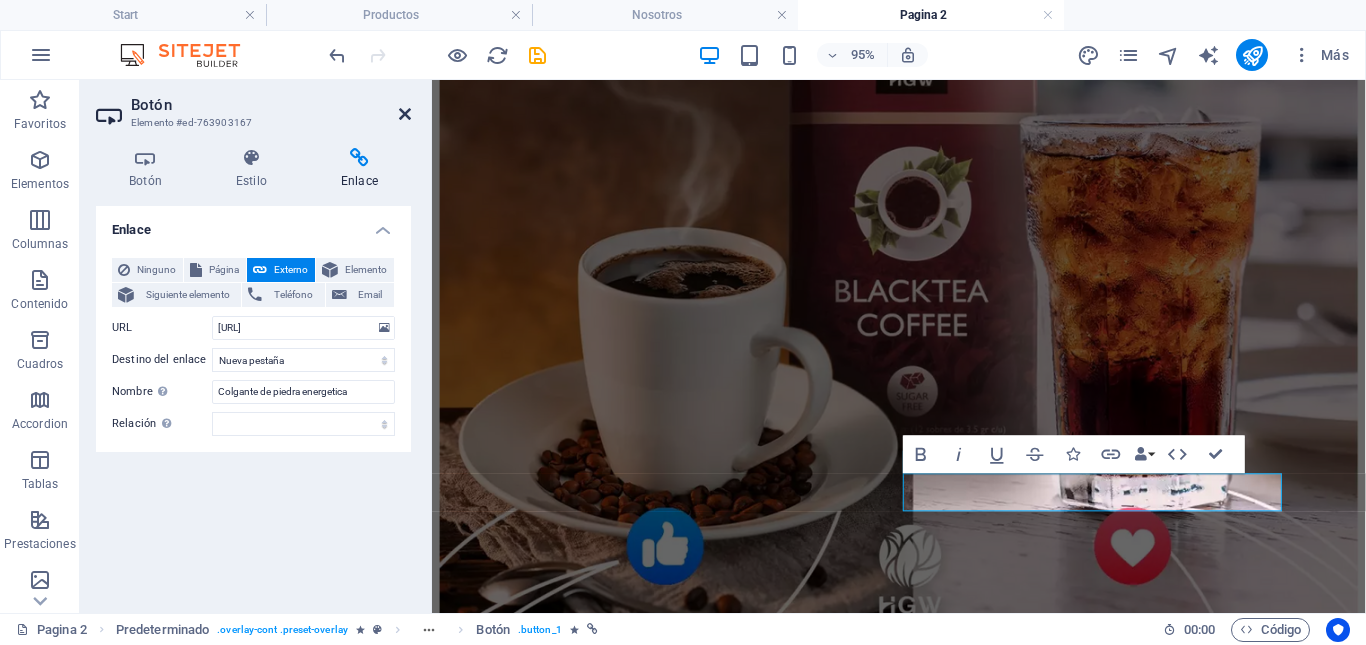 click at bounding box center (405, 114) 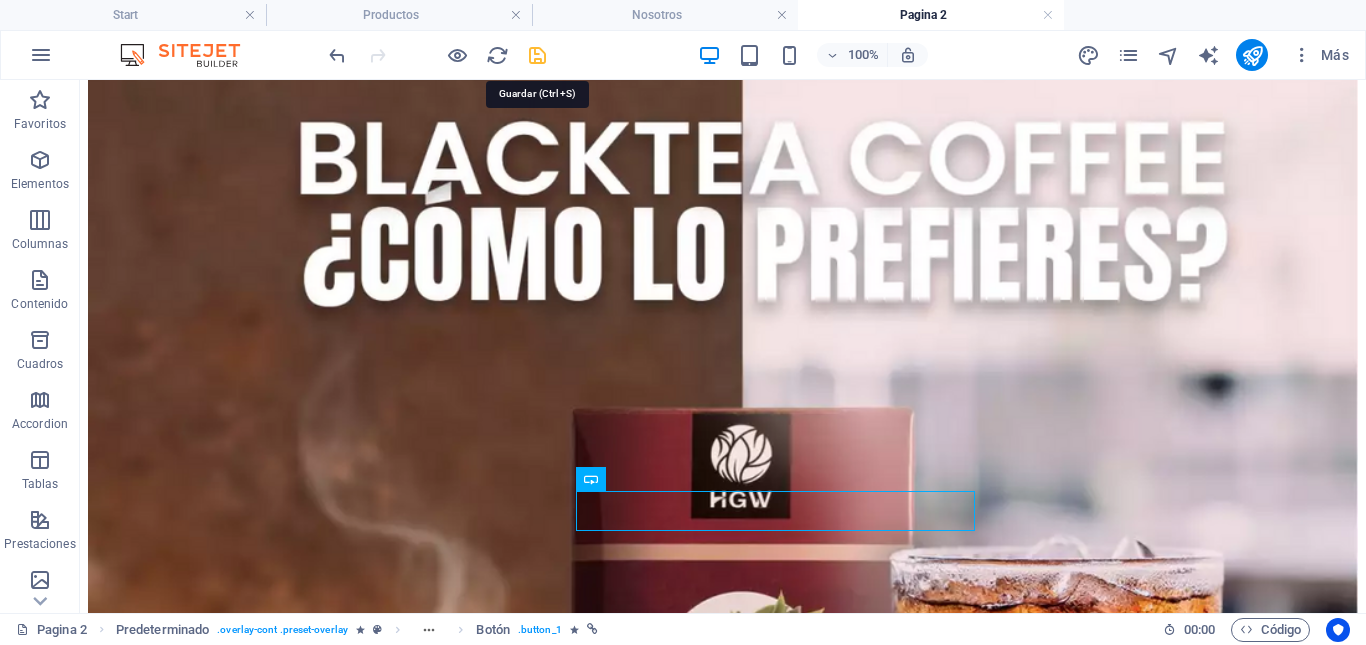 click at bounding box center [537, 55] 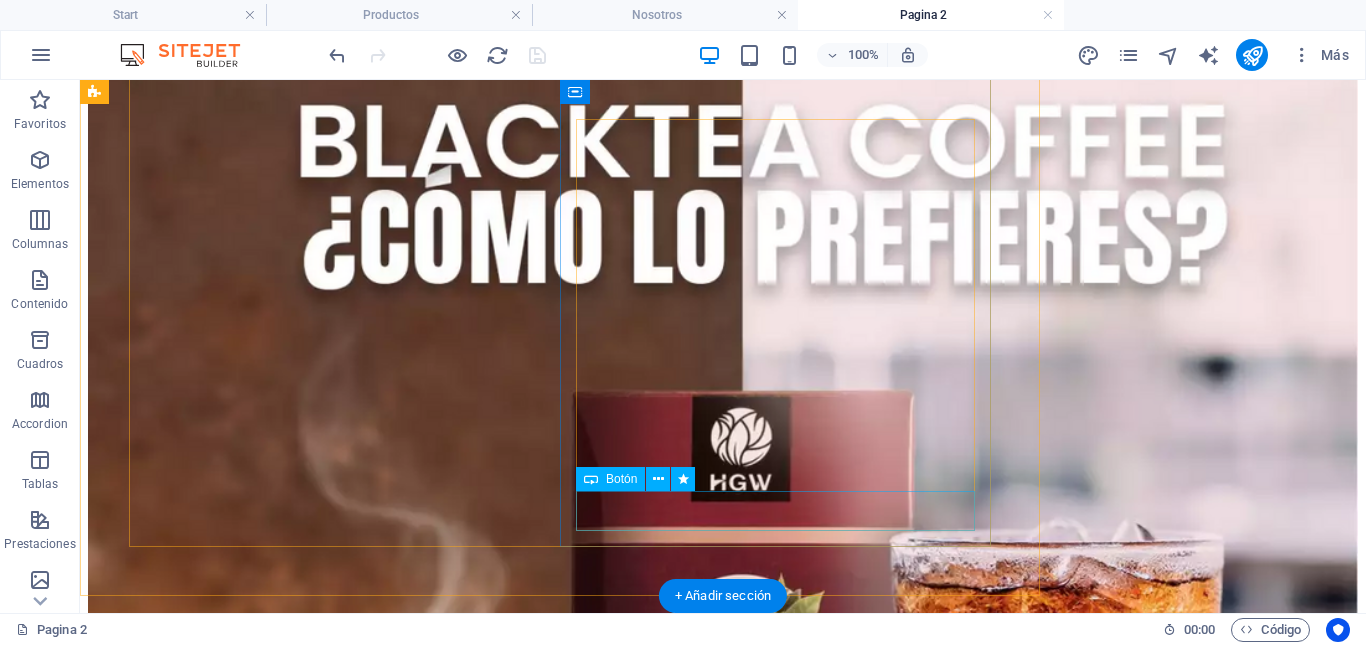 click on "Comprar  $ 60.000" at bounding box center [723, 11014] 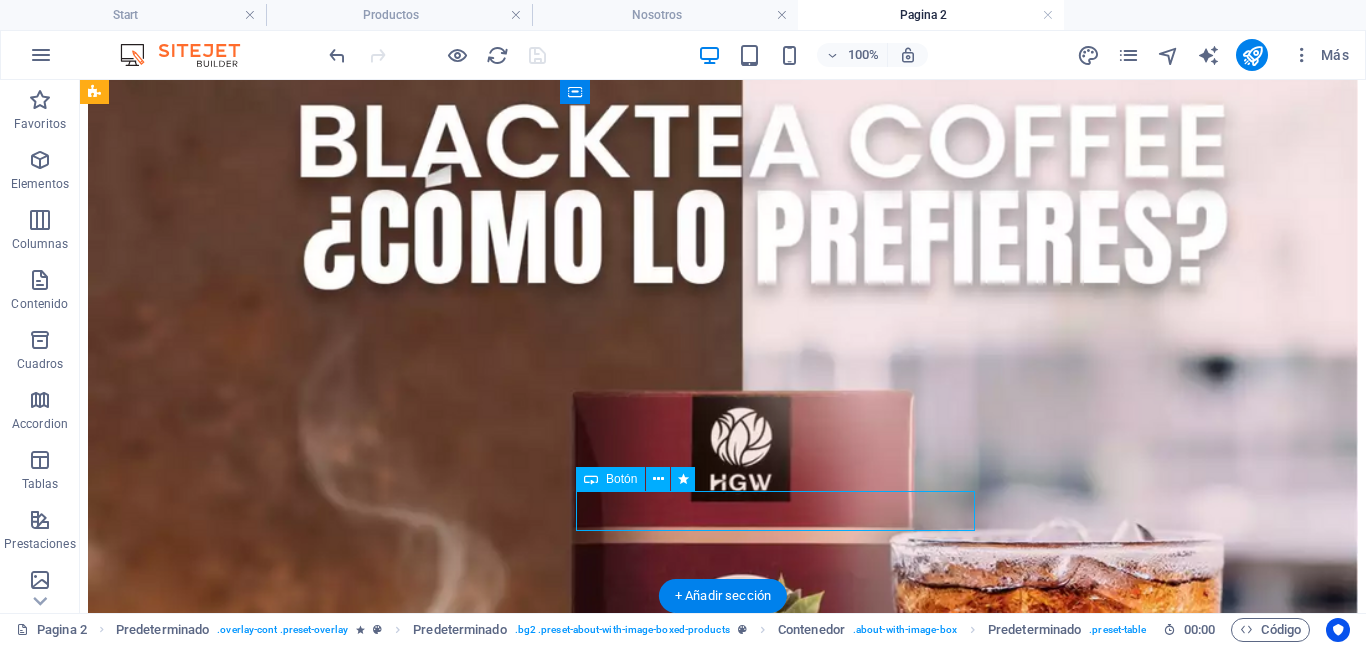 click on "Comprar  $ 60.000" at bounding box center (723, 11014) 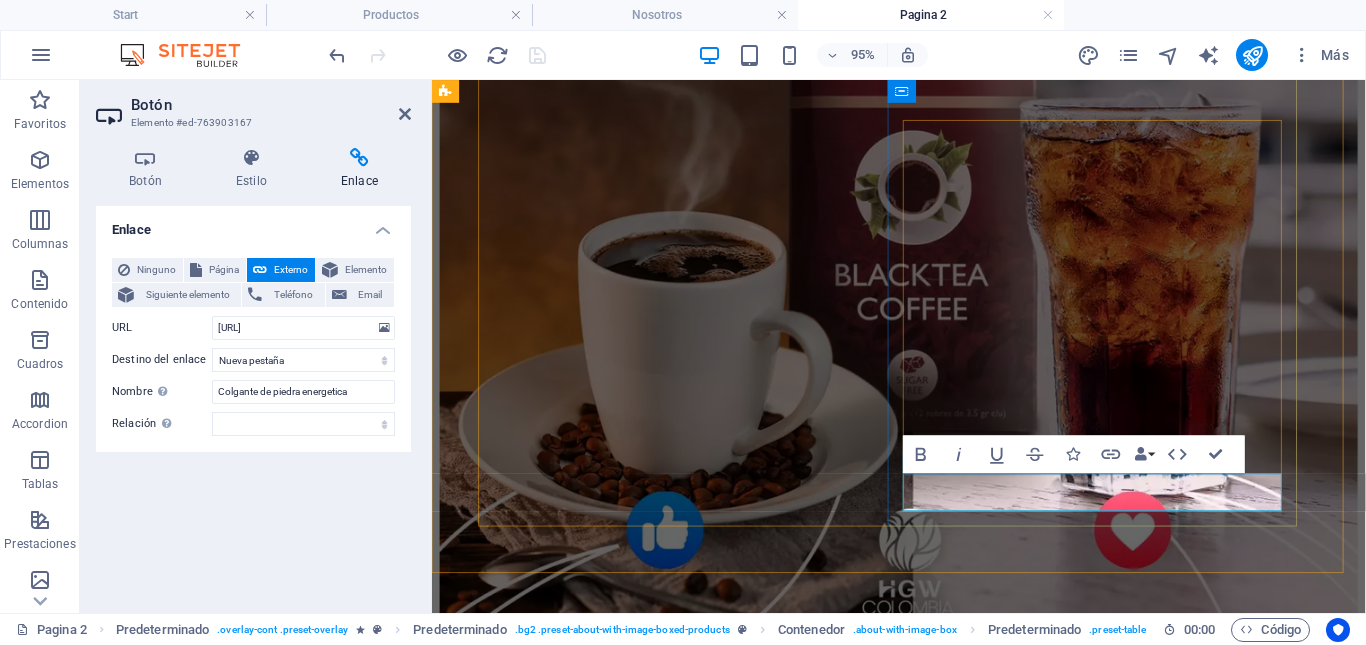 drag, startPoint x: 1030, startPoint y: 512, endPoint x: 1031, endPoint y: 541, distance: 29.017237 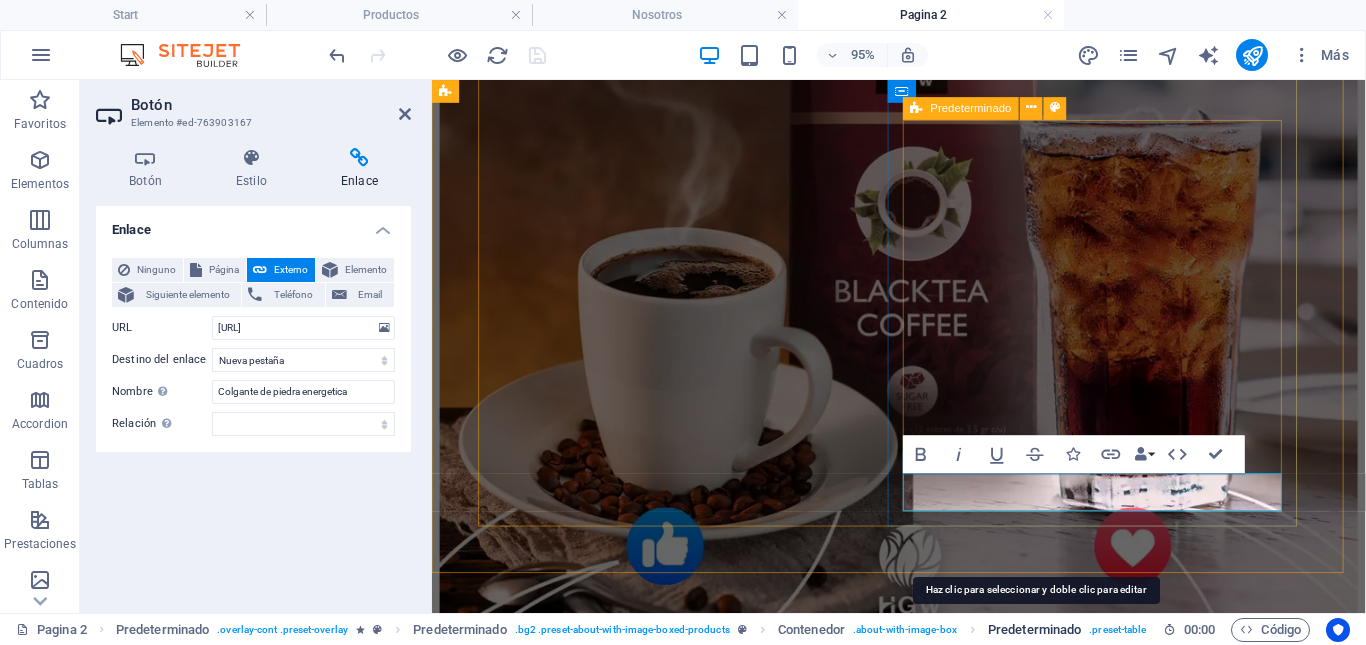 type 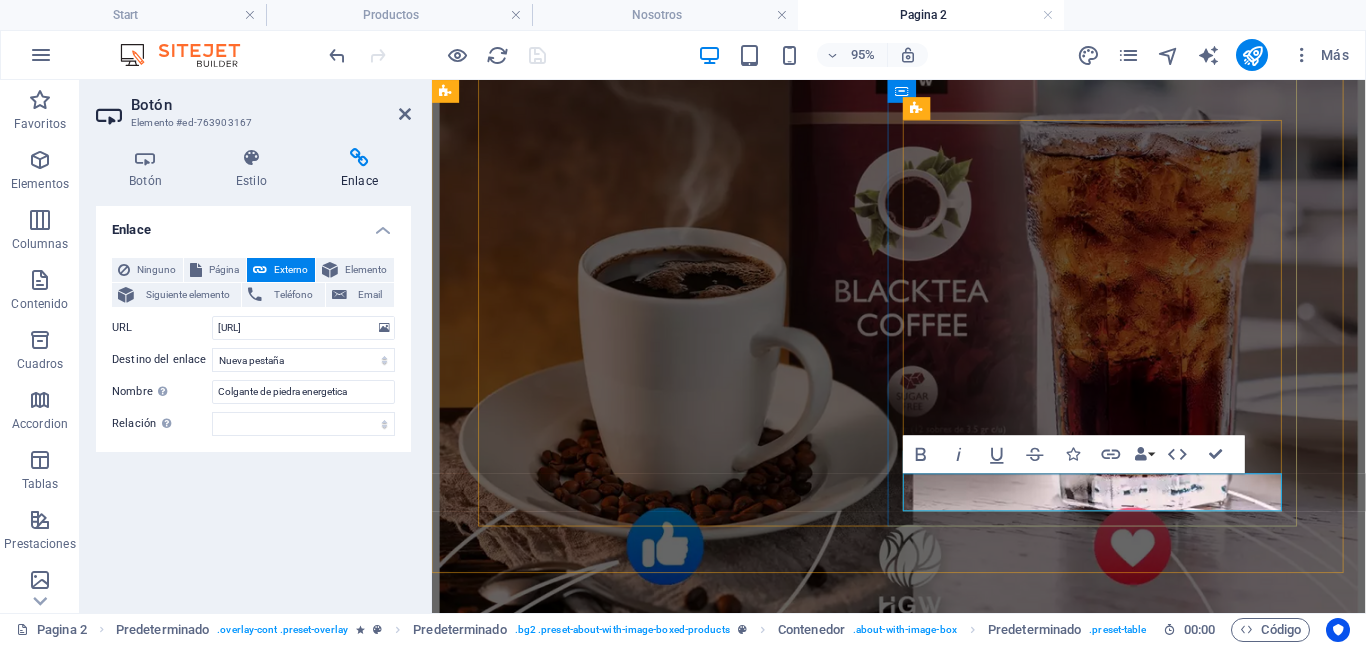 click at bounding box center (561, 8486) 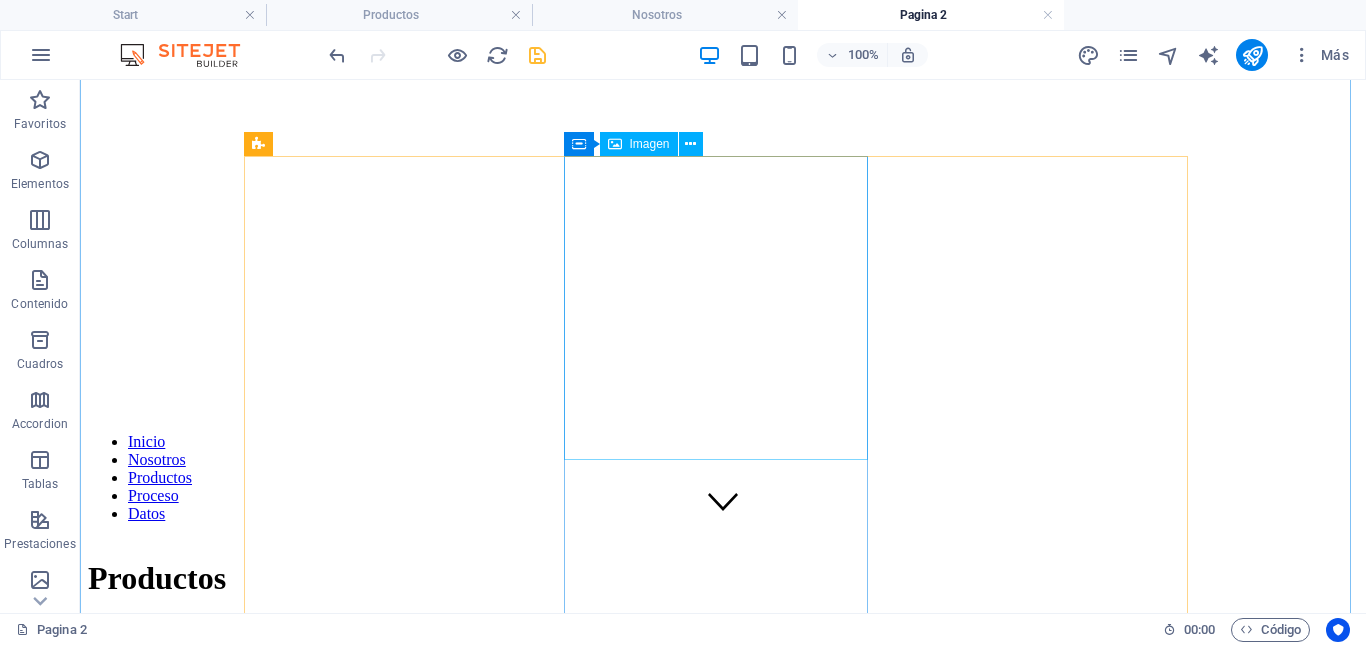 scroll, scrollTop: 503, scrollLeft: 0, axis: vertical 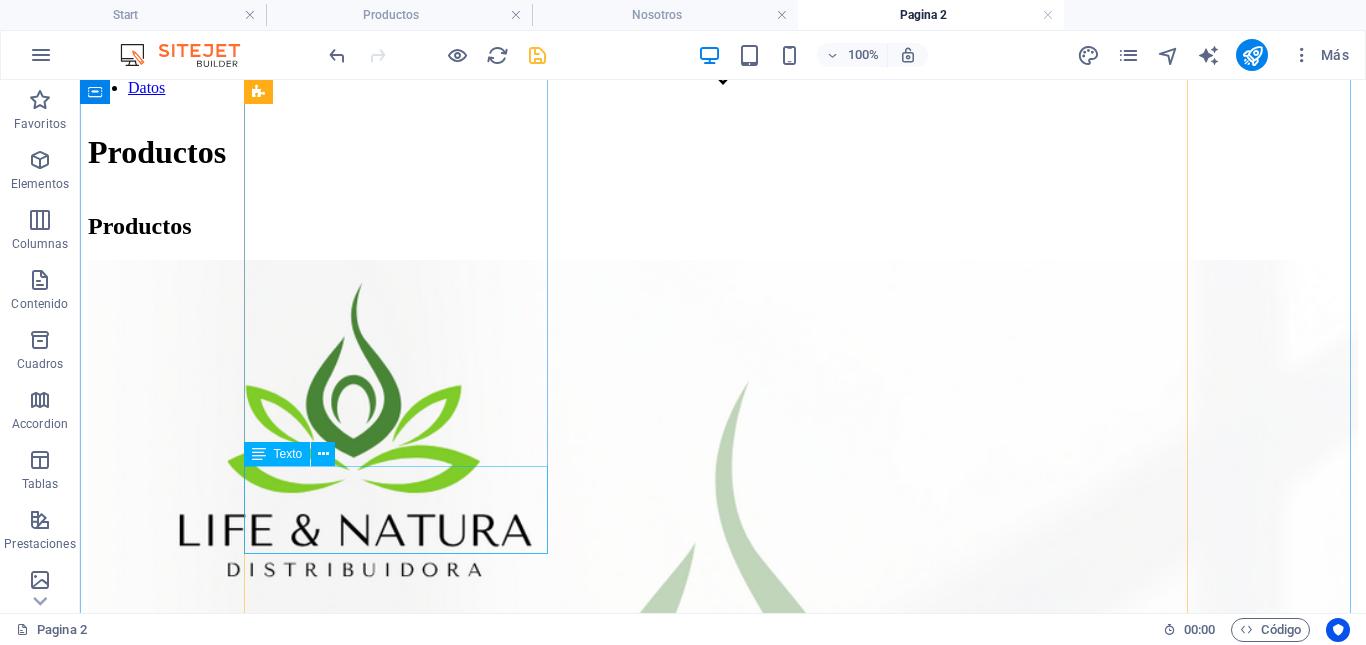 click on "Resveratrol Softgels:  Un Potente Antioxidante $ 60.000,00" at bounding box center (723, 1636) 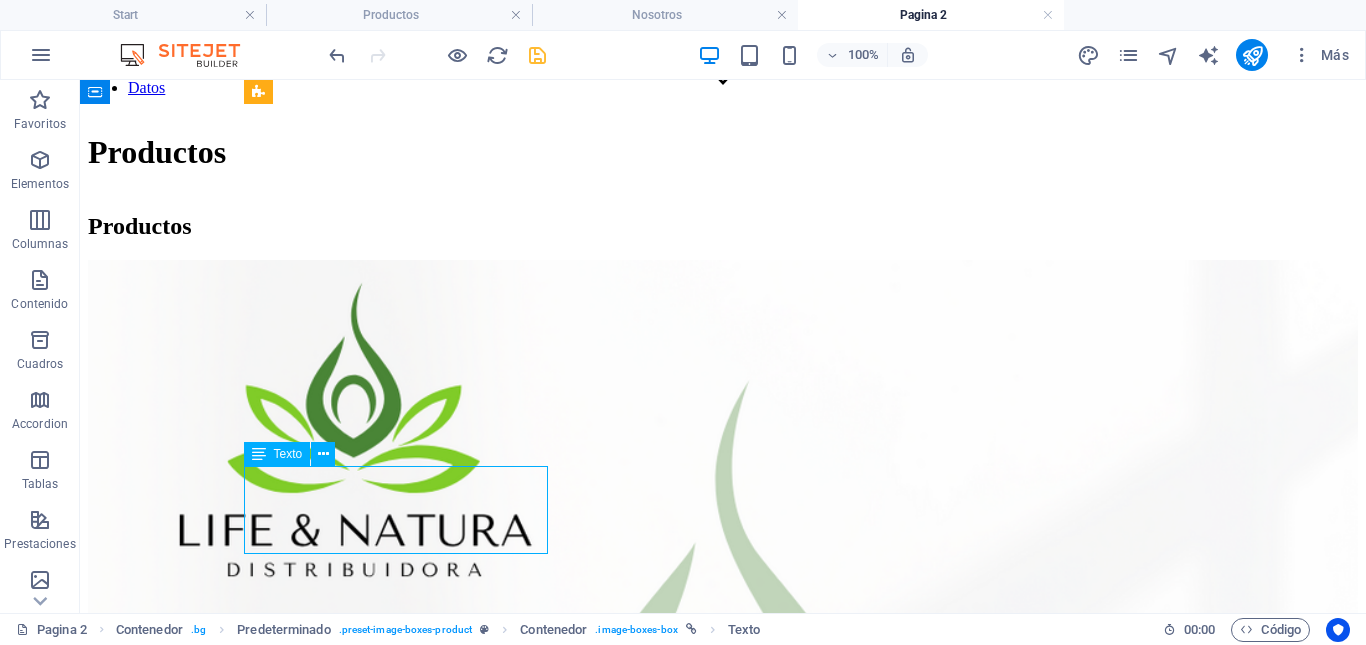 click on "Resveratrol Softgels:  Un Potente Antioxidante $ 60.000,00" at bounding box center (723, 1636) 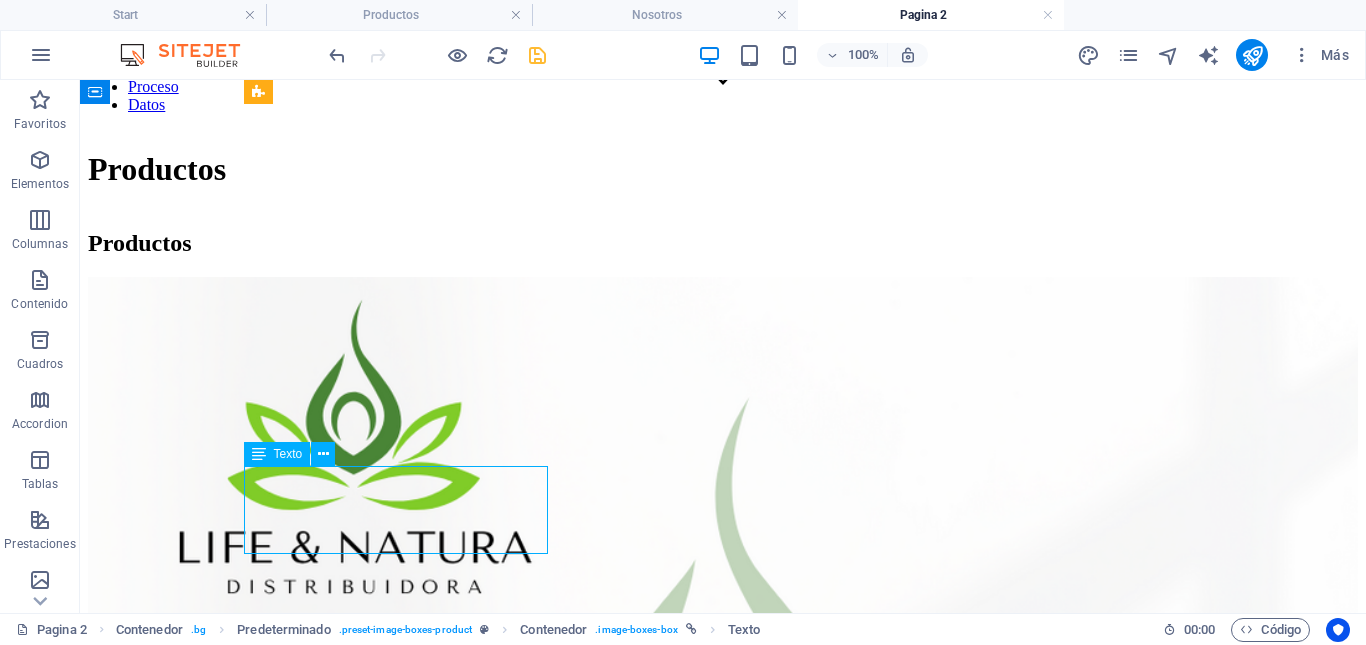 scroll, scrollTop: 515, scrollLeft: 0, axis: vertical 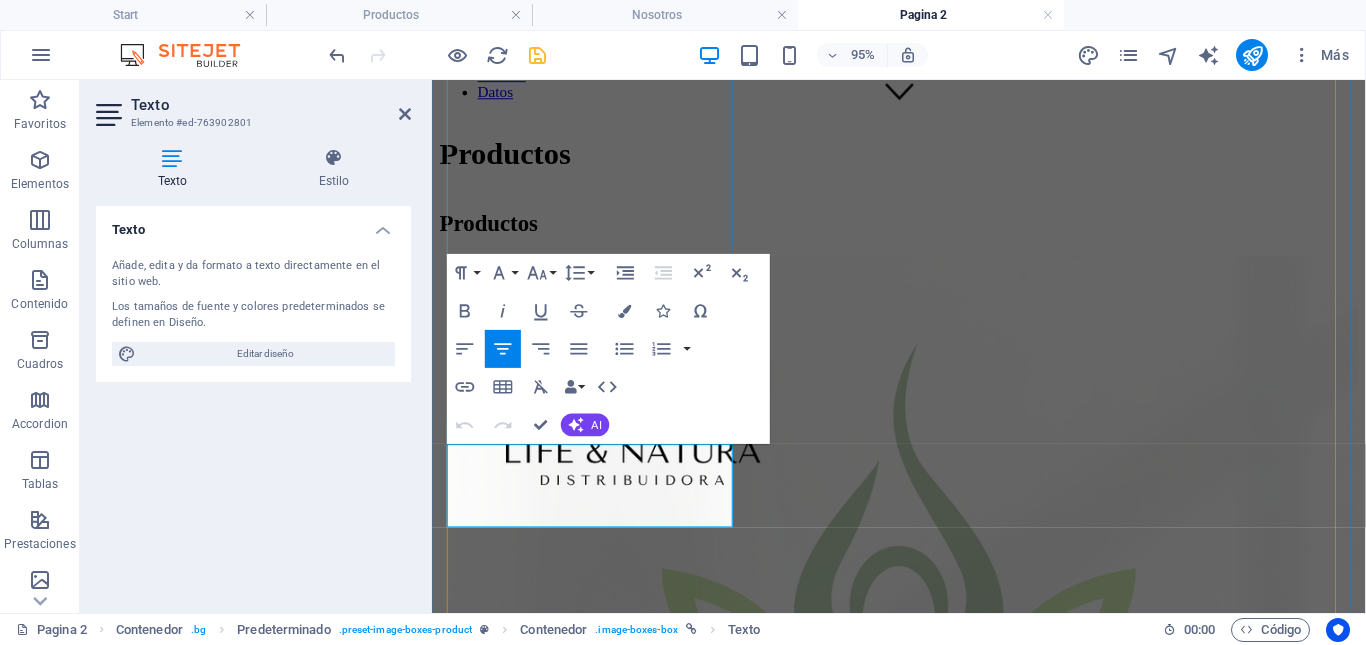 click on "$ 60.000,00" at bounding box center (923, 1372) 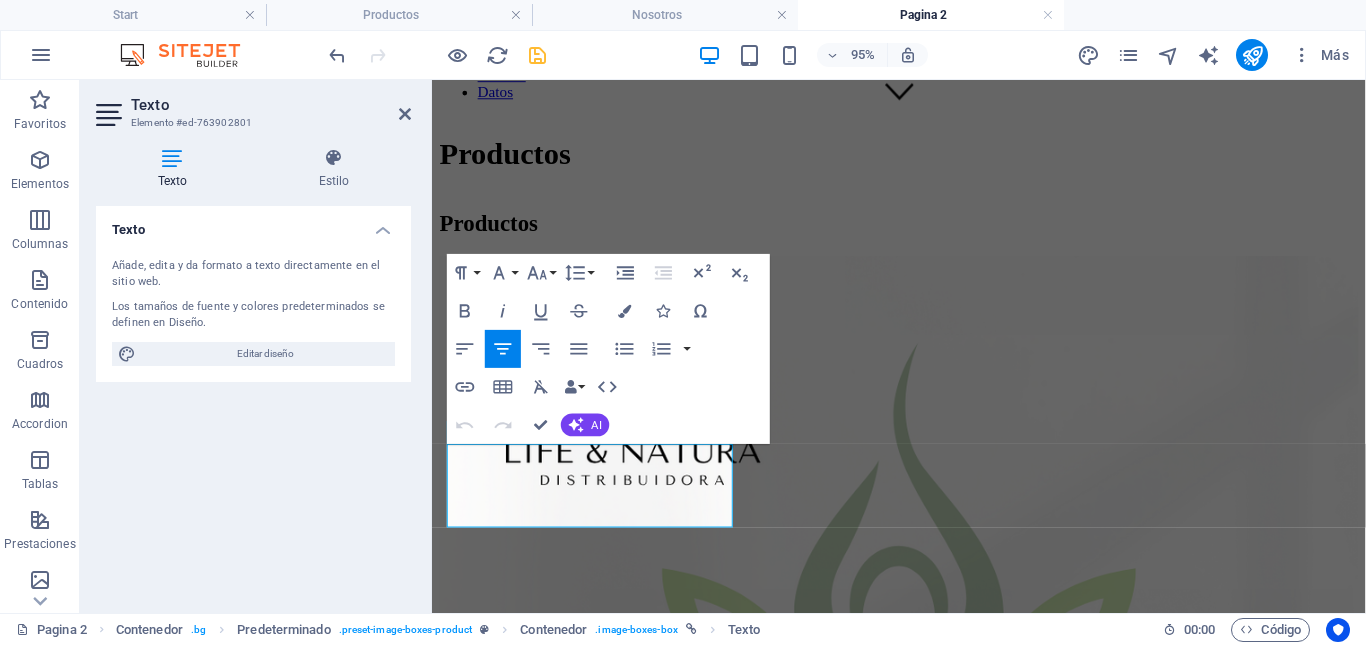 type 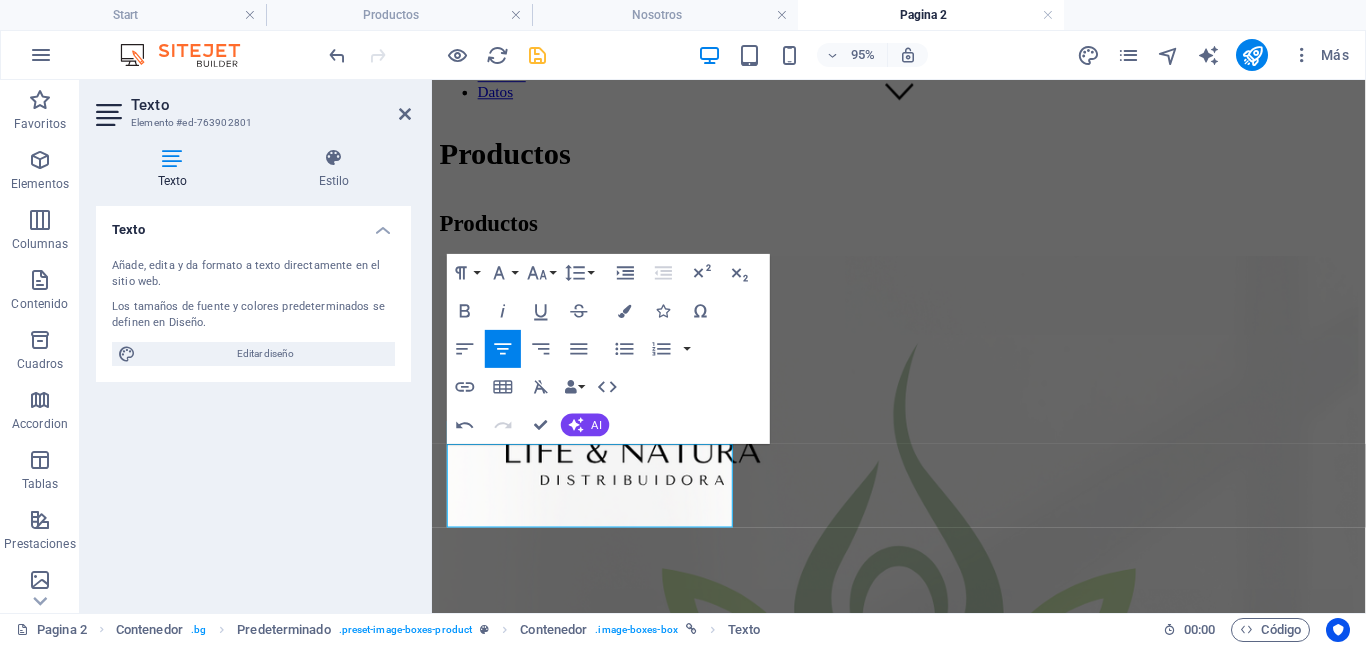 scroll, scrollTop: 506, scrollLeft: 0, axis: vertical 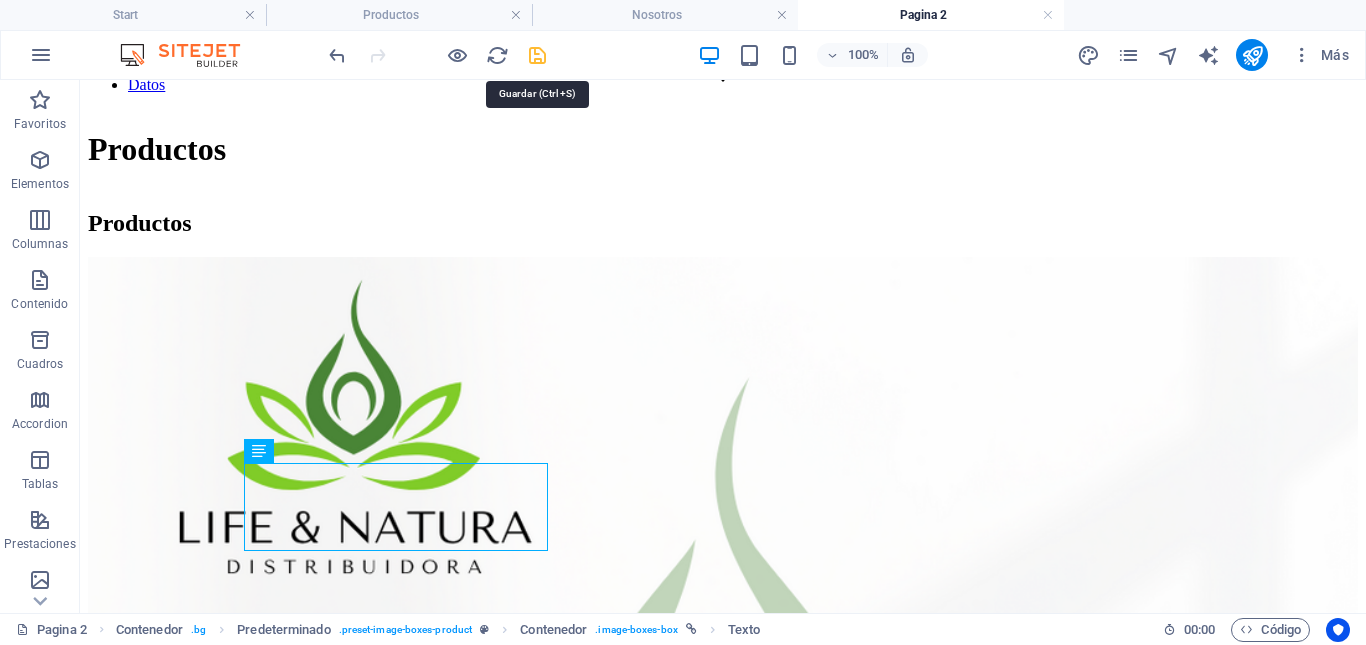 click at bounding box center [537, 55] 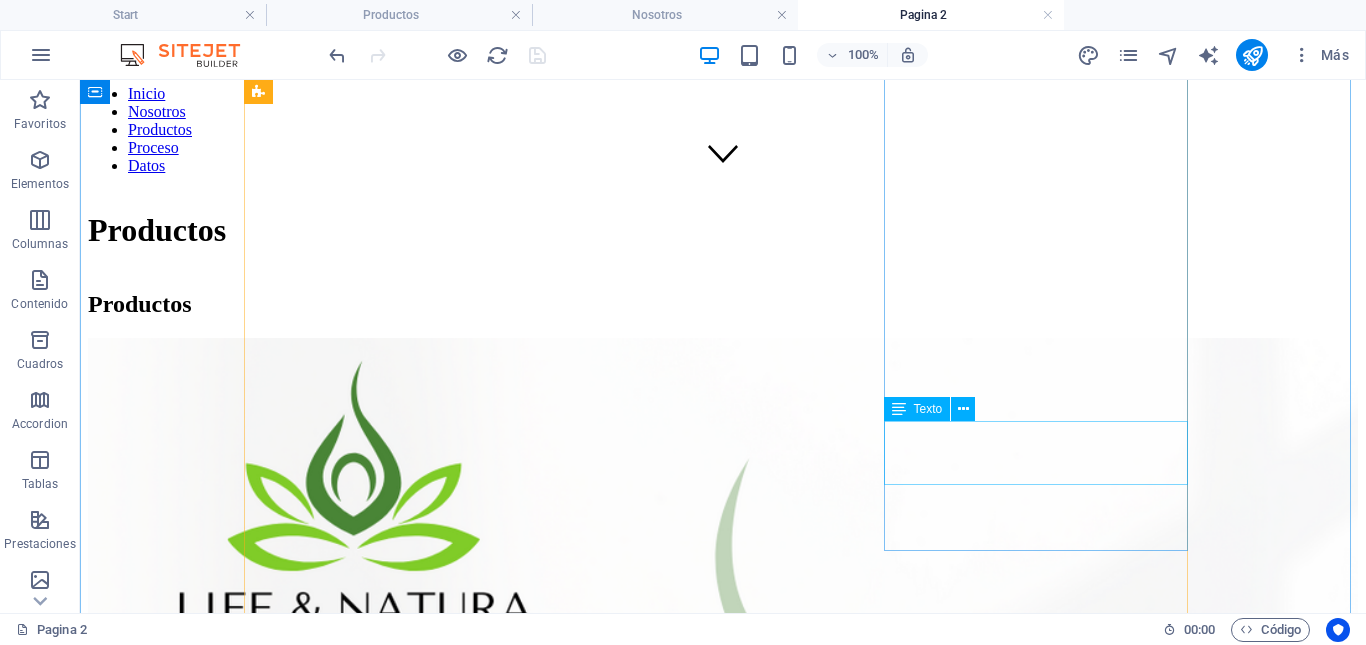 scroll, scrollTop: 406, scrollLeft: 0, axis: vertical 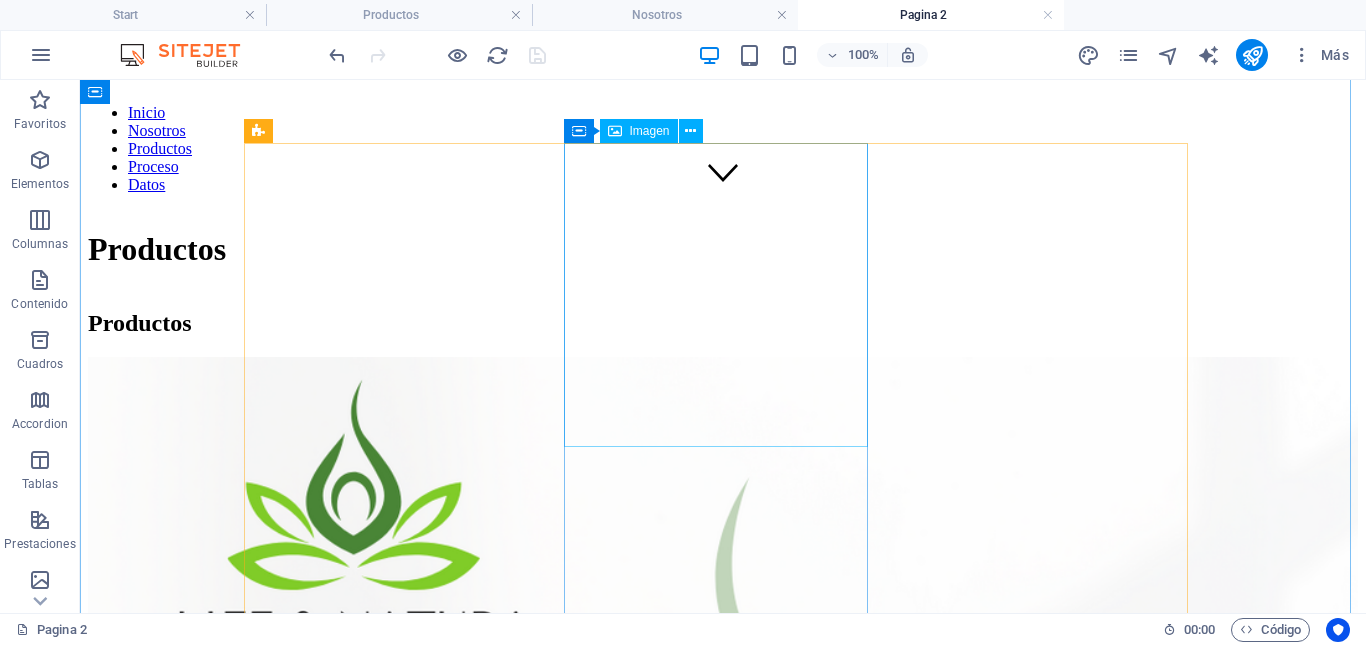 click at bounding box center [723, 2429] 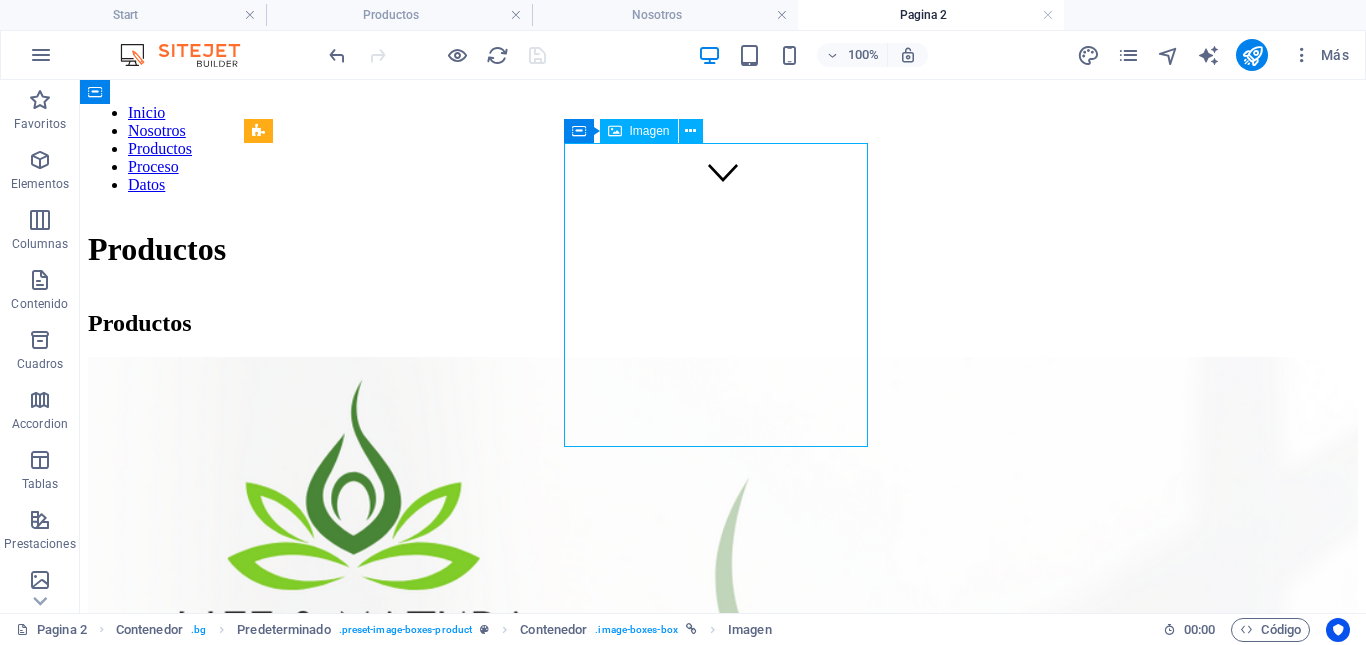 click at bounding box center [723, 2429] 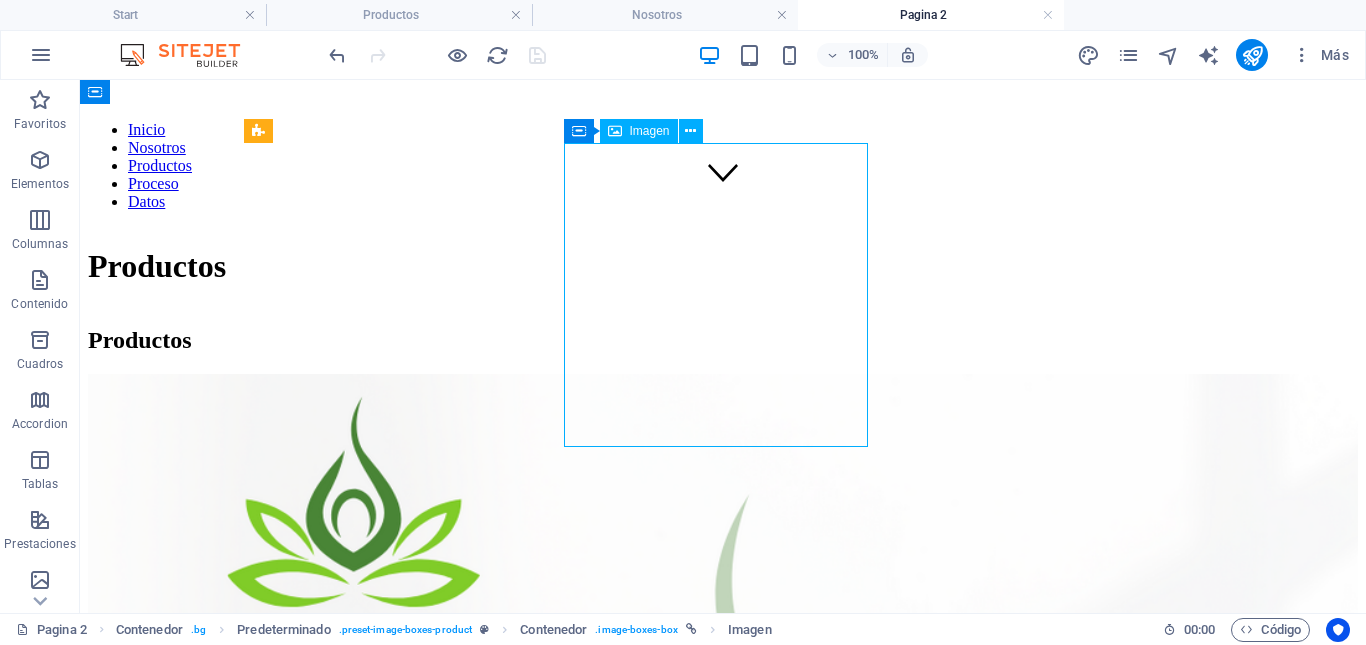 select on "%" 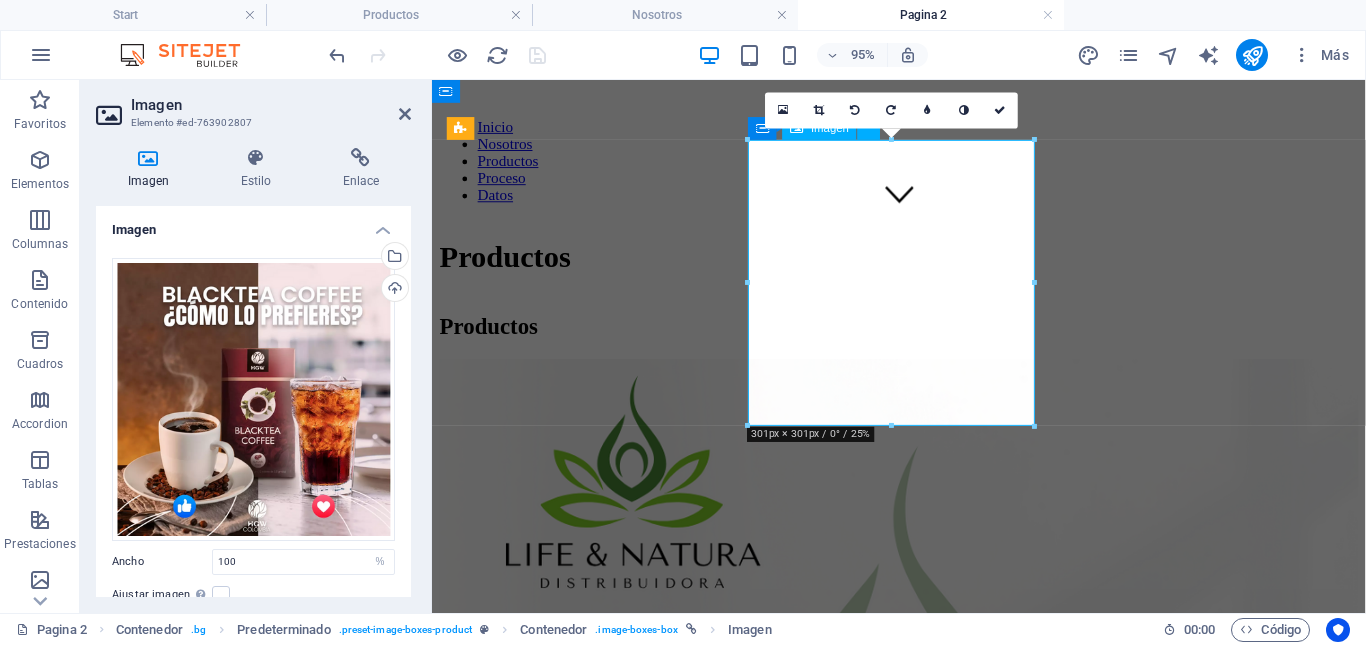 scroll, scrollTop: 418, scrollLeft: 0, axis: vertical 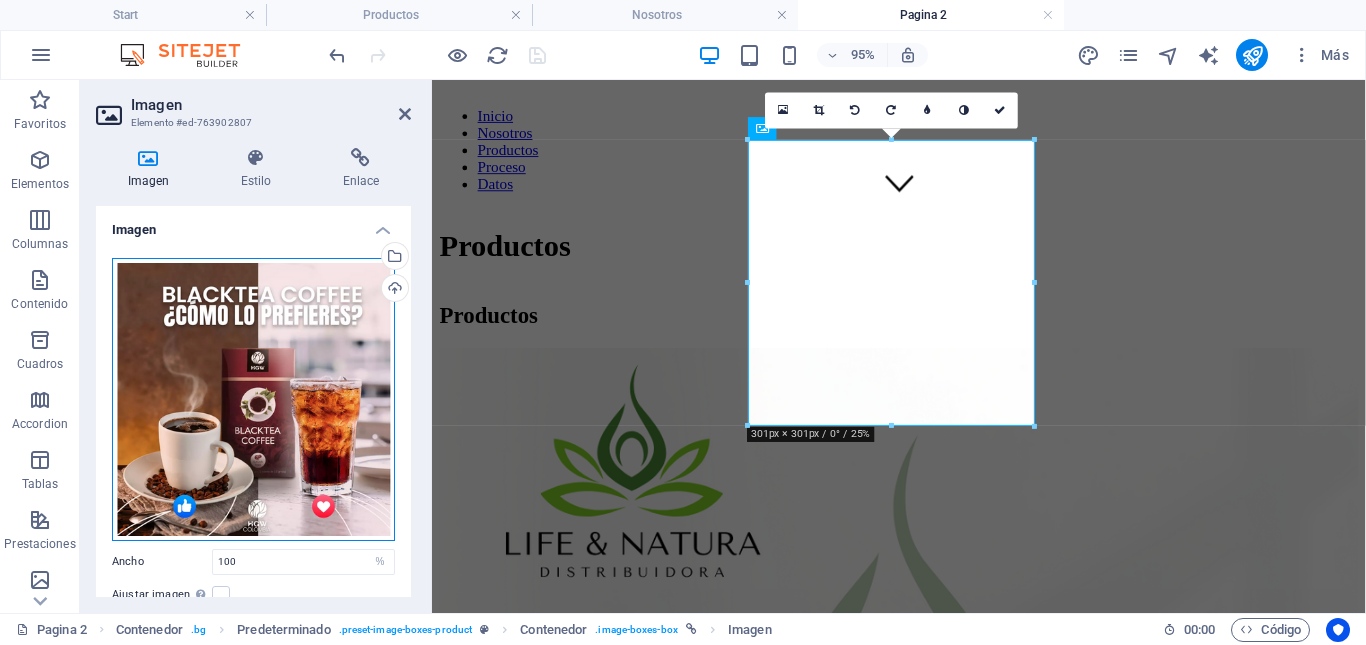 click on "Arrastra archivos aquí, haz clic para escoger archivos o  selecciona archivos de Archivos o de nuestra galería gratuita de fotos y vídeos" at bounding box center [253, 399] 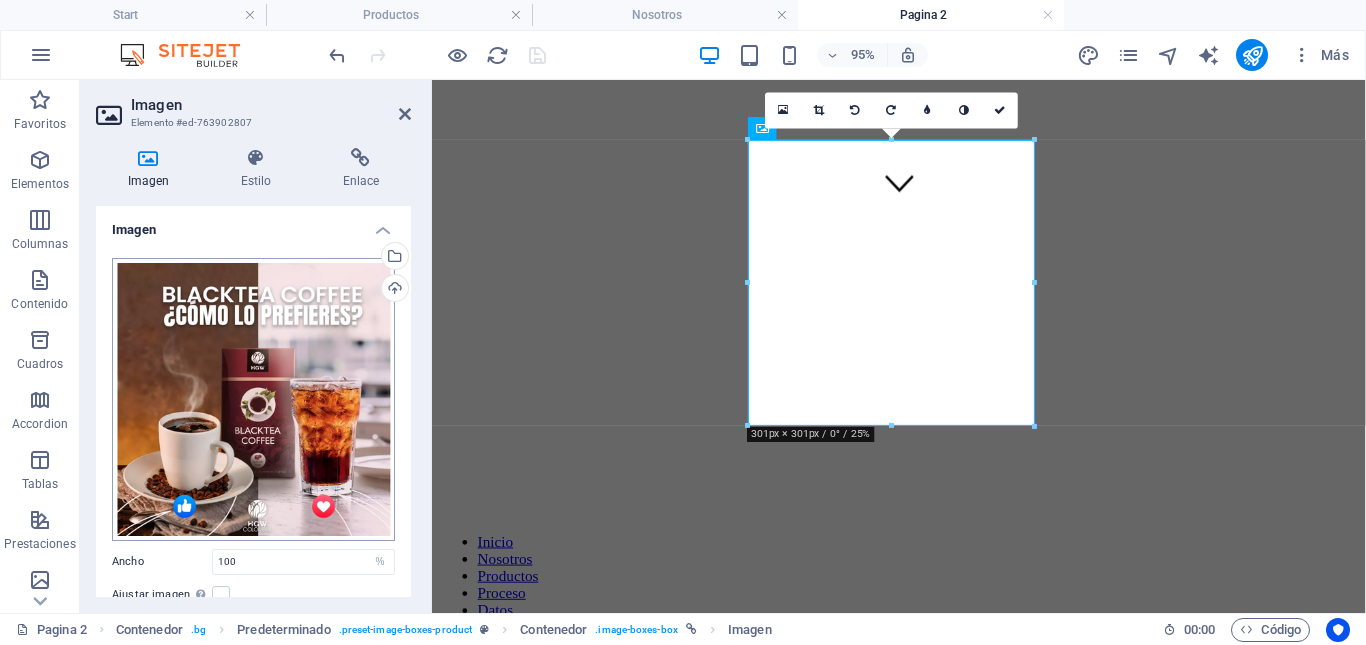 scroll, scrollTop: 791, scrollLeft: 0, axis: vertical 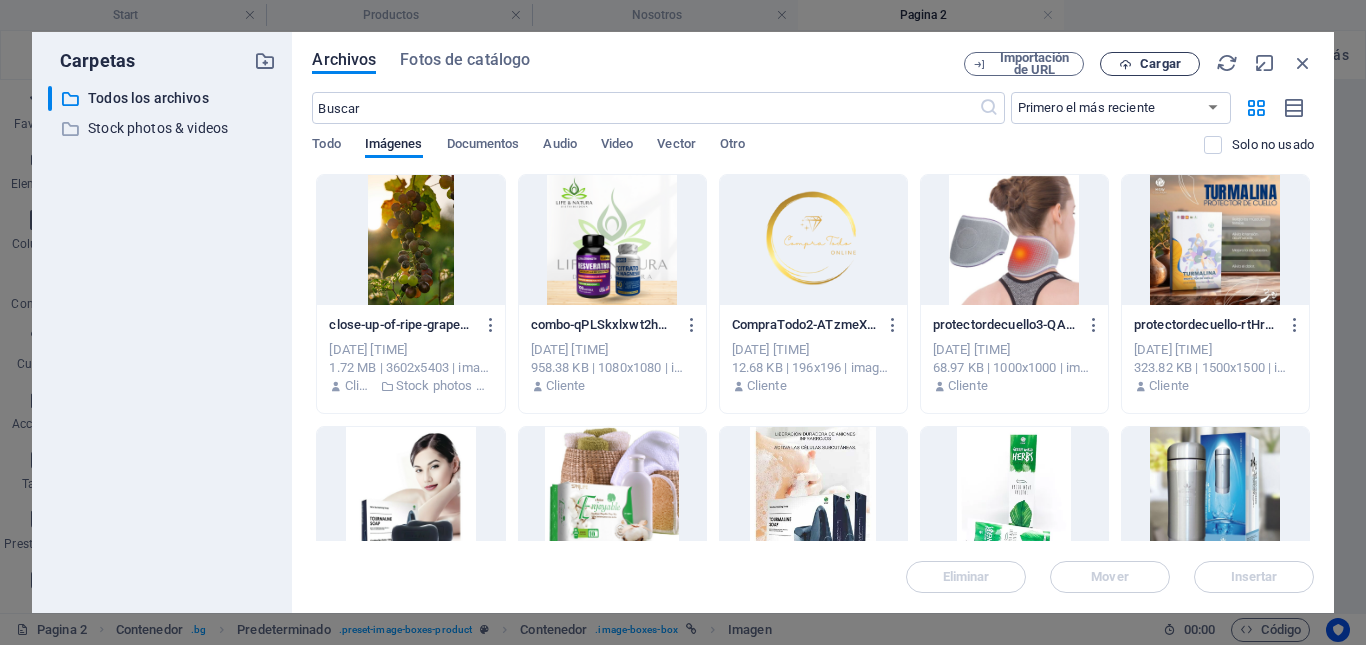click on "Cargar" at bounding box center [1160, 64] 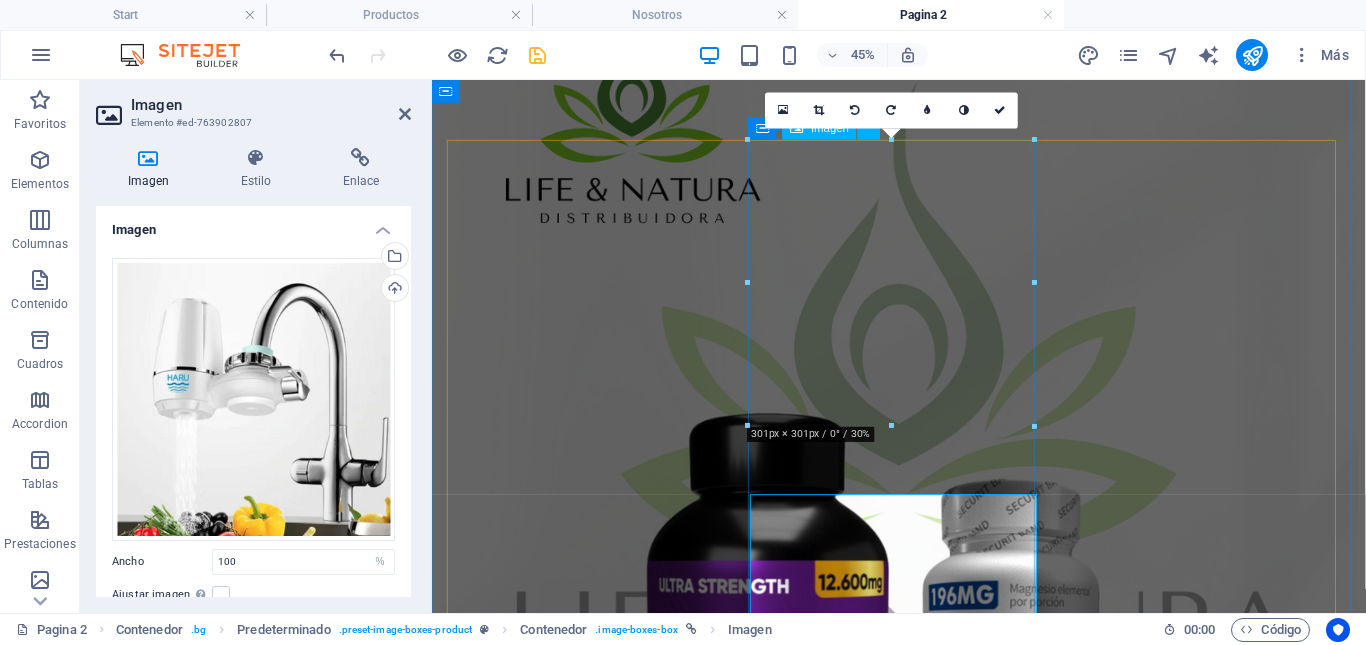 scroll, scrollTop: 418, scrollLeft: 0, axis: vertical 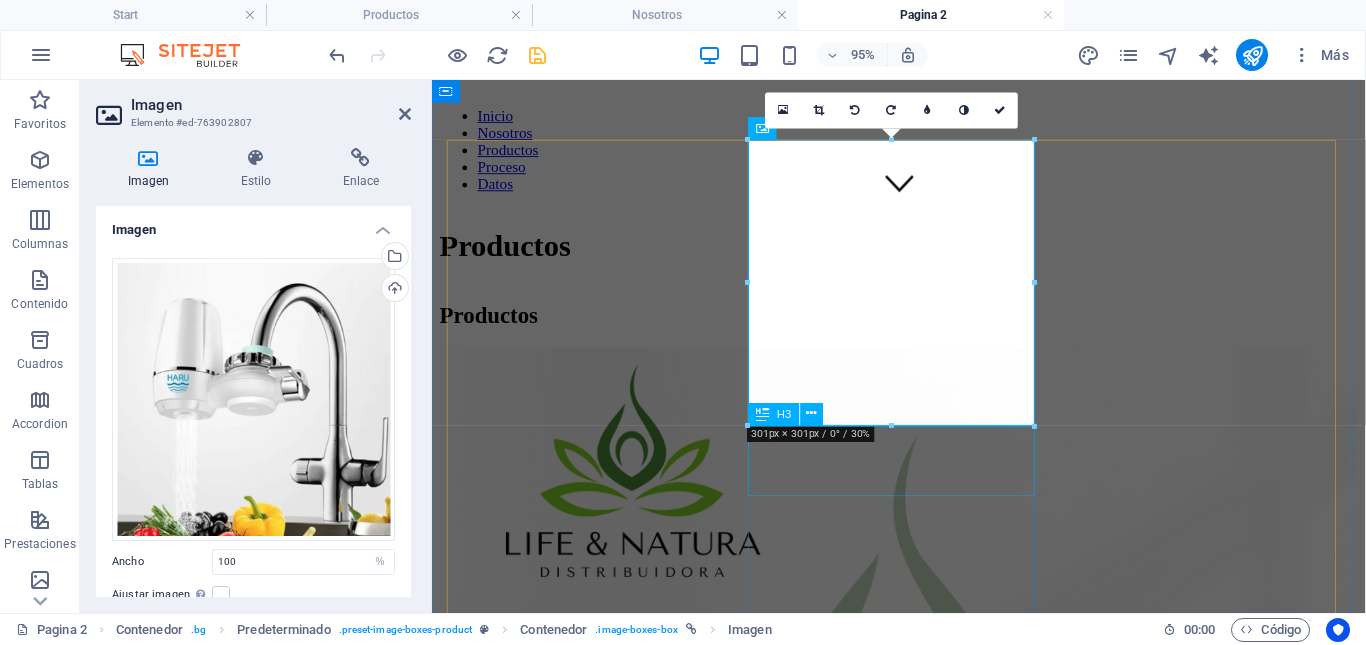 click on "BLACKTEA COFFE" at bounding box center (923, 2495) 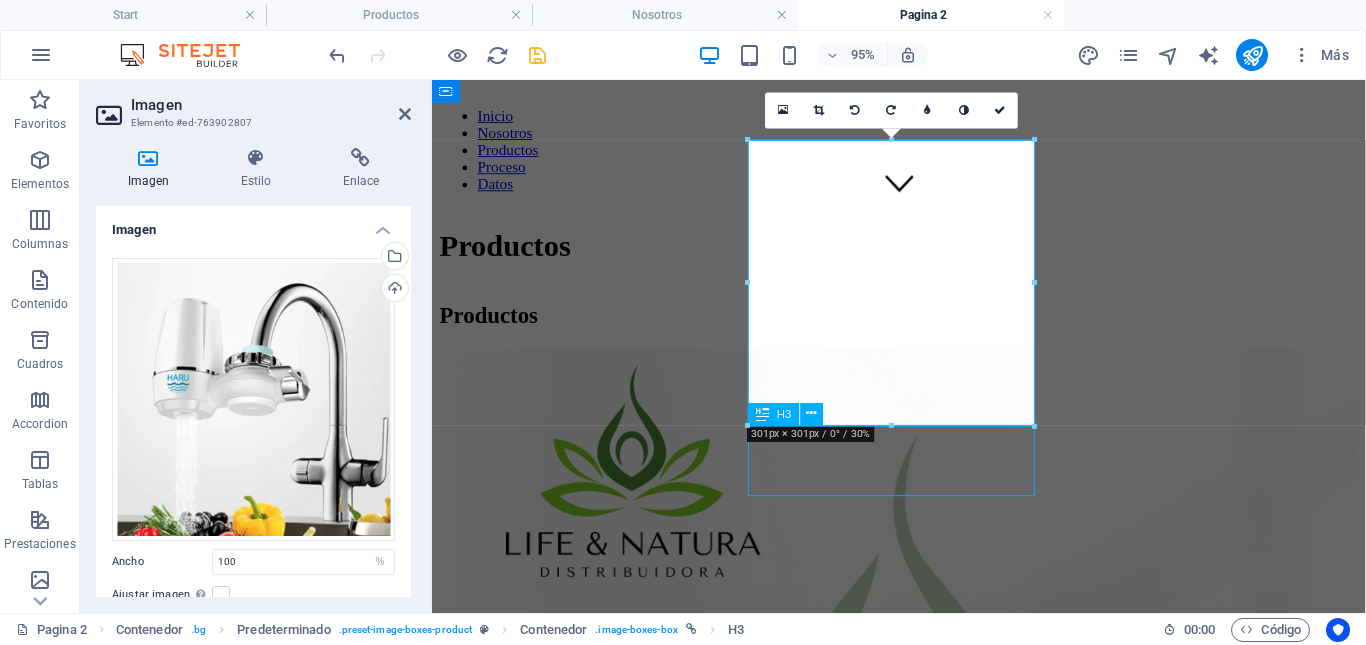 click on "BLACKTEA COFFE" at bounding box center (923, 2495) 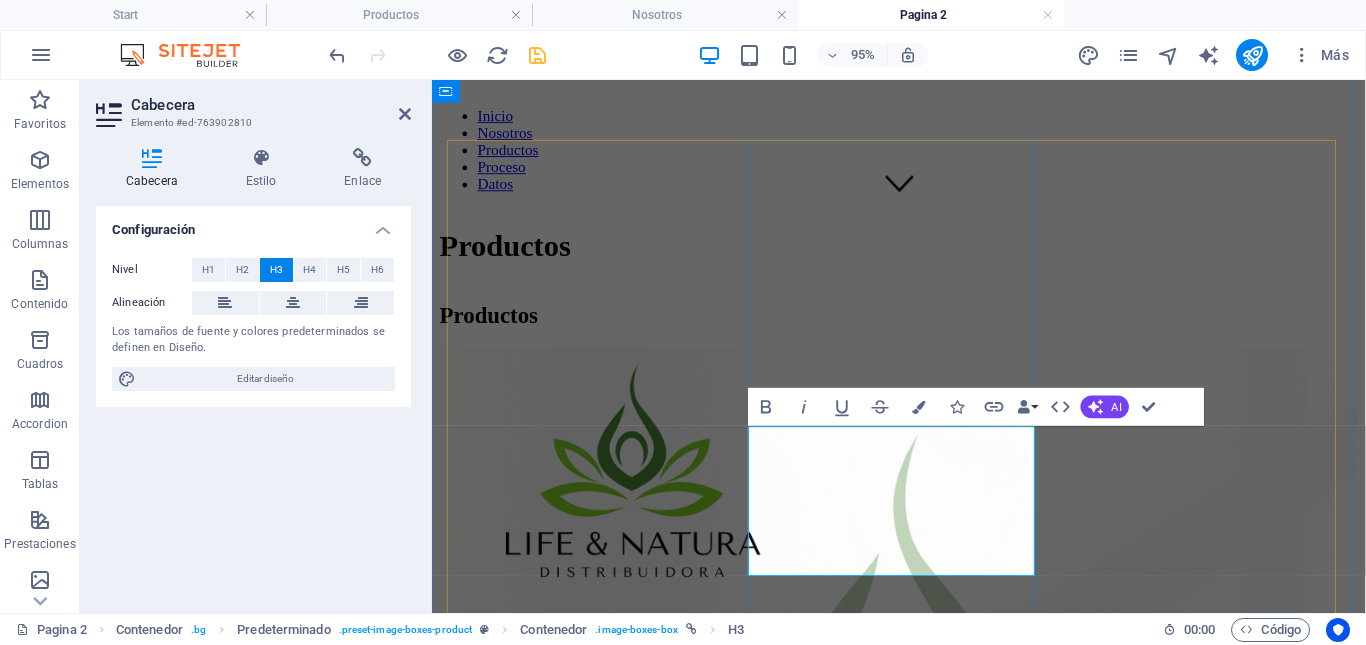 type 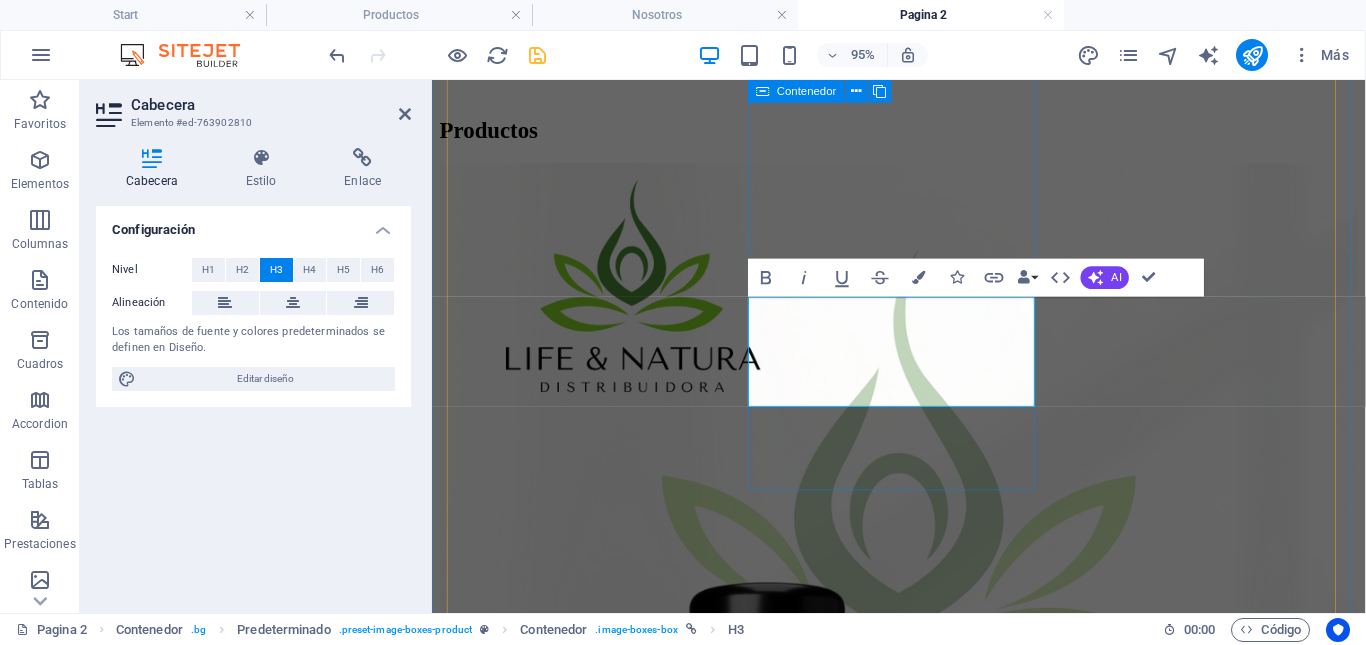 scroll, scrollTop: 618, scrollLeft: 0, axis: vertical 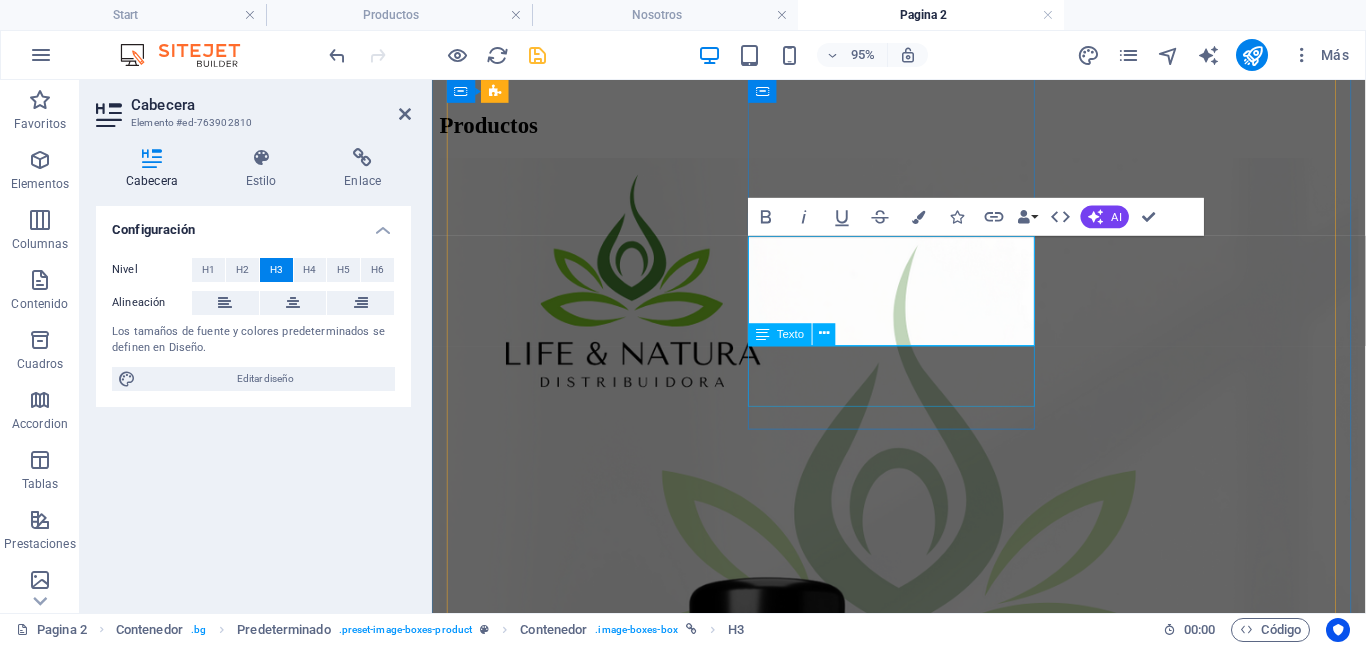 click on "Black Tea Cofee $ 76.000,00" at bounding box center [923, 2351] 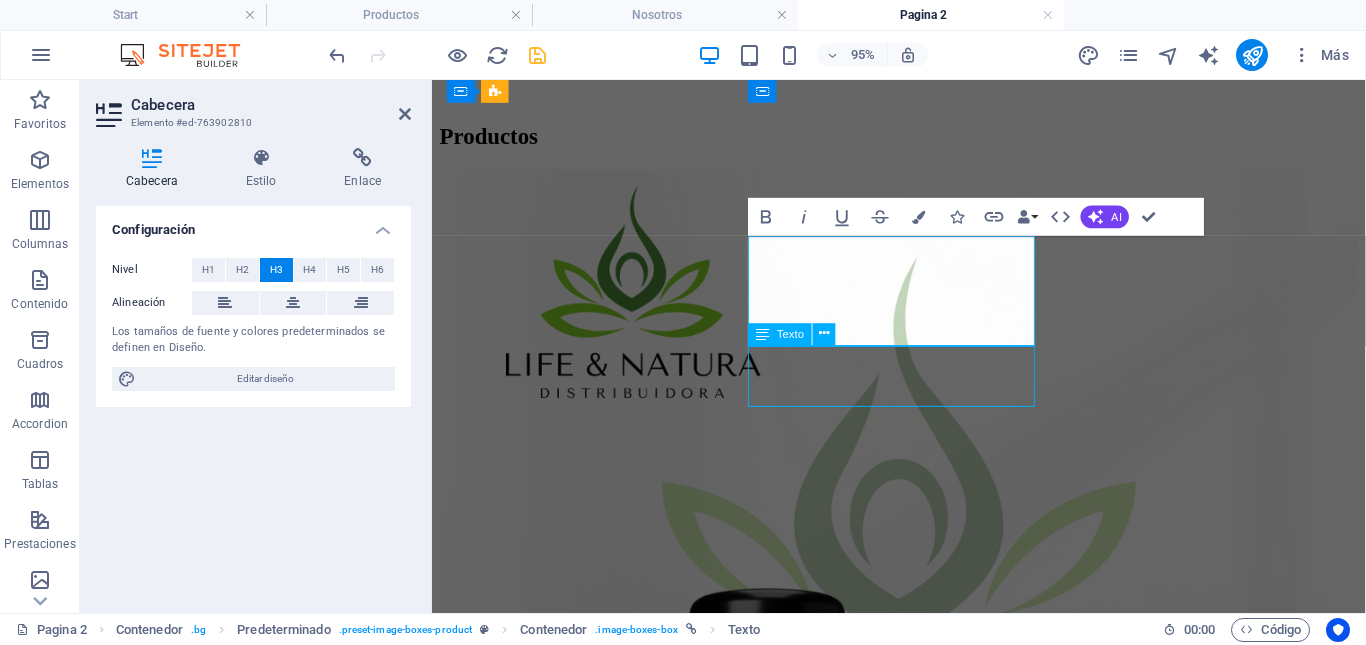 click on "Combo Resveratrol Mg Resveratrol Softgels:  Un Potente Antioxidante $ 73.000,00 Filtro Purificador Para Llave Black Tea Cofee $ 76.000,00 Berry Gano Coffee Berry Gano Coffe $ 76.000,00 Toalla sanitaria para el uso de día "SMILIFE" $ 12.540,00 Protector de Cintura con Turmalina $ 262.200,00 Protector de Cuello  Auto-calentable $ 60.800,00 Termo de Turmalina $ 361.000,00 PASTA DENTAL HERBAL $ 30.400,00 Tourmaline Soap $ 15.960,00" at bounding box center (923, 4722) 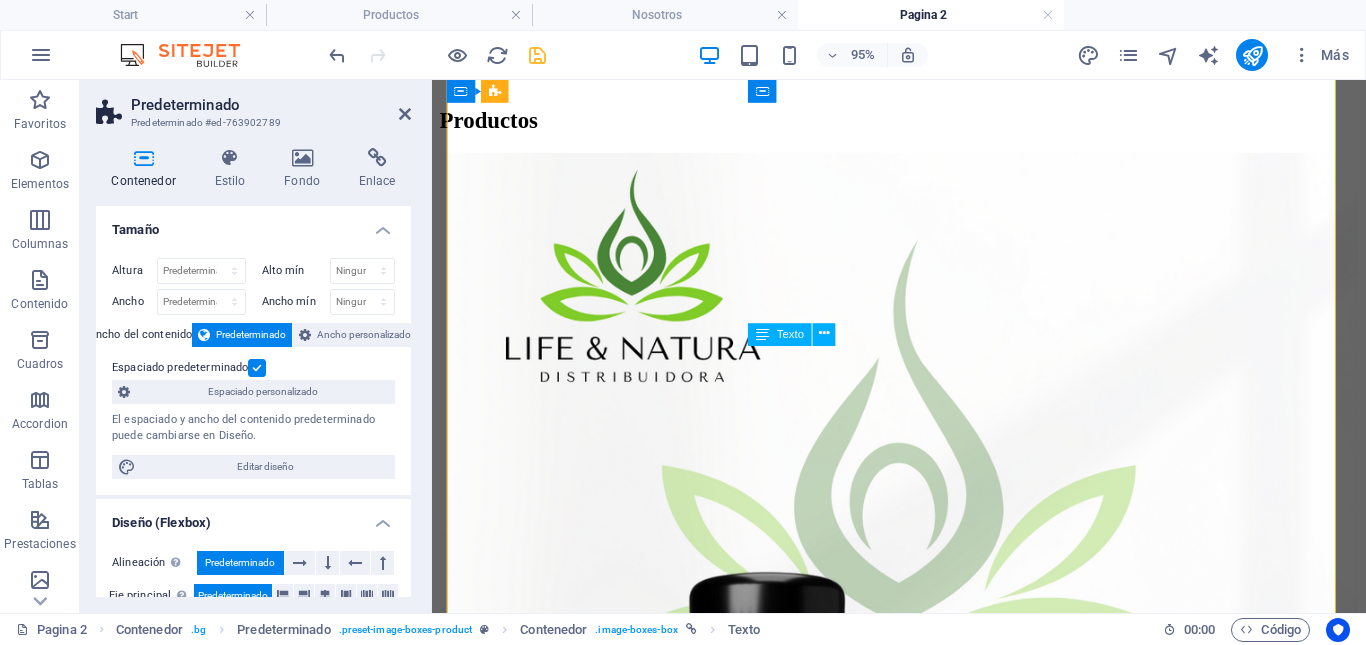 scroll, scrollTop: 618, scrollLeft: 0, axis: vertical 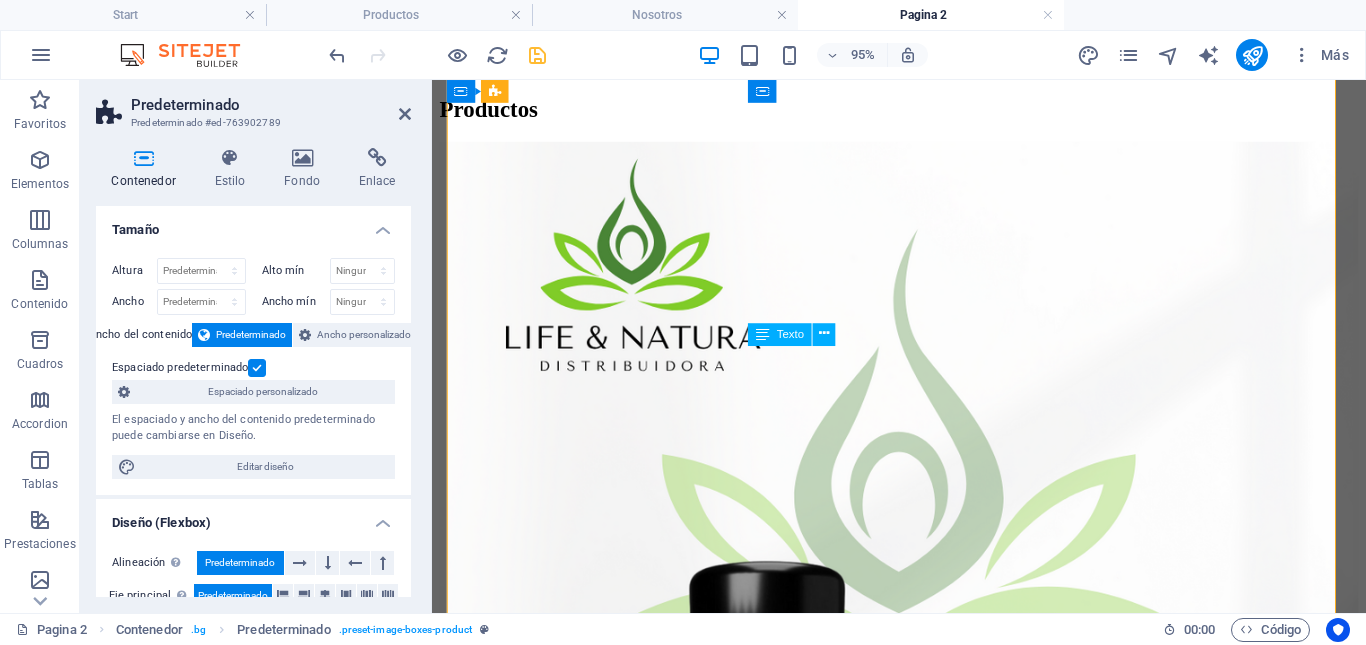 click on "Black Tea Cofee $ 76.000,00" at bounding box center (923, 2334) 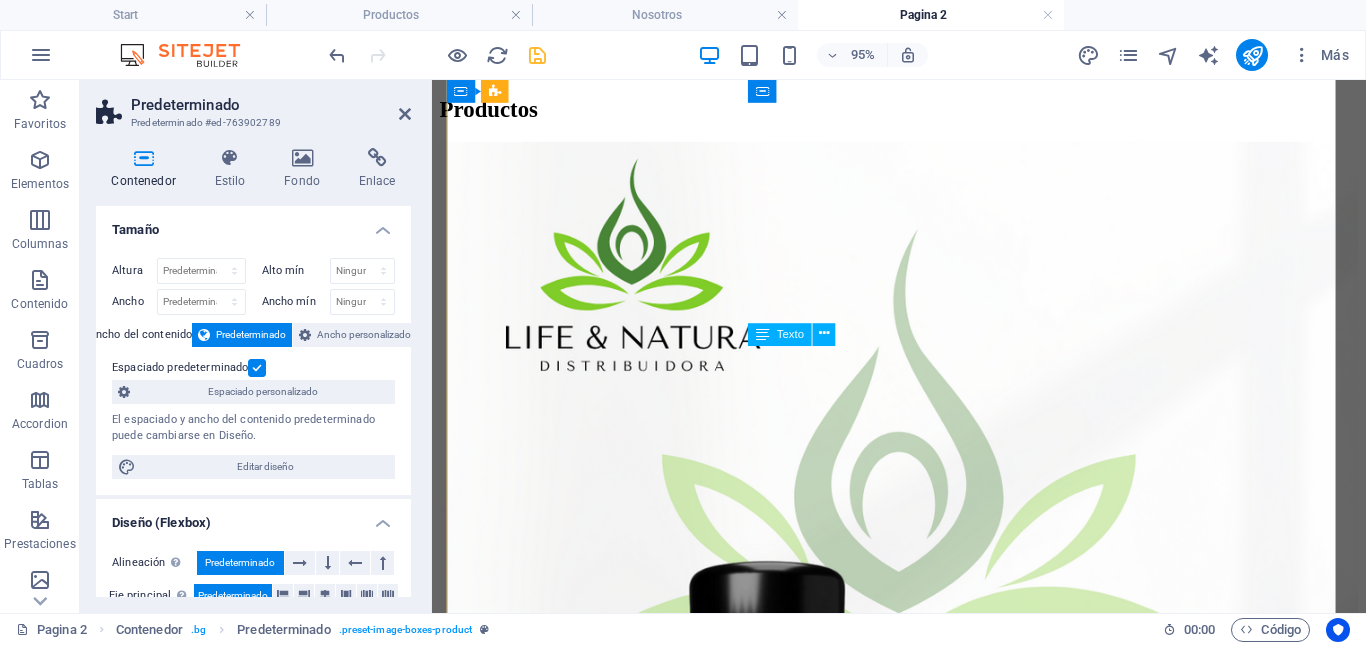 click on "Black Tea Cofee $ 76.000,00" at bounding box center (923, 2334) 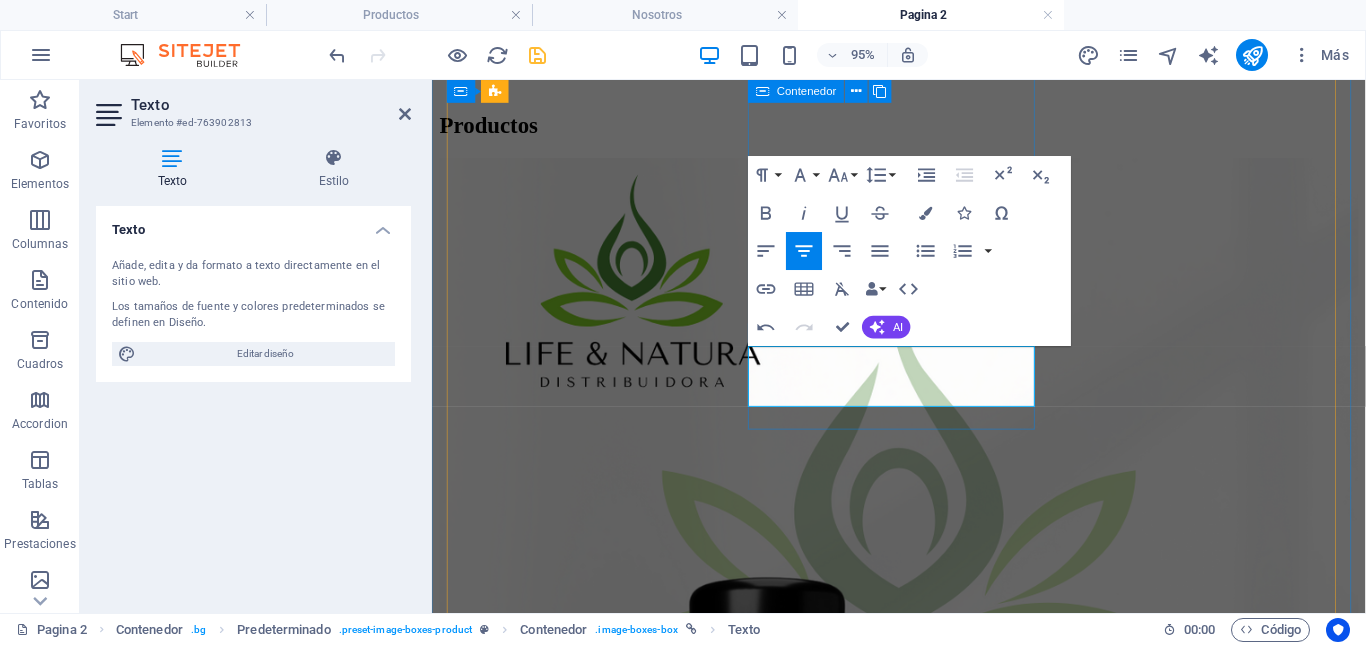 scroll, scrollTop: 154, scrollLeft: 6, axis: both 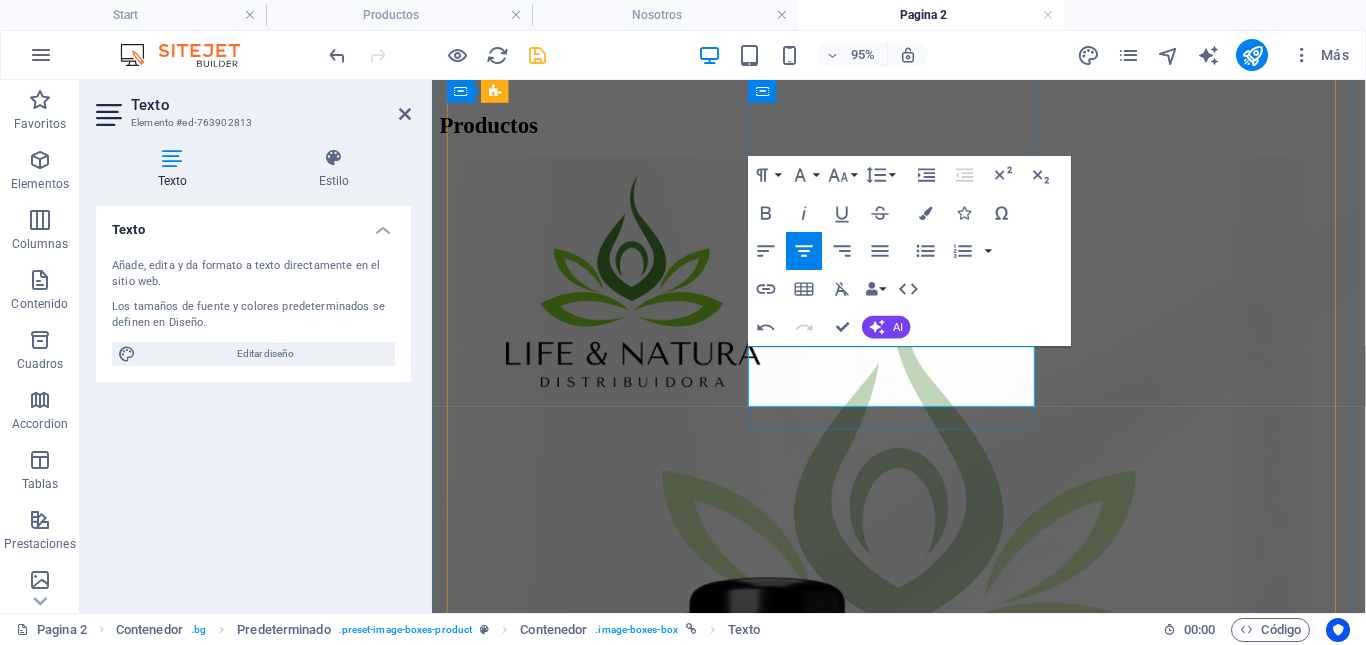 click on "$ 76.000,00" at bounding box center (923, 2368) 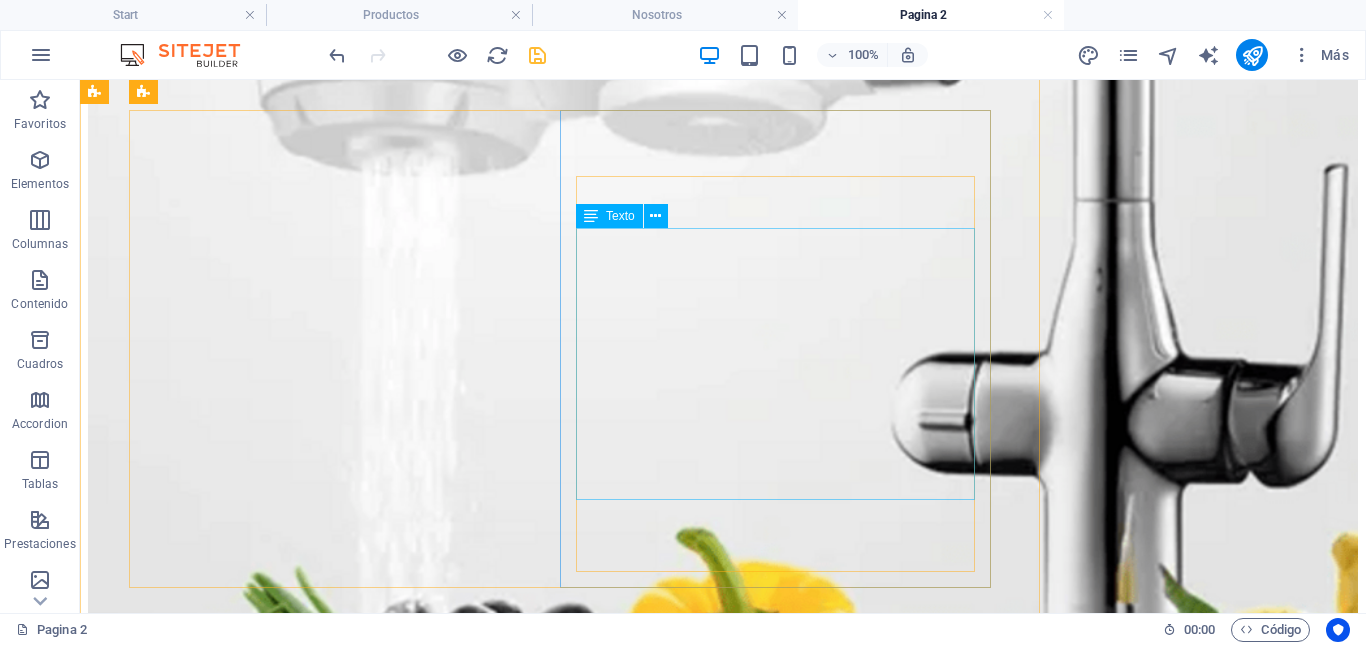 scroll, scrollTop: 2709, scrollLeft: 0, axis: vertical 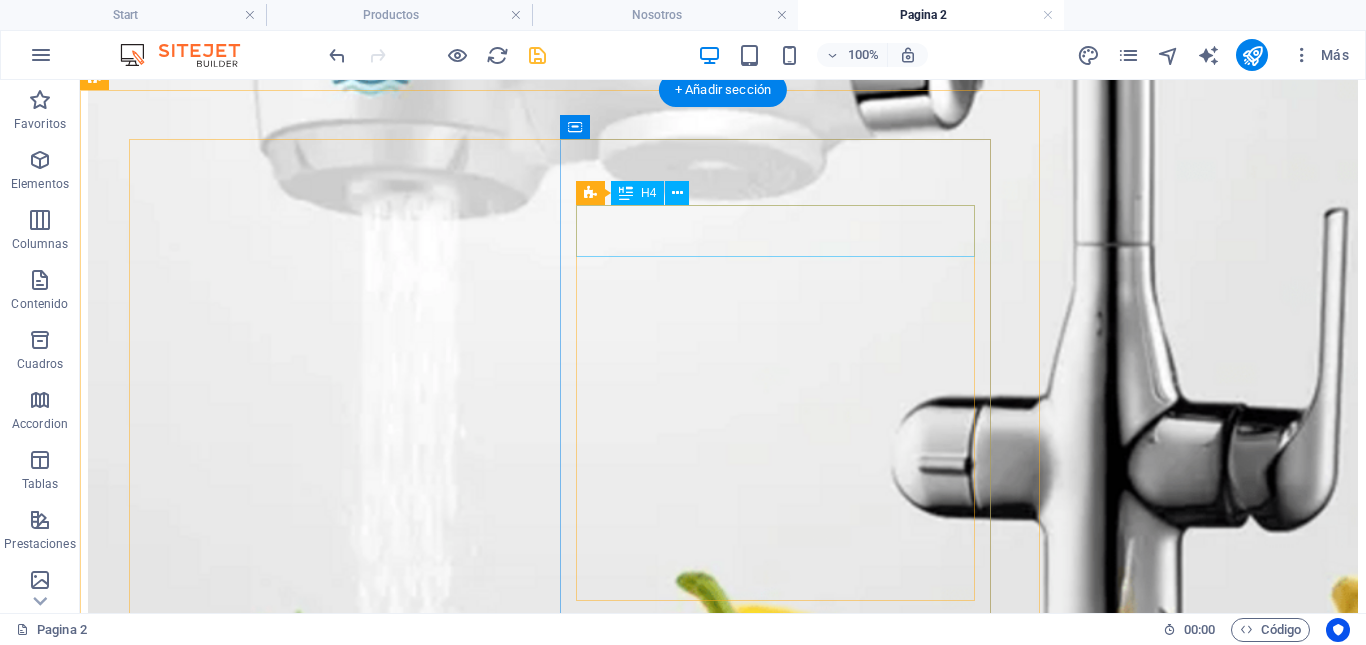 click on "BLACKTEA COFFE" at bounding box center [723, 10982] 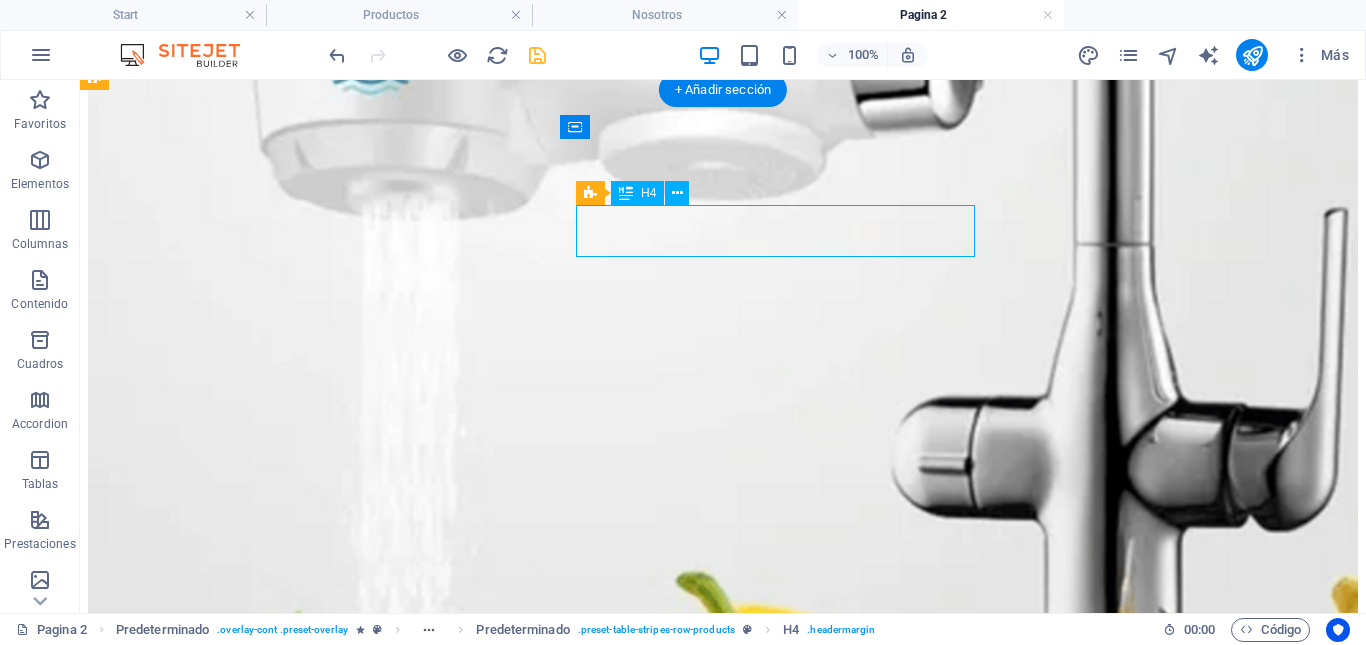 click on "BLACKTEA COFFE" at bounding box center (723, 10982) 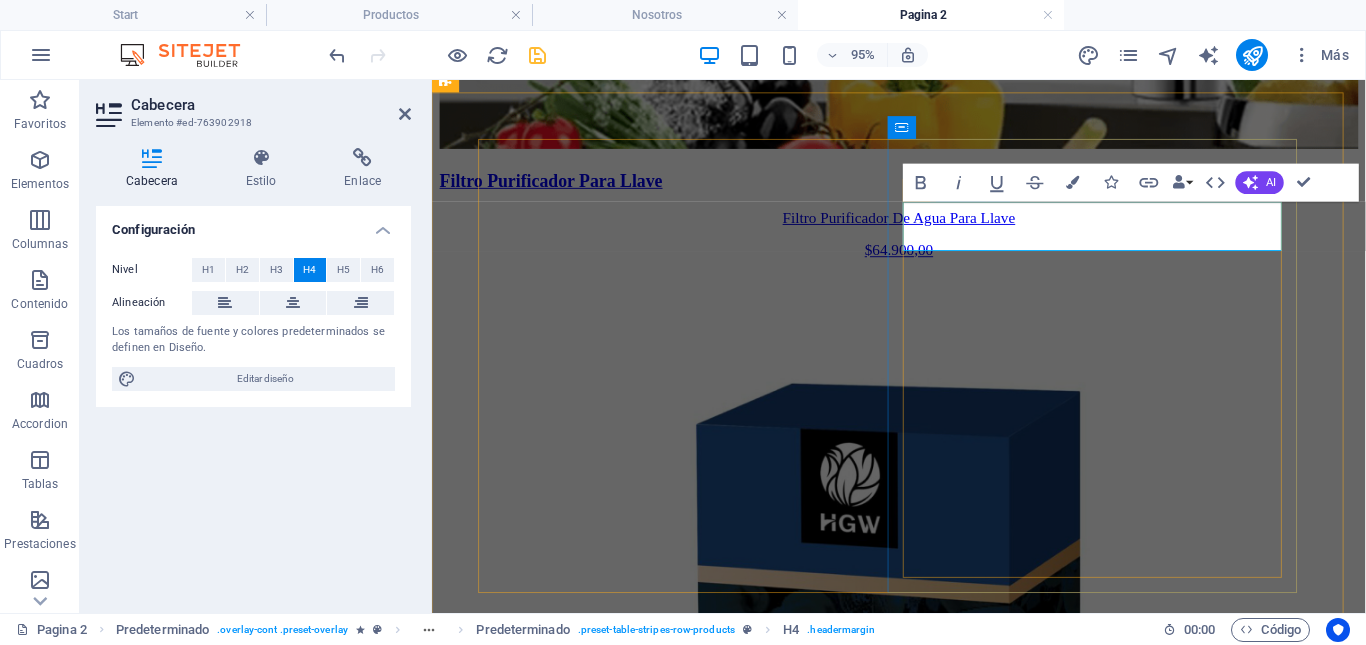 type 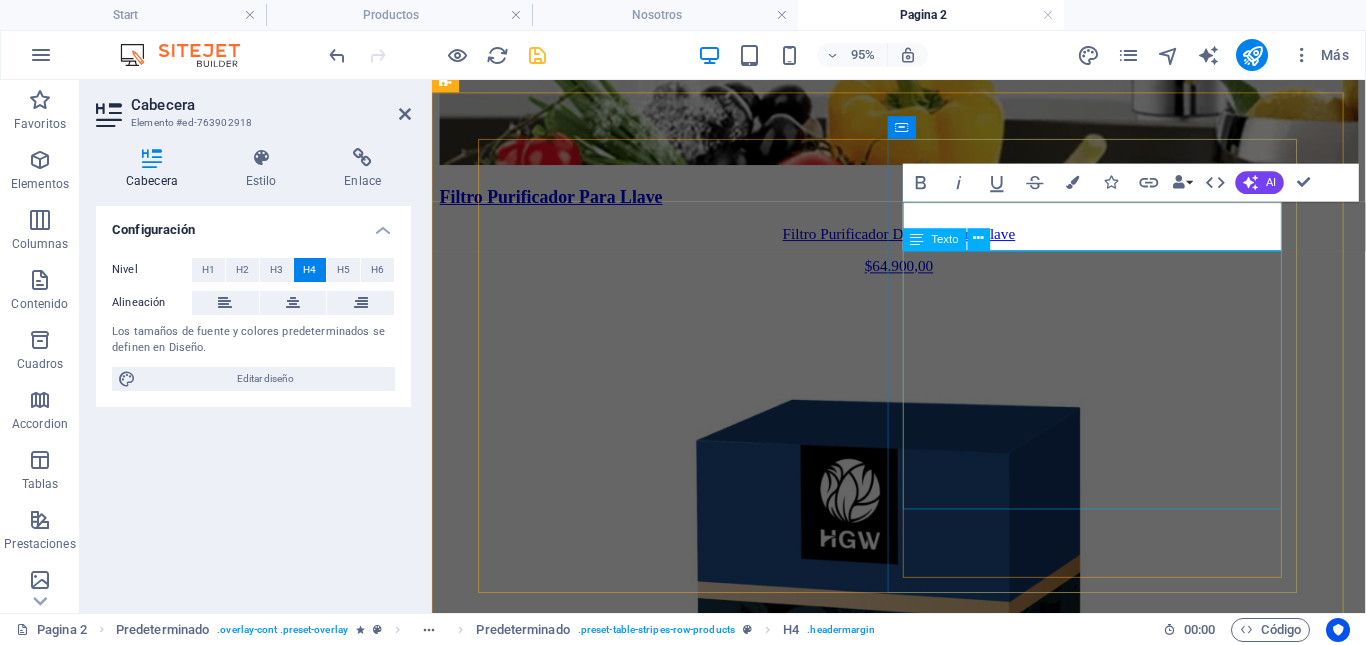 click on "BlackTea Coffe Una fusión única de café premium y té negro para potenciar tu bienestar.  Combina la intensidad del café arábico soluble con las propiedades milenarias del té negro (Camellia sinensis). Esta bebida funcional está diseñada para quienes buscan disfrutar de un sabor excepcional mientras cuidan de su salud. Pague Seguro con Mercado Pago. Tiempo de Entrega:  [DAYS] dias. Envio Gratis Al culminar su compra, será redirigido al formulario de datos. Importante: Sea claro con su dirección de entrega" at bounding box center (923, 8571) 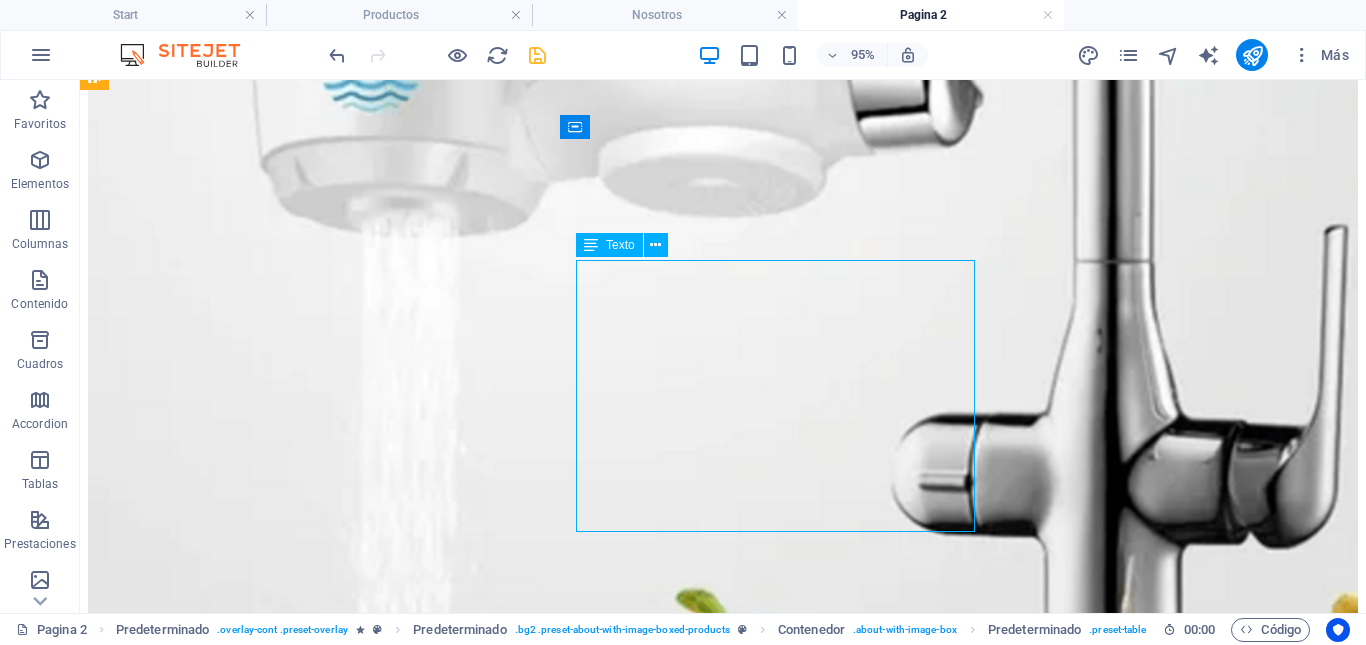click on "BlackTea Coffe Una fusión única de café premium y té negro para potenciar tu bienestar.  Combina la intensidad del café arábico soluble con las propiedades milenarias del té negro (Camellia sinensis). Esta bebida funcional está diseñada para quienes buscan disfrutar de un sabor excepcional mientras cuidan de su salud. Pague Seguro con Mercado Pago. Tiempo de Entrega:  [DAYS] dias. Envio Gratis Al culminar su compra, será redirigido al formulario de datos. Importante: Sea claro con su dirección de entrega" at bounding box center [723, 11196] 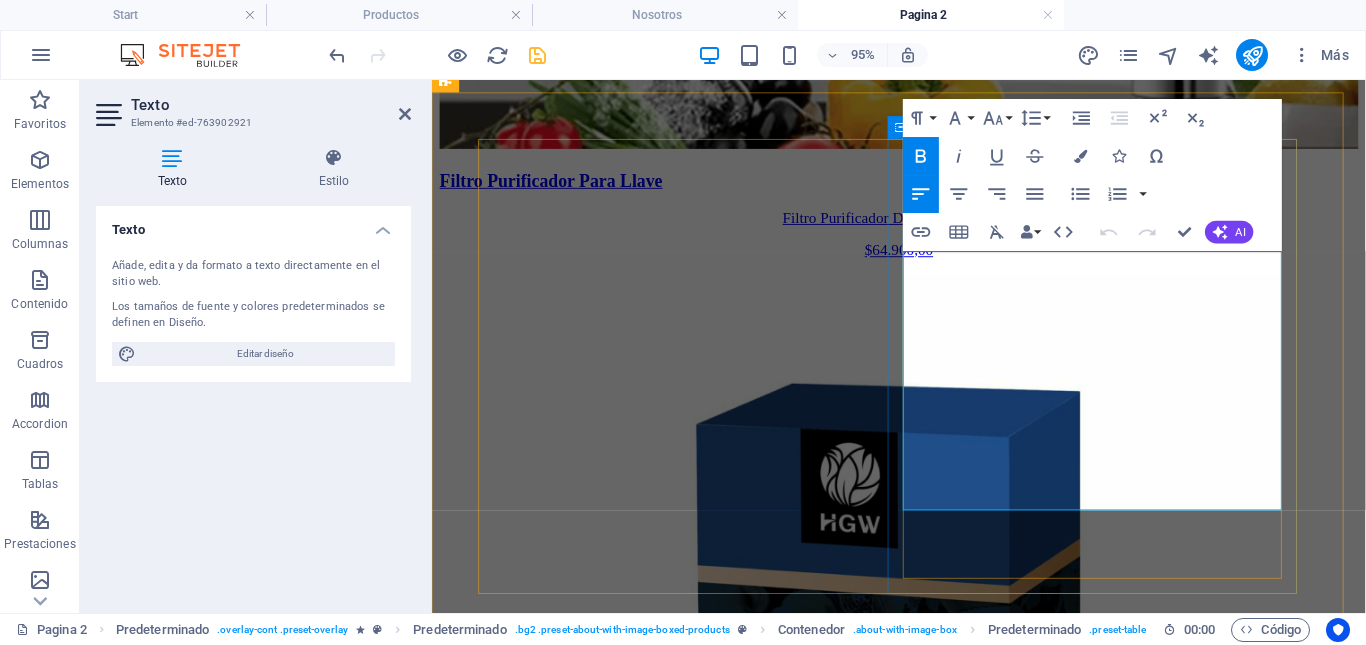 click on "BlackTea Coffe" at bounding box center (496, 8390) 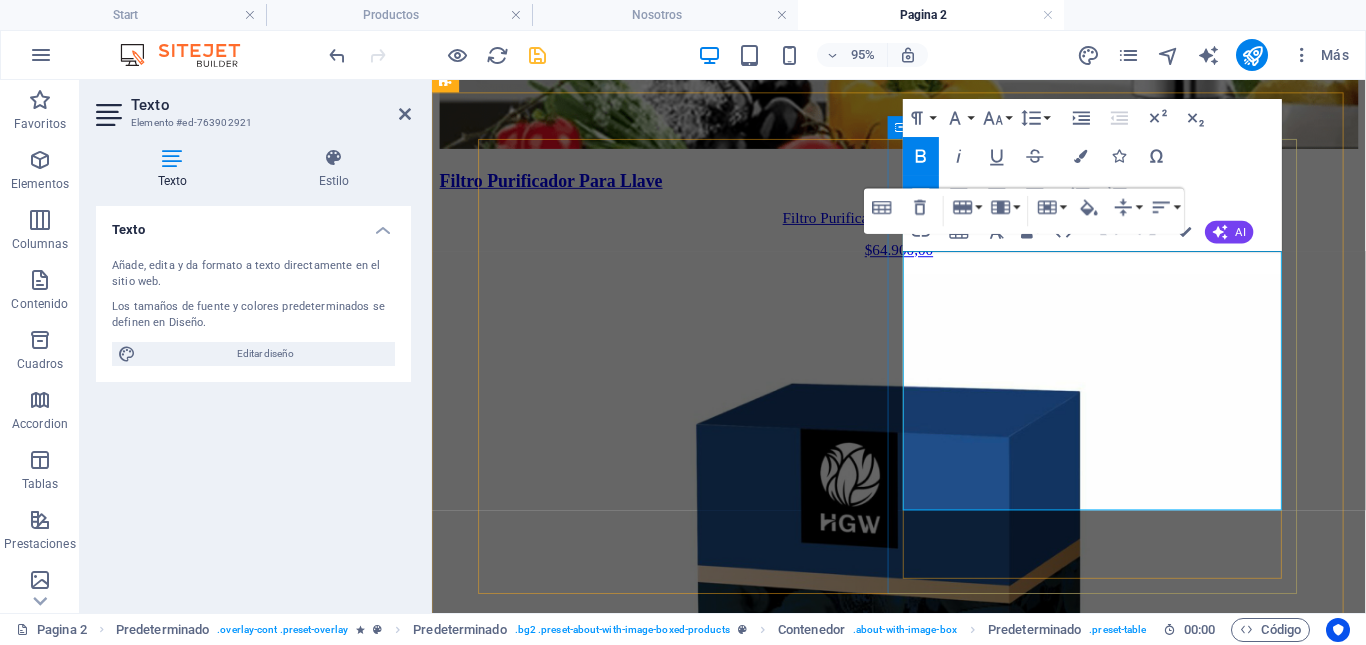 click on "BlackTea Coffe" at bounding box center (496, 8390) 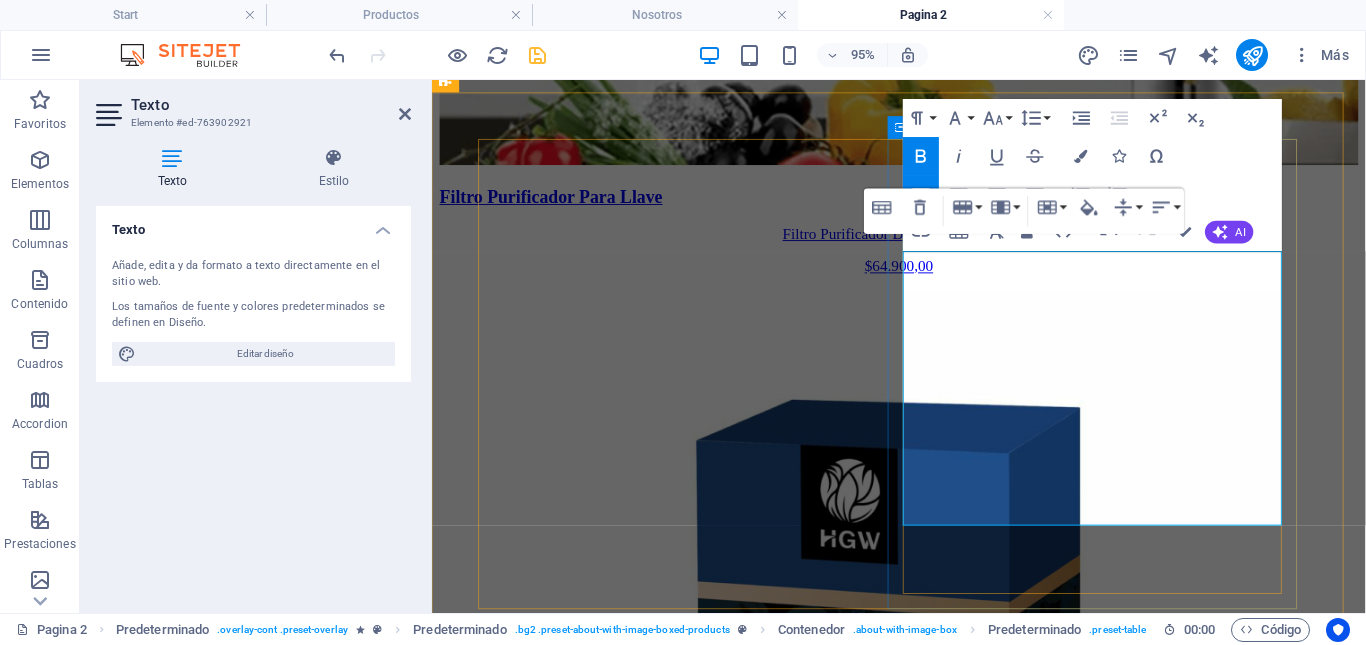 scroll, scrollTop: 154, scrollLeft: 6, axis: both 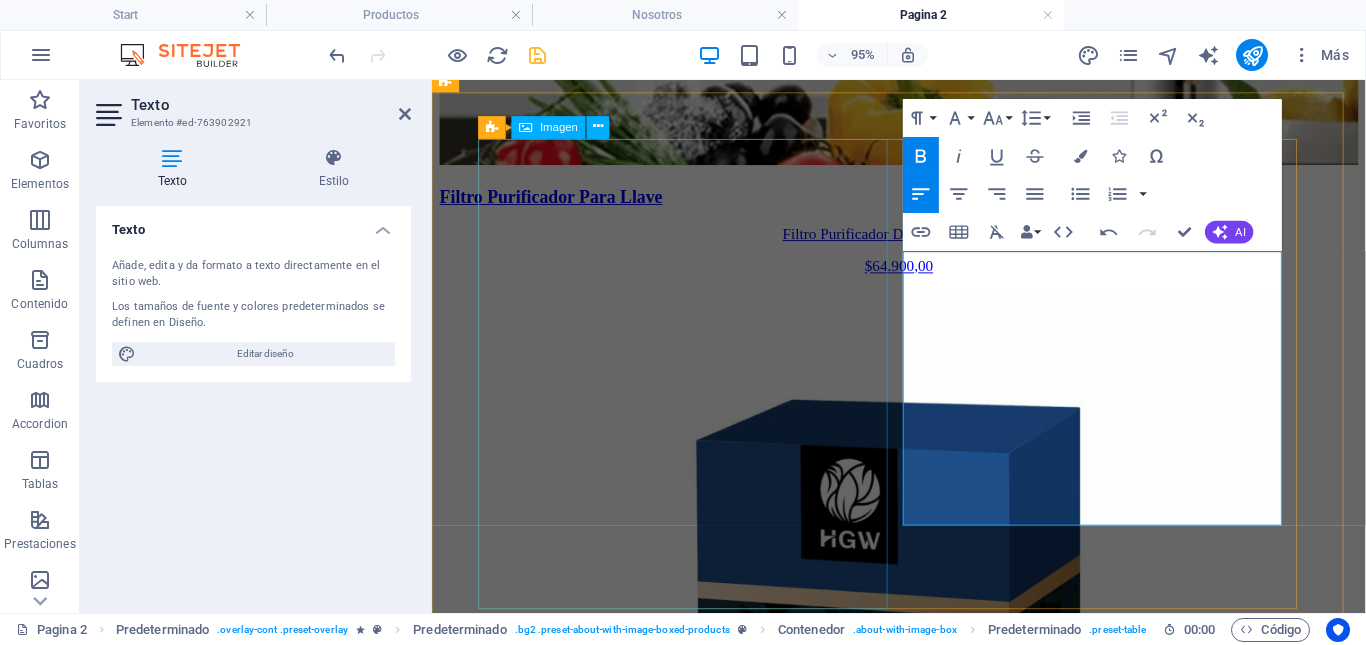 click at bounding box center (585, 8137) 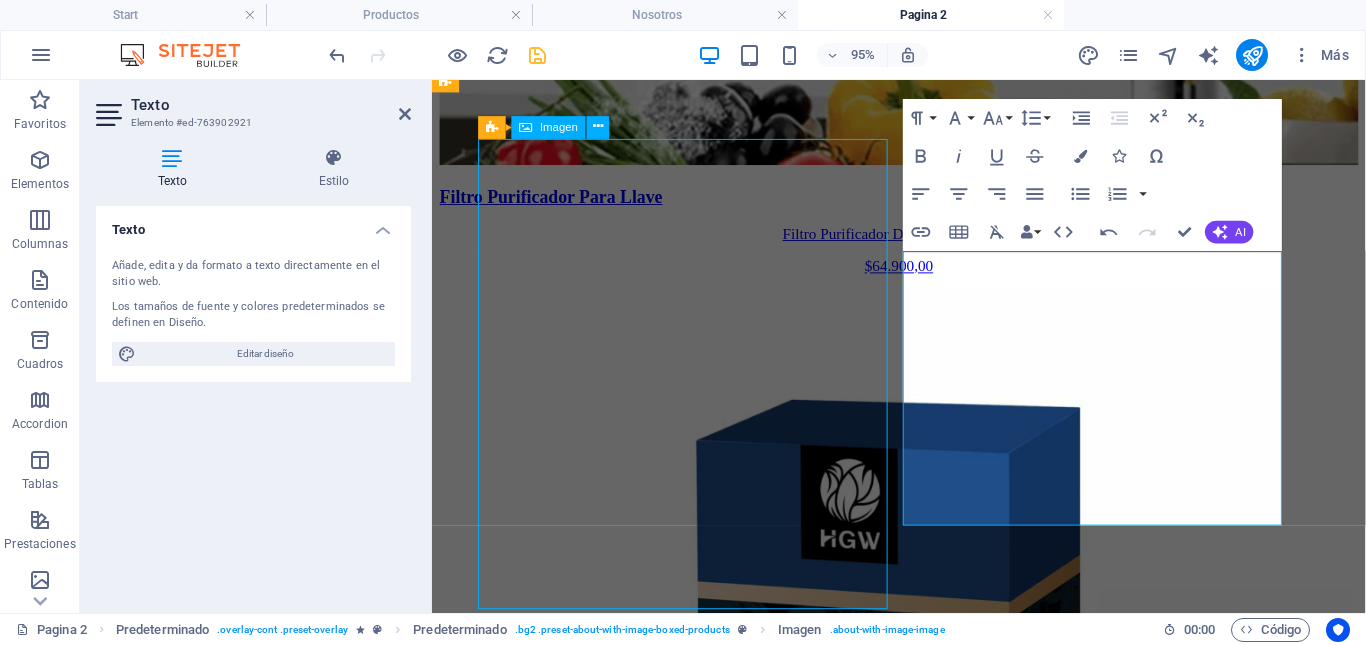 click at bounding box center (585, 8137) 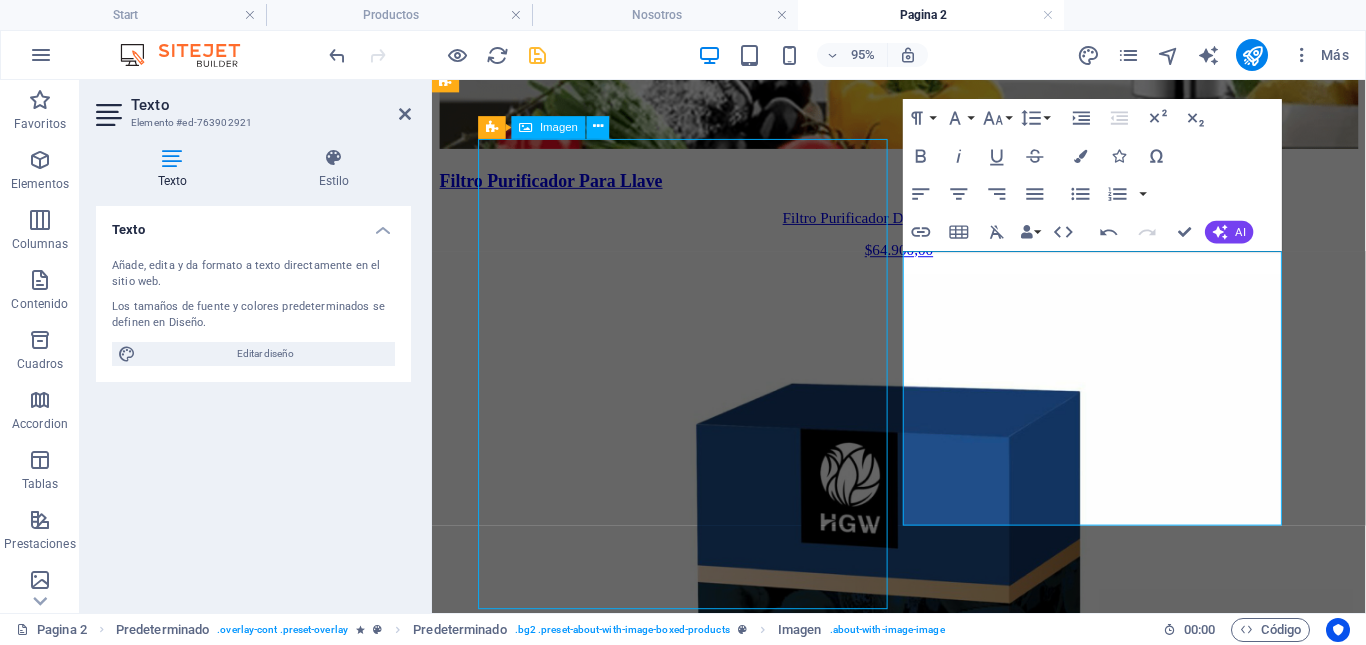 select on "%" 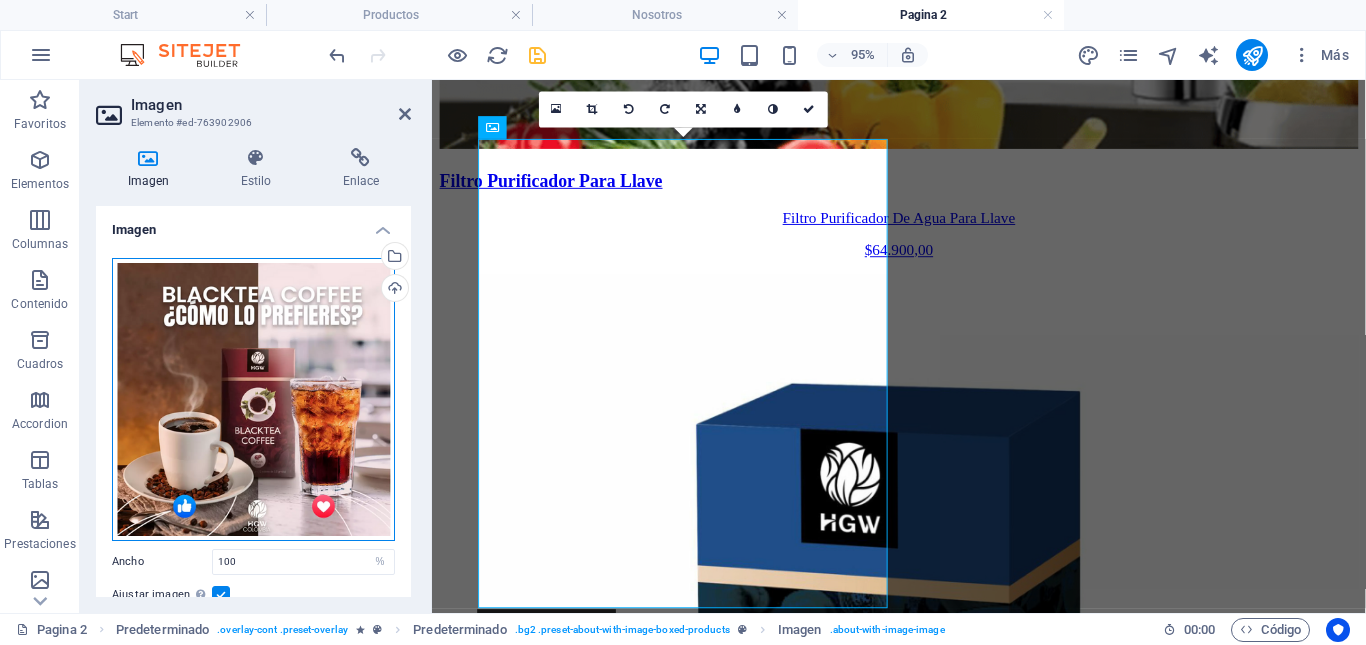 click on "Arrastra archivos aquí, haz clic para escoger archivos o  selecciona archivos de Archivos o de nuestra galería gratuita de fotos y vídeos" at bounding box center [253, 399] 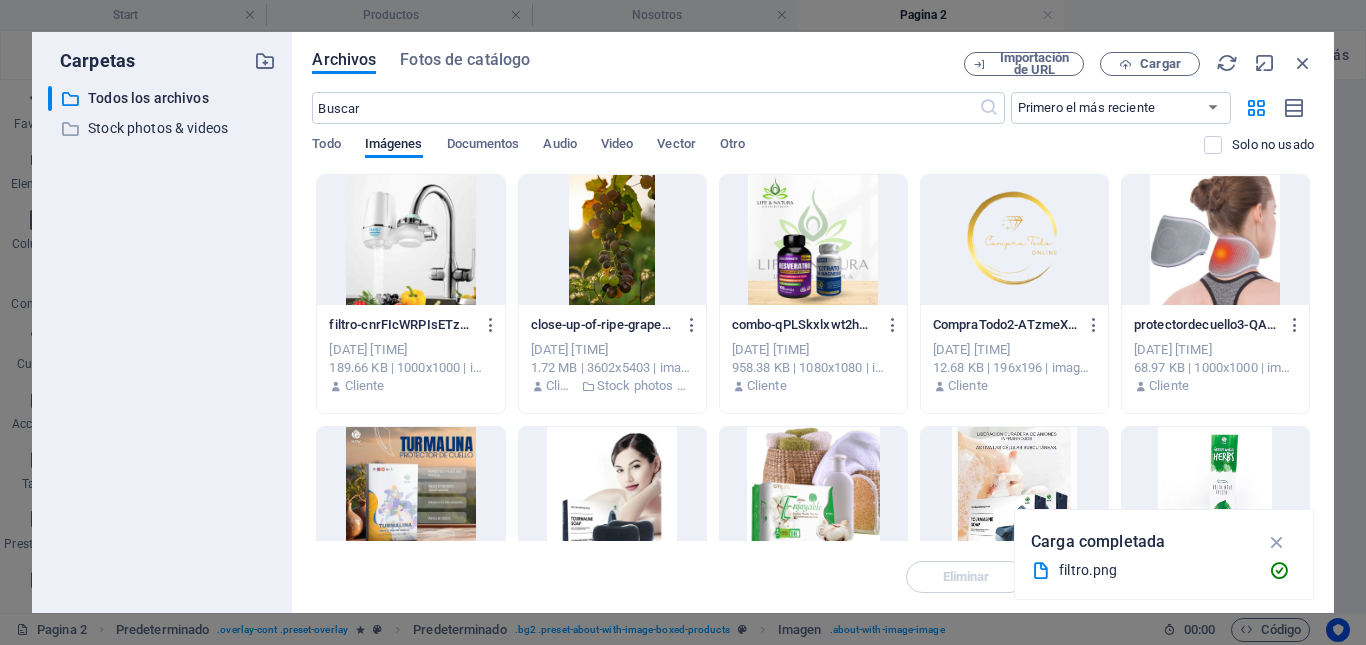 click at bounding box center [410, 240] 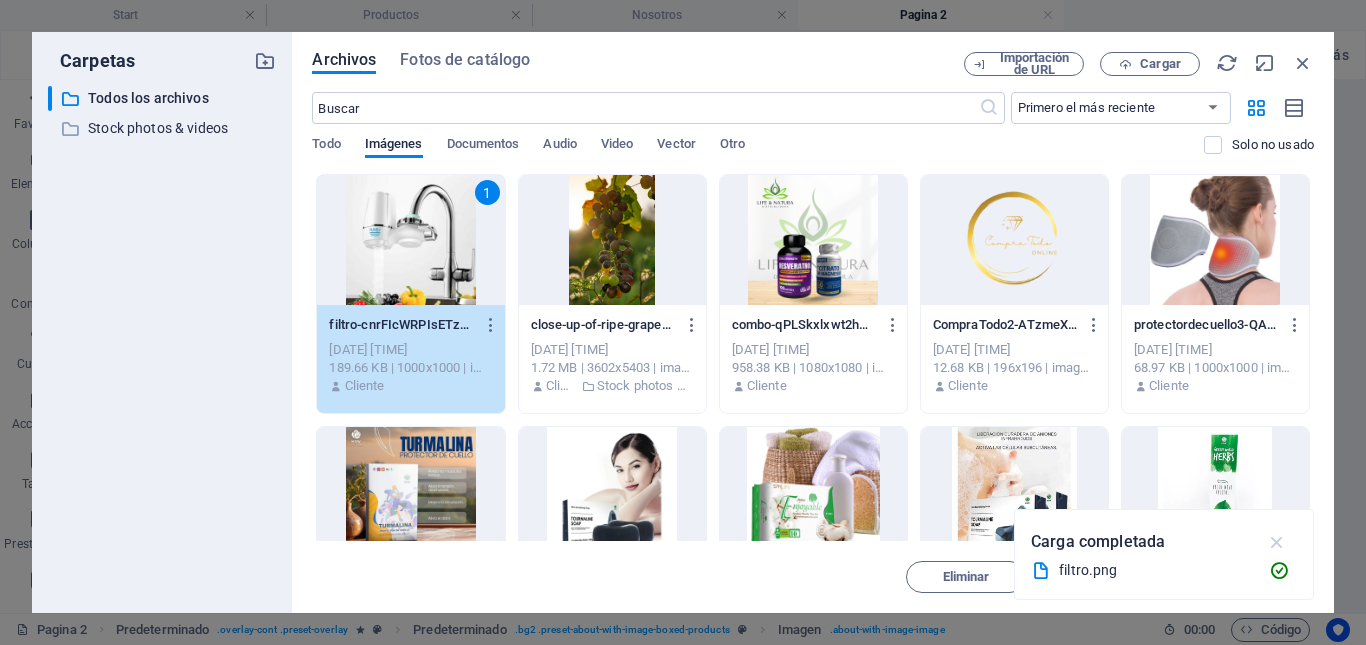 click at bounding box center [1277, 542] 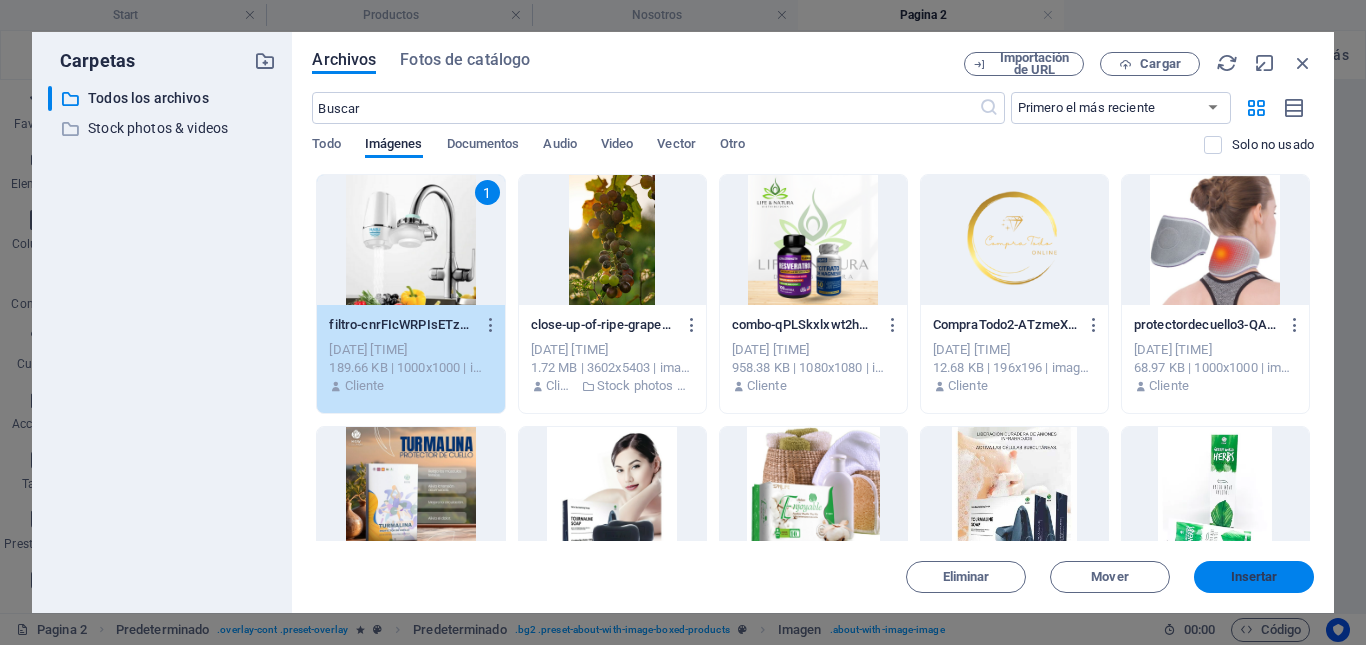 click on "Insertar" at bounding box center (1254, 577) 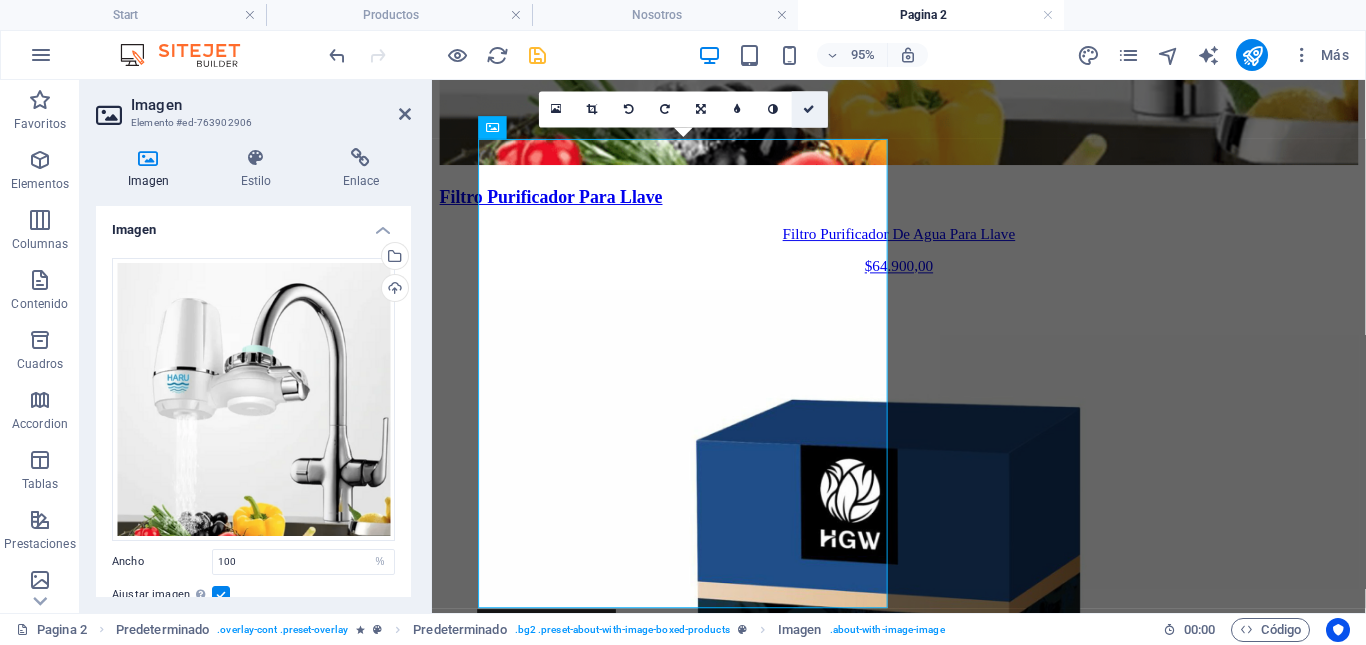 click at bounding box center (810, 109) 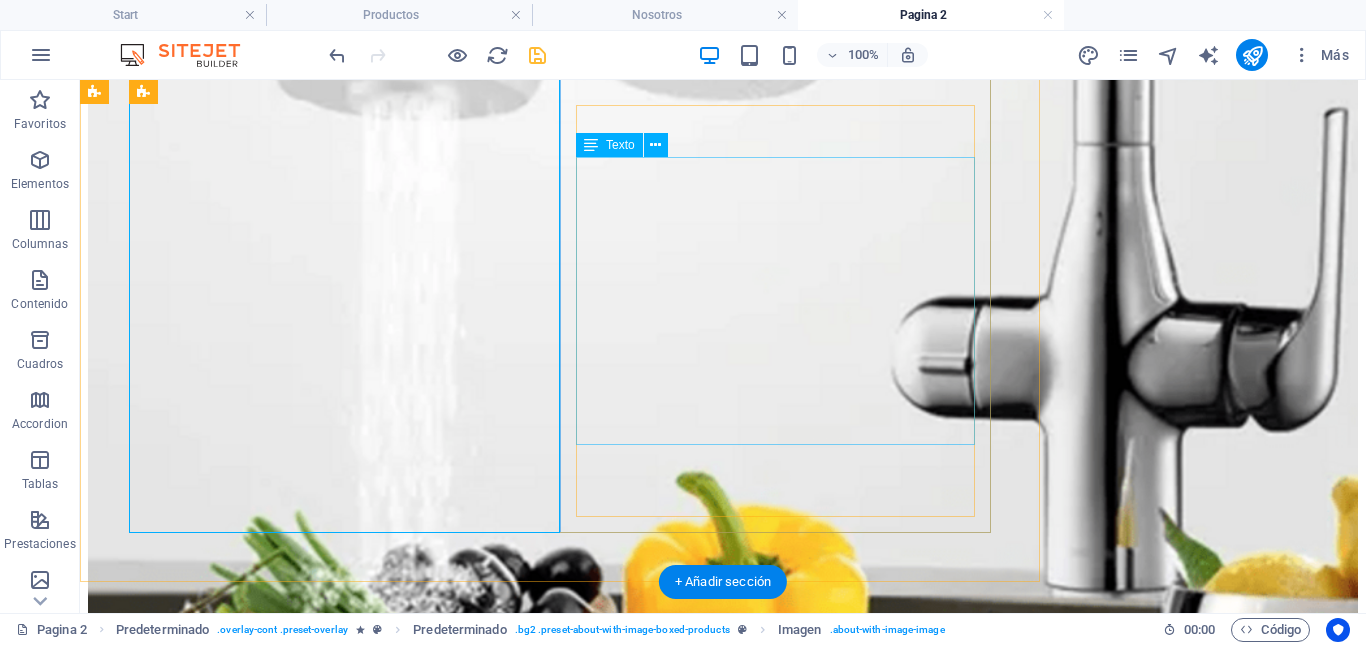 scroll, scrollTop: 2709, scrollLeft: 0, axis: vertical 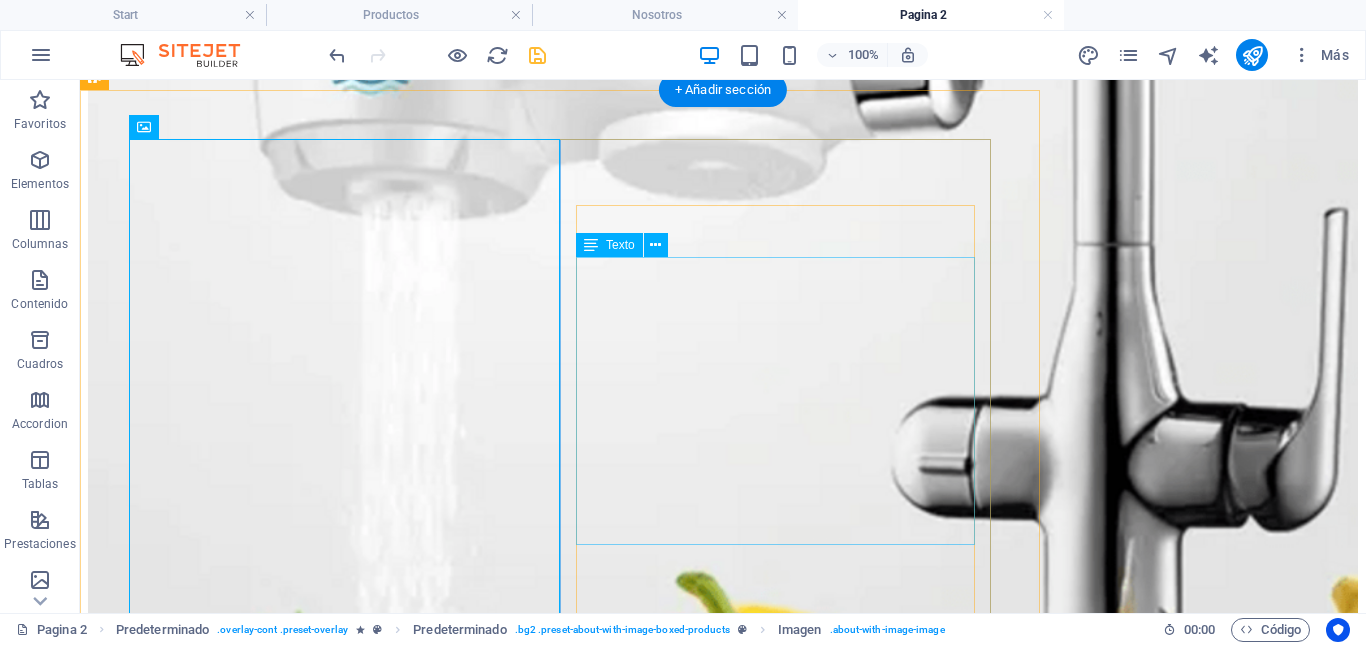 click on "Filtro Purificador De Agua Para Llave Una fusión única de café premium y té negro para potenciar tu bienestar.  Combina la intensidad del café arábico soluble con las propiedades milenarias del té negro (Camellia sinensis). Esta bebida funcional está diseñada para quienes buscan disfrutar de un sabor excepcional mientras cuidan de su salud. Pague Seguro con Mercado Pago. Tiempo de Entrega:  7 dias. Envio Gratis Al culminar su compra, será redirigido al formulario de datos. Importante: Sea claro con su dirección de entrega" at bounding box center [723, 11179] 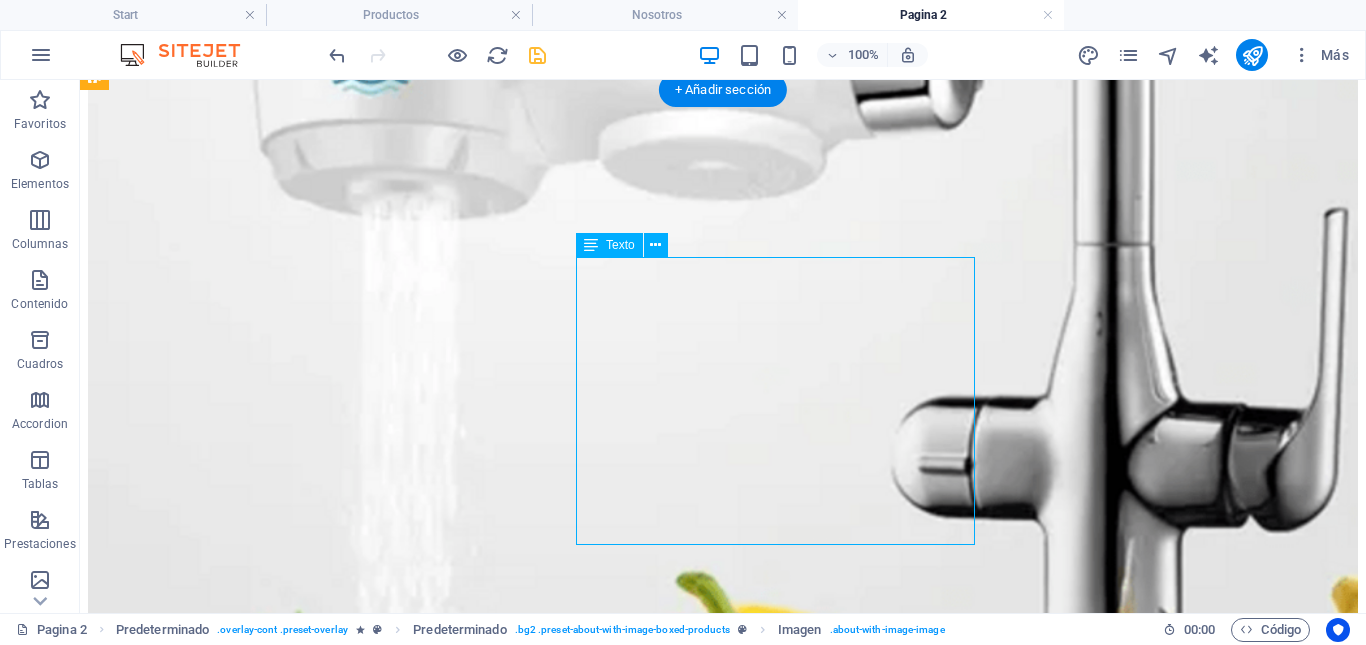 click on "Filtro Purificador De Agua Para Llave Una fusión única de café premium y té negro para potenciar tu bienestar.  Combina la intensidad del café arábico soluble con las propiedades milenarias del té negro (Camellia sinensis). Esta bebida funcional está diseñada para quienes buscan disfrutar de un sabor excepcional mientras cuidan de su salud. Pague Seguro con Mercado Pago. Tiempo de Entrega:  7 dias. Envio Gratis Al culminar su compra, será redirigido al formulario de datos. Importante: Sea claro con su dirección de entrega" at bounding box center (723, 11179) 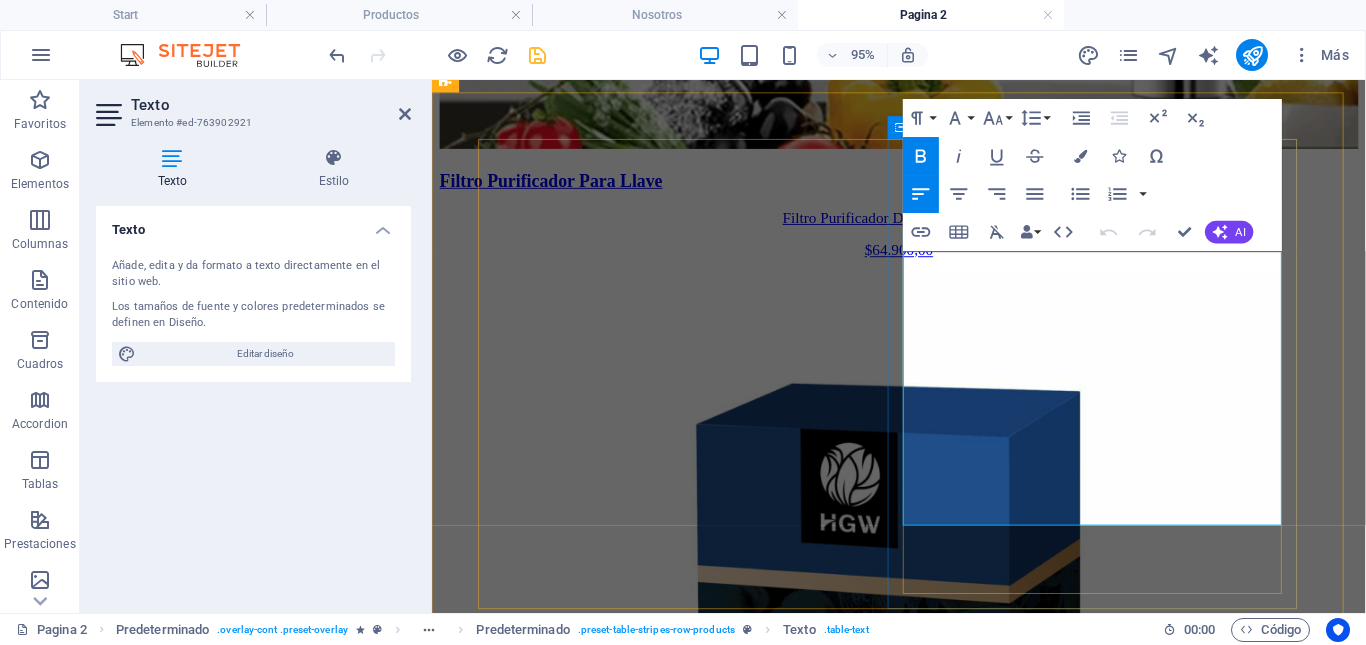 click on "Filtro Purificador De Agua Para Llave" at bounding box center (575, 8390) 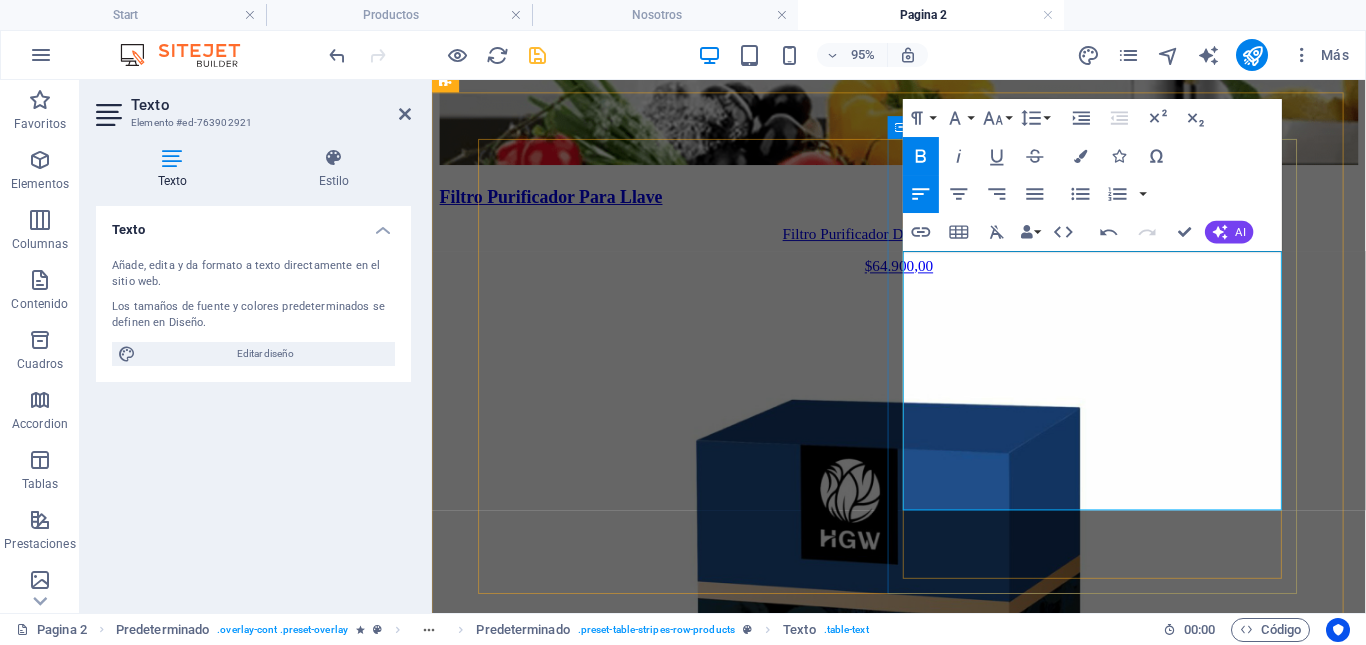 drag, startPoint x: 938, startPoint y: 326, endPoint x: 1003, endPoint y: 356, distance: 71.5891 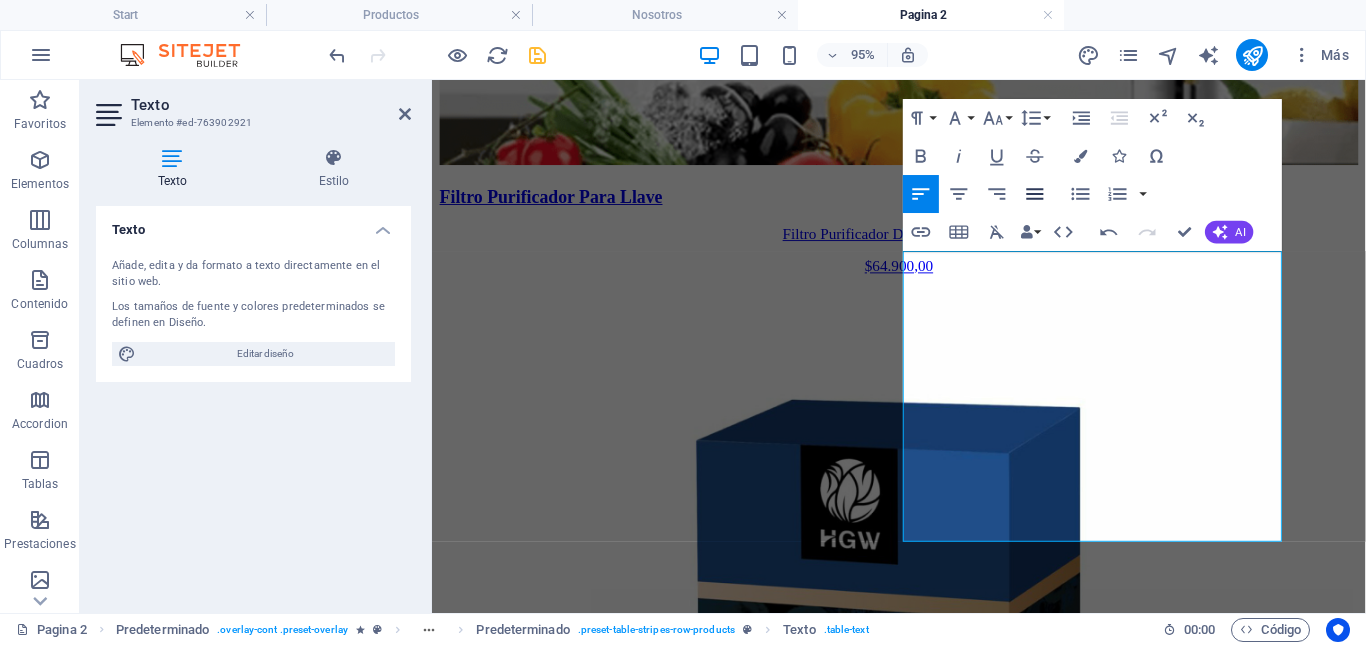 scroll, scrollTop: 2619, scrollLeft: 3, axis: both 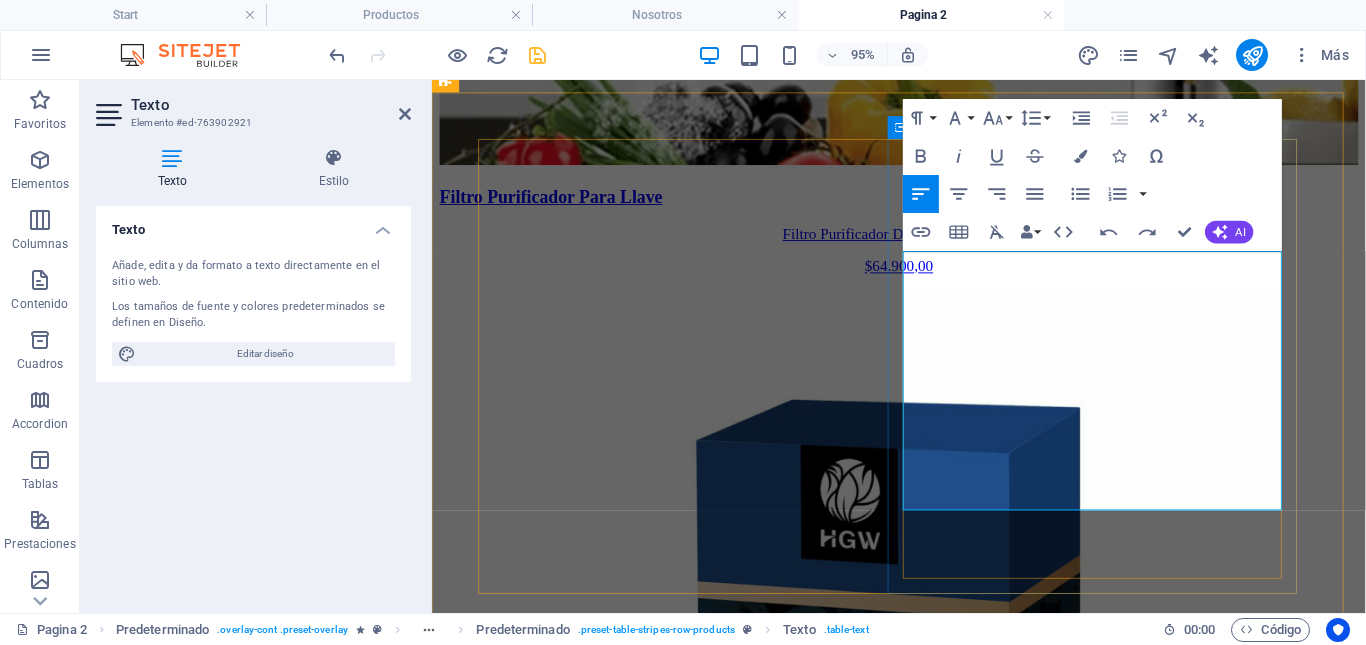 click on "Una fusión única de café premium y té negro para potenciar tu bienestar.  Combina la intensidad del café arábico soluble con las propiedades milenarias del té negro (Camellia sinensis). Esta bebida funcional está diseñada para quienes buscan disfrutar de un sabor excepcional mientras cuidan de su salud." at bounding box center [728, 8585] 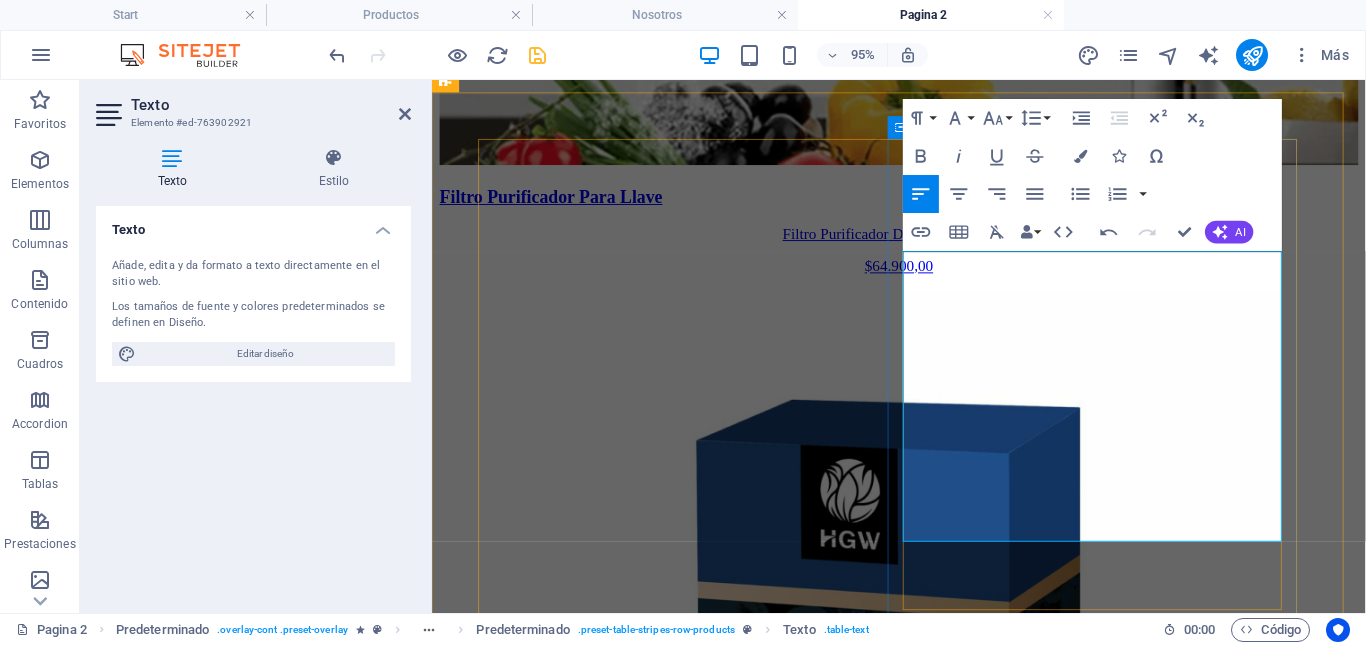 click on "UElimina el óxido, la arena, la suciedad y reduzca parcialmente el cloro, el olor y los metales pesados (incluidos el arsénico, el plomo, el fluor, el cromo y el mercurio).  Combina la intensidad del café arábico soluble con las propiedades milenarias del té negro (Camellia sinensis). Esta bebida funcional está diseñada para quienes buscan disfrutar de un sabor excepcional mientras cuidan de su salud." at bounding box center (728, 8585) 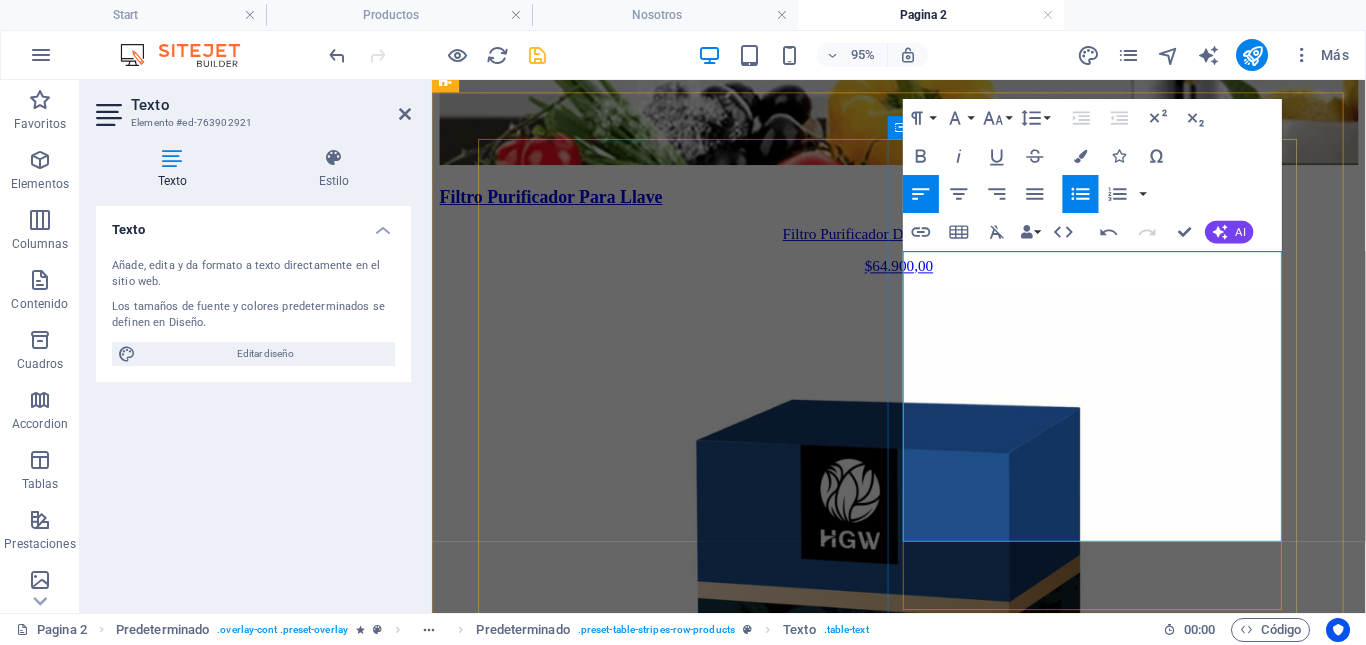 scroll, scrollTop: 5016, scrollLeft: 3, axis: both 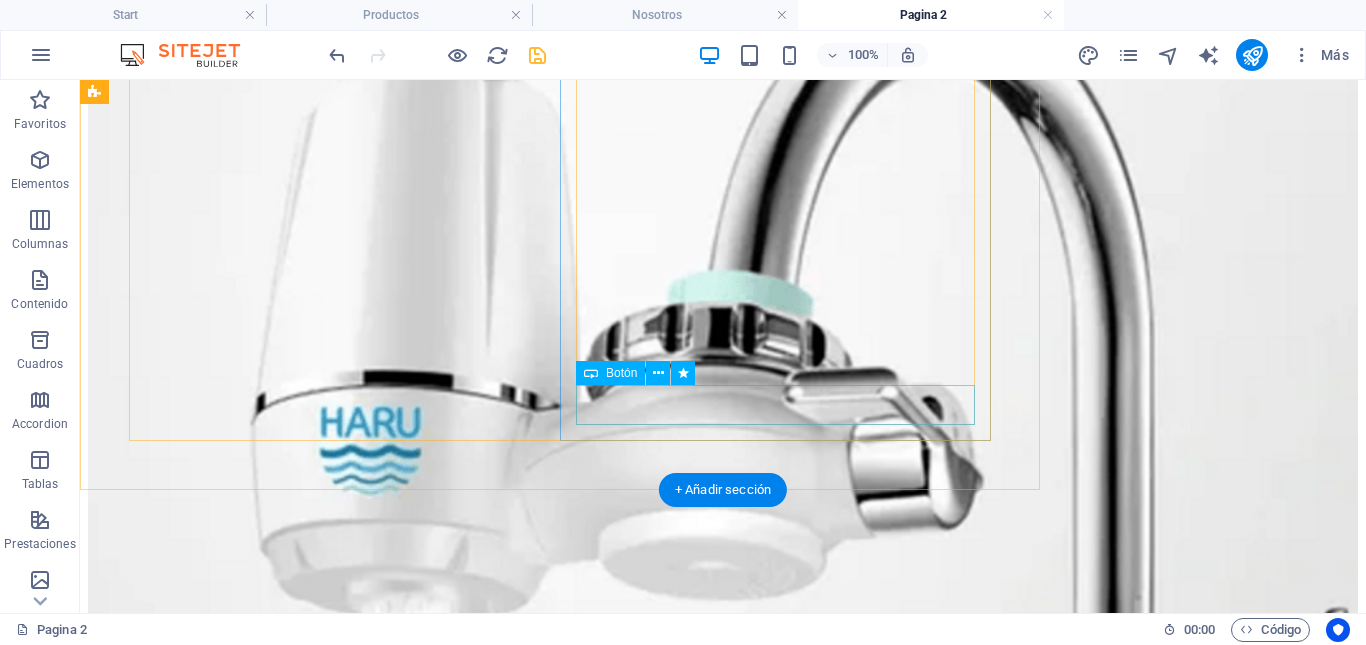 click on "Comprar  $ 73.000" at bounding box center [723, 10908] 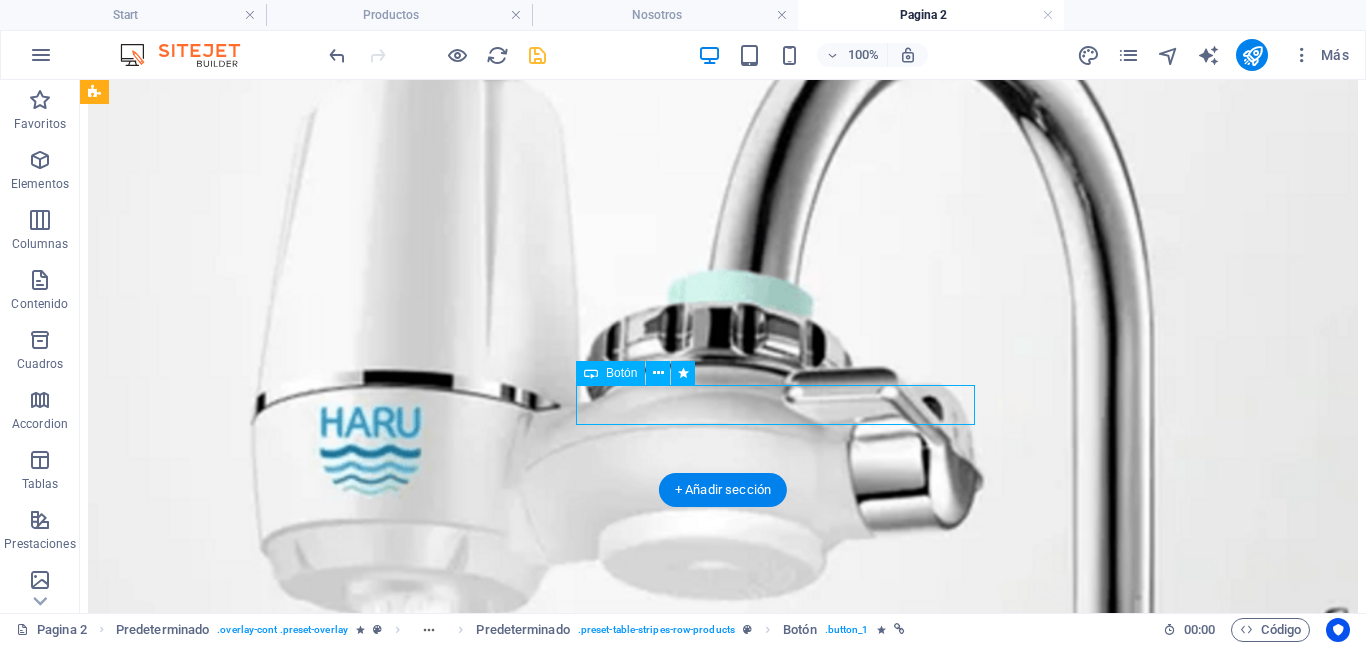 click on "Comprar  $ 73.000" at bounding box center (723, 10908) 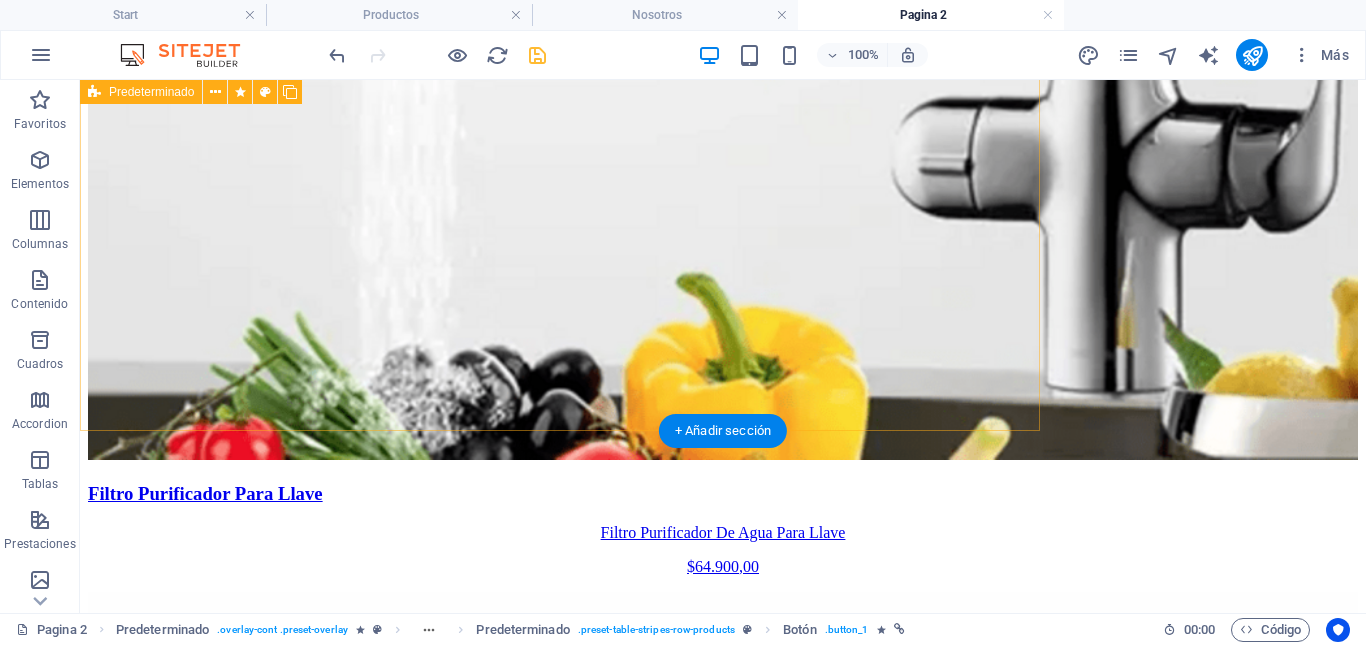 scroll, scrollTop: 3009, scrollLeft: 0, axis: vertical 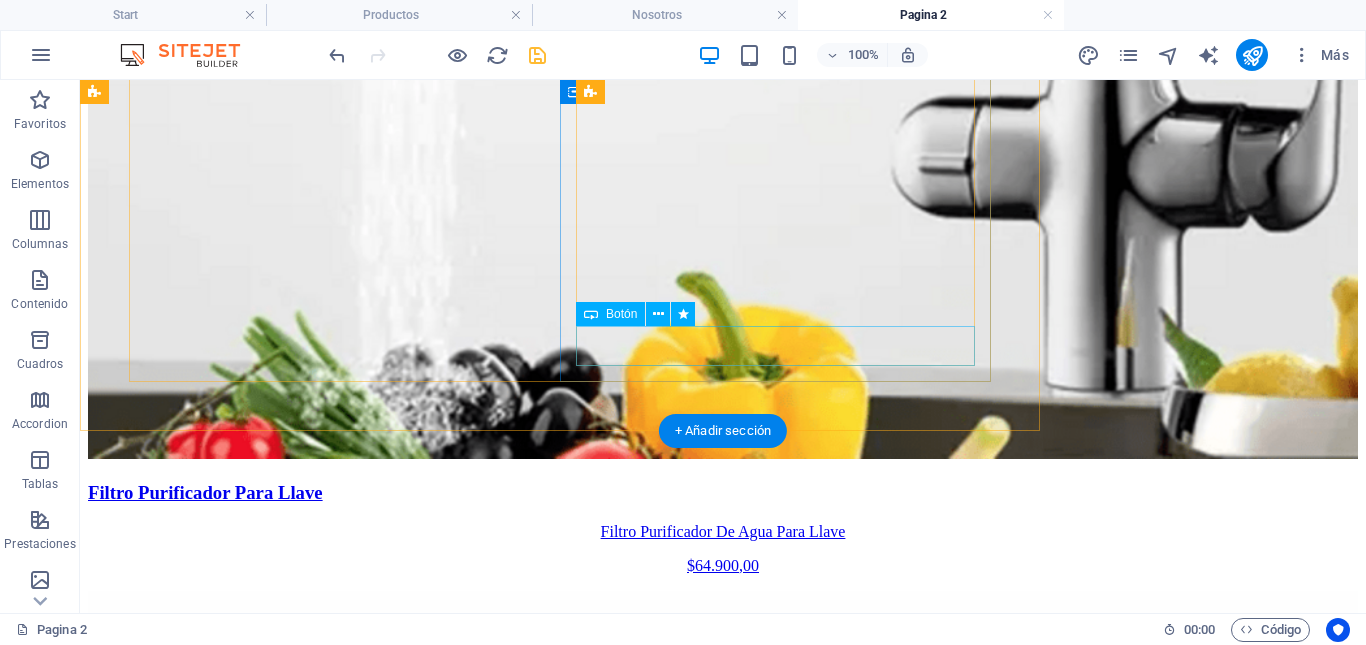 click on "Comprar $76.000,00" at bounding box center (723, 11087) 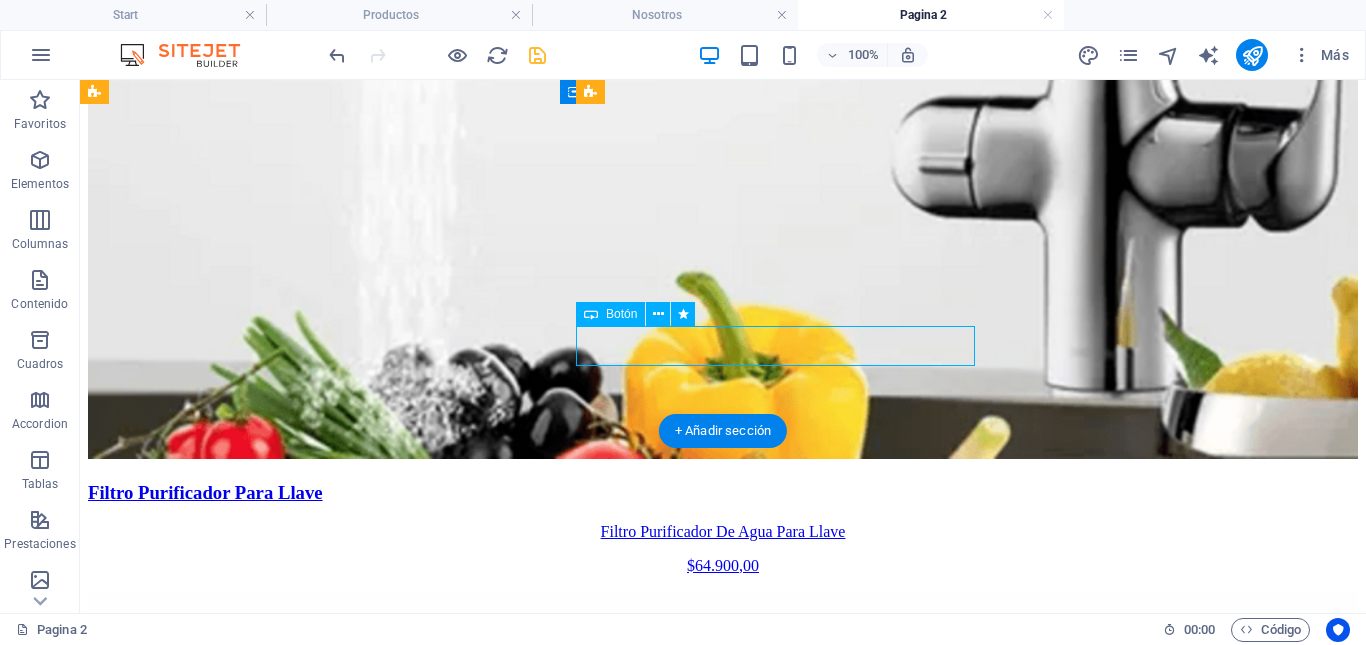 click on "Comprar $76.000,00" at bounding box center (723, 11087) 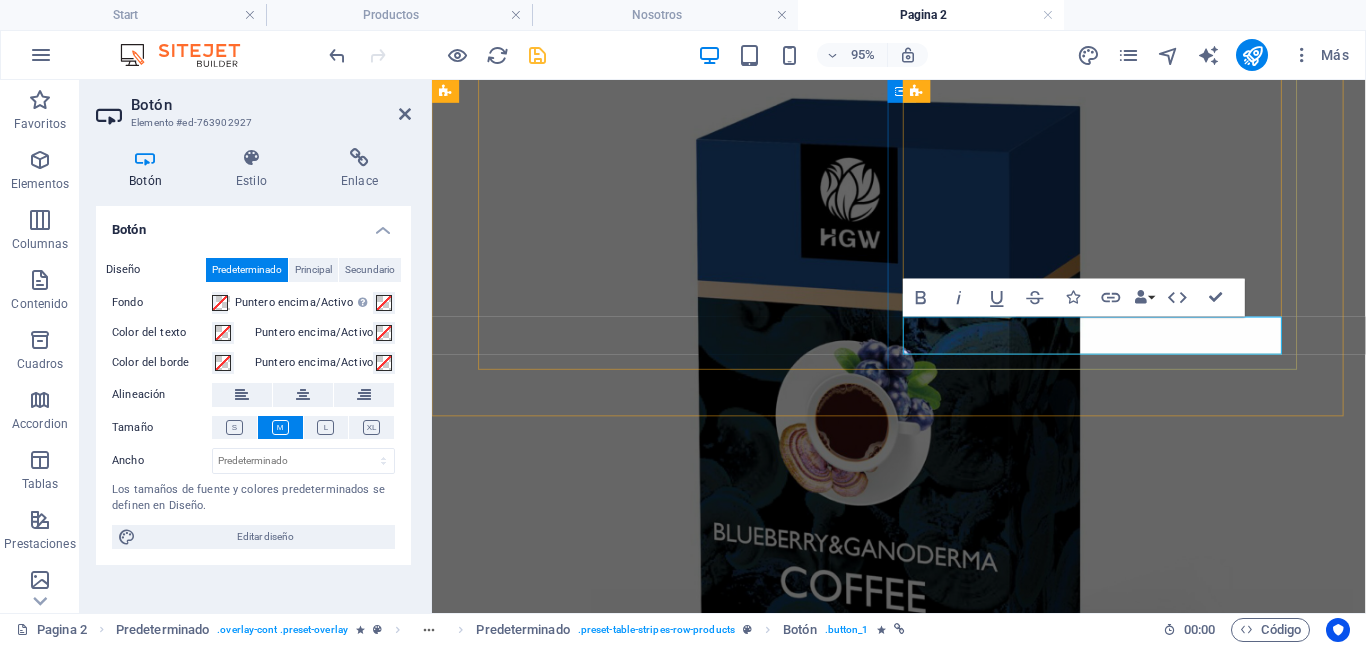 click on "Comprar $76.000,00" at bounding box center (506, 8470) 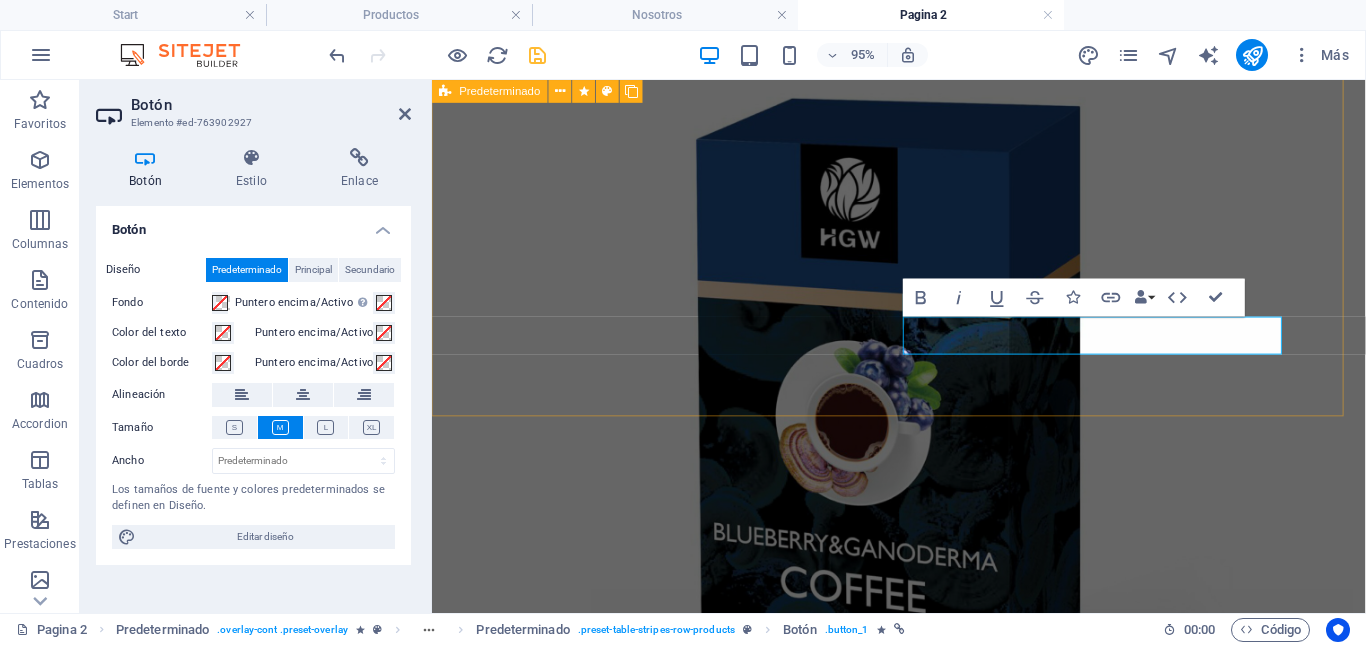type 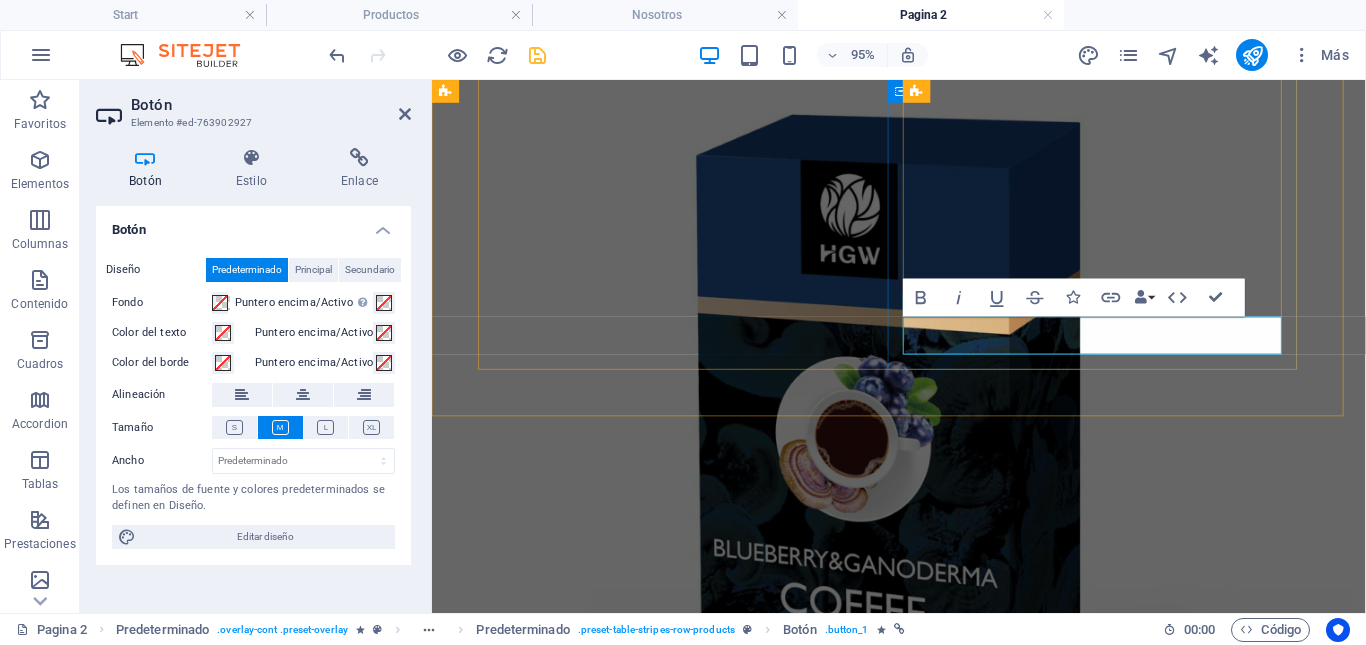 click on "Comprar $76.900,00" at bounding box center [506, 8487] 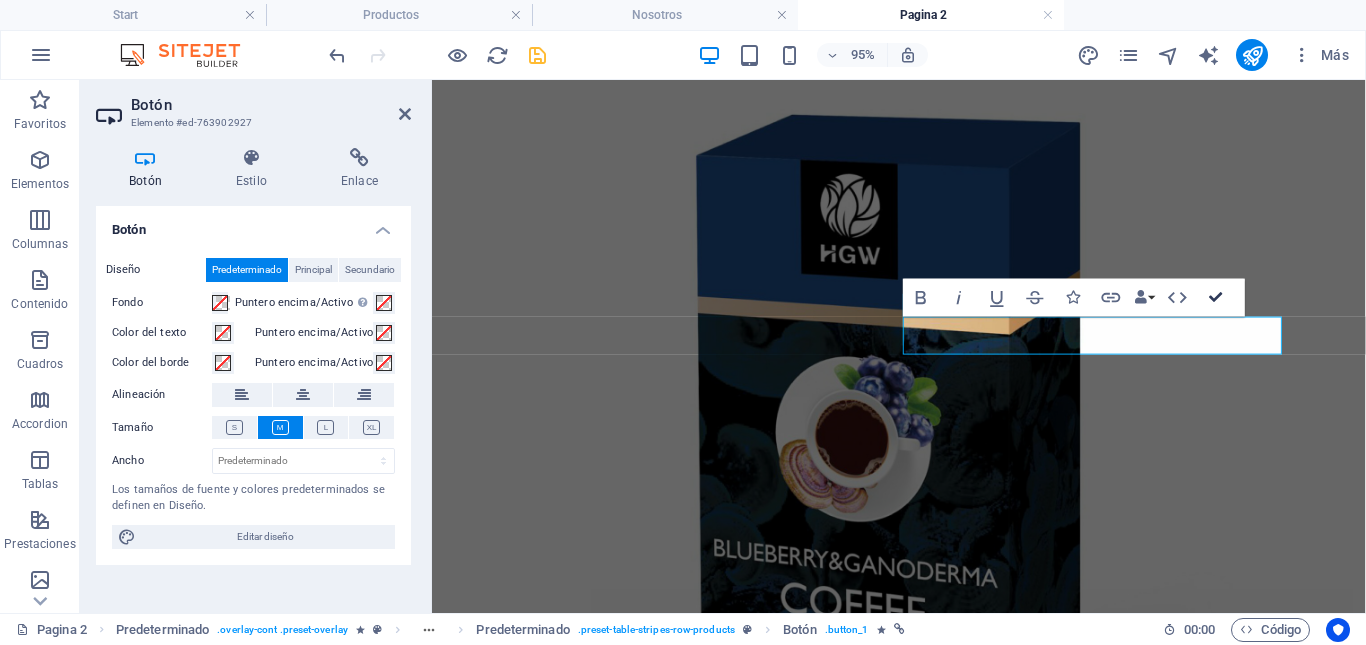 drag, startPoint x: 1216, startPoint y: 297, endPoint x: 1136, endPoint y: 218, distance: 112.432205 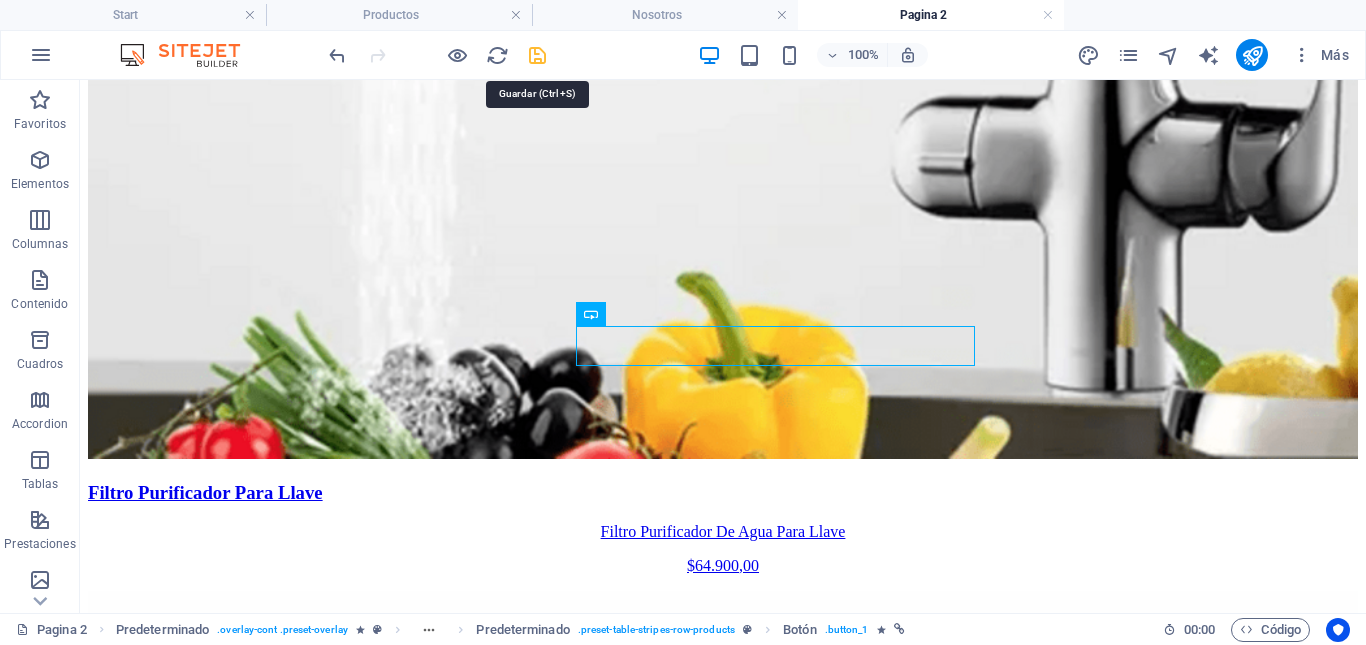 click at bounding box center (537, 55) 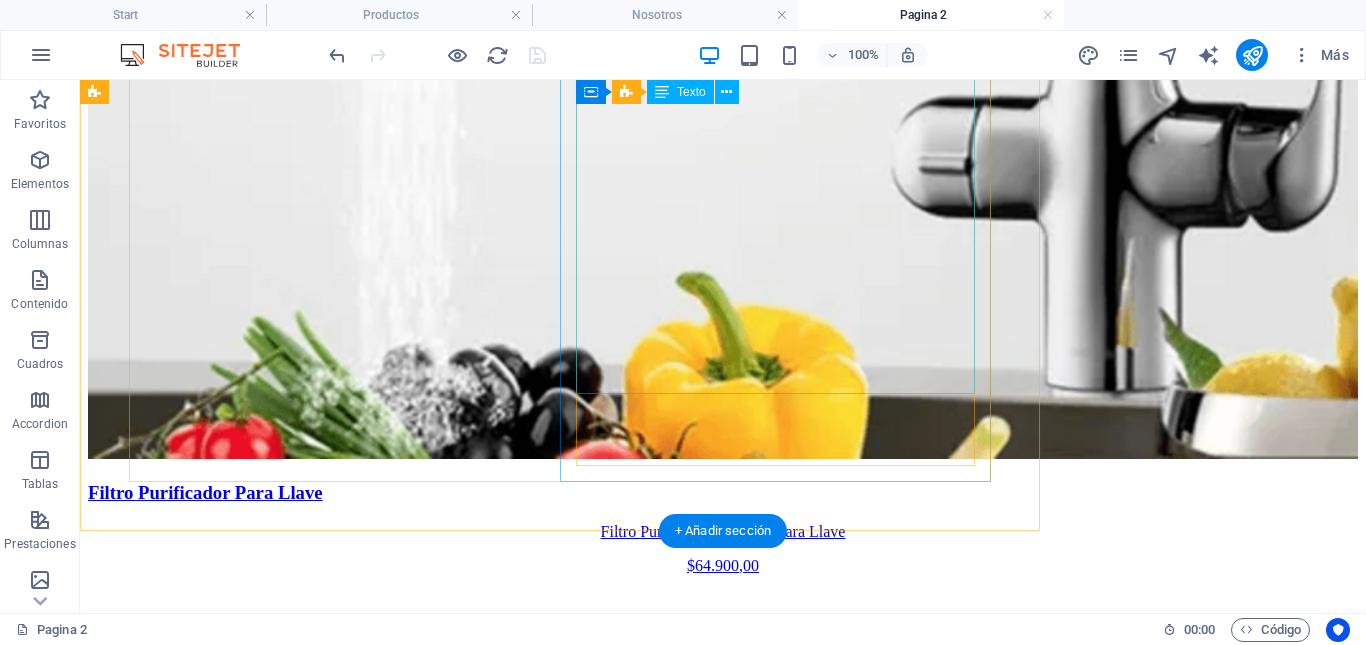 scroll, scrollTop: 2909, scrollLeft: 0, axis: vertical 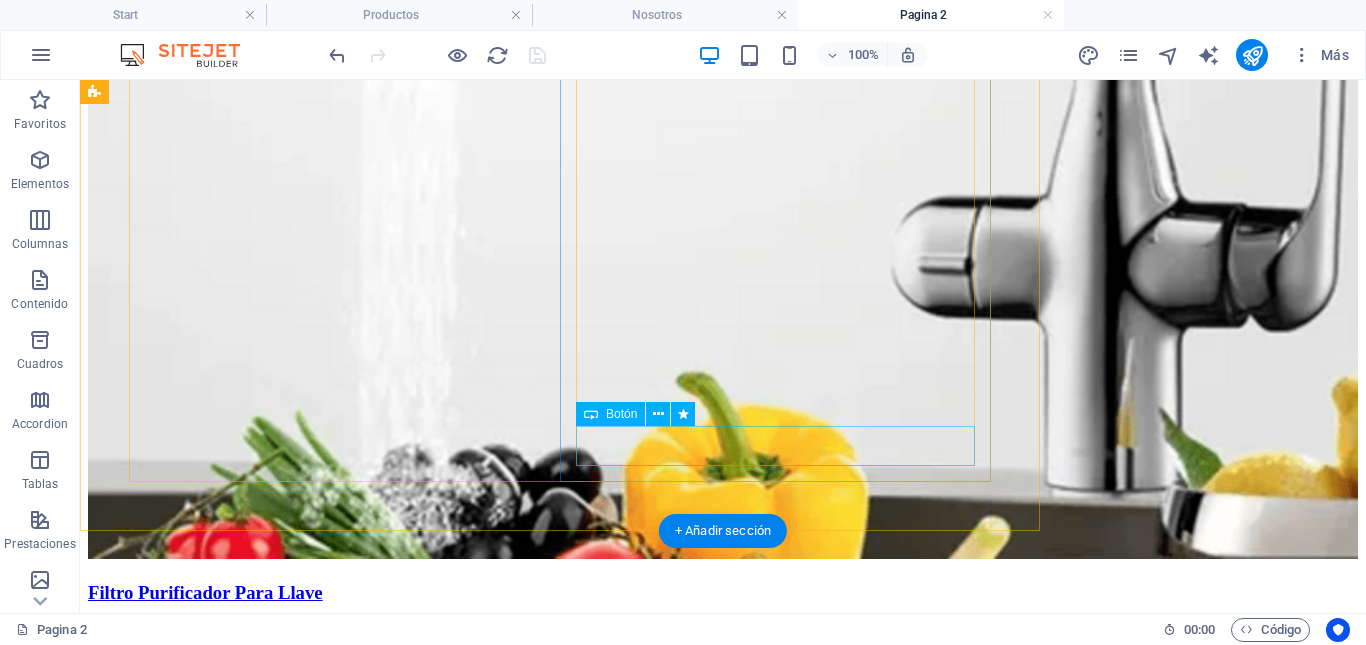 click on "Comprar $64.900,00" at bounding box center [723, 11187] 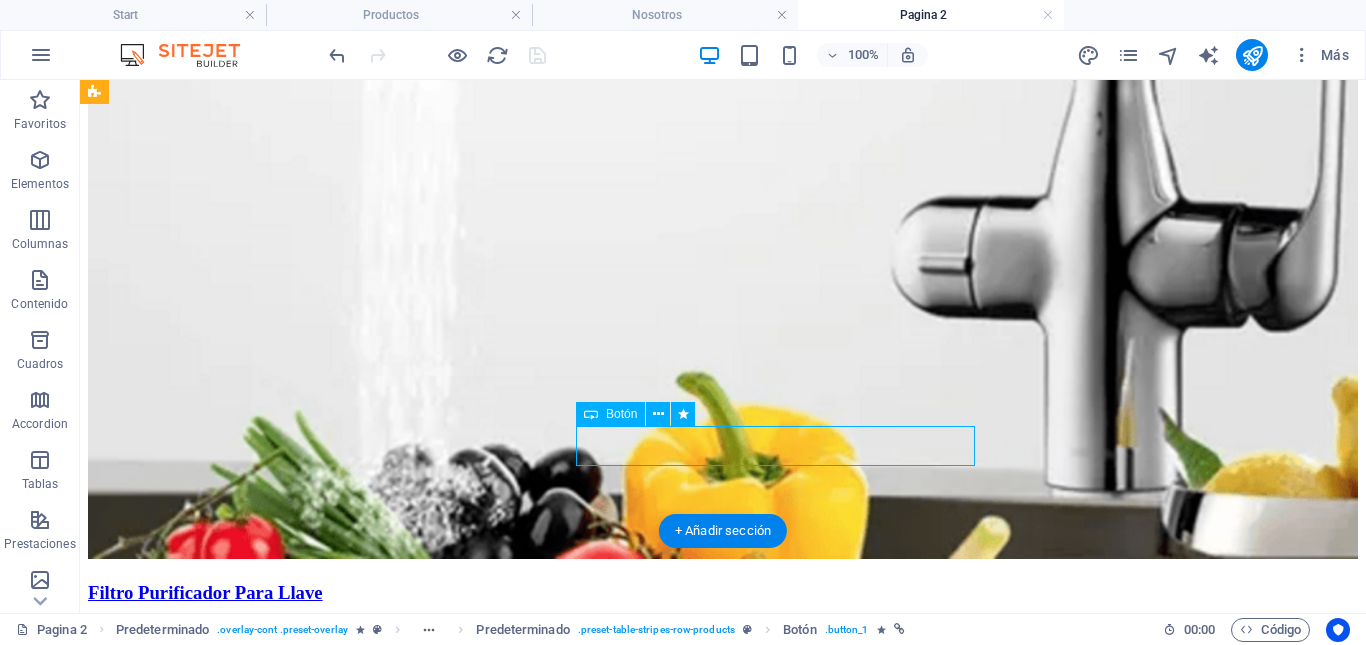 click on "Comprar $64.900,00" at bounding box center [723, 11187] 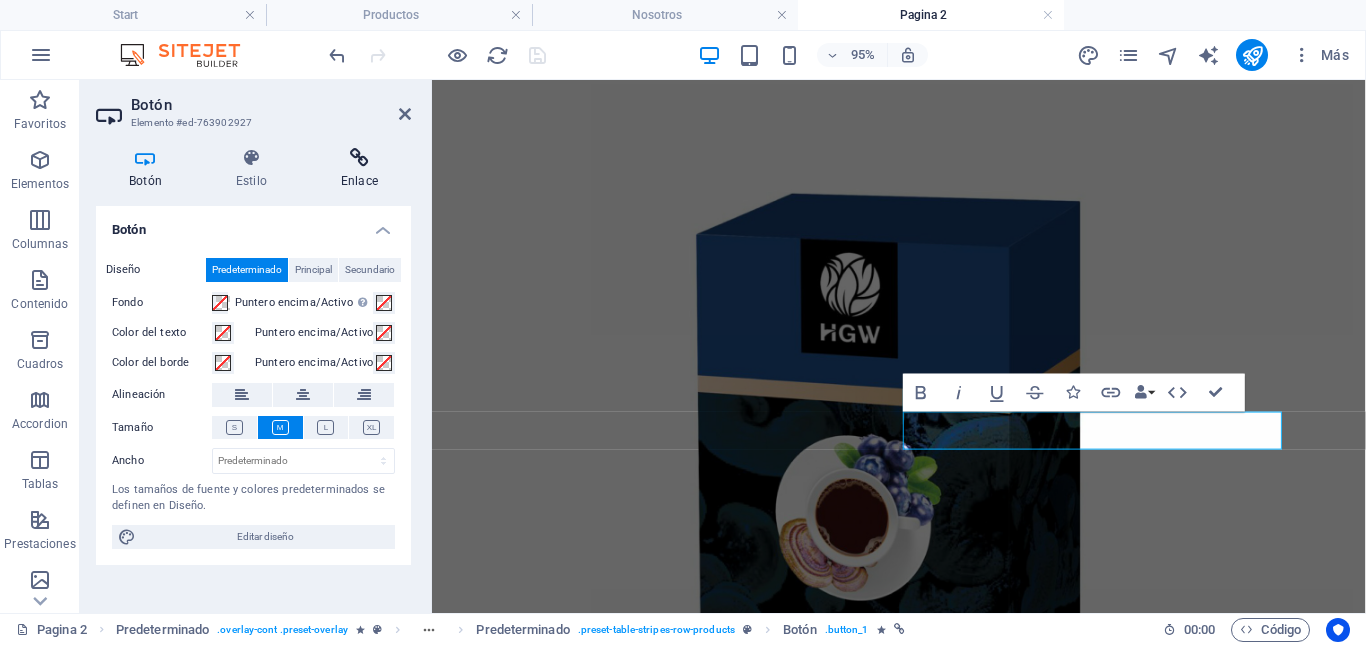 click on "Enlace" at bounding box center [359, 169] 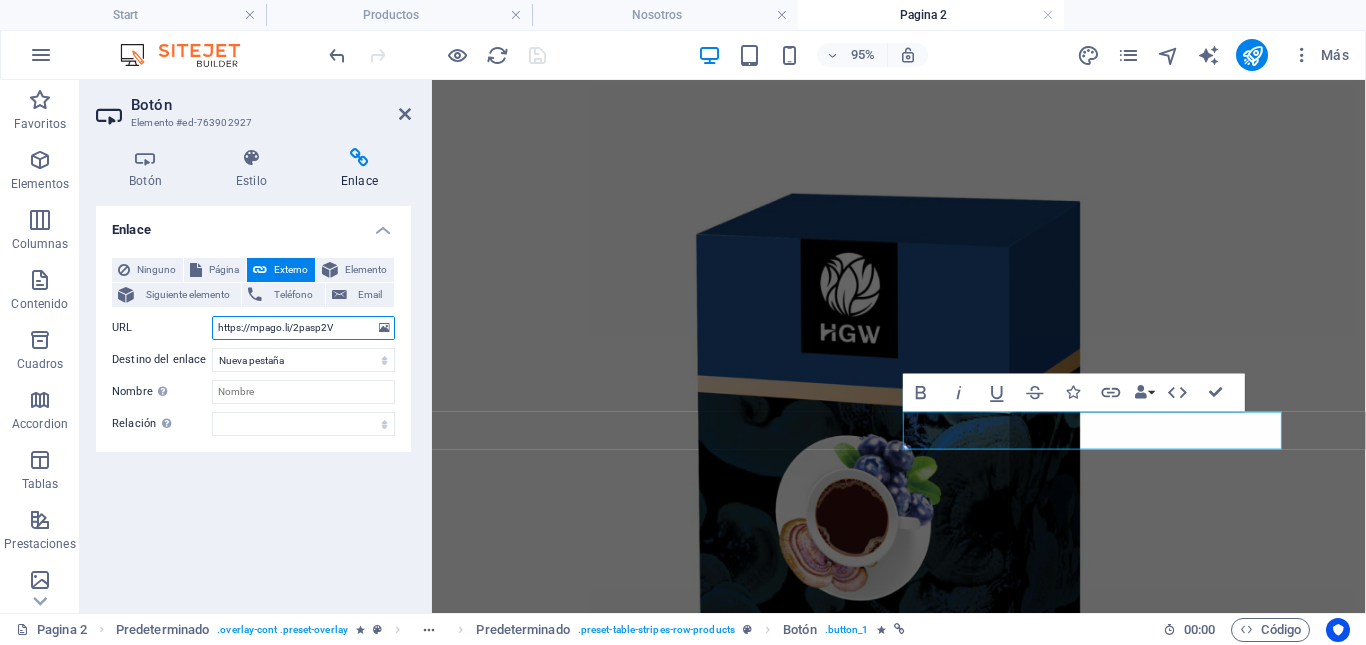 click on "https://mpago.li/2pasp2V" at bounding box center (303, 328) 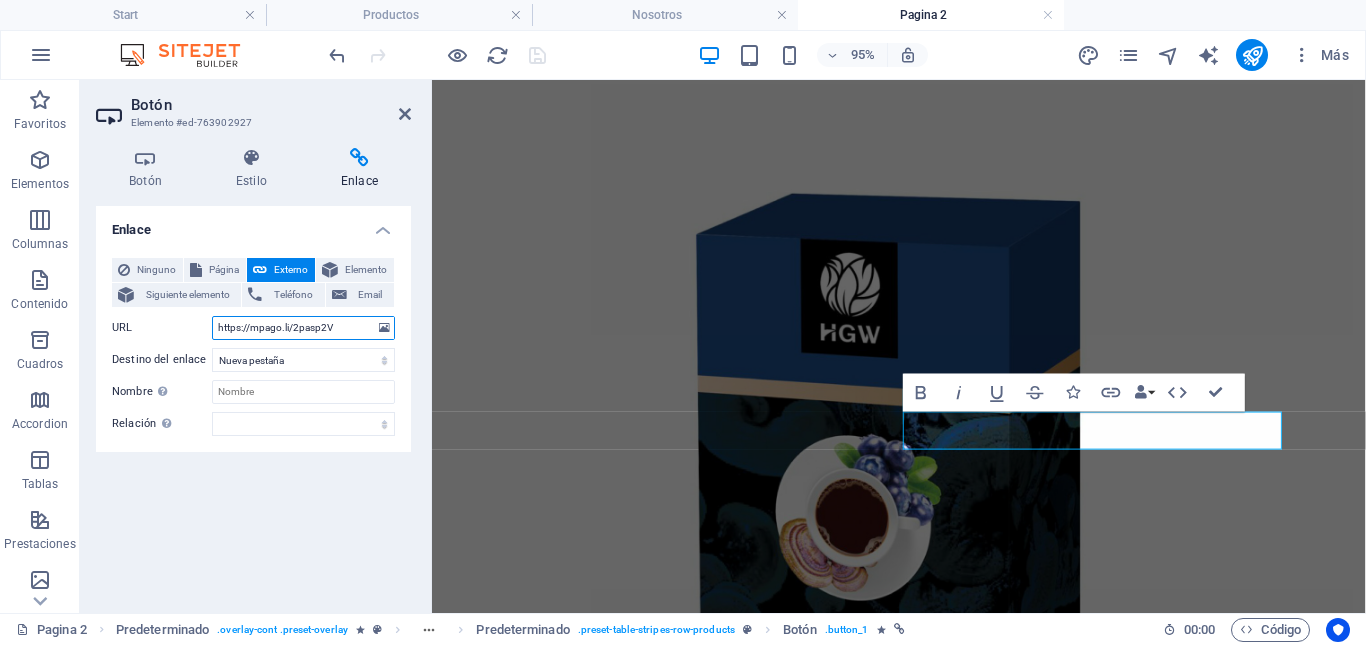 paste on "SPMybW" 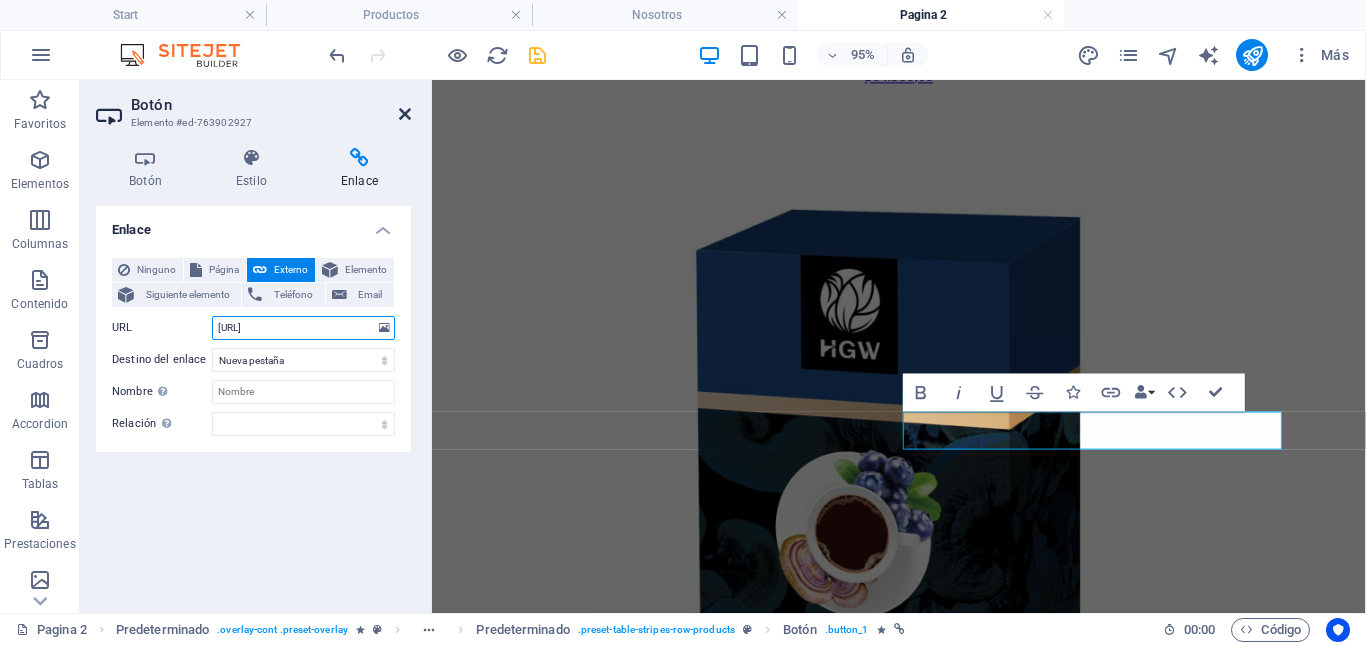 type on "[URL]" 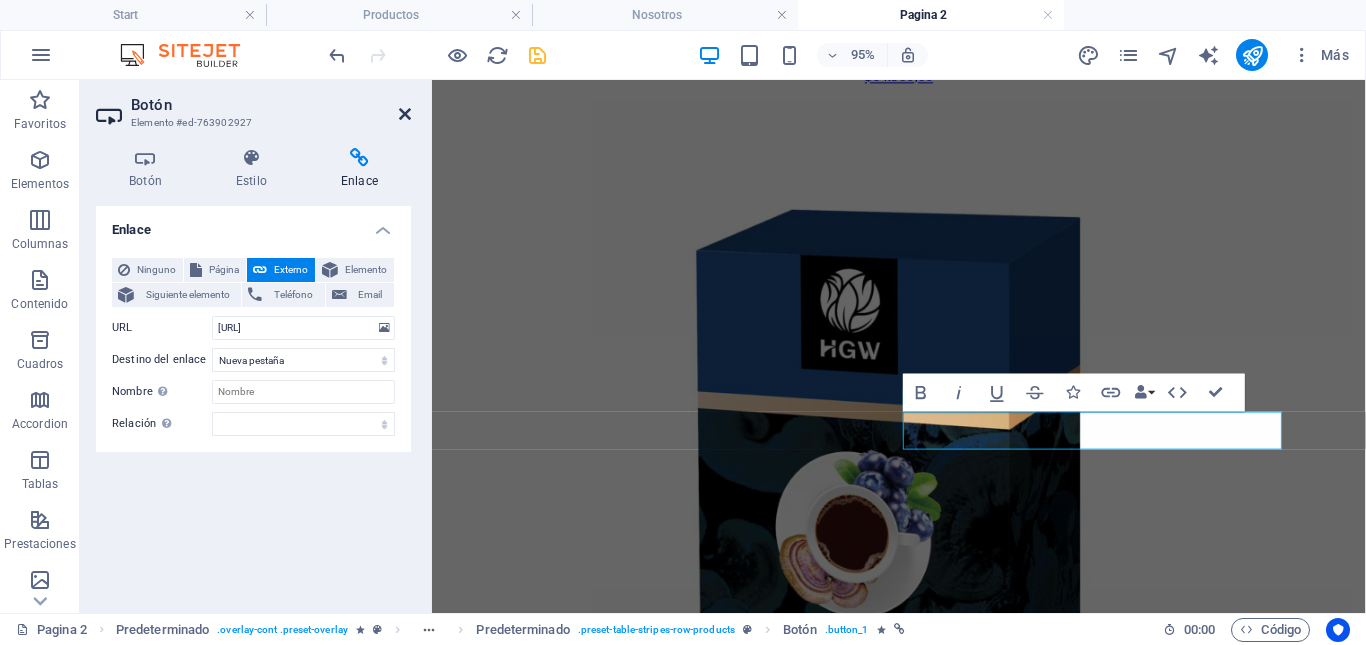 click at bounding box center (405, 114) 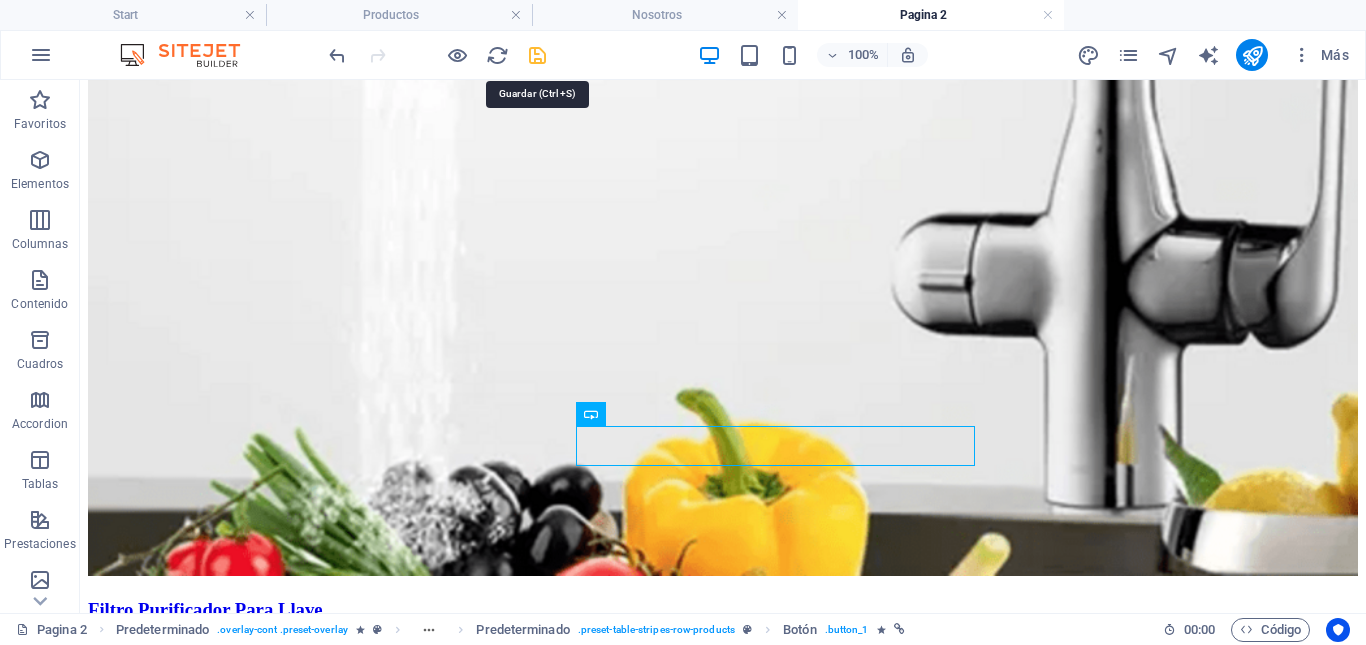 click at bounding box center [537, 55] 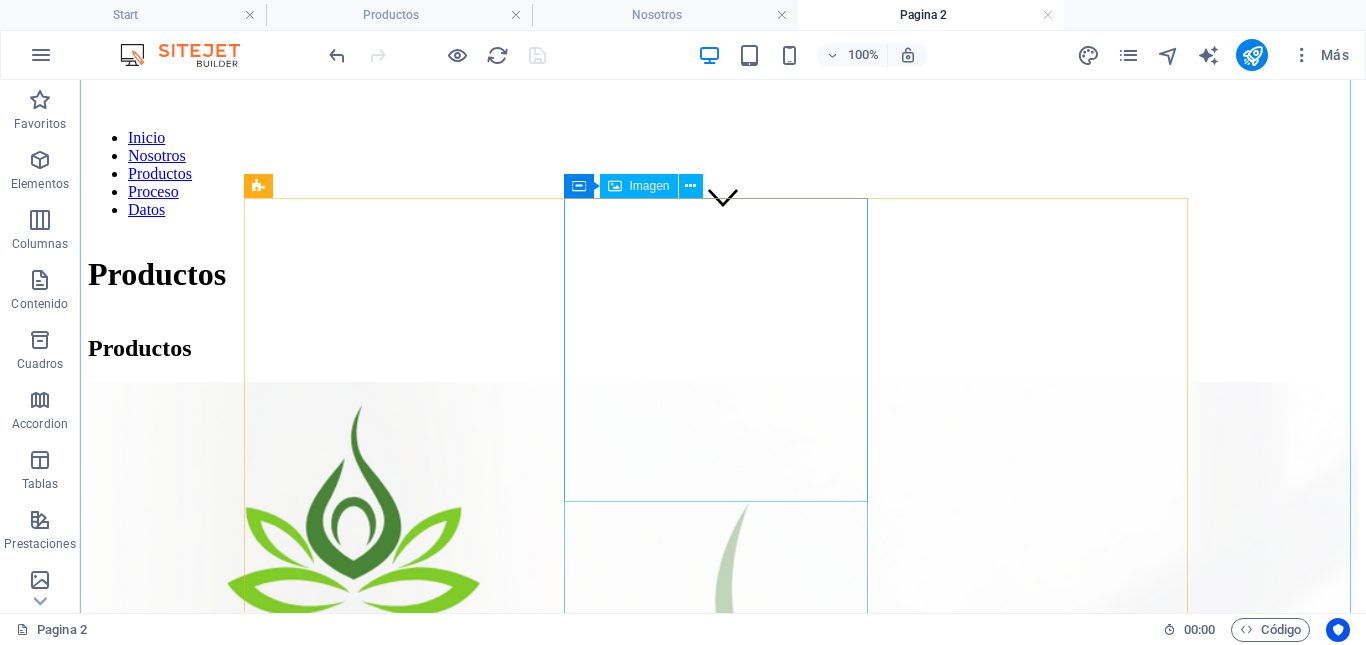 scroll, scrollTop: 409, scrollLeft: 0, axis: vertical 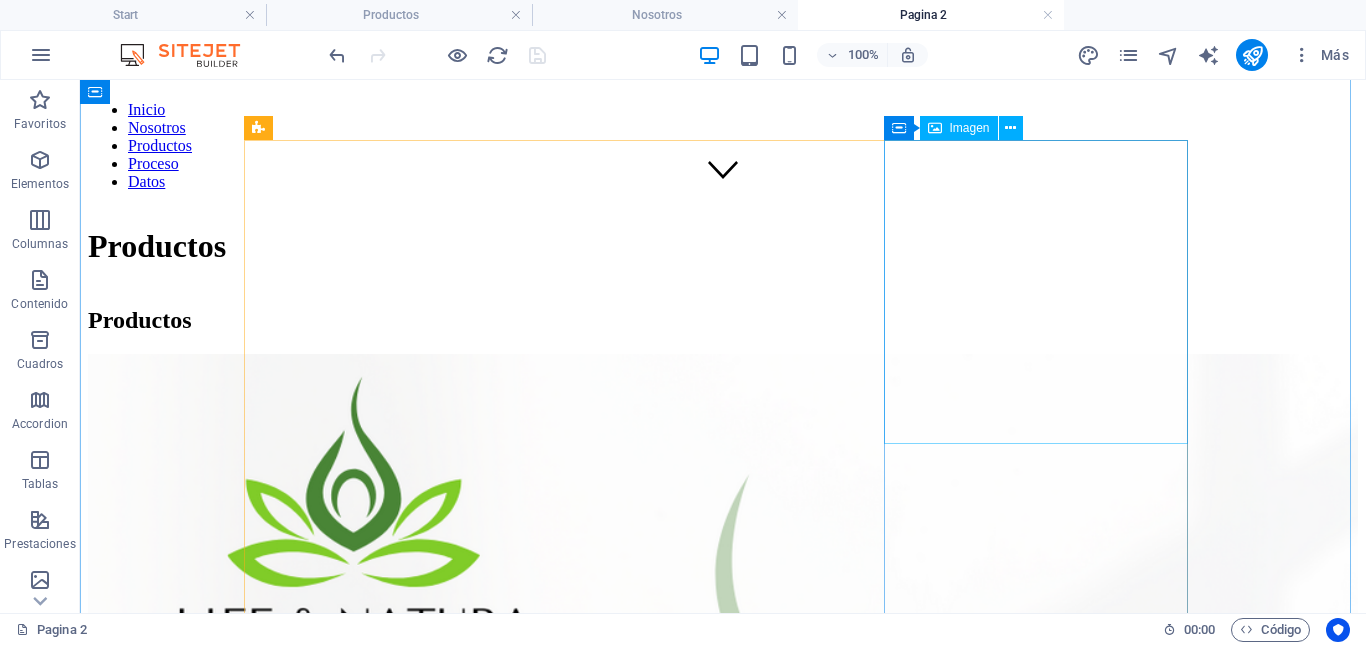 click at bounding box center [723, 3828] 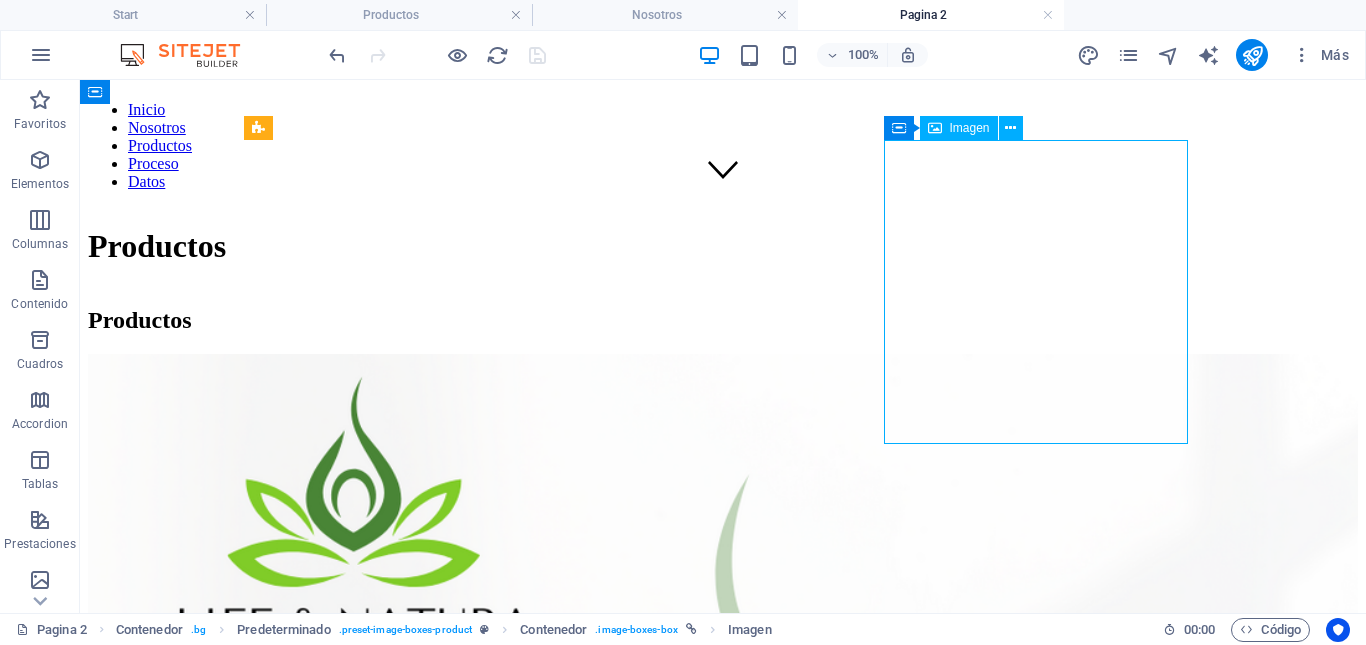 click at bounding box center [723, 3828] 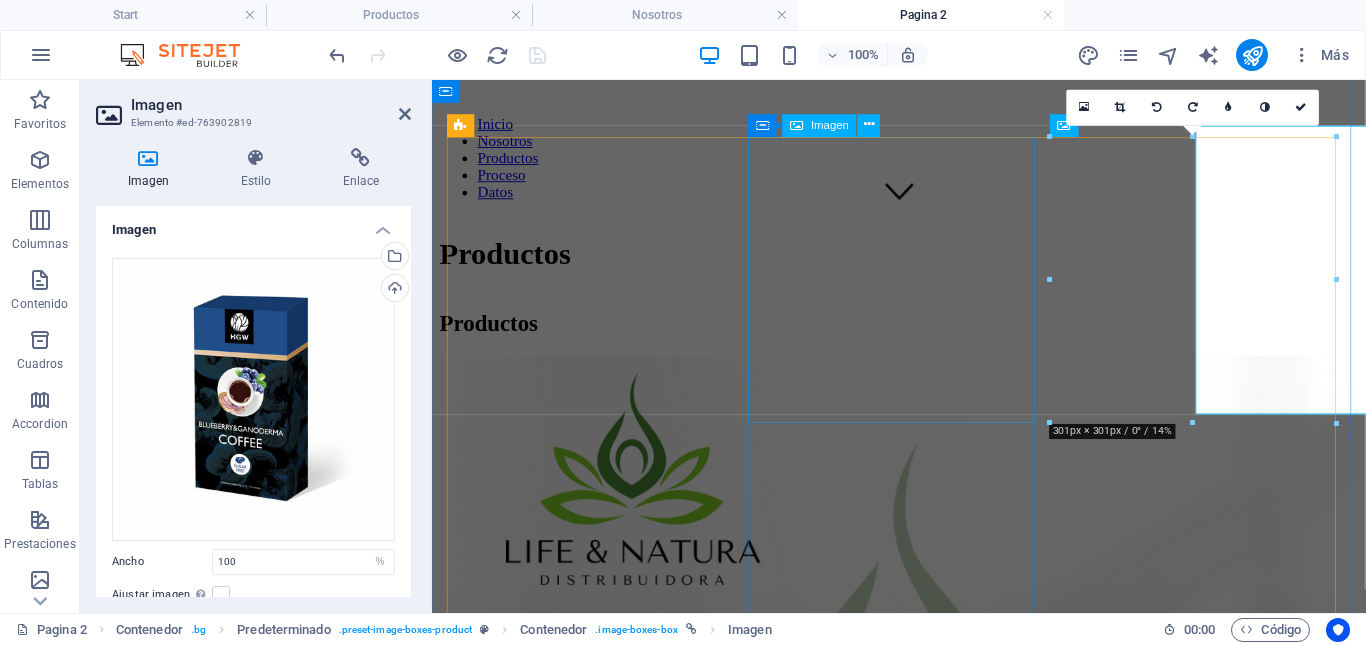 scroll, scrollTop: 421, scrollLeft: 0, axis: vertical 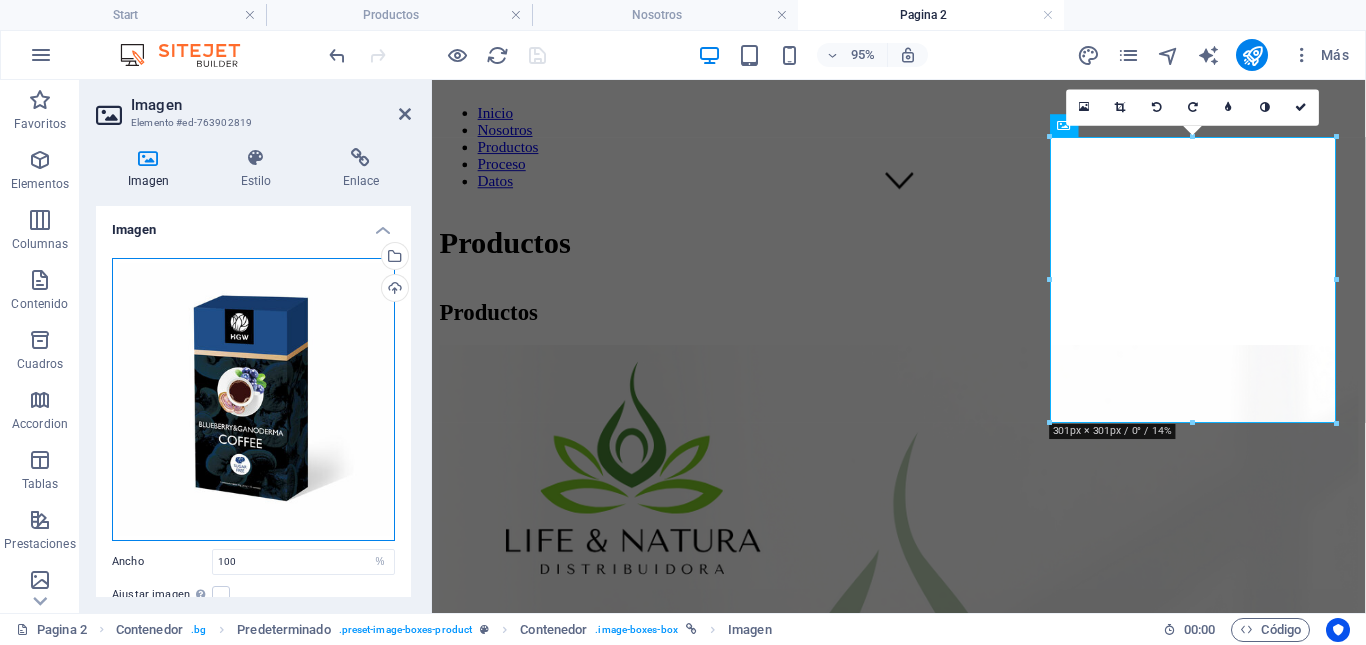 click on "Arrastra archivos aquí, haz clic para escoger archivos o  selecciona archivos de Archivos o de nuestra galería gratuita de fotos y vídeos" at bounding box center [253, 399] 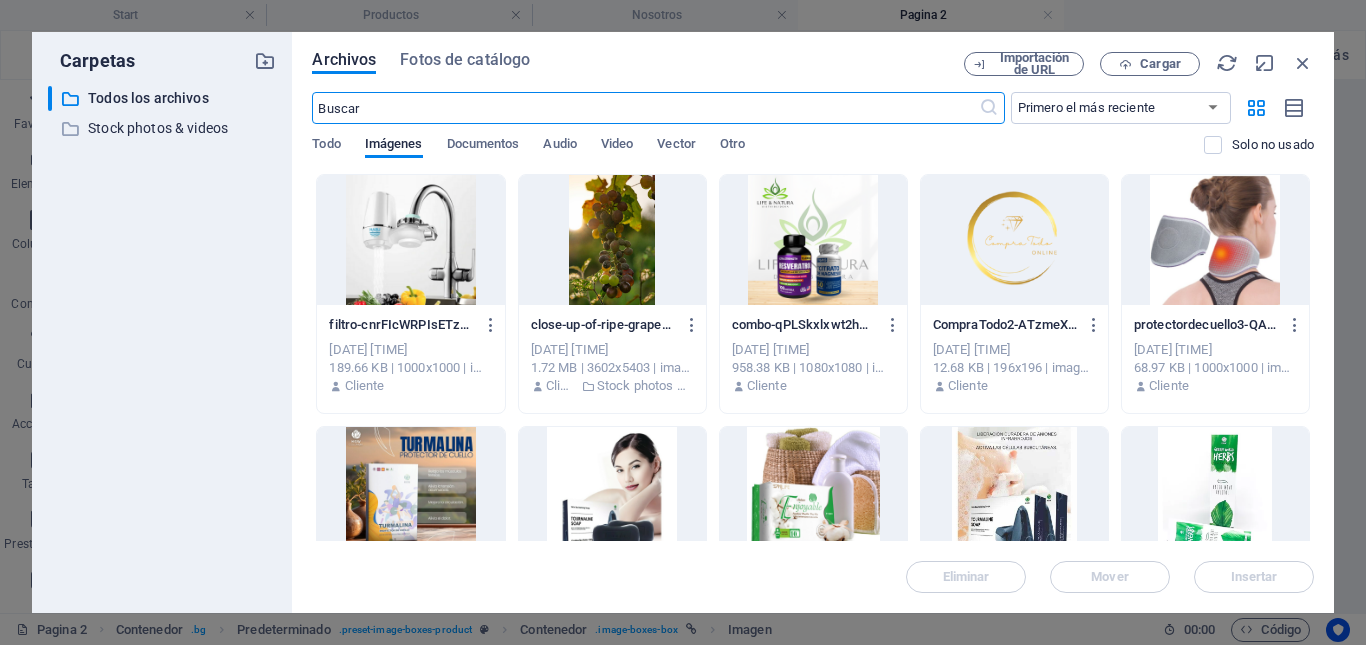 scroll, scrollTop: 794, scrollLeft: 0, axis: vertical 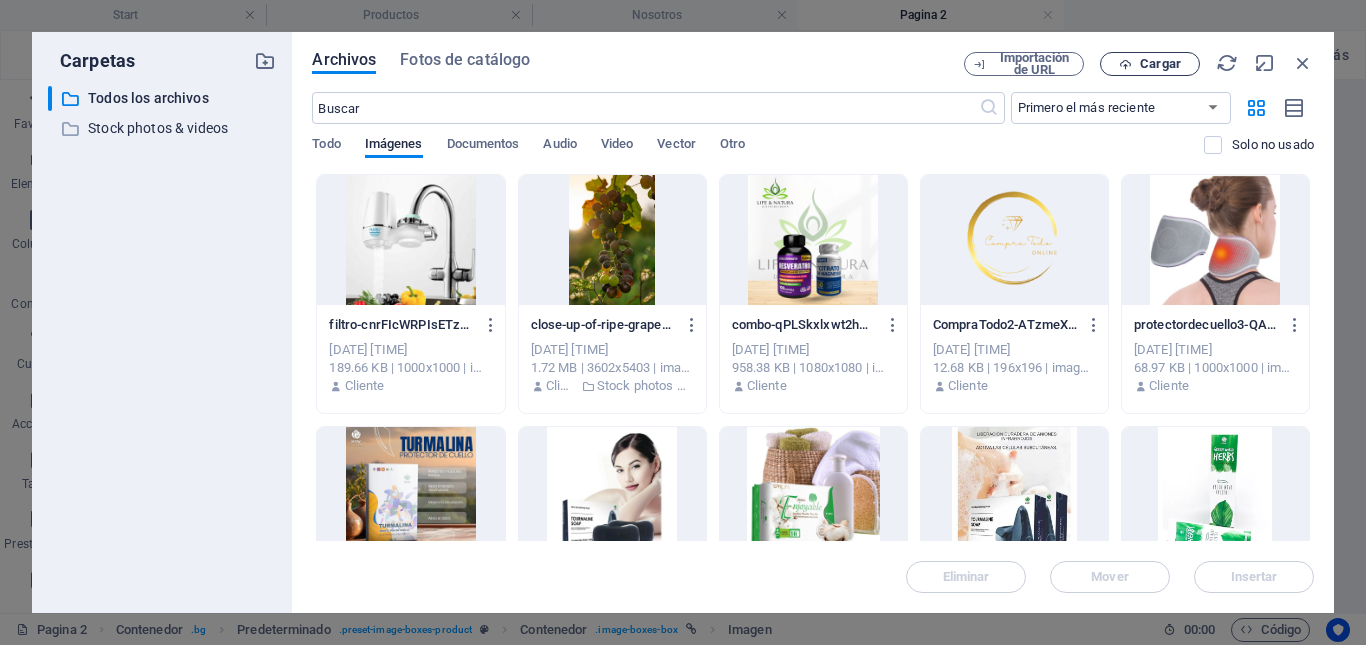 click on "Cargar" at bounding box center [1160, 64] 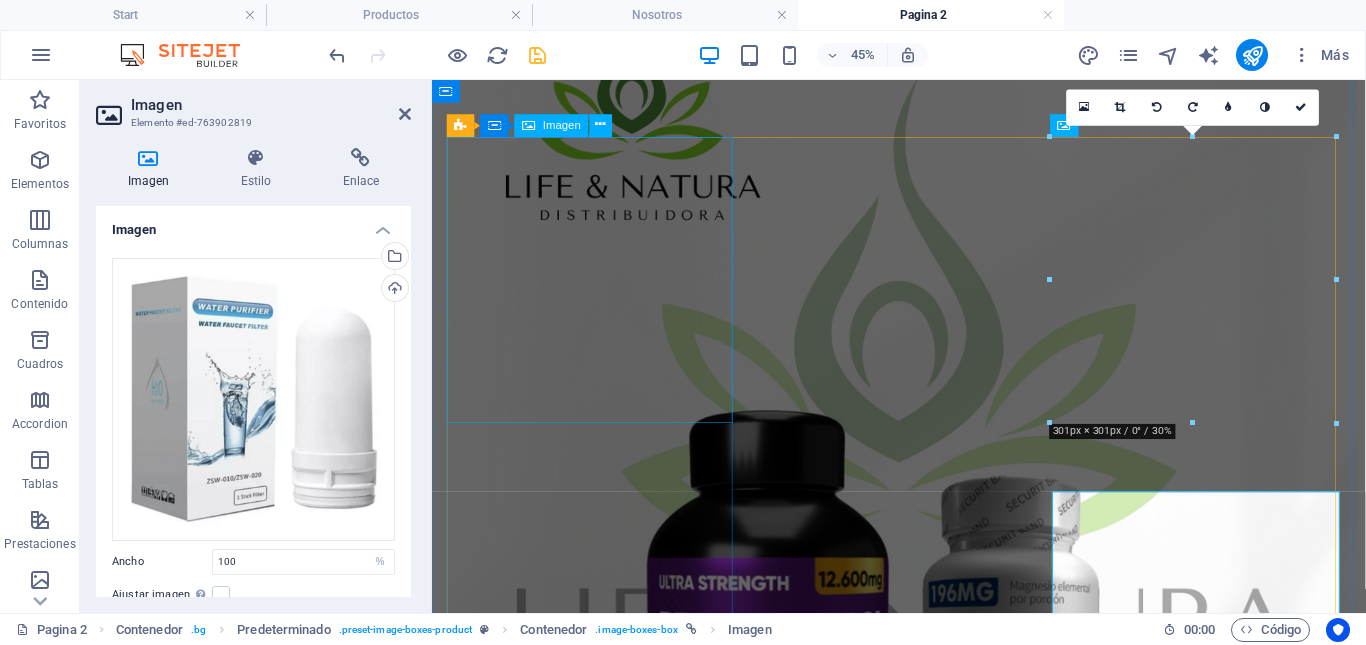 scroll, scrollTop: 421, scrollLeft: 0, axis: vertical 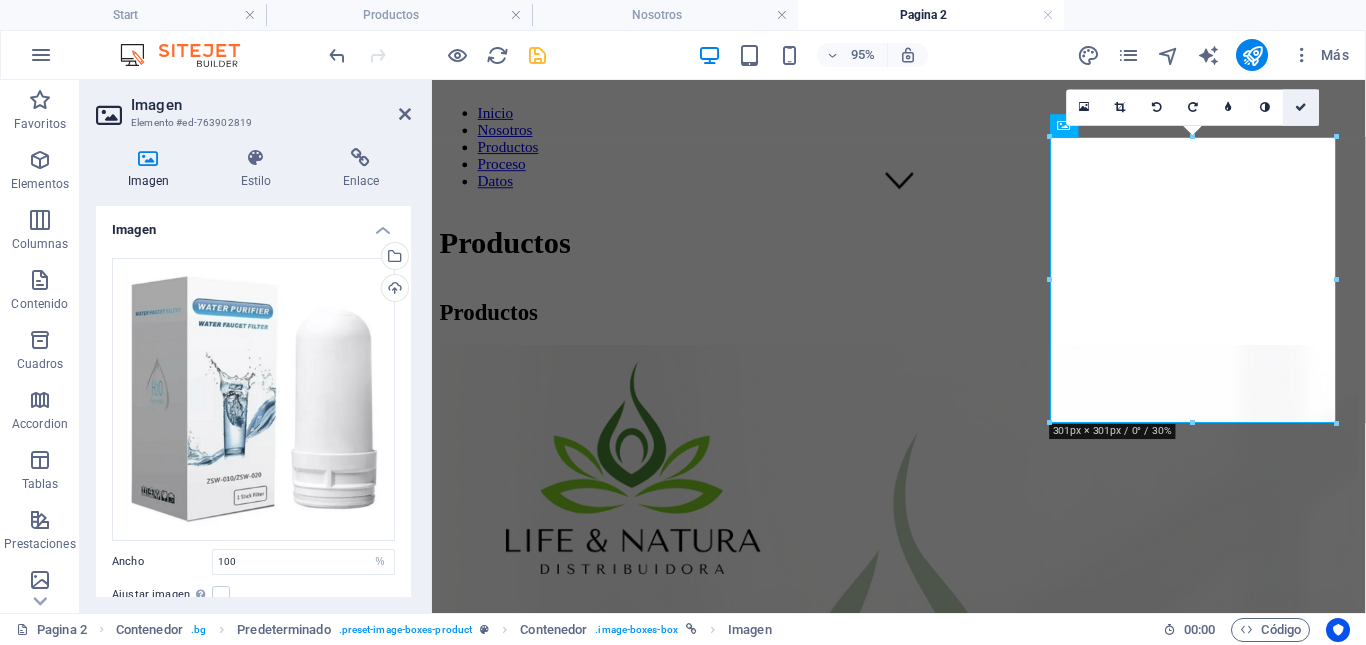 drag, startPoint x: 1301, startPoint y: 105, endPoint x: 1120, endPoint y: 201, distance: 204.88289 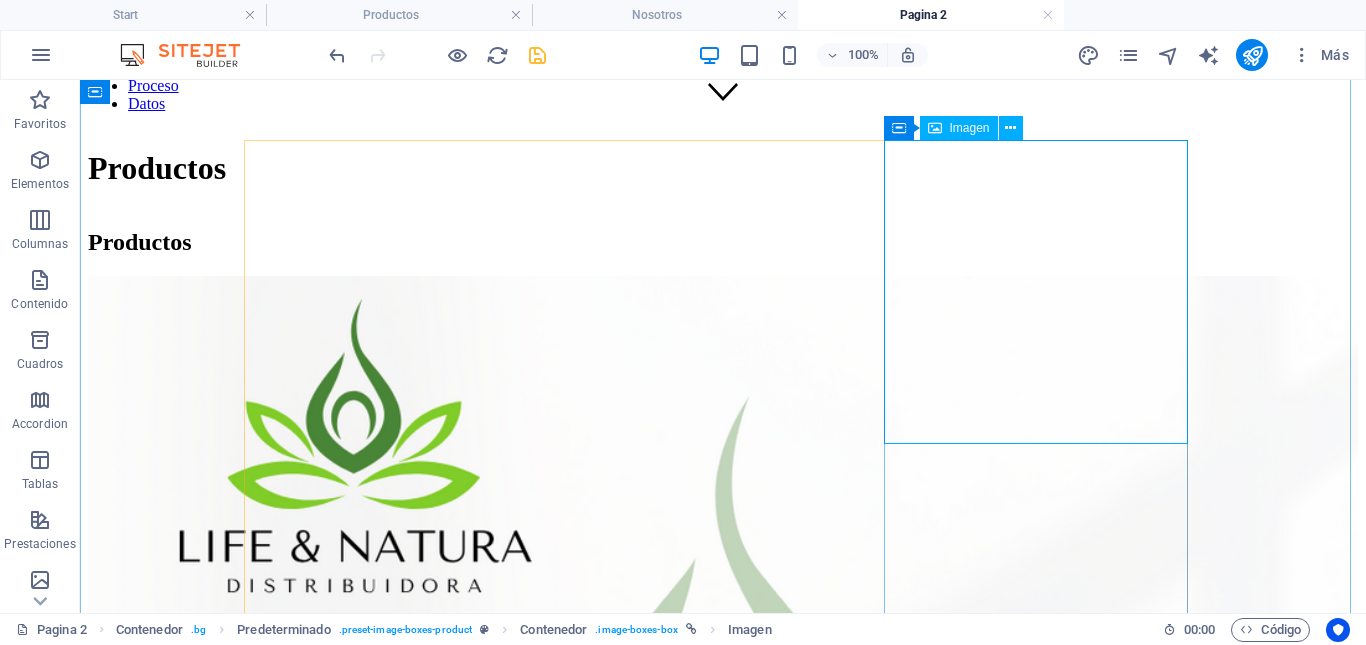scroll, scrollTop: 509, scrollLeft: 0, axis: vertical 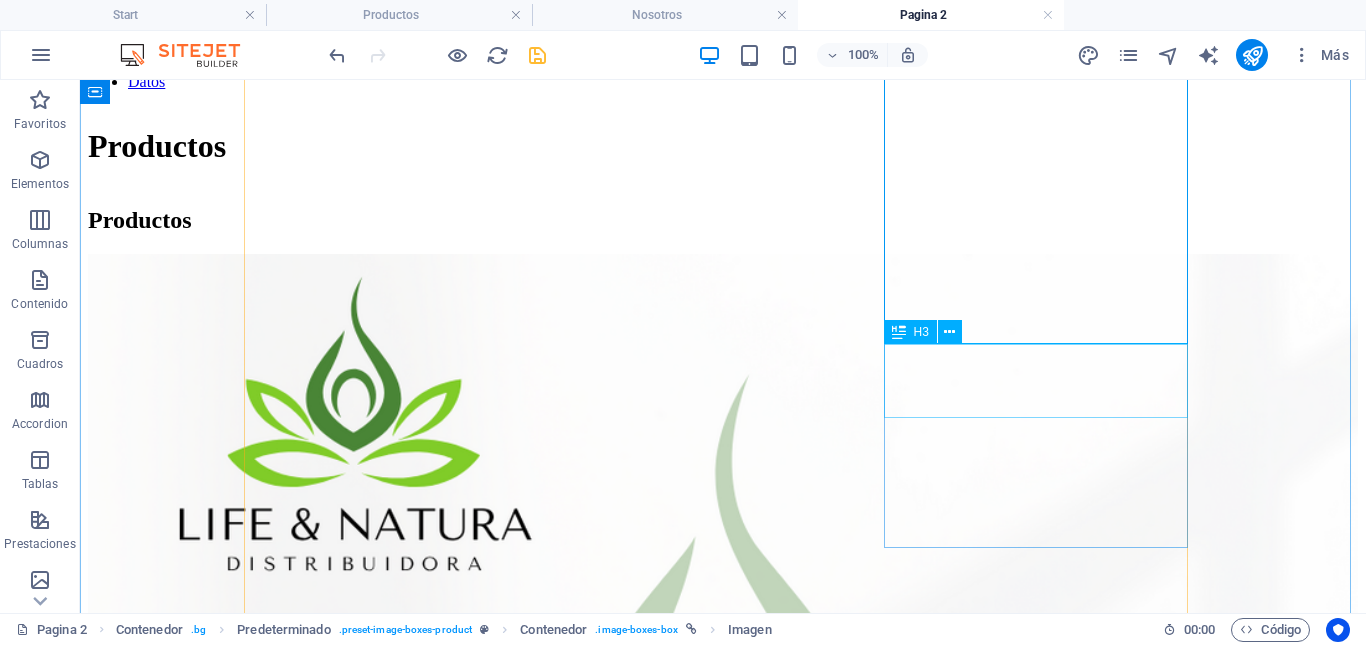 click on "Berry Gano Coffee" at bounding box center [723, 4394] 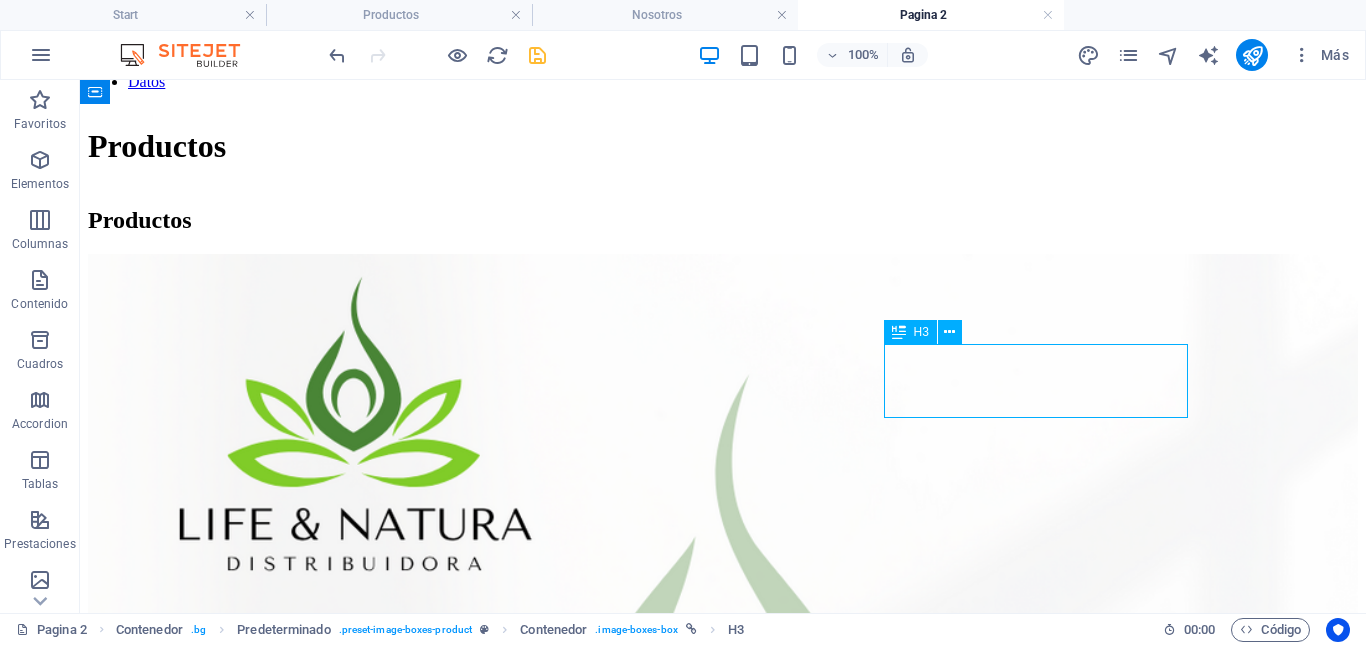 click on "Berry Gano Coffee" at bounding box center (723, 4394) 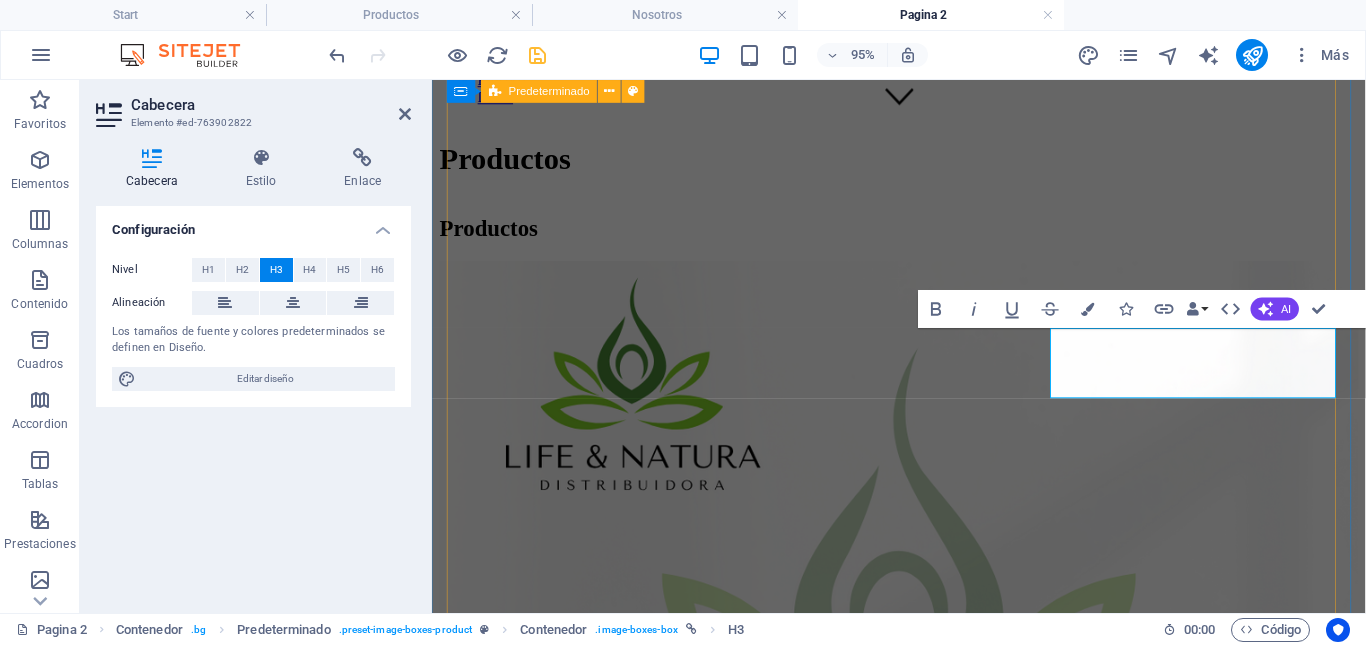 scroll, scrollTop: 521, scrollLeft: 0, axis: vertical 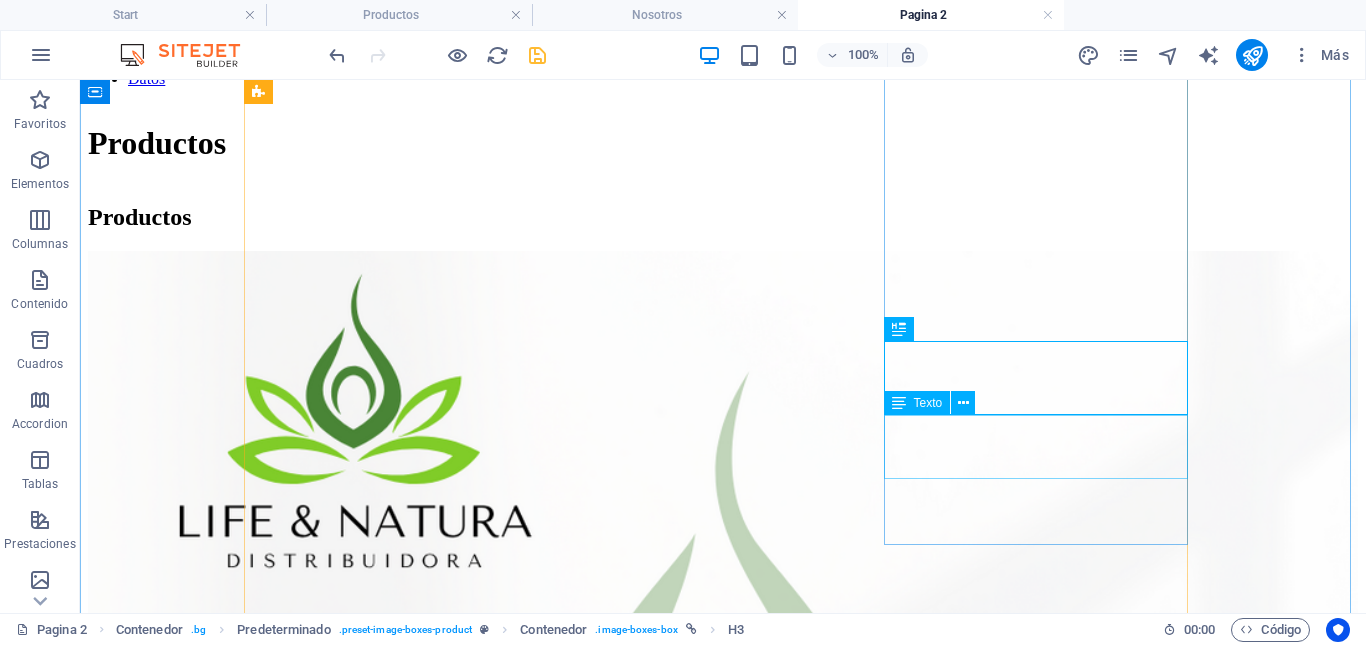 click on "Berry Gano Coffe $ 76.000,00" at bounding box center (723, 4447) 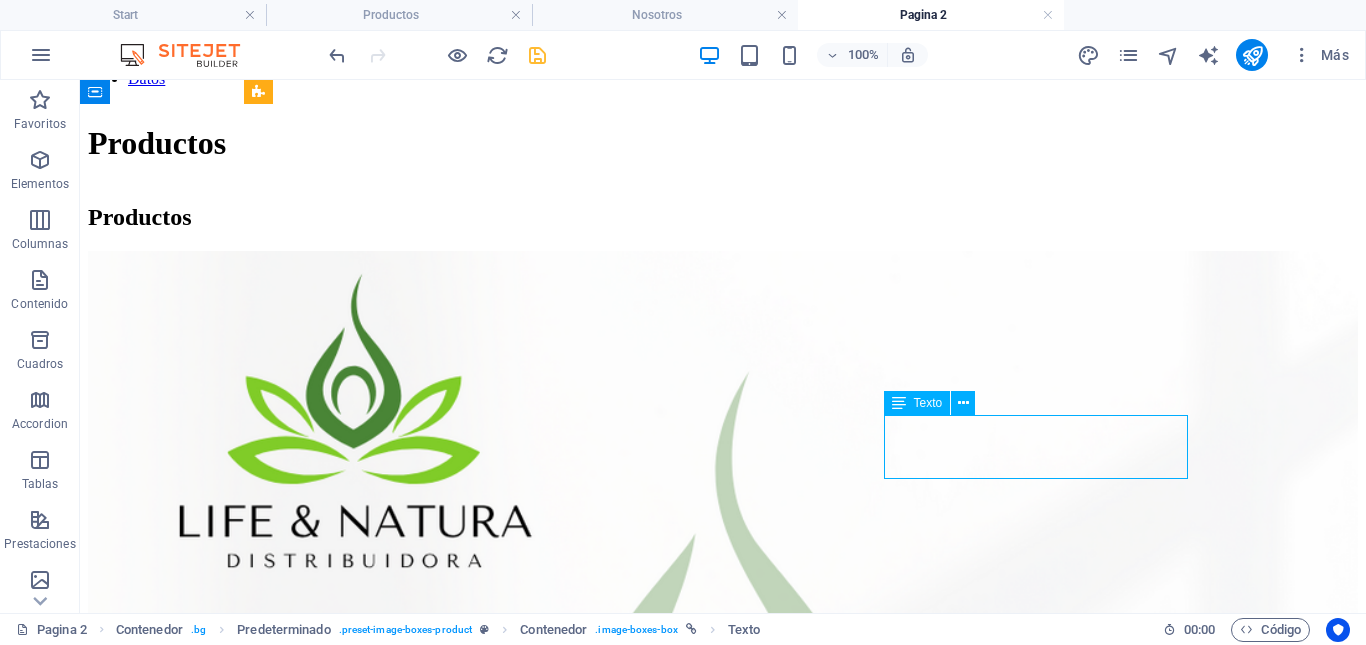 click on "Berry Gano Coffe $ 76.000,00" at bounding box center [723, 4447] 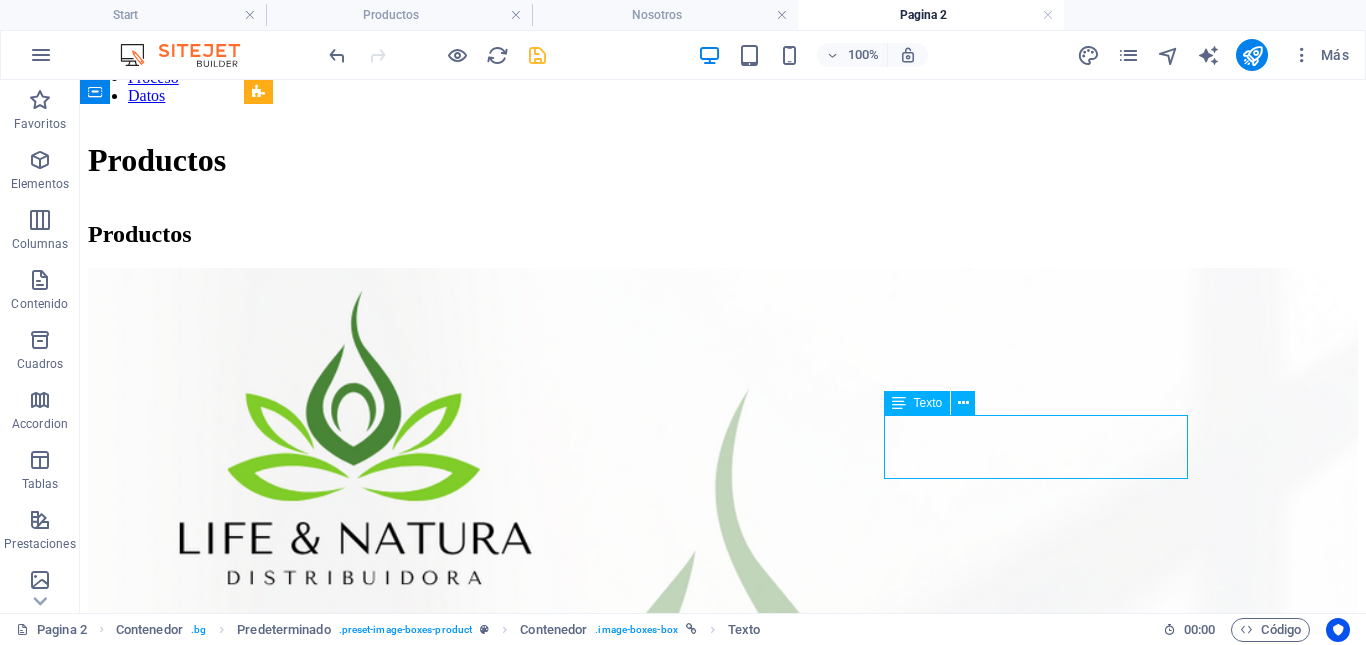 scroll, scrollTop: 524, scrollLeft: 0, axis: vertical 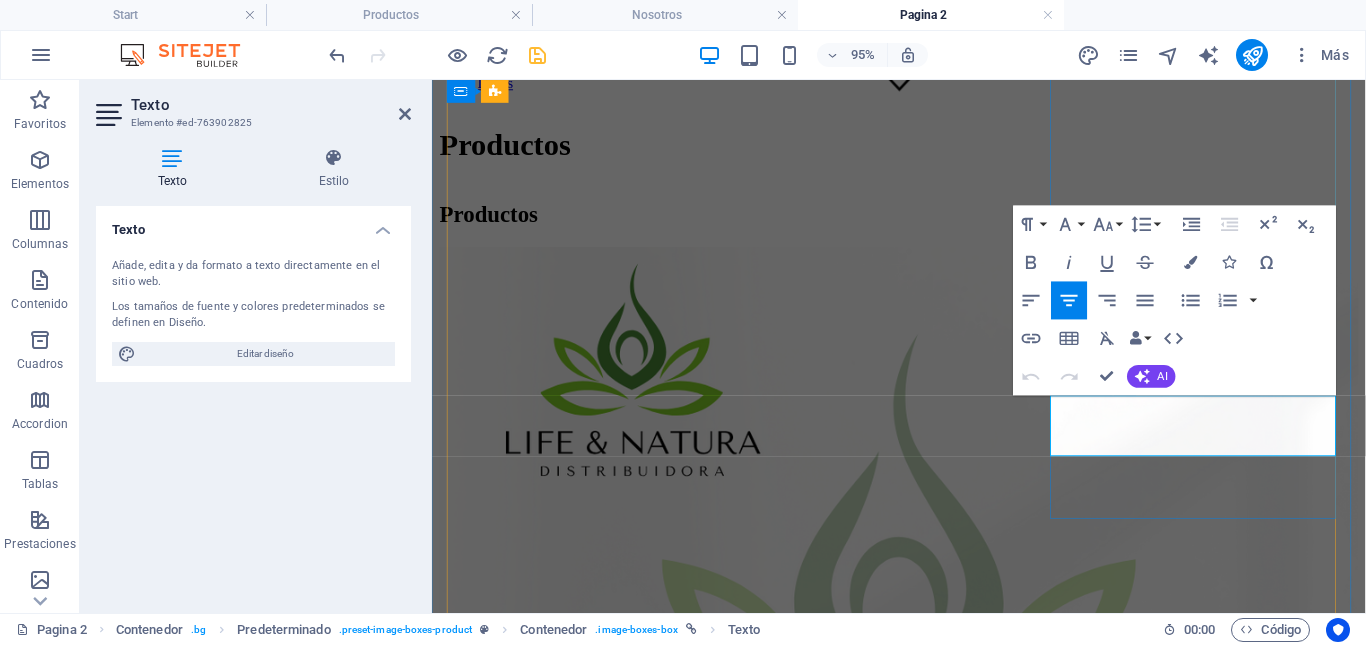 click on "Berry Gano Coffe" at bounding box center [923, 3526] 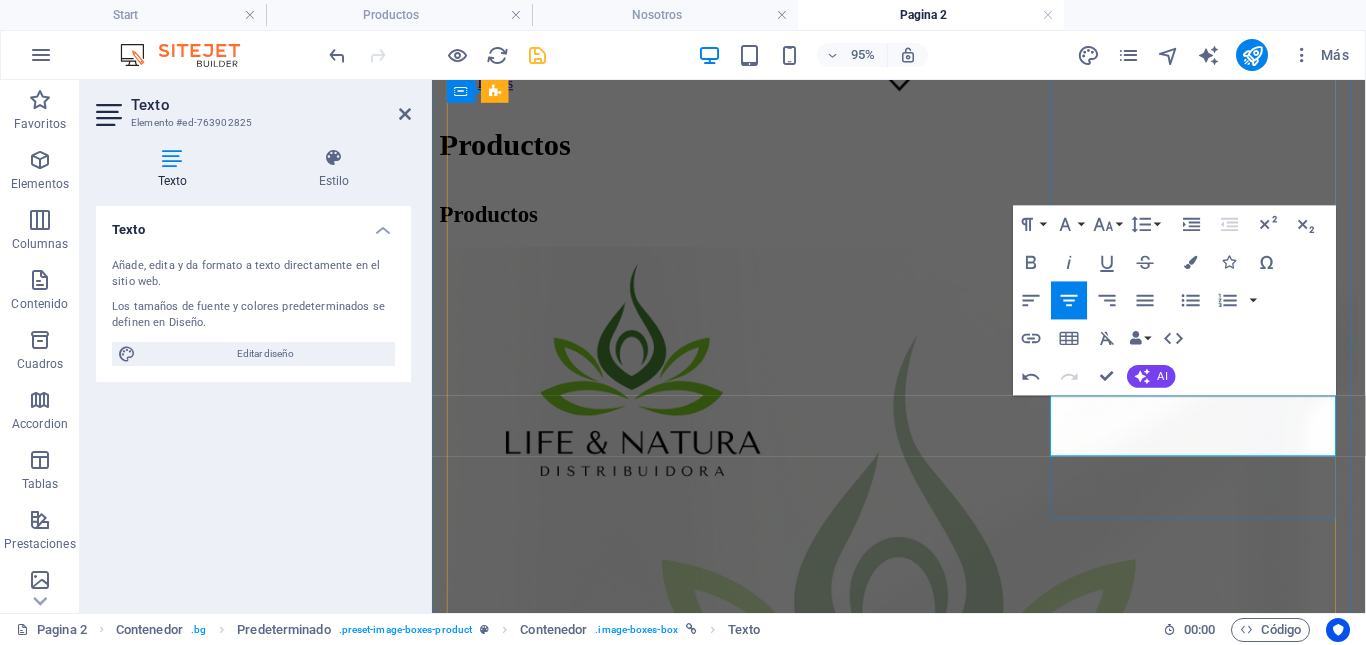 scroll, scrollTop: 154, scrollLeft: 6, axis: both 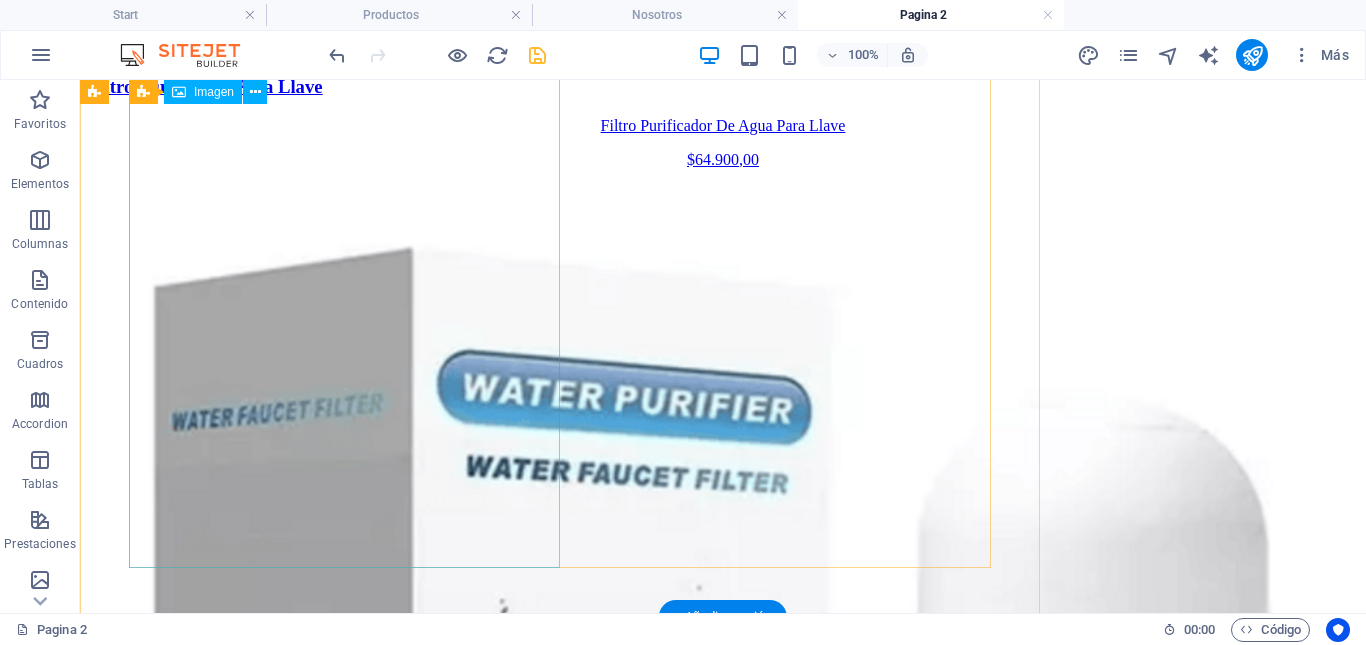 click at bounding box center [278, 10882] 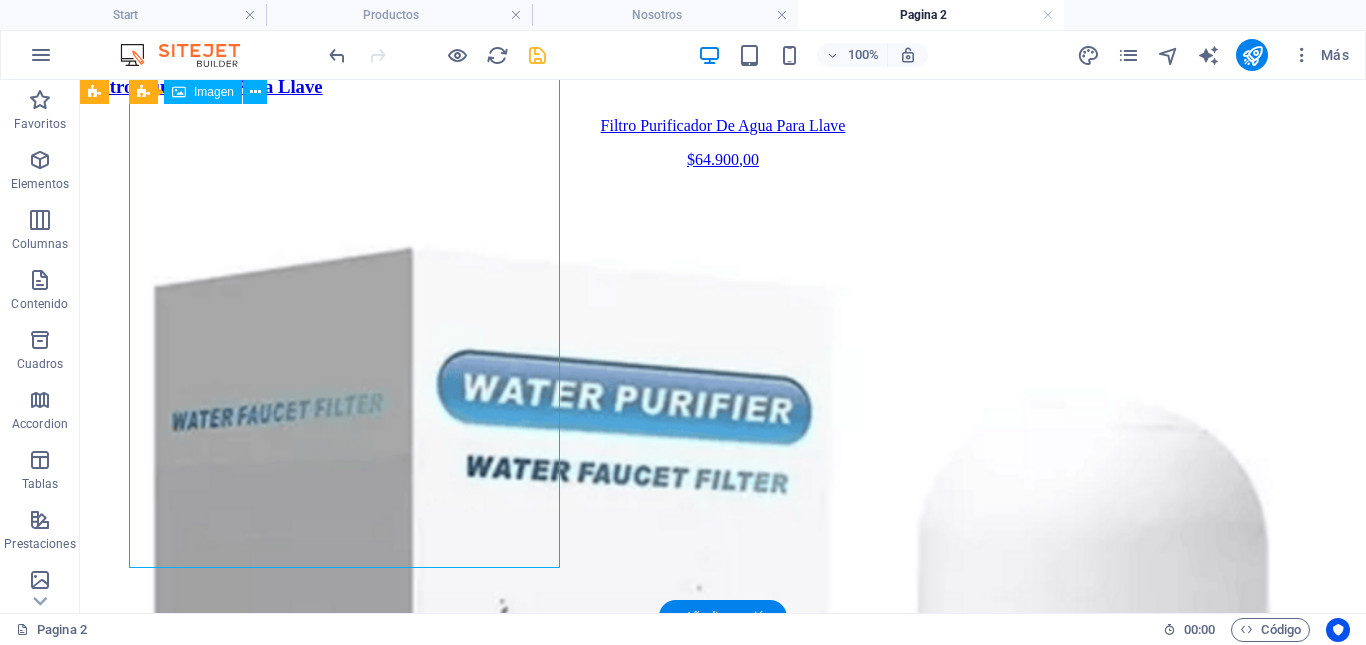 click at bounding box center [278, 10882] 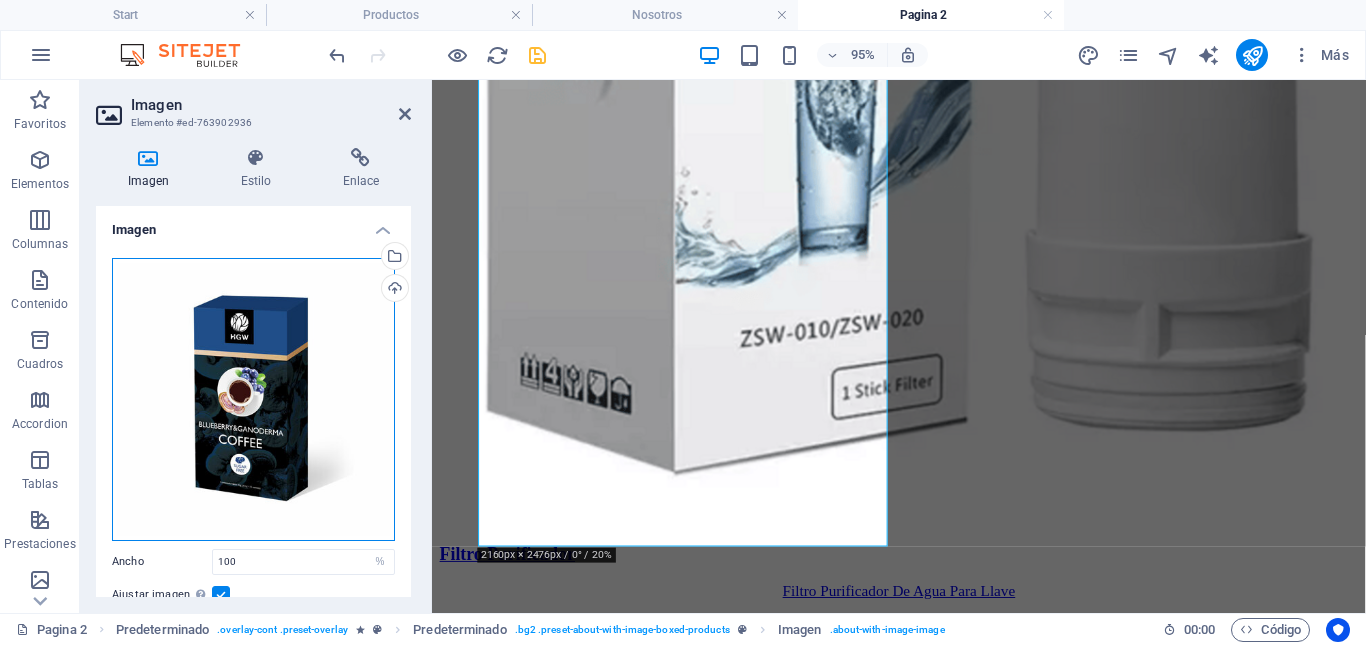 click on "Arrastra archivos aquí, haz clic para escoger archivos o  selecciona archivos de Archivos o de nuestra galería gratuita de fotos y vídeos" at bounding box center (253, 399) 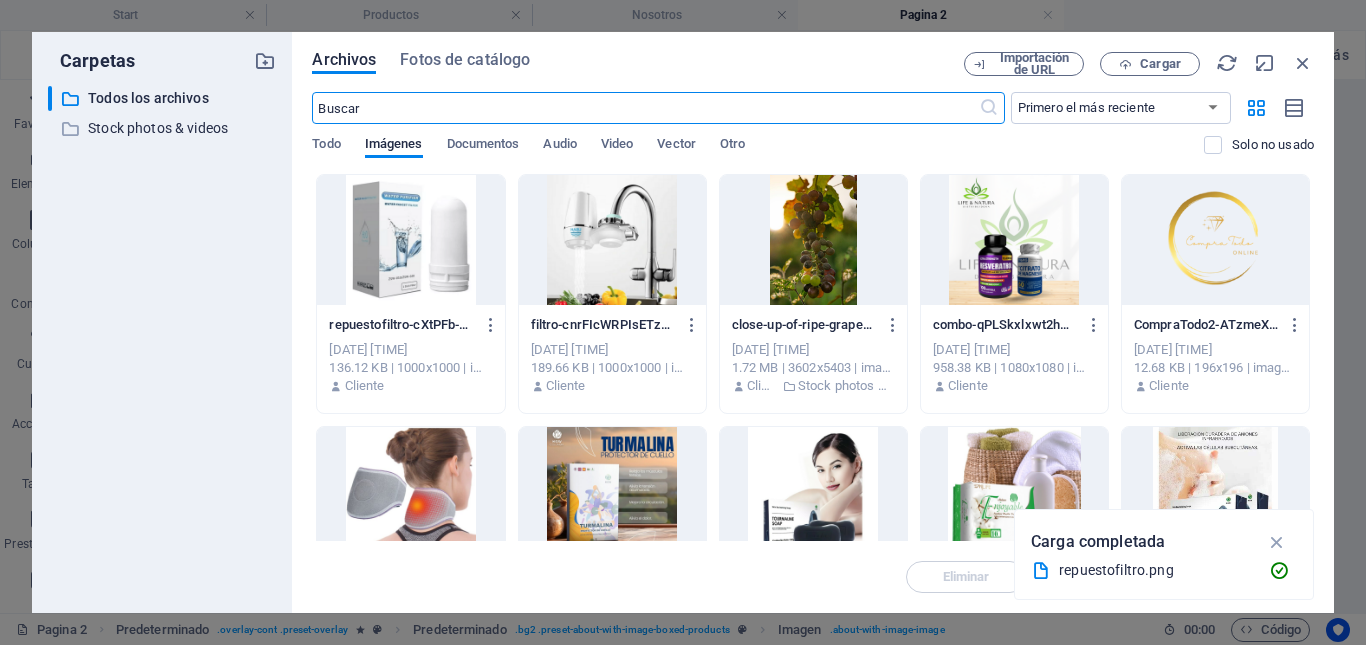 drag, startPoint x: 435, startPoint y: 277, endPoint x: 450, endPoint y: 285, distance: 17 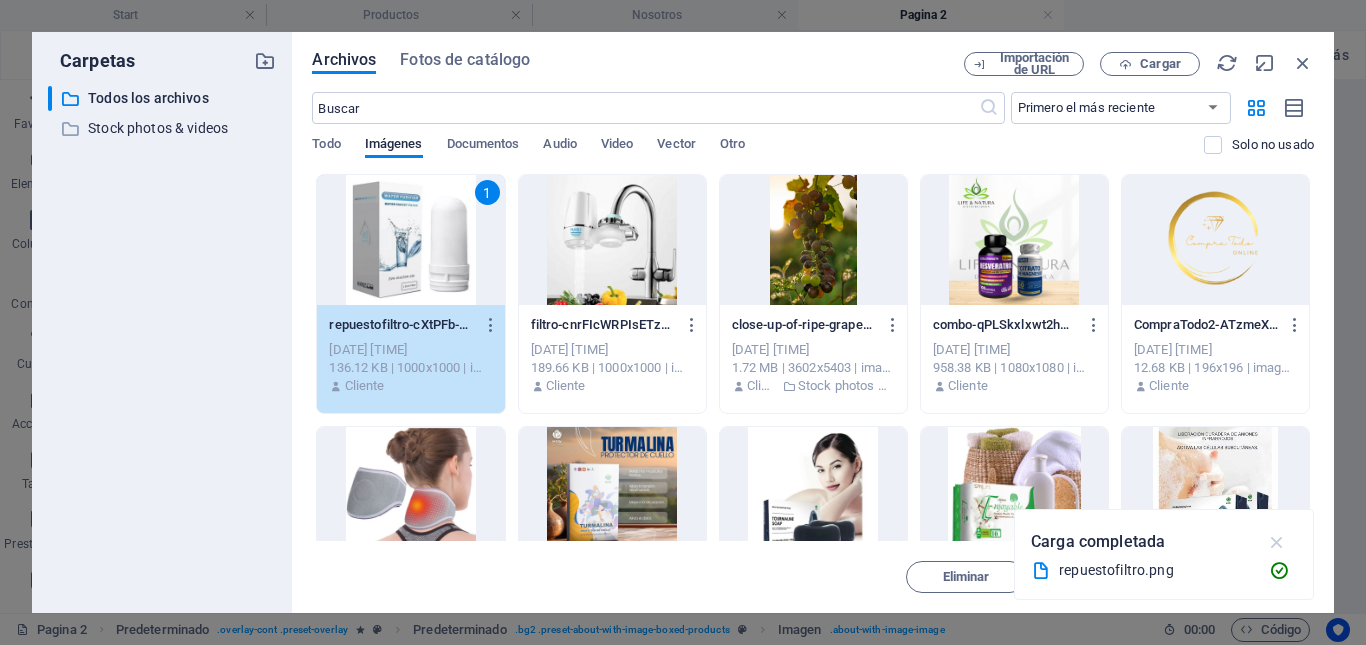 click at bounding box center [1277, 542] 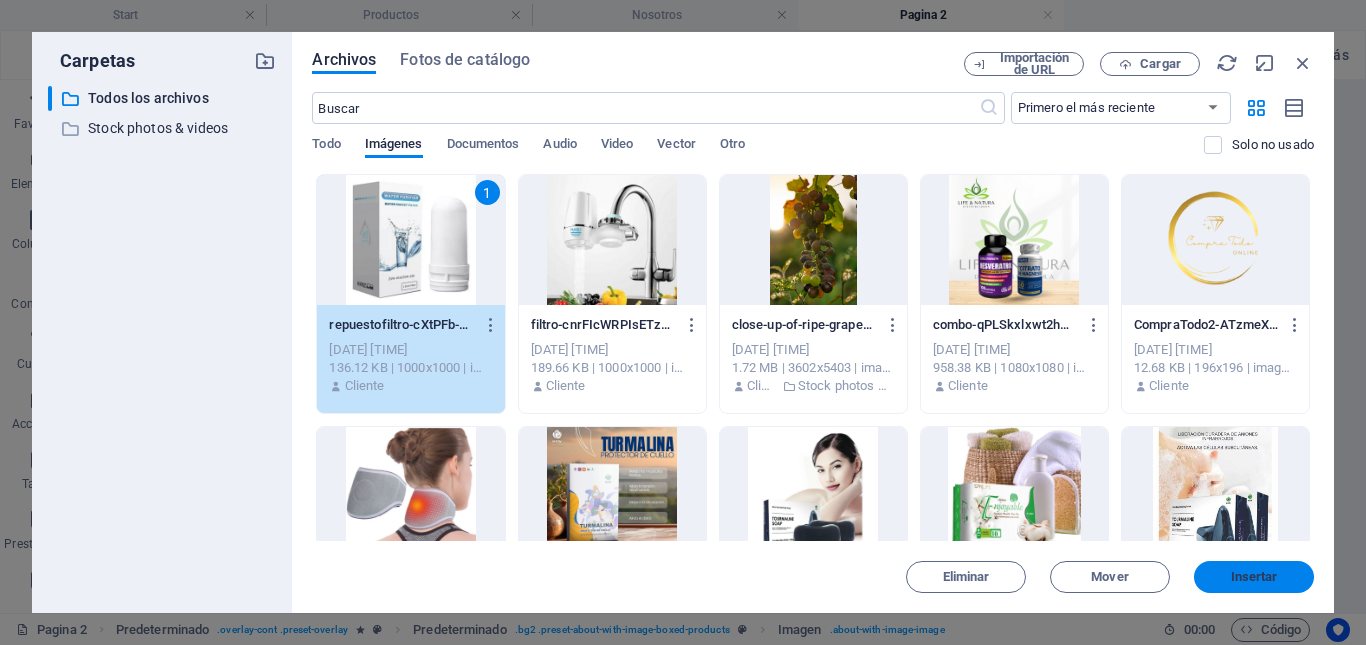 click on "Insertar" at bounding box center (1254, 577) 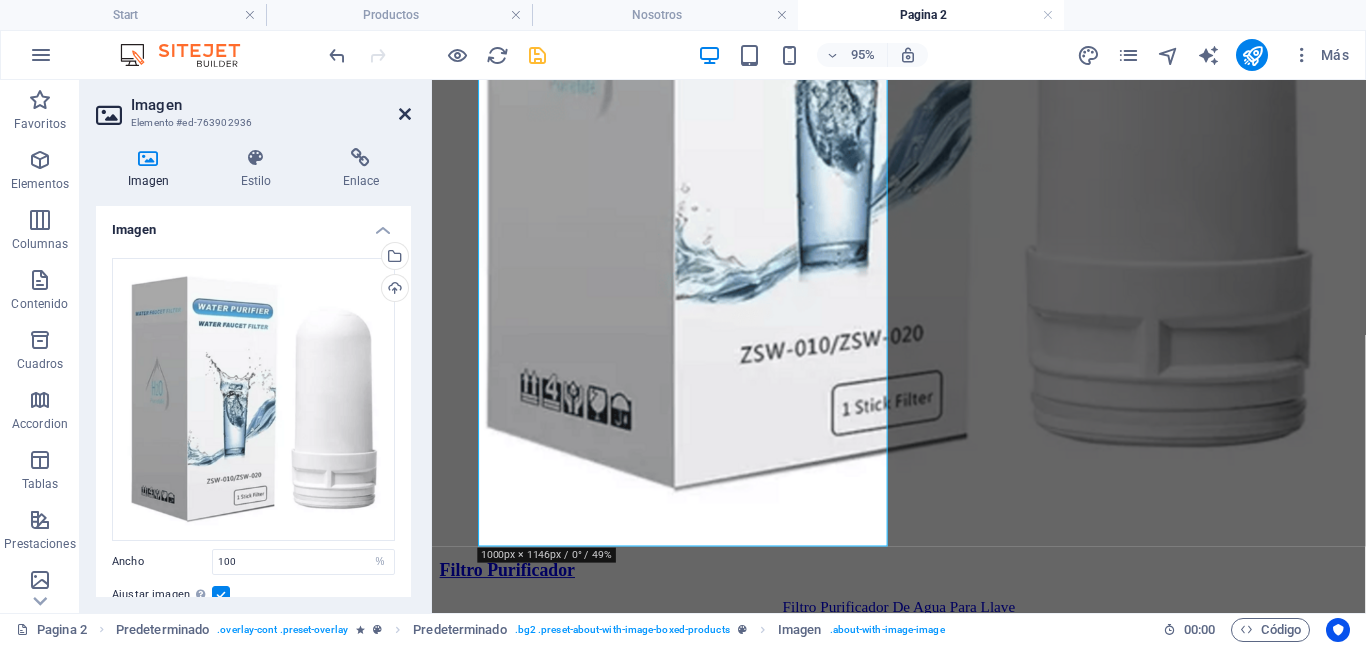 click at bounding box center [405, 114] 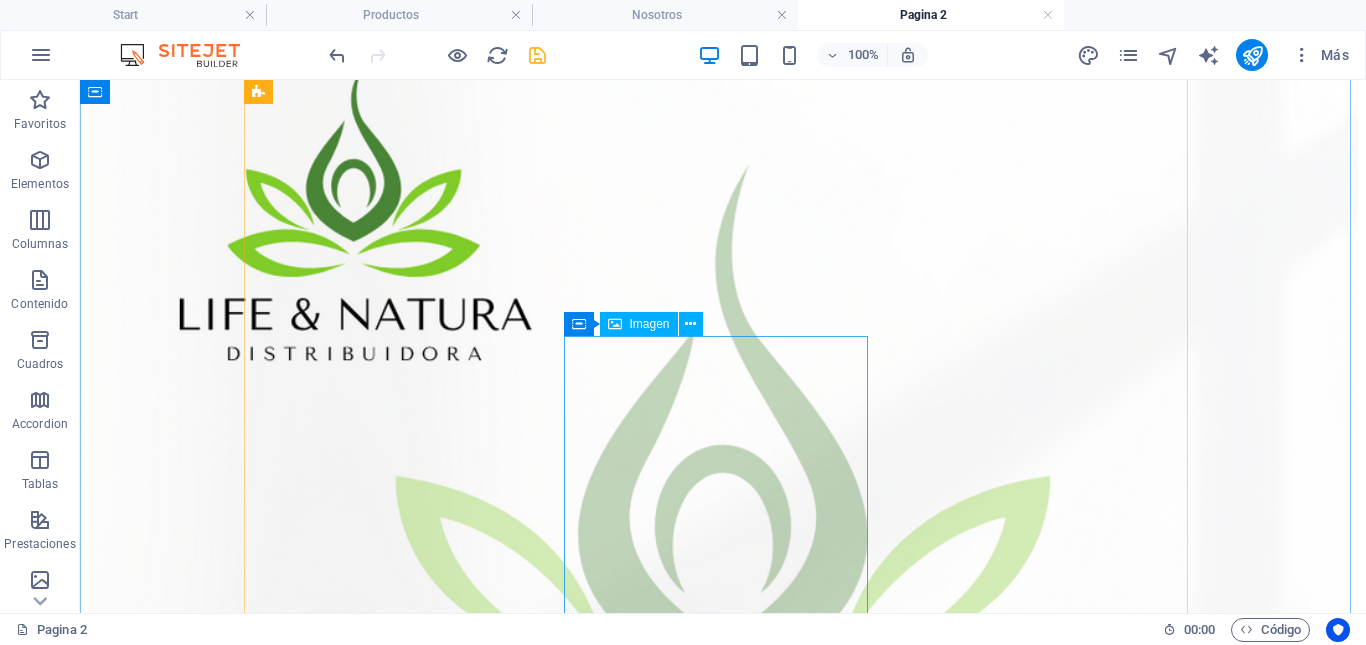 scroll, scrollTop: 615, scrollLeft: 0, axis: vertical 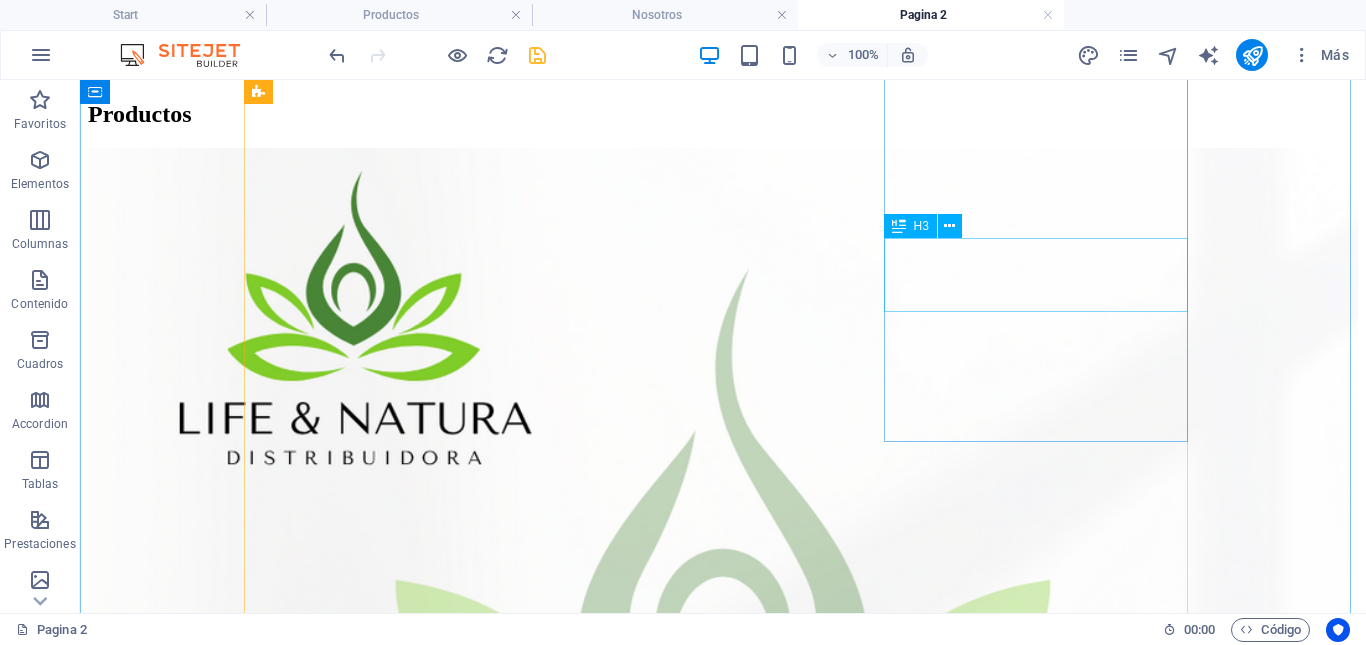 click on "Filtro Purificador" at bounding box center [723, 4288] 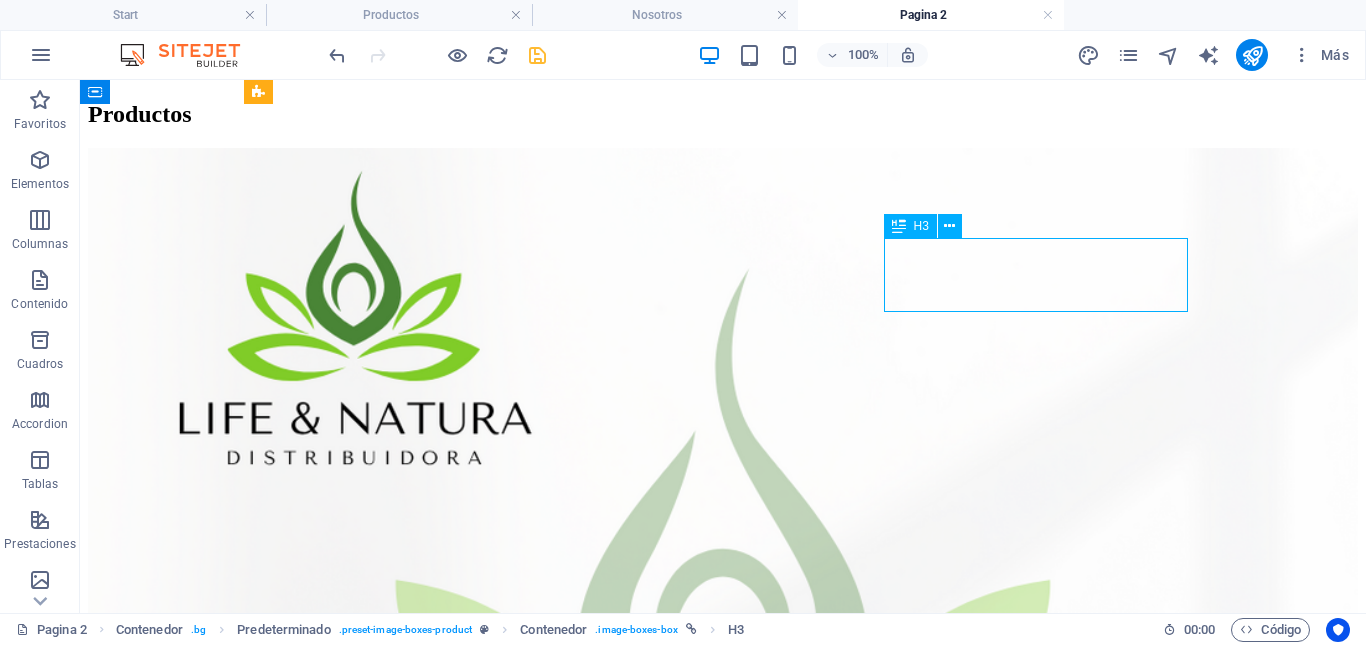click on "Filtro Purificador" at bounding box center (723, 4288) 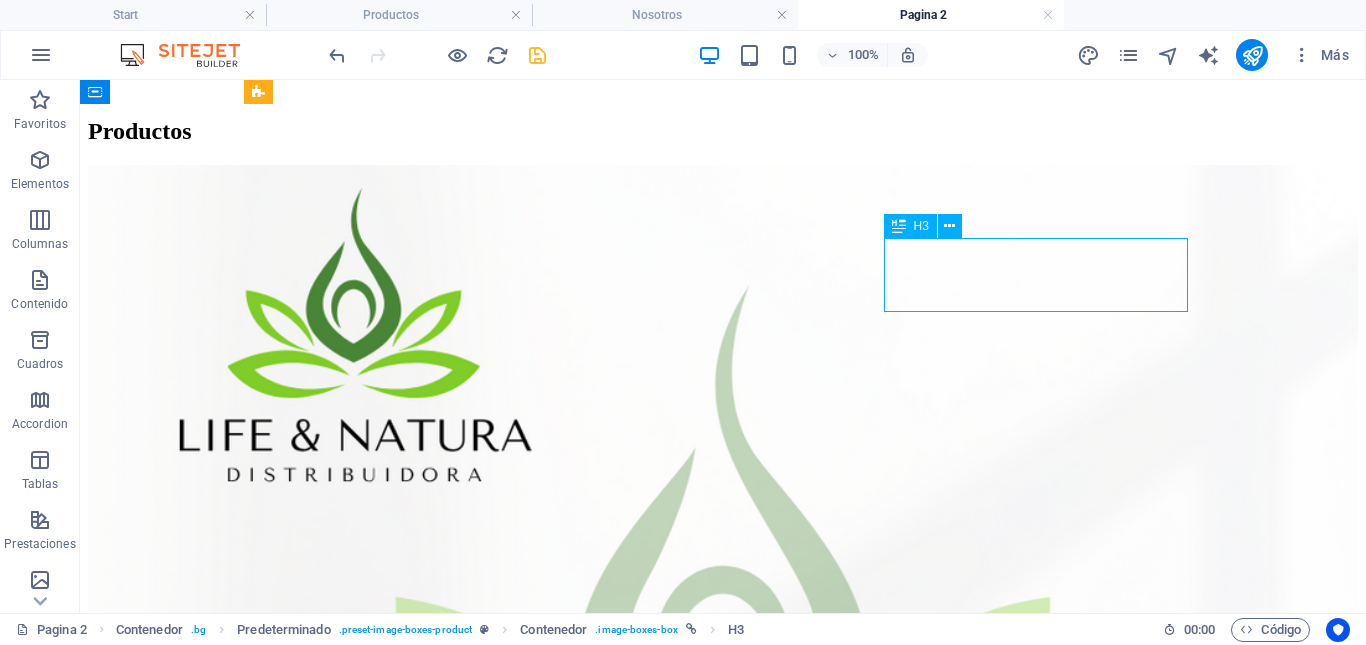 scroll, scrollTop: 627, scrollLeft: 0, axis: vertical 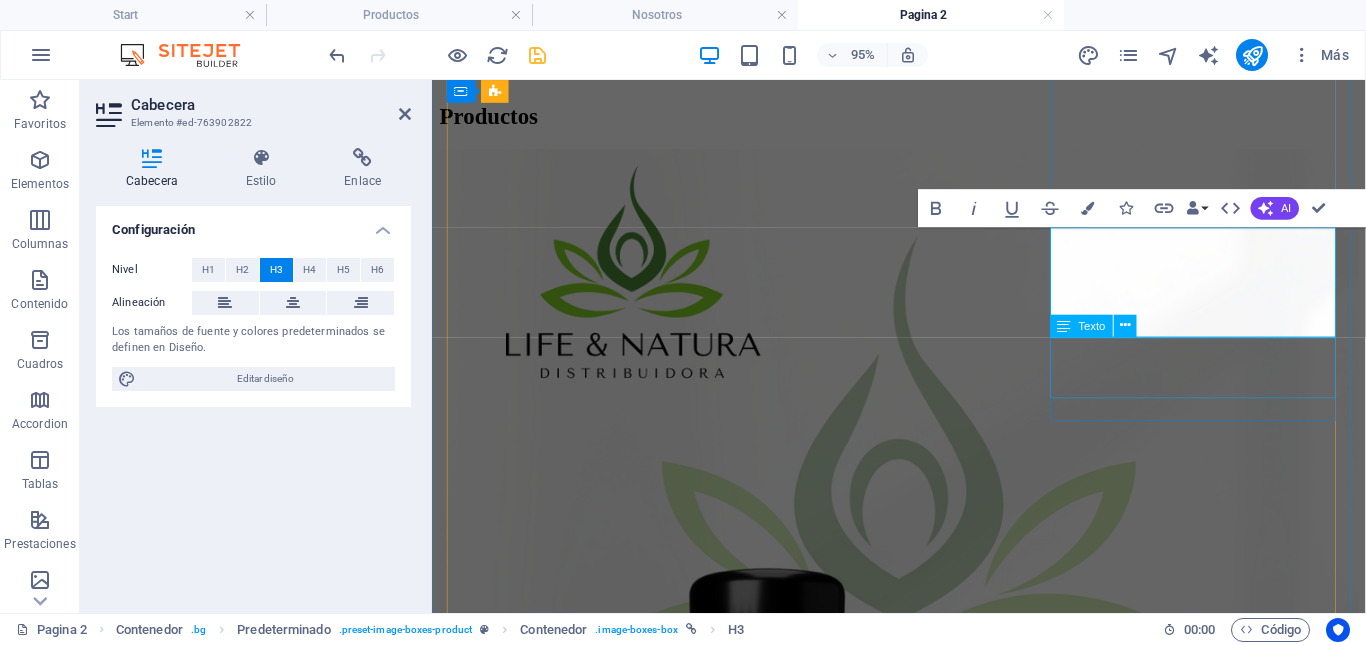 click on "Filtro Purificador De Agua Para Llave $ 25.000,00" at bounding box center (923, 3440) 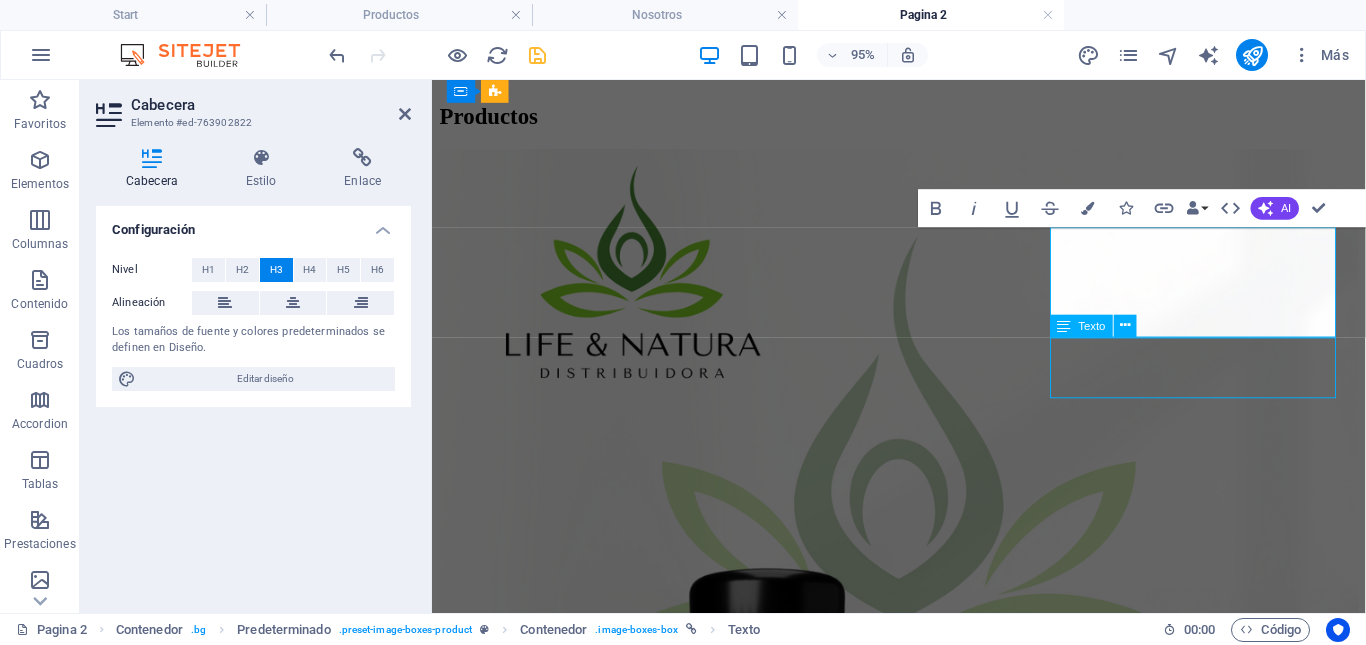 click on "Repuesto Ceramico De Filtro Filtro Purificador De Agua Para Llave $ 25.000,00" at bounding box center (923, 2925) 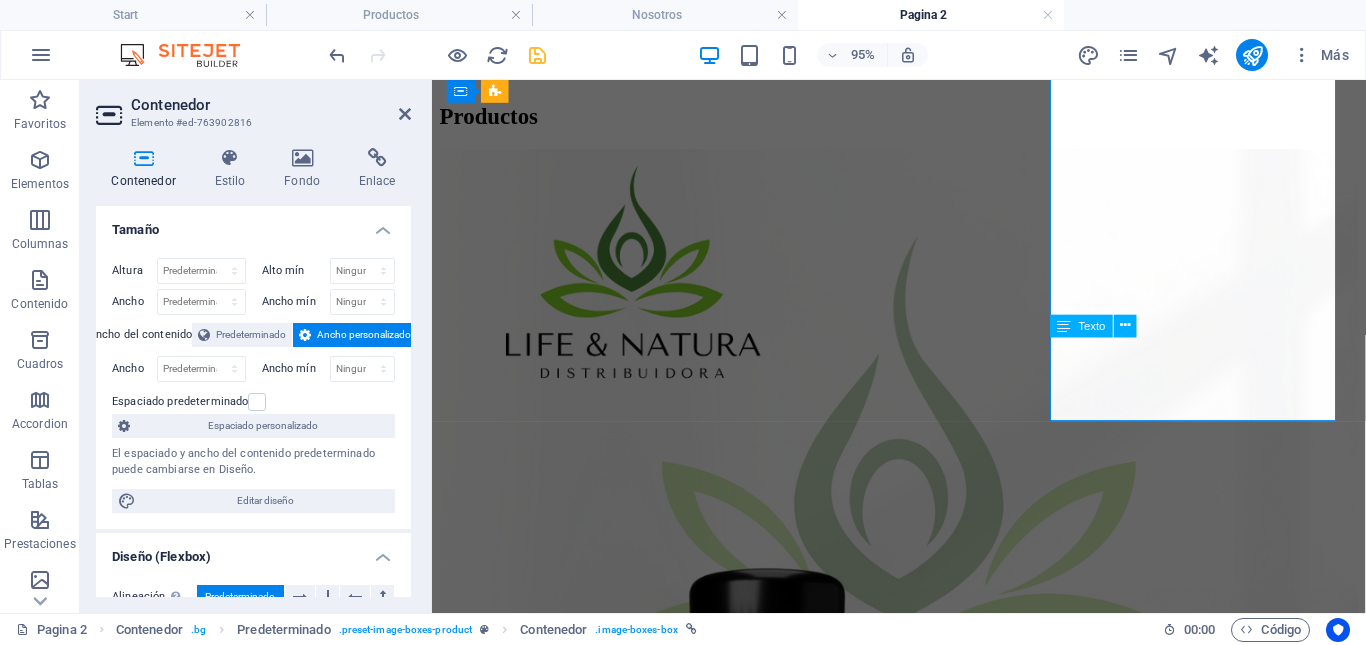 click on "Filtro Purificador De Agua Para Llave $ 25.000,00" at bounding box center (923, 3440) 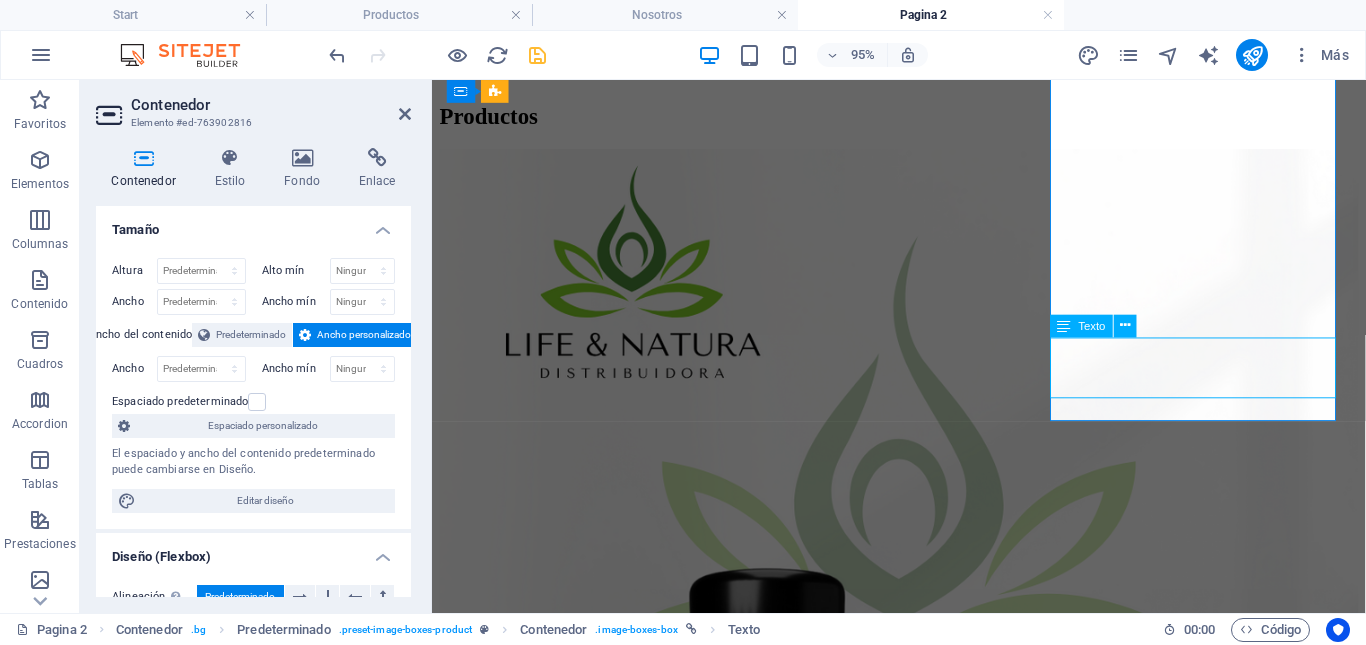 click on "Filtro Purificador De Agua Para Llave $ 25.000,00" at bounding box center (923, 3440) 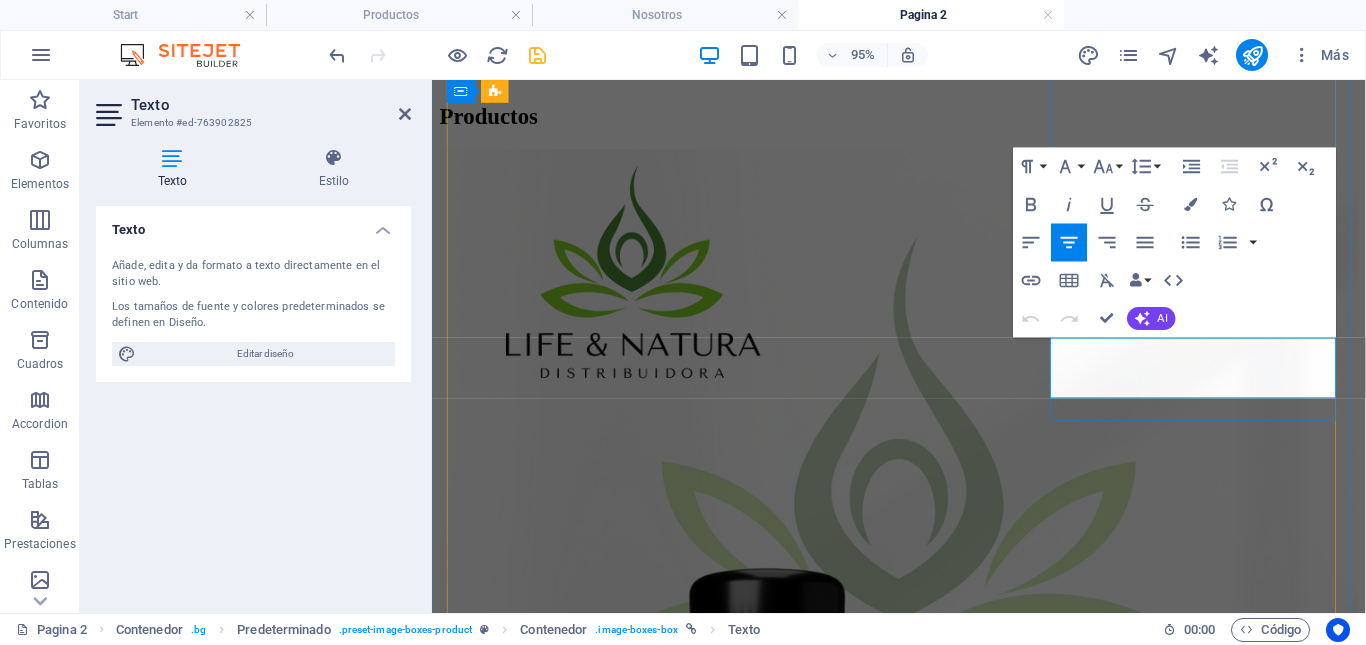 click on "Filtro Purificador De Agua Para Llave" at bounding box center [923, 3423] 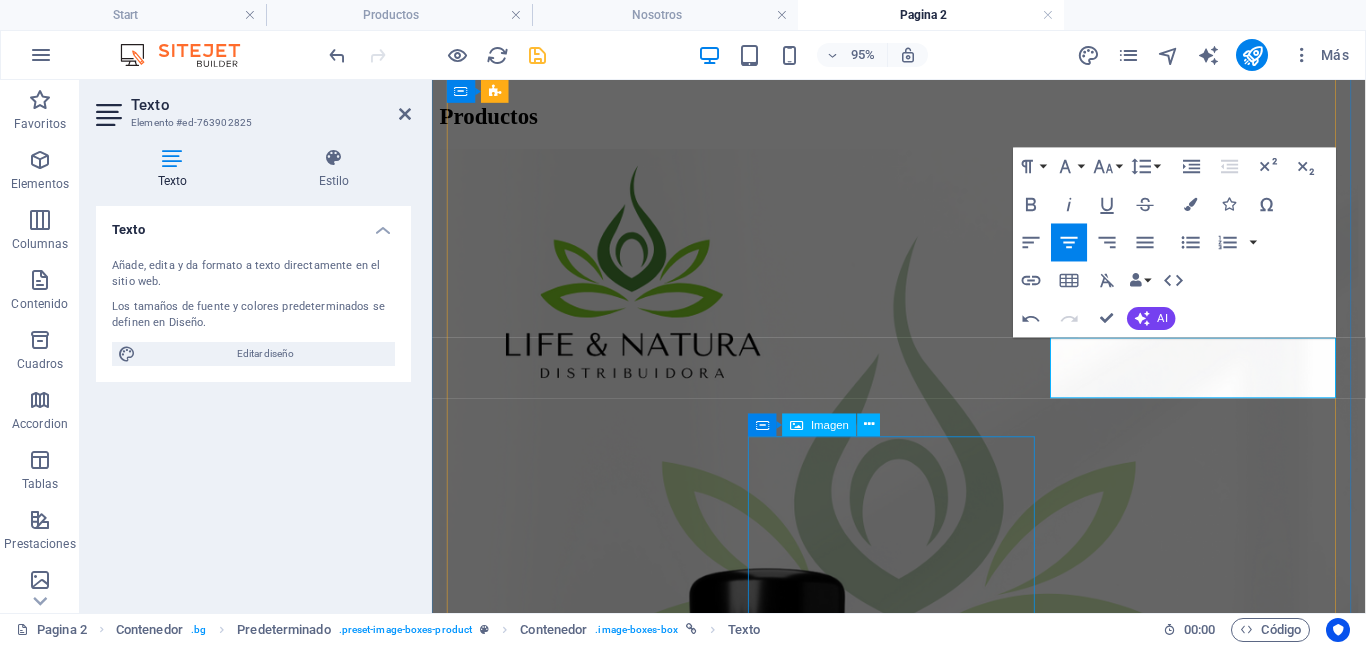 scroll, scrollTop: 221, scrollLeft: 3, axis: both 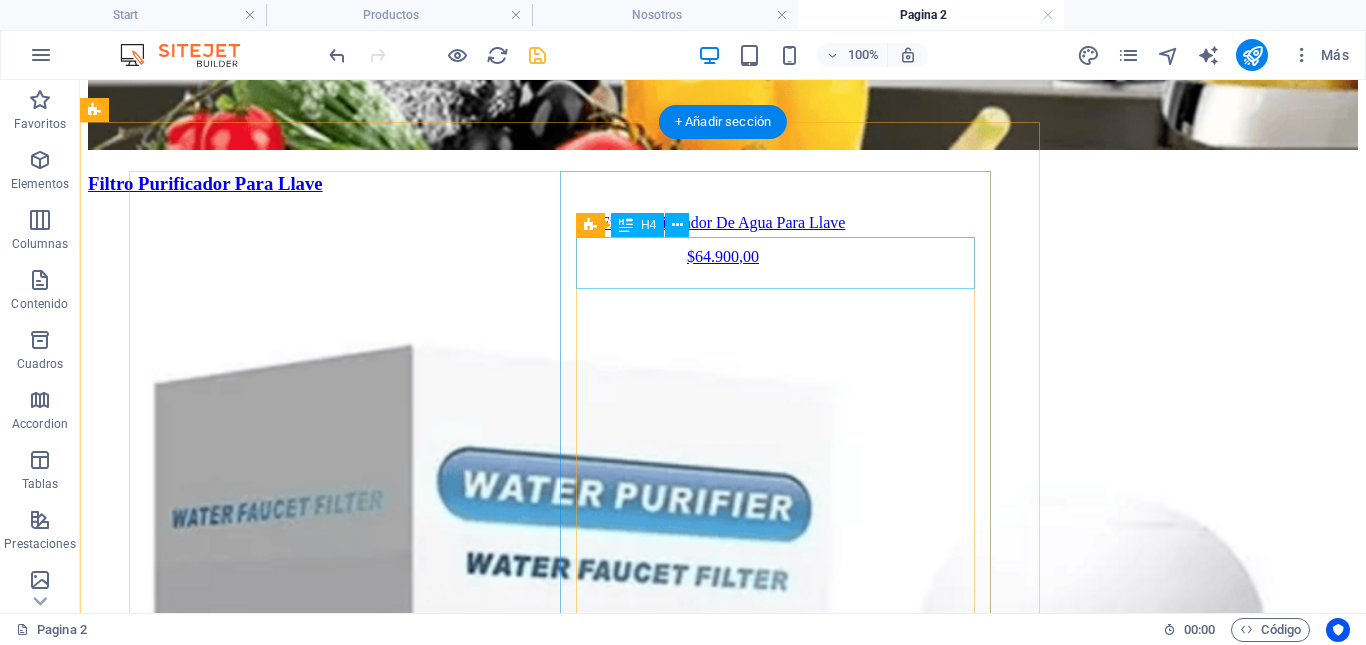 click on "Berry Gano Coffee" at bounding box center (723, 11253) 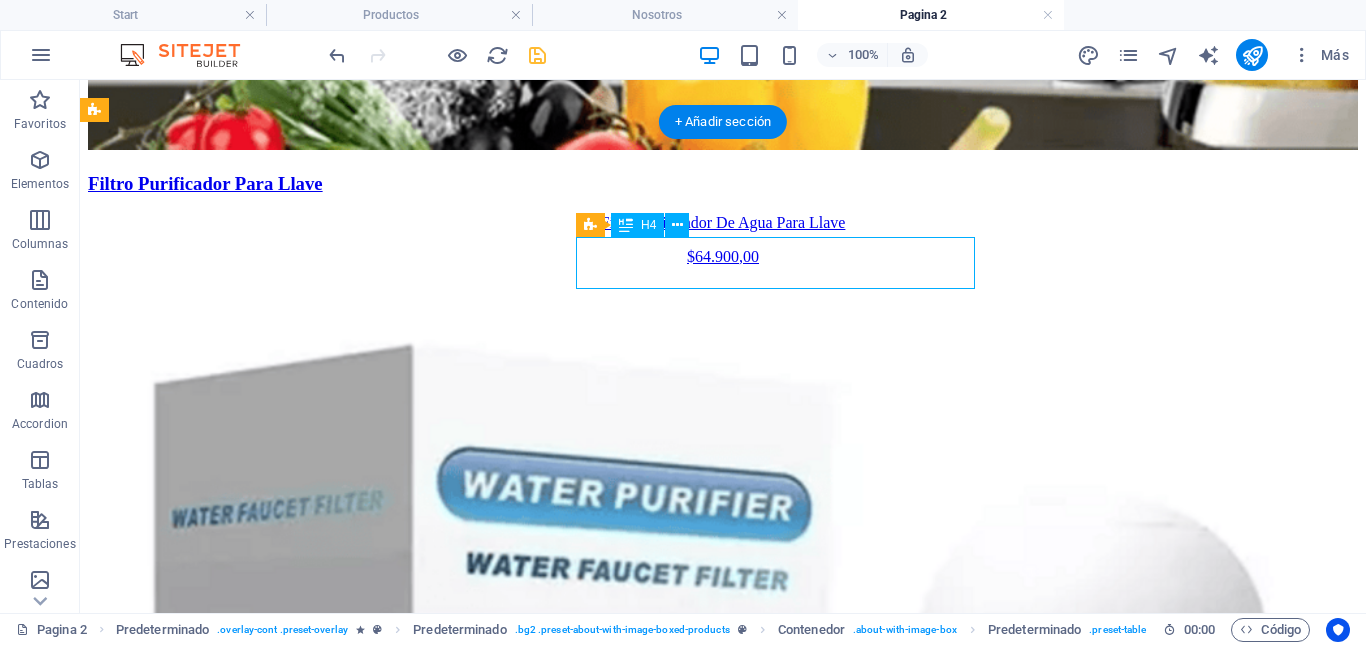 click on "Berry Gano Coffee" at bounding box center (723, 11253) 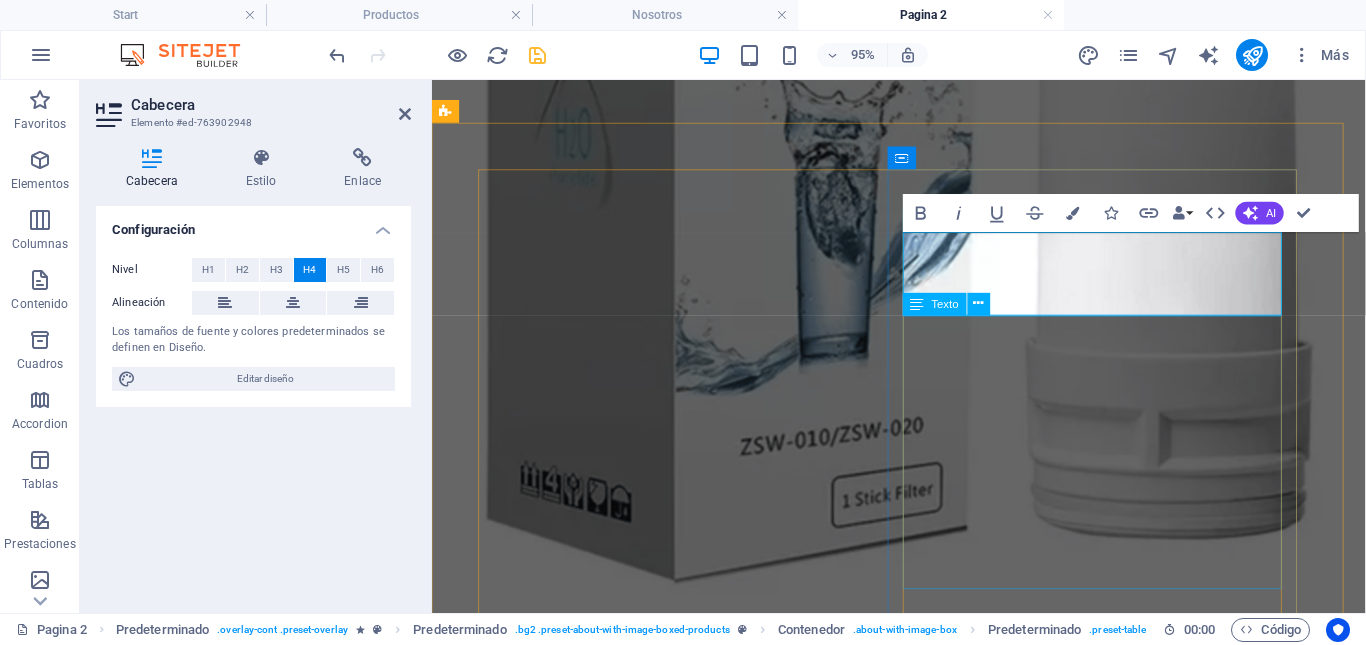 scroll, scrollTop: 221, scrollLeft: 3, axis: both 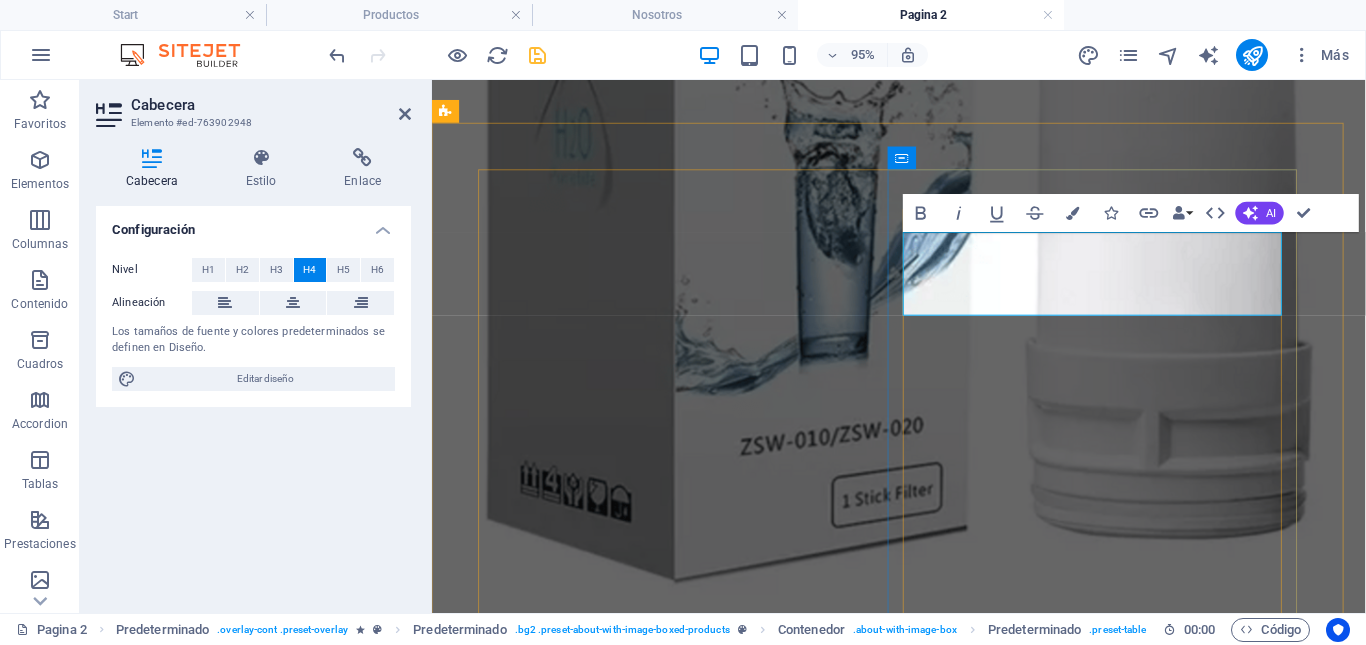 click on "Repuesto Ceramico De Filtro Purificador" at bounding box center [923, 8562] 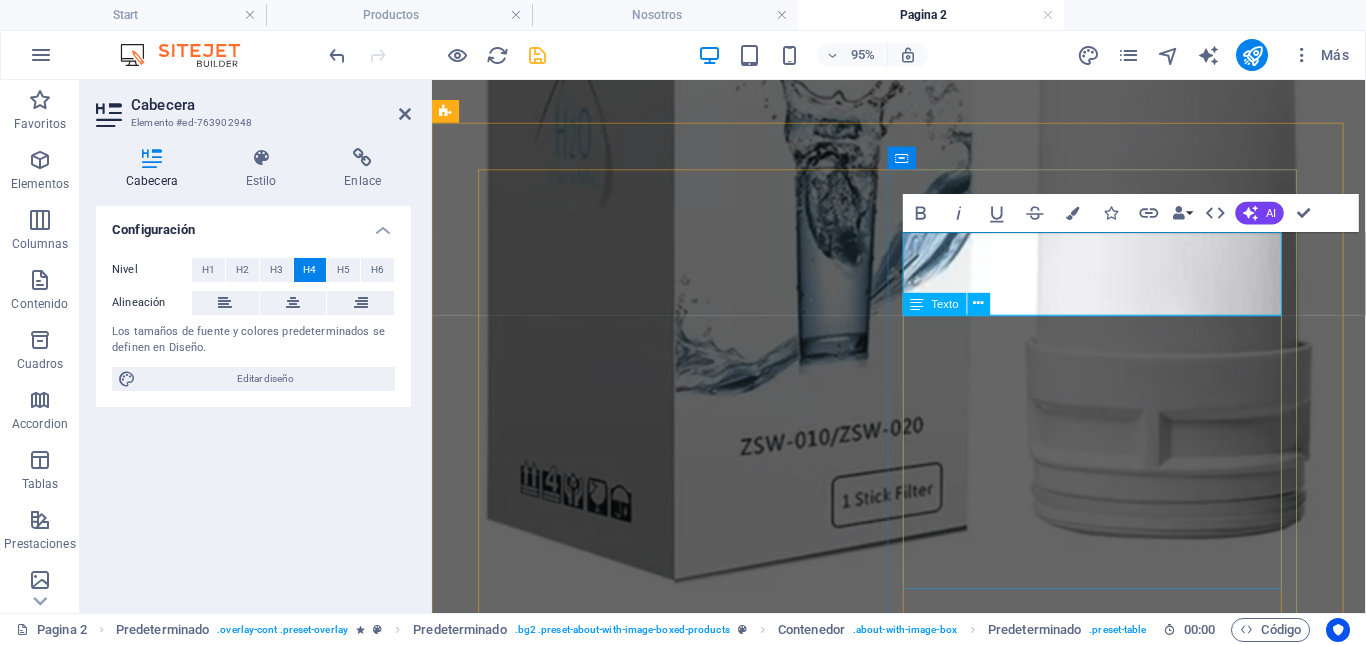 type 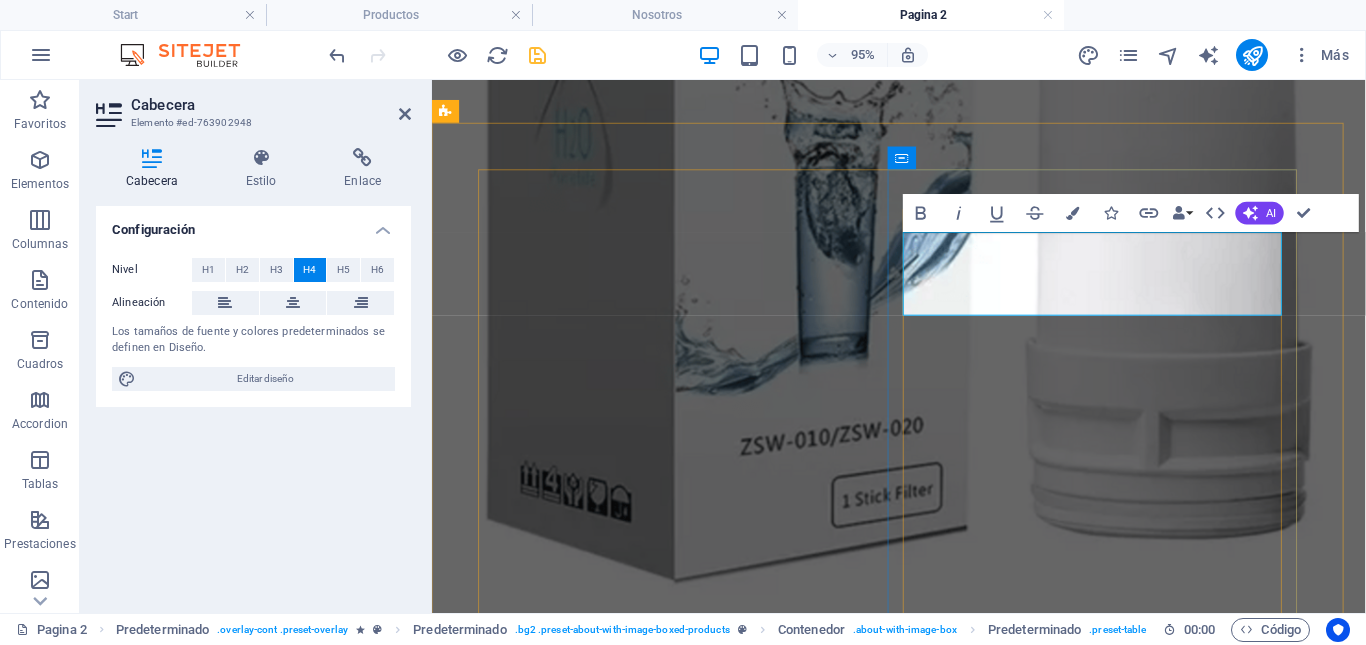 click on "Repuesto Ceramico Filtro Purificador" at bounding box center (923, 8562) 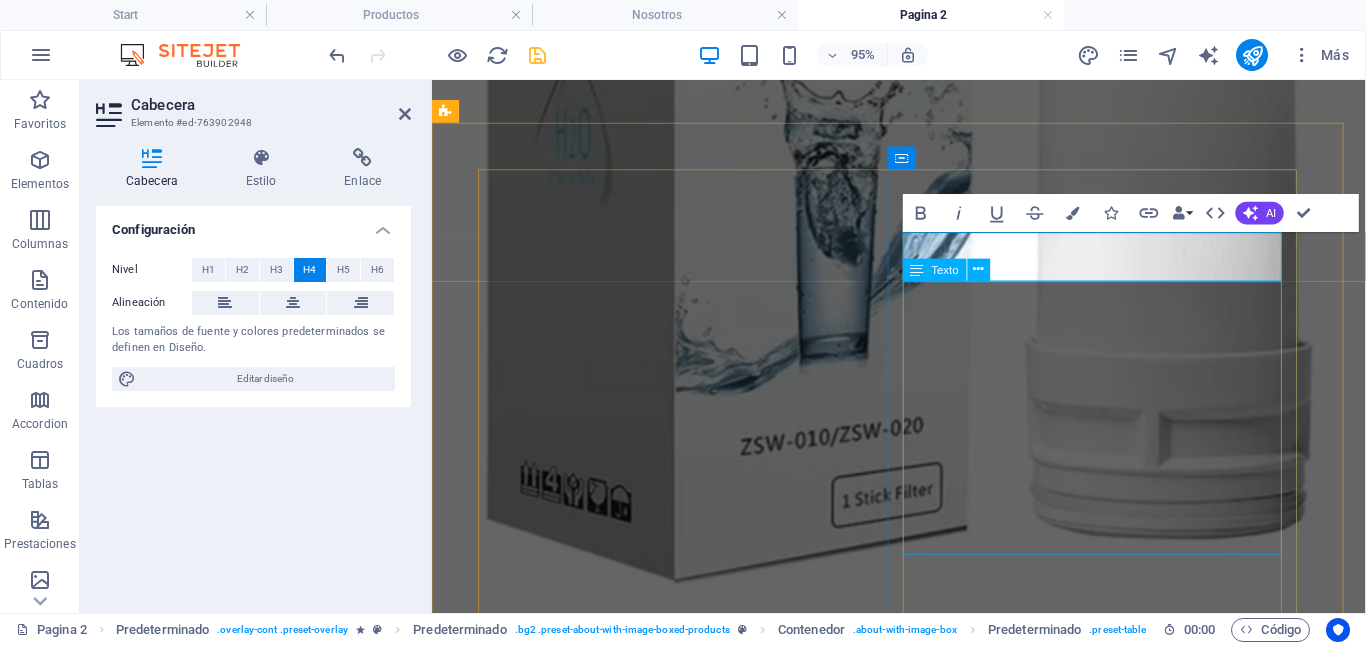 click on "Berry Gano Cofee Una fusión exquisita de café premium, arándanos y Ganoderma lucidum para potenciar tu bienestar.  Aumento de energía y vitalidad: La combinación de café y Ganoderma proporciona un impulso energético natural, mejorando el rendimiento físico y mental. Pague Seguro con Mercado Pago. Tiempo de Entrega:  [DAYS] dias. Envio Gratis Al culminar su compra, será redirigido al formulario de datos. Importante: Sea claro con su dirección de entrega" at bounding box center (923, 8768) 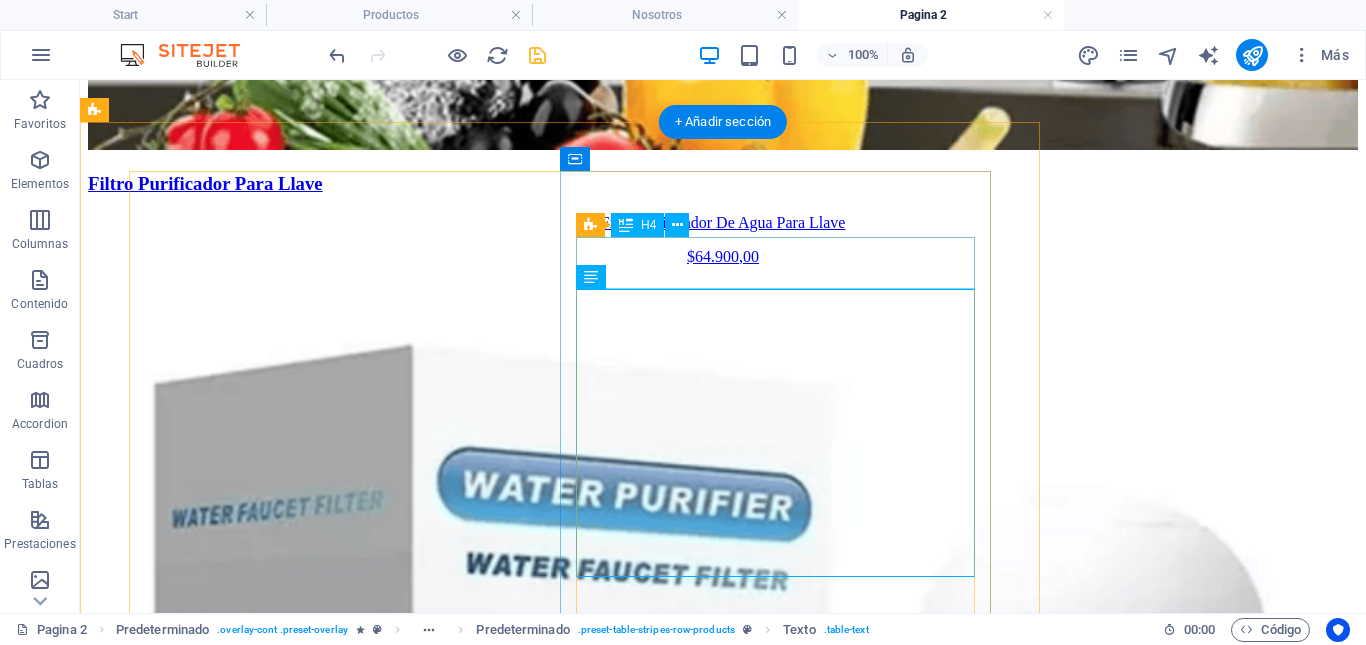 click on "Rep. Ceramico Filtro Purificador" at bounding box center (723, 11253) 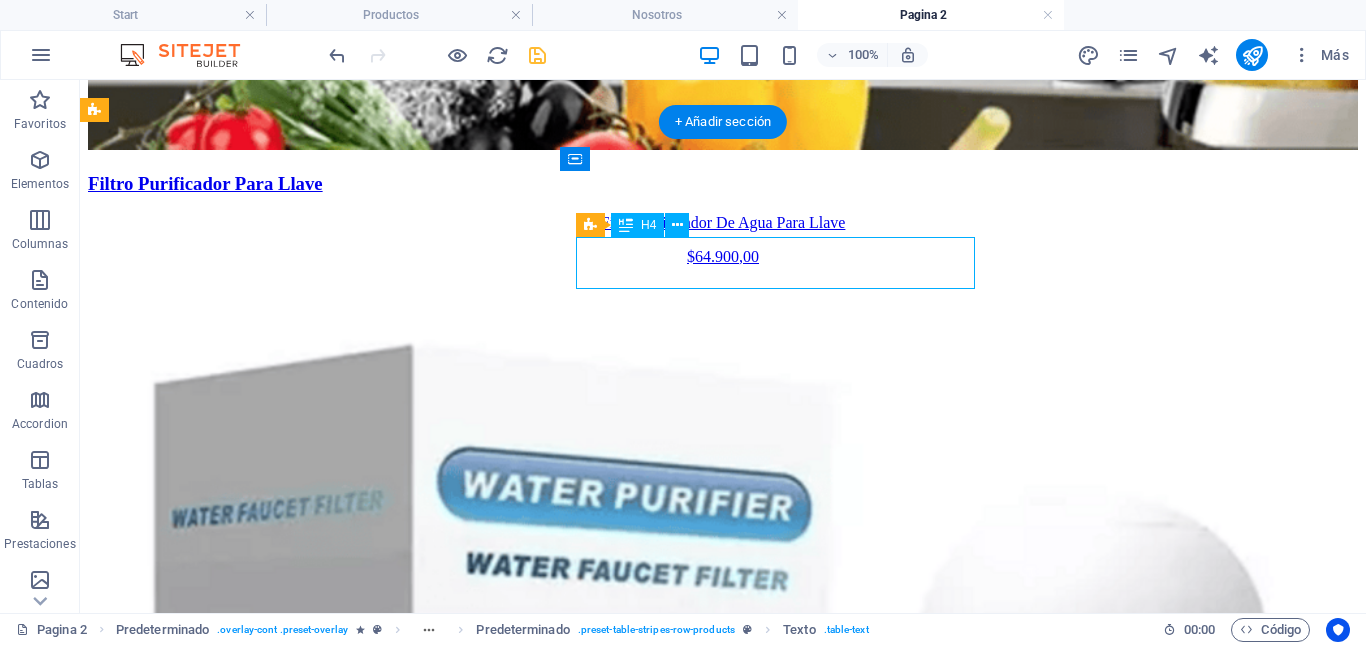 click on "Rep. Ceramico Filtro Purificador" at bounding box center (723, 11253) 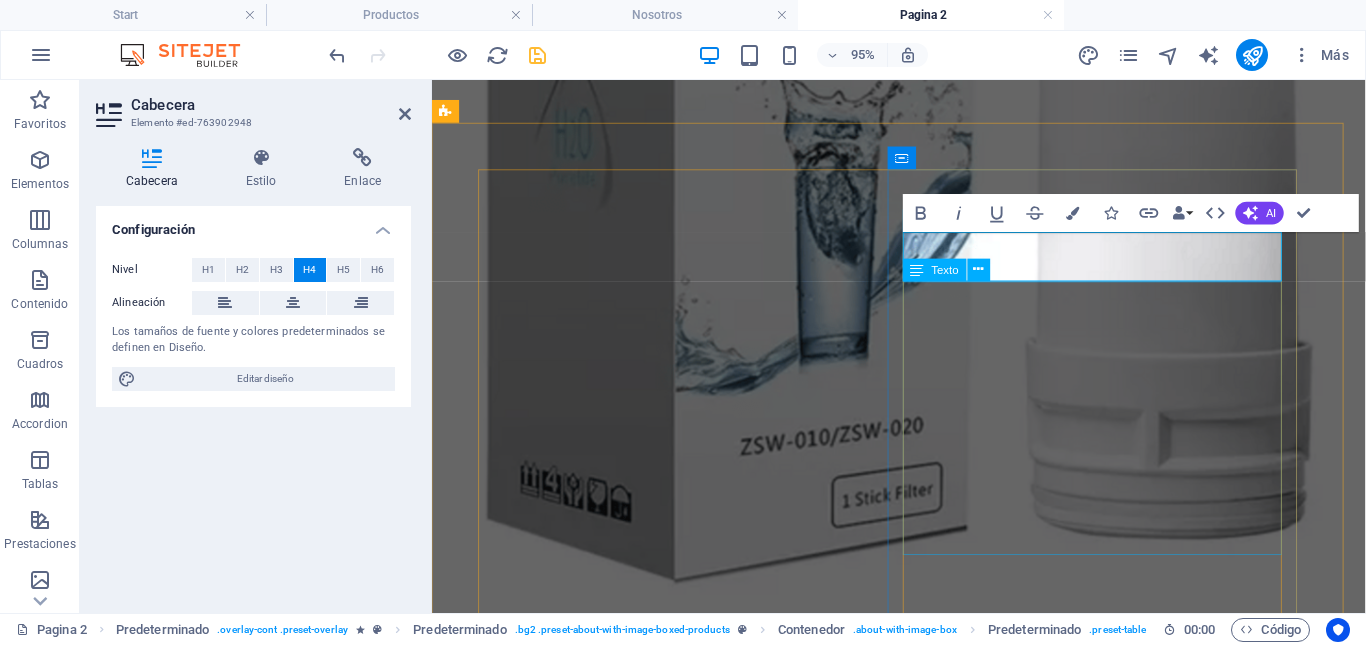 click on "Berry Gano Cofee Una fusión exquisita de café premium, arándanos y Ganoderma lucidum para potenciar tu bienestar.  Aumento de energía y vitalidad: La combinación de café y Ganoderma proporciona un impulso energético natural, mejorando el rendimiento físico y mental. Pague Seguro con Mercado Pago. Tiempo de Entrega:  [DAYS] dias. Envio Gratis Al culminar su compra, será redirigido al formulario de datos. Importante: Sea claro con su dirección de entrega" at bounding box center (923, 8768) 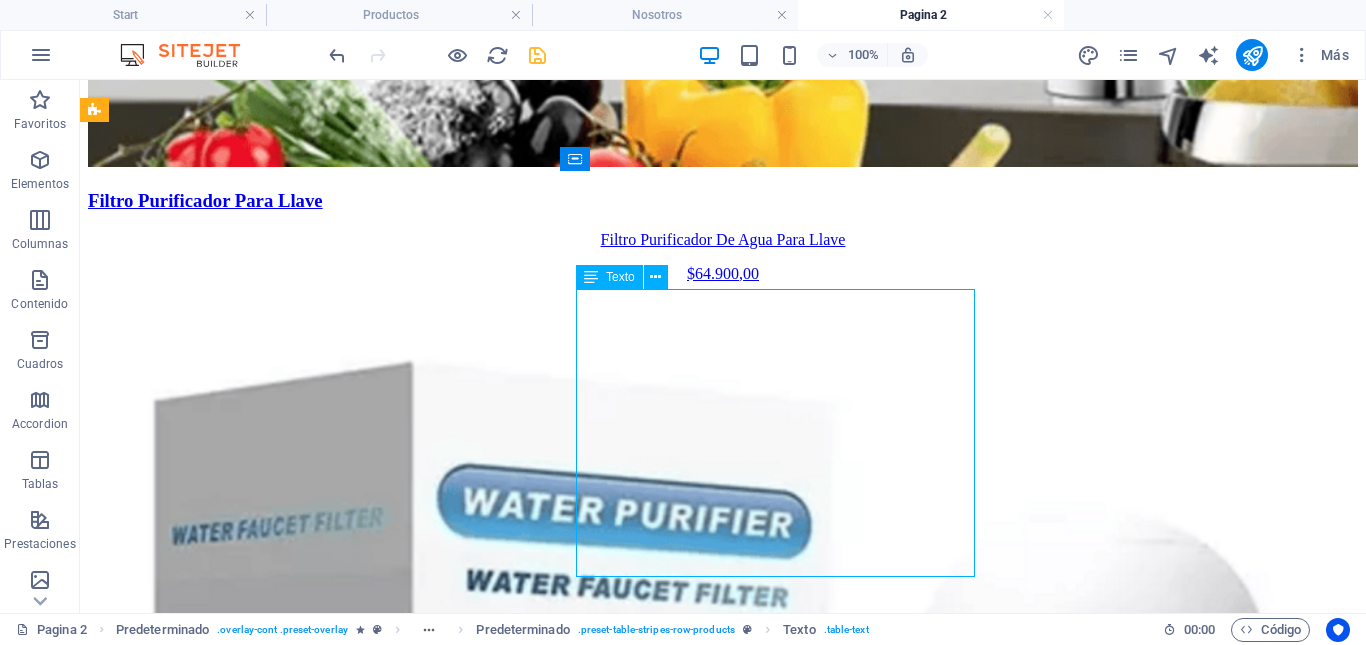 click on "Berry Gano Cofee Una fusión exquisita de café premium, arándanos y Ganoderma lucidum para potenciar tu bienestar.  Aumento de energía y vitalidad: La combinación de café y Ganoderma proporciona un impulso energético natural, mejorando el rendimiento físico y mental. Pague Seguro con Mercado Pago. Tiempo de Entrega:  [DAYS] dias. Envio Gratis Al culminar su compra, será redirigido al formulario de datos. Importante: Sea claro con su dirección de entrega" at bounding box center (723, 11476) 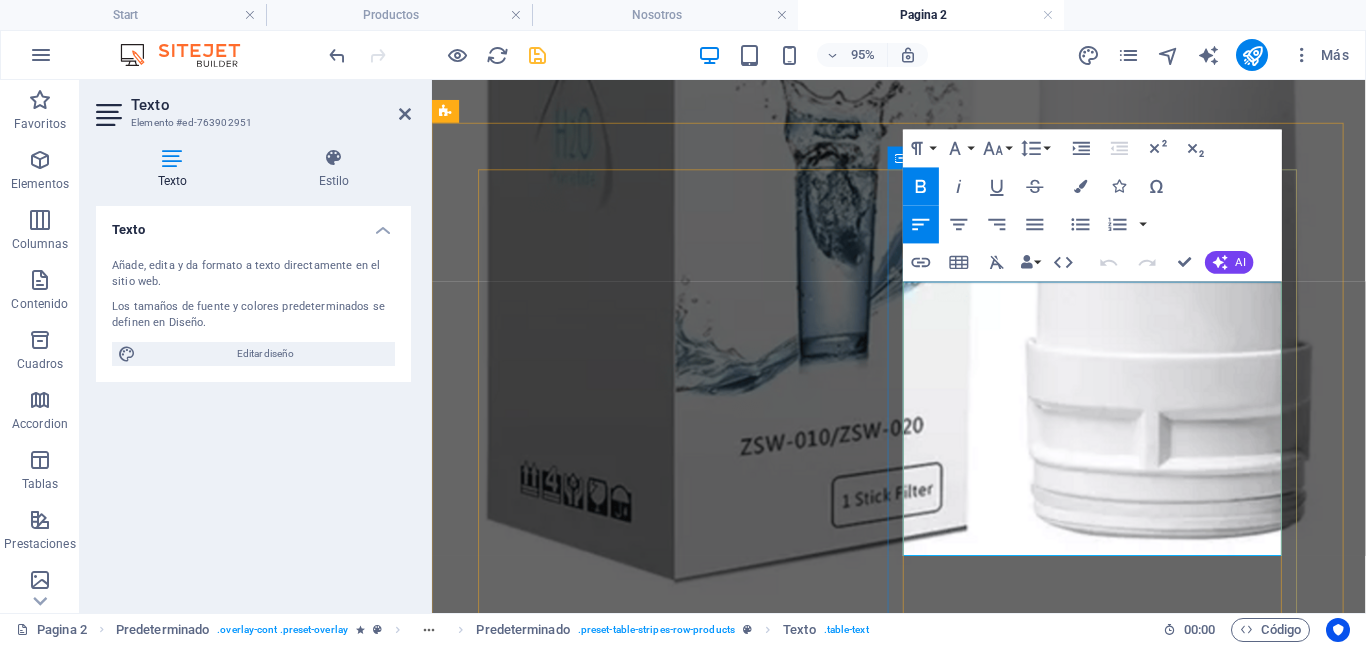 drag, startPoint x: 936, startPoint y: 309, endPoint x: 1043, endPoint y: 316, distance: 107.22873 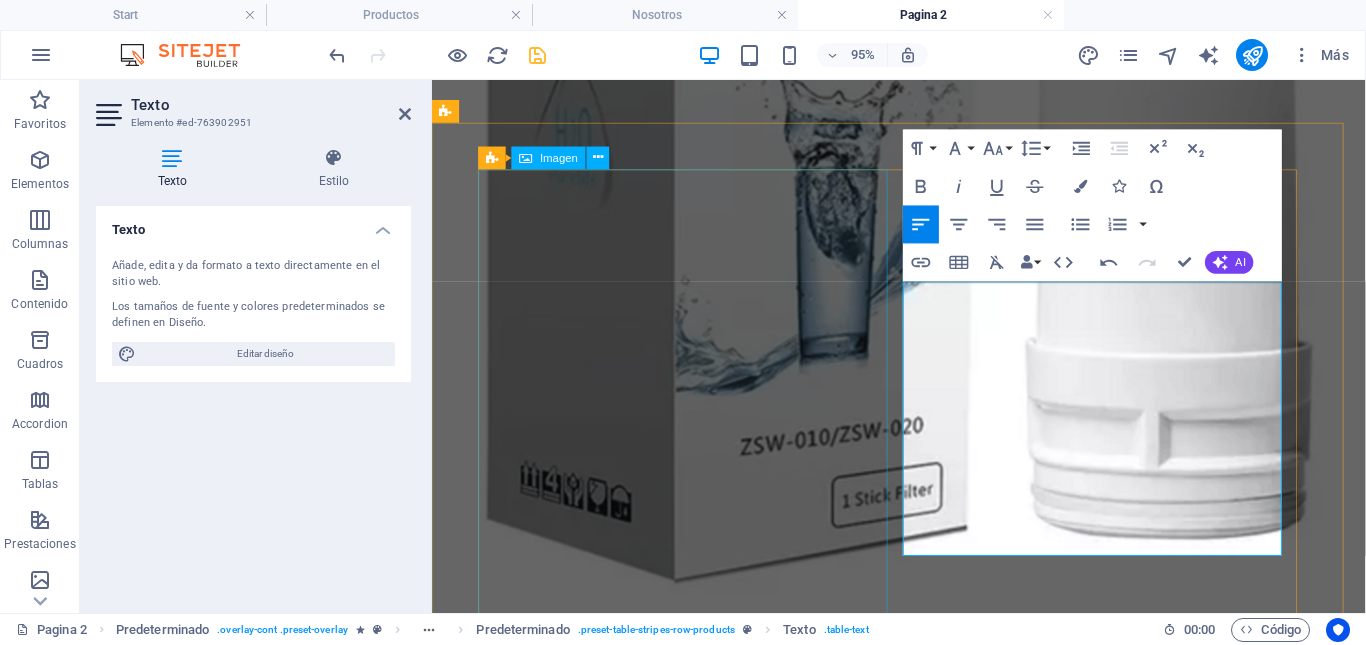 scroll, scrollTop: 87, scrollLeft: 3, axis: both 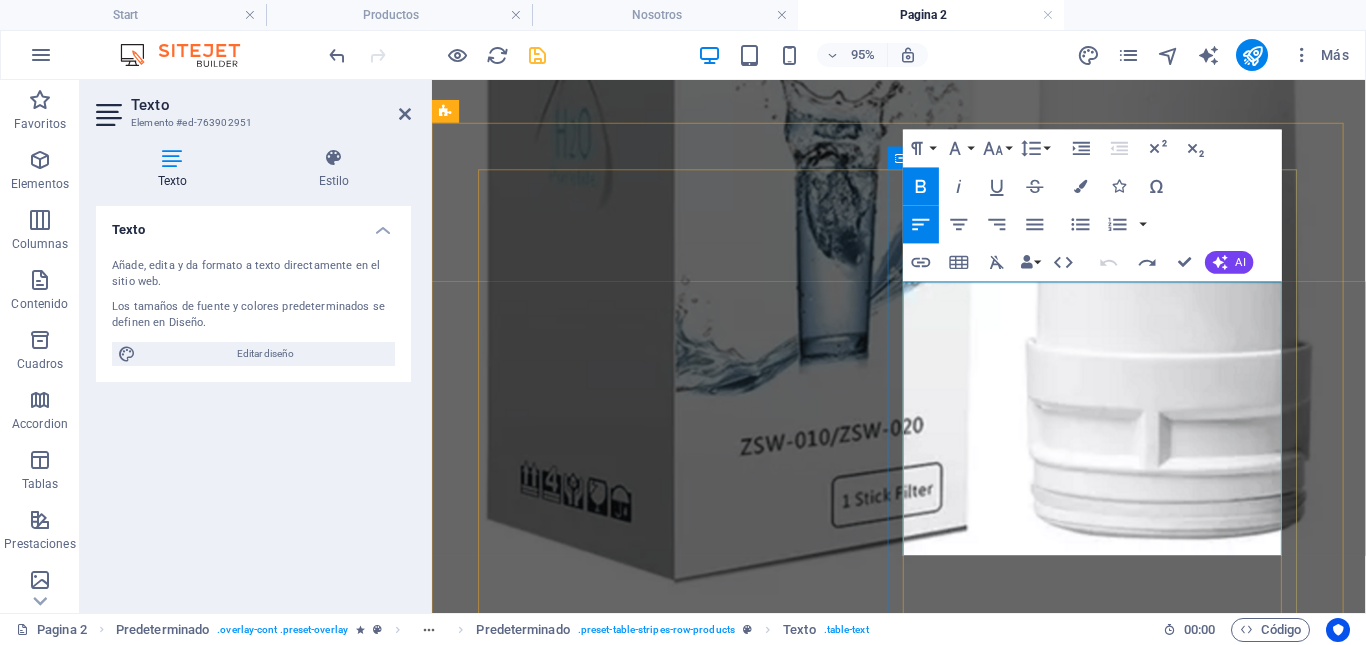 click on "Berry Gano Cofee" at bounding box center (506, 8604) 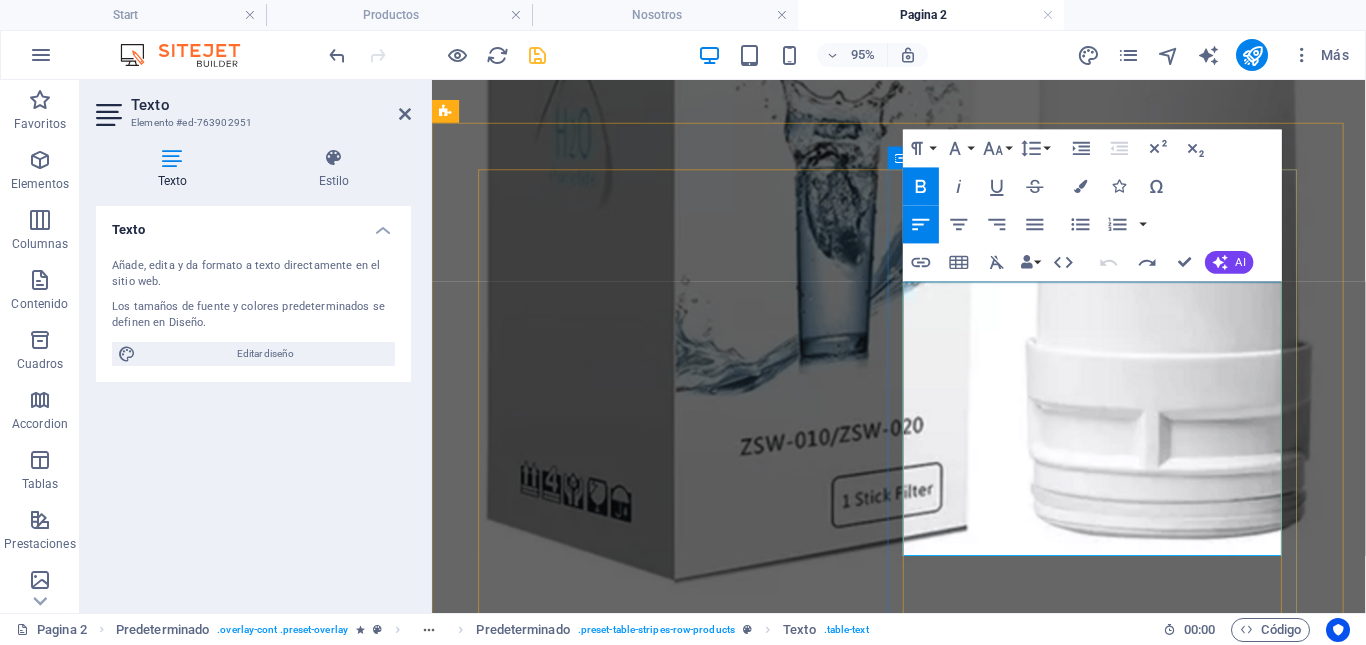 drag, startPoint x: 945, startPoint y: 309, endPoint x: 1042, endPoint y: 310, distance: 97.00516 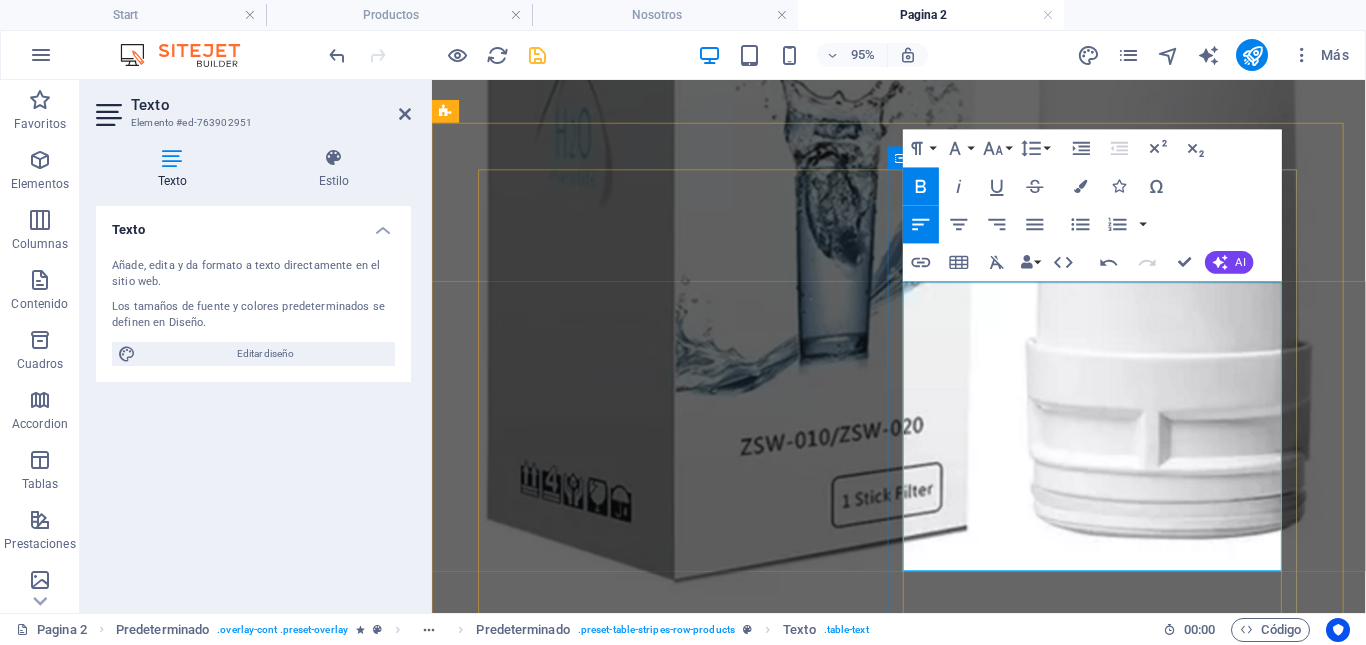 click on "BRep. Ceramico Filtro Purificador" at bounding box center [563, 8604] 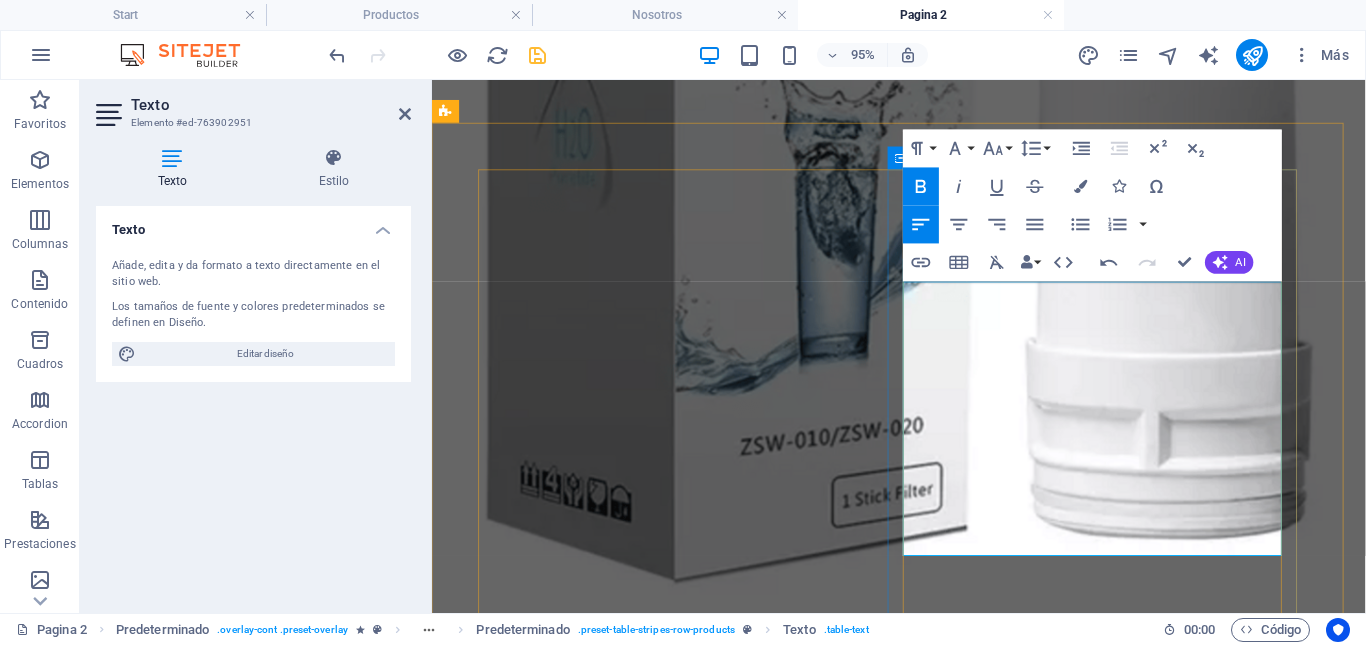 drag, startPoint x: 937, startPoint y: 371, endPoint x: 1074, endPoint y: 418, distance: 144.83784 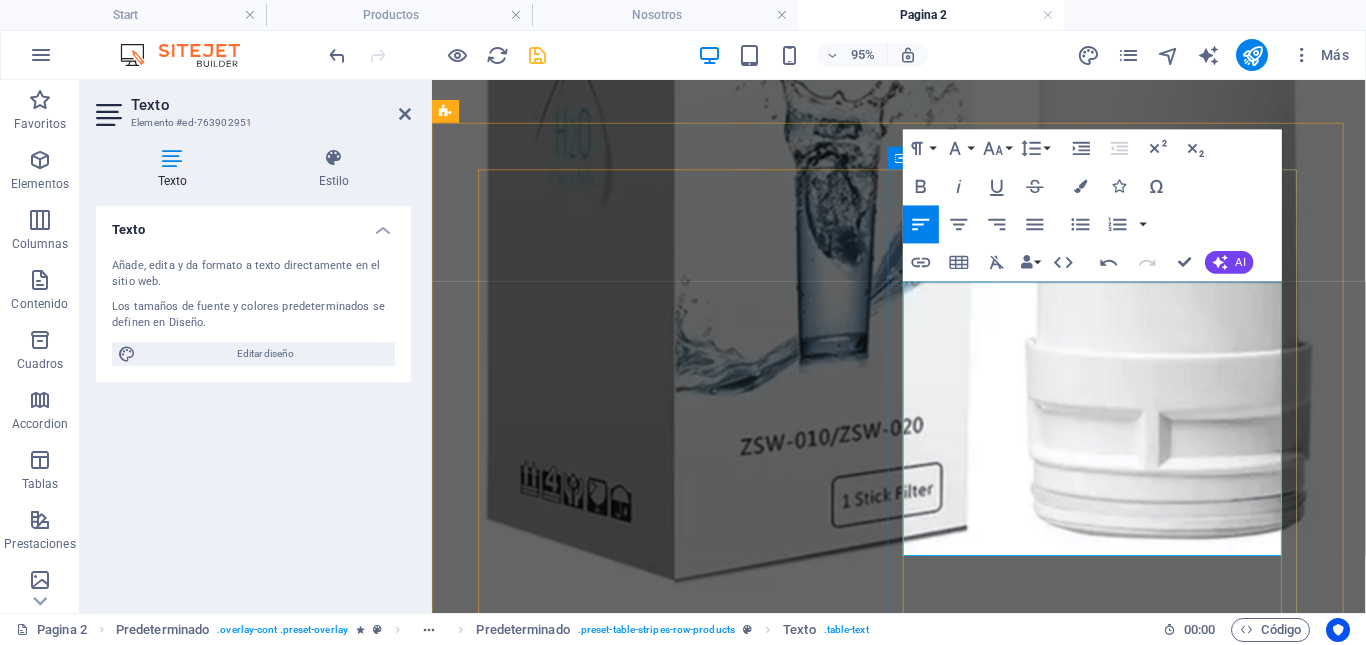 drag, startPoint x: 1007, startPoint y: 381, endPoint x: 983, endPoint y: 379, distance: 24.083189 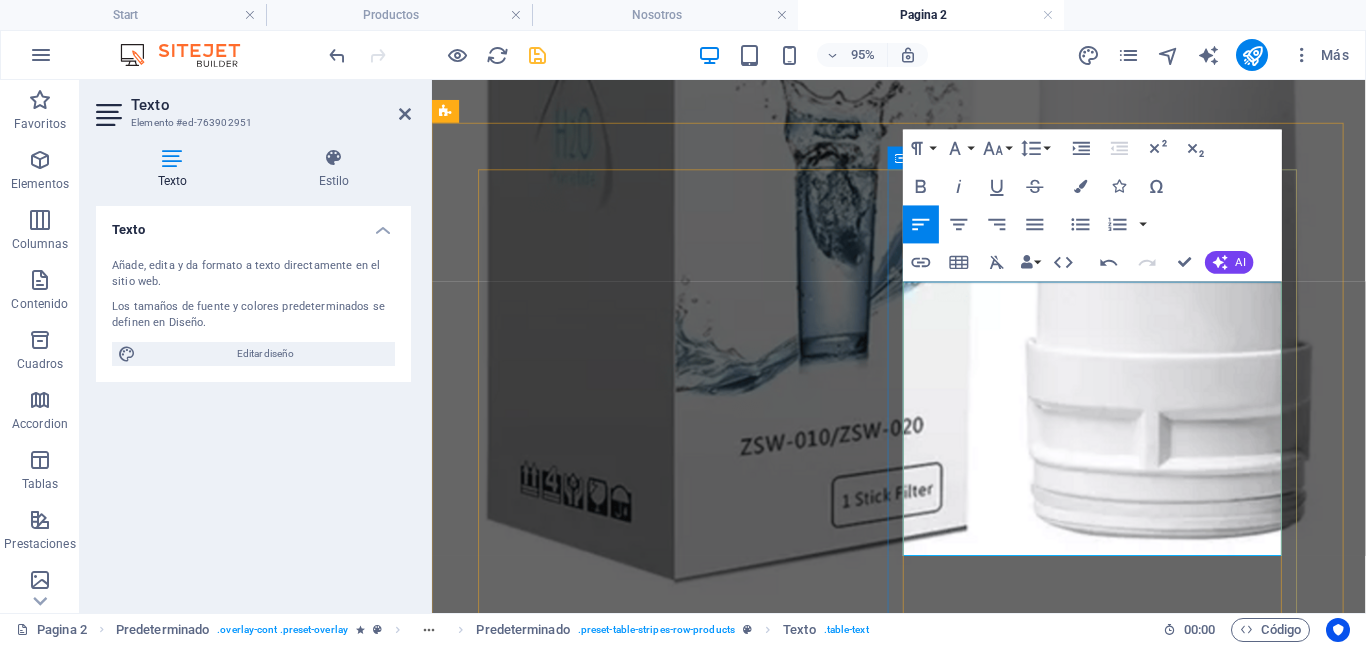 drag, startPoint x: 943, startPoint y: 375, endPoint x: 1078, endPoint y: 422, distance: 142.94754 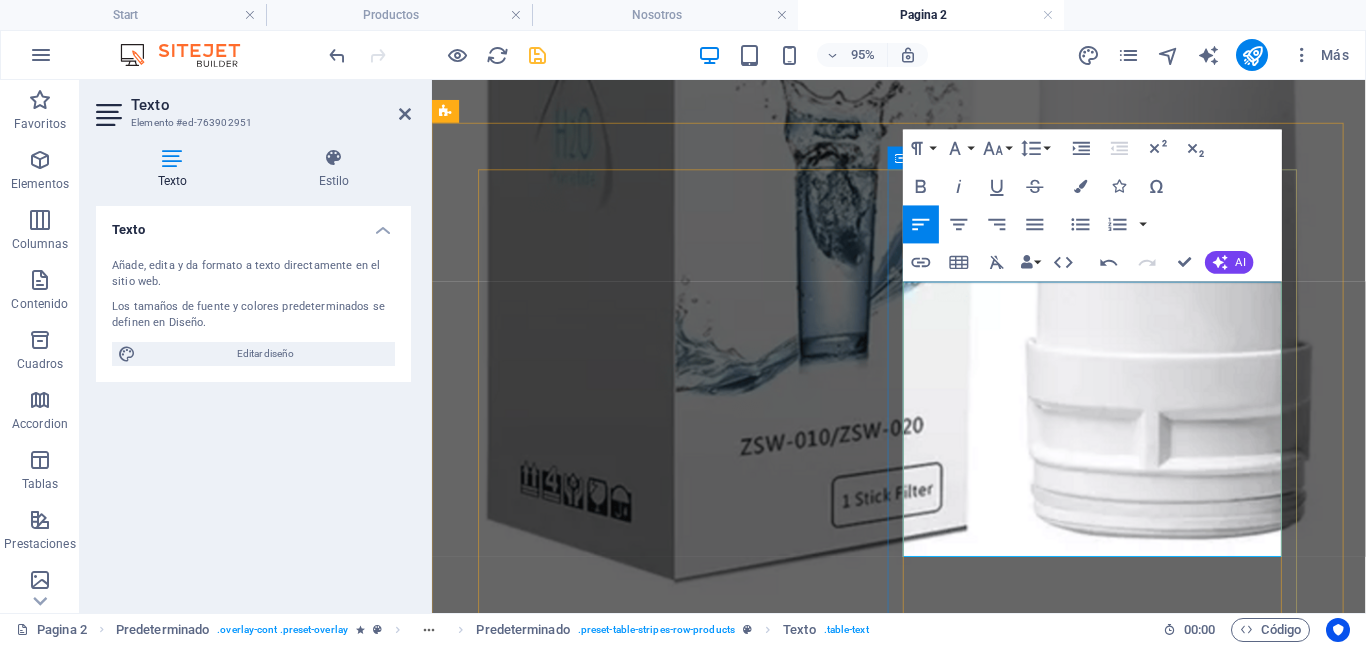 click on "UEste repuesto de filtro purificador de agua es capaz de remover eficazmente diversas impurezas y contaminantes. Puede eliminar el 100% de óxido, gusanos, parásitos, suciedad y moho.  Aumento de energía y vitalidad: La combinación de café y Ganoderma proporciona un impulso energético natural, mejorando el rendimiento físico y mental." at bounding box center (707, 8782) 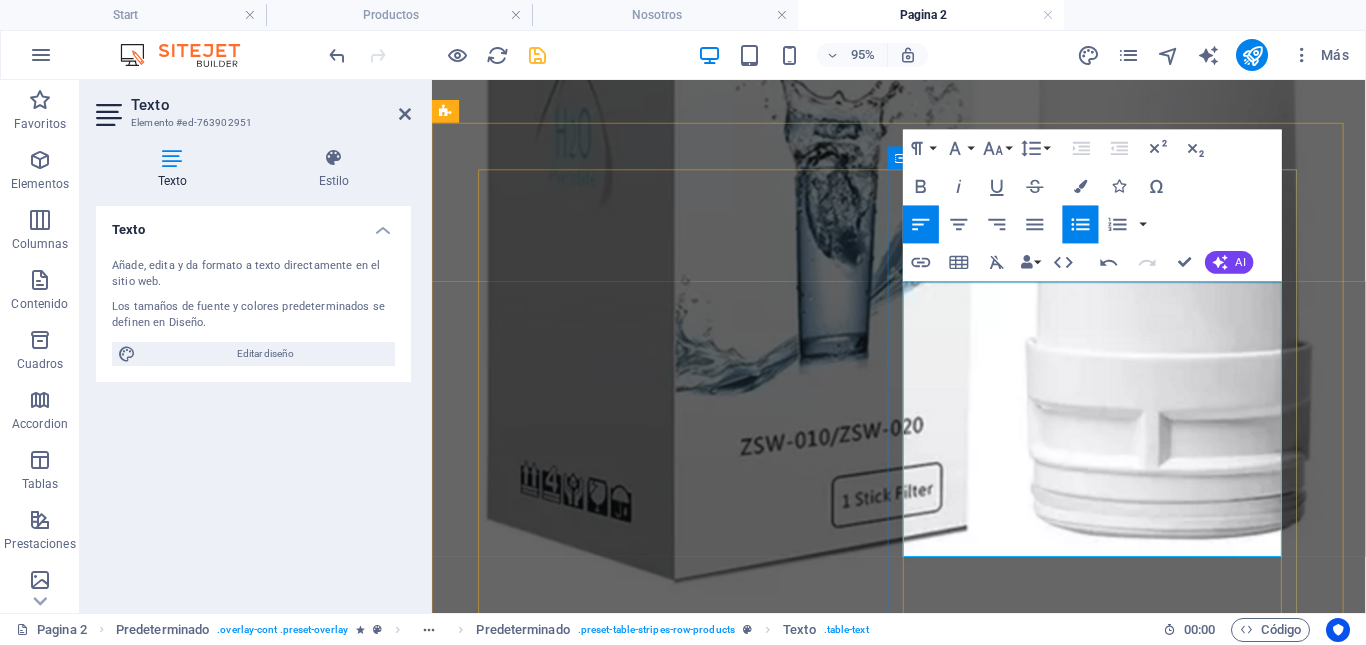 drag, startPoint x: 960, startPoint y: 467, endPoint x: 1101, endPoint y: 553, distance: 165.1575 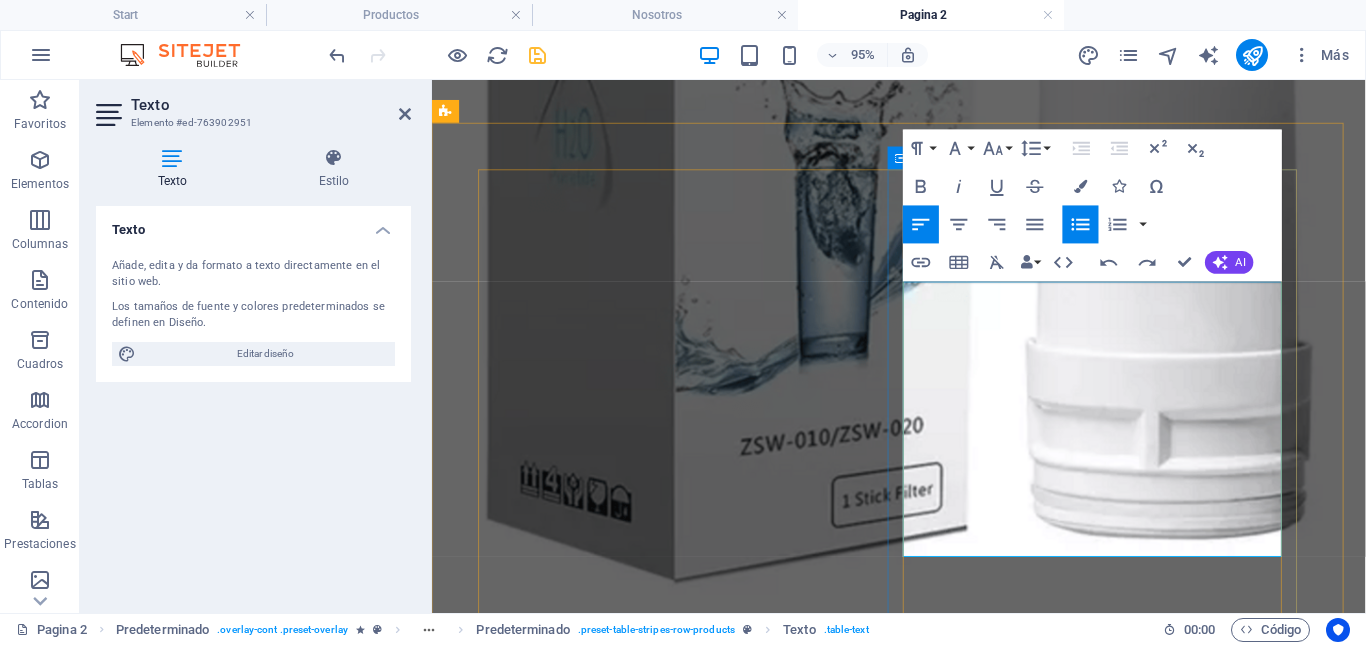 scroll, scrollTop: 4971, scrollLeft: 3, axis: both 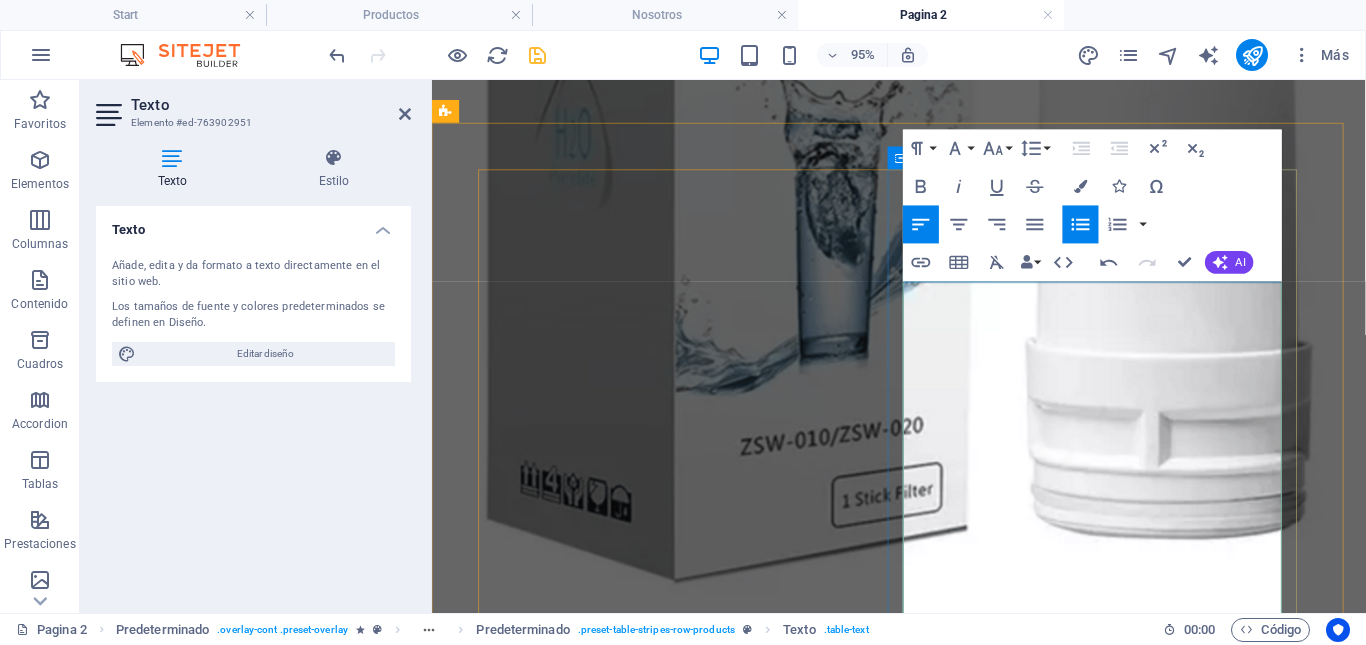 click on "Aes efectivo en la eliminación del 99.99% de Giarda y Cryptosporidium, y del 92.14% de E-coli. También puede eliminar el cloro residual y los iones de metales pesados, así como los sabores y olores desagradables. Sin embargo, su eficacia puede variar dependiendo de la calidad y el caudal de agua." at bounding box center [727, 8809] 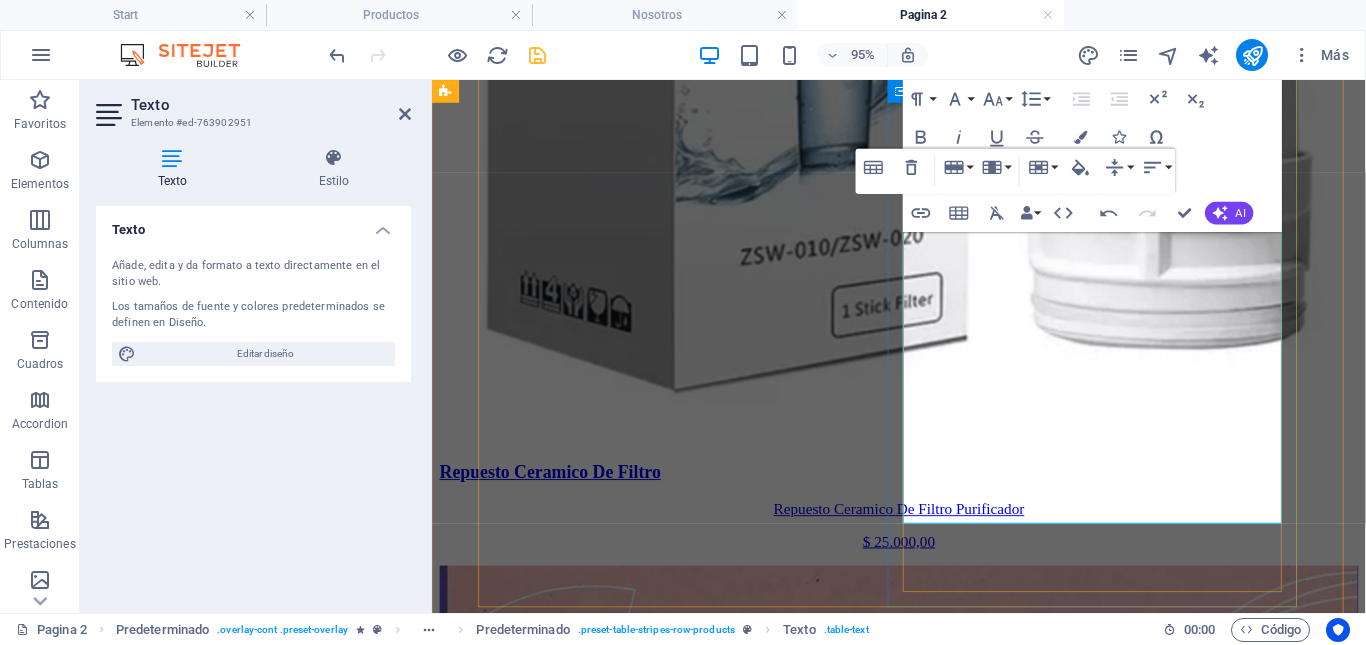 scroll, scrollTop: 3418, scrollLeft: 0, axis: vertical 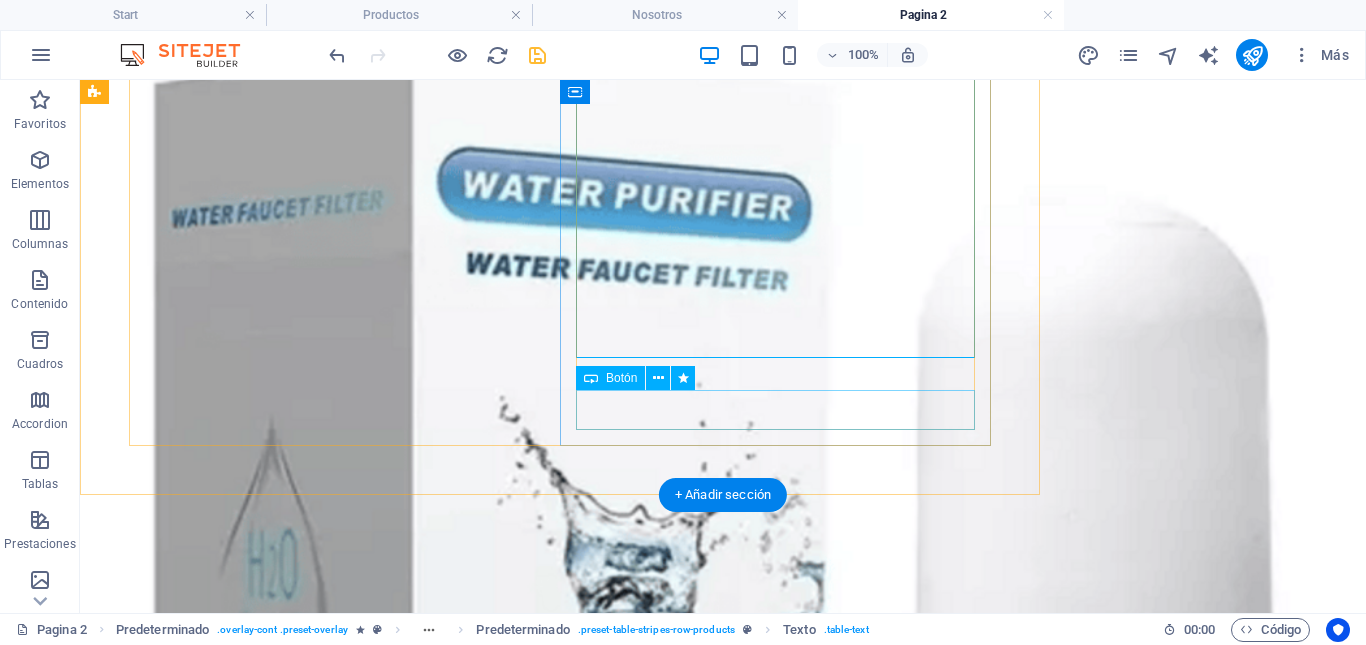 click on "Comprar $76.000,00" at bounding box center (723, 11376) 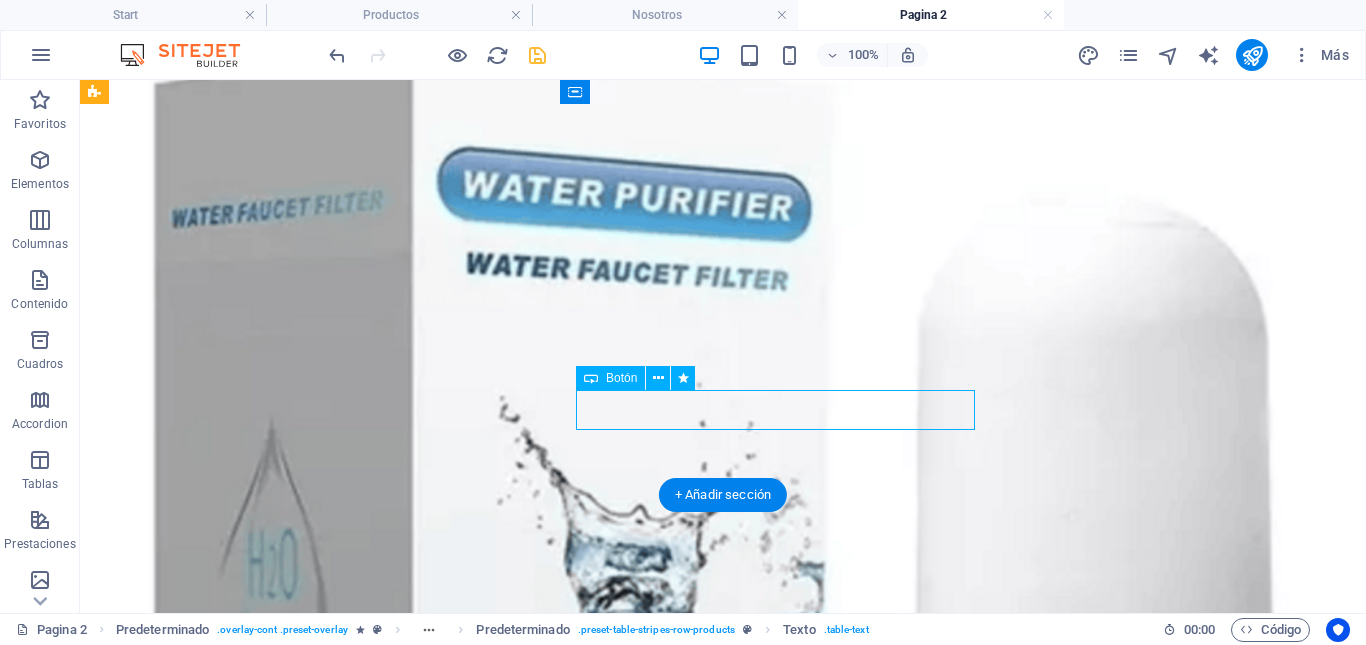 click on "Comprar $76.000,00" at bounding box center [723, 11376] 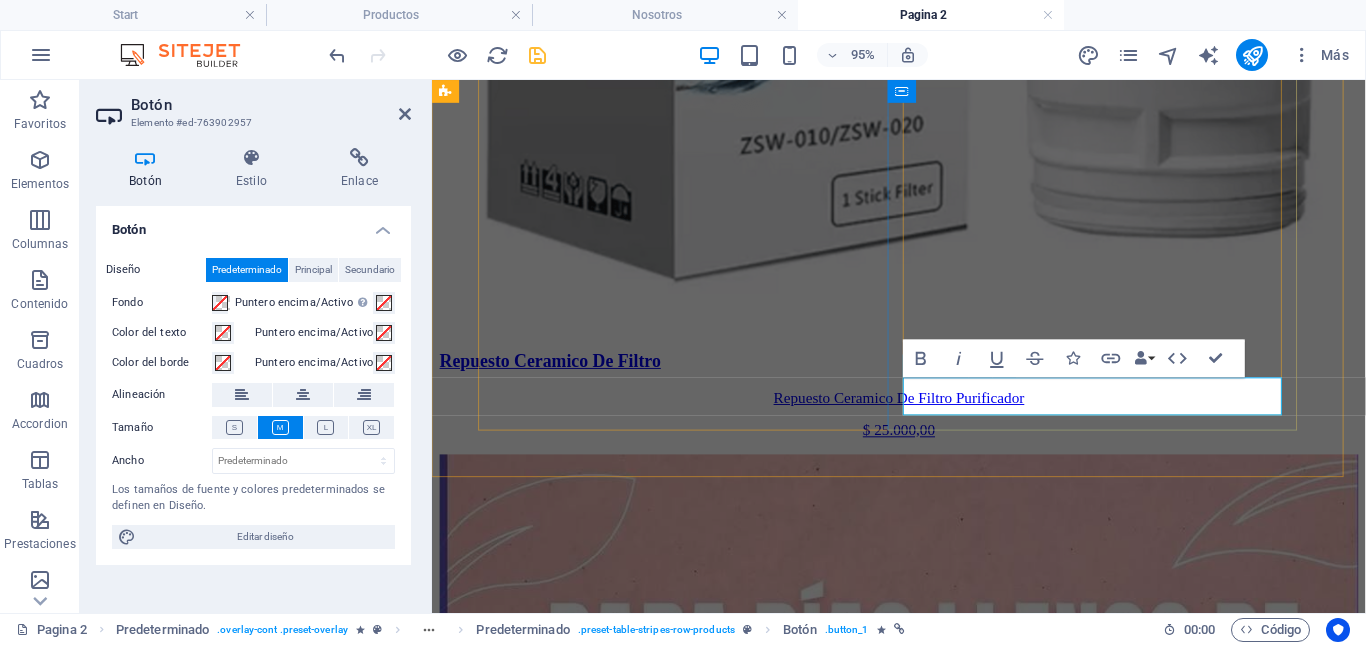 click on "Comprar $76.000,00" at bounding box center (506, 8667) 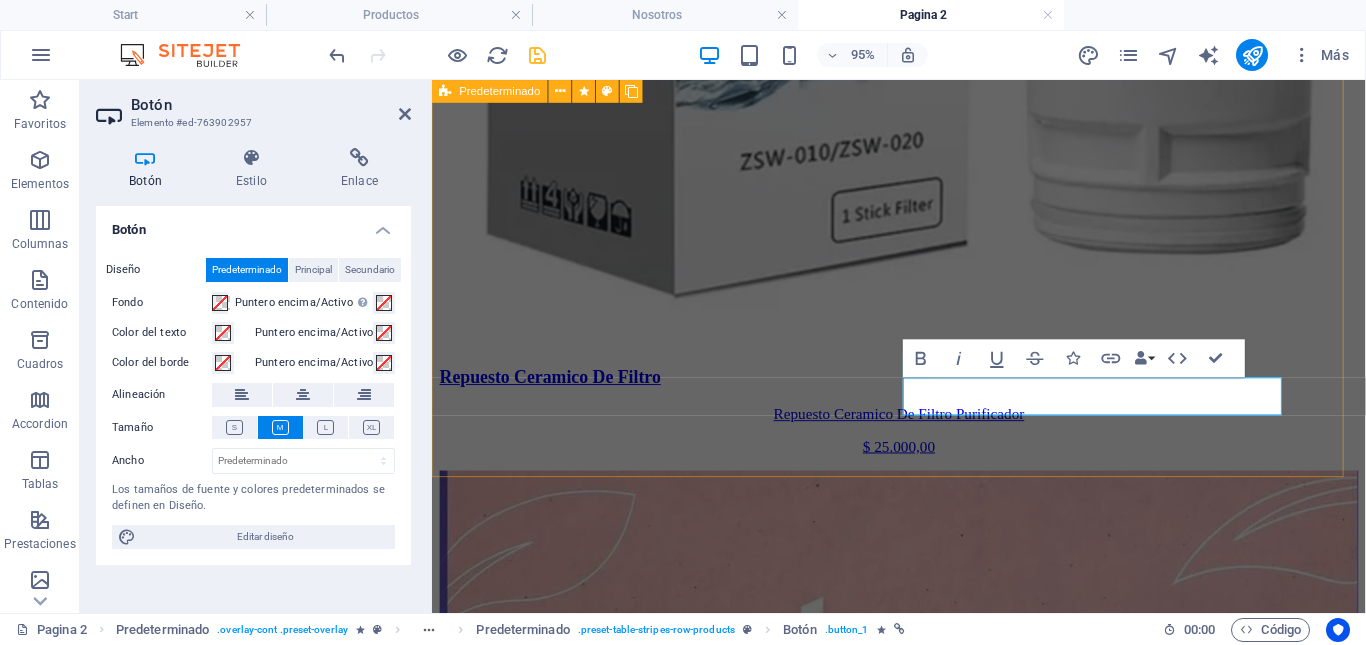 type 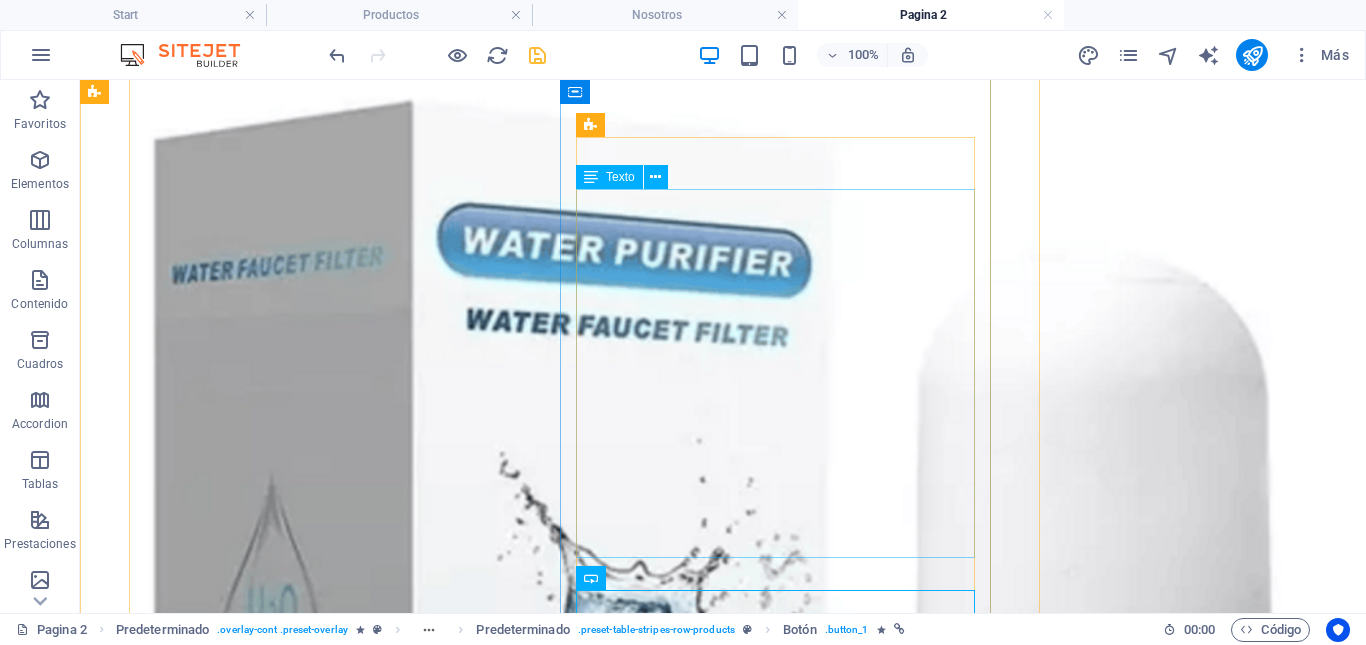 scroll, scrollTop: 3618, scrollLeft: 0, axis: vertical 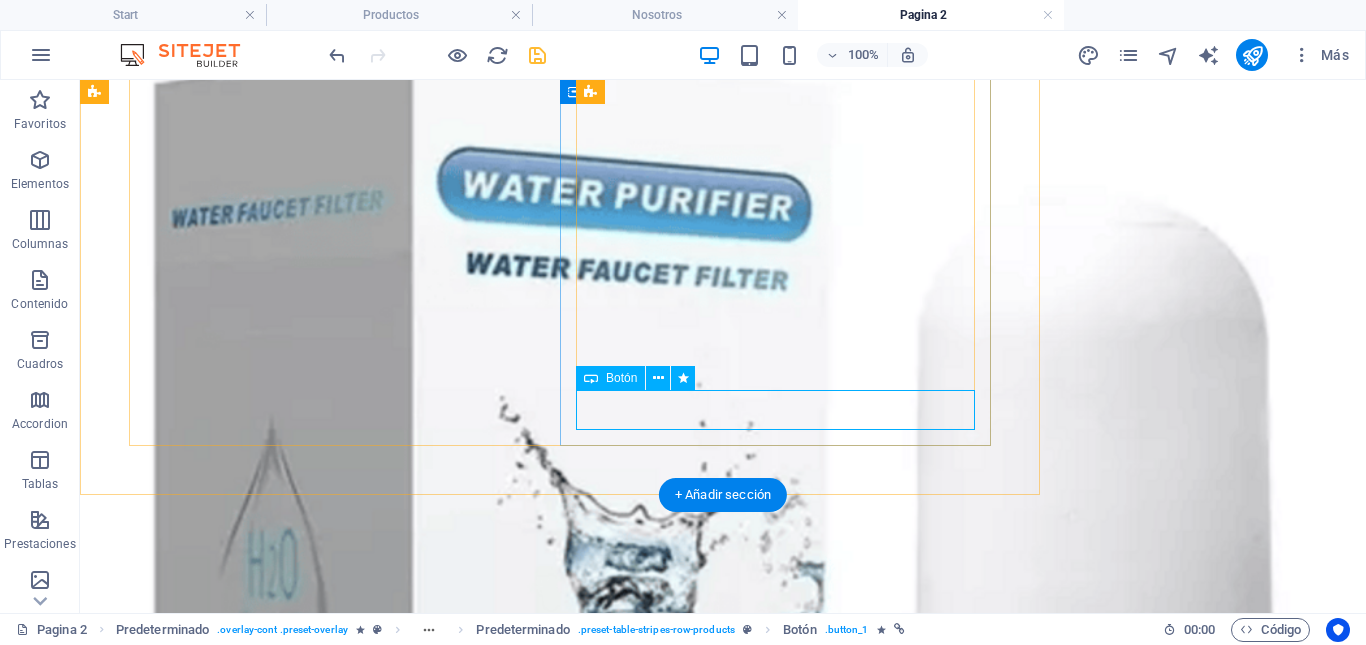 click on "Comprar $25.000,00" at bounding box center (723, 11376) 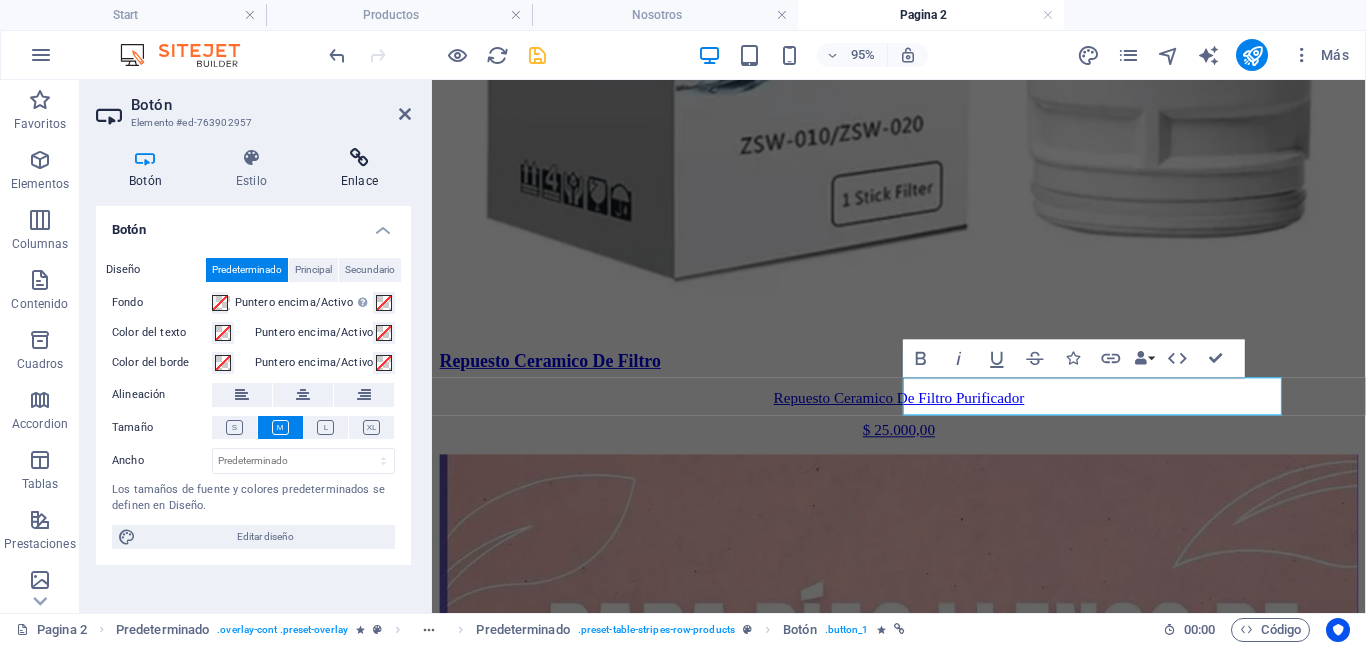 click on "Enlace" at bounding box center [359, 169] 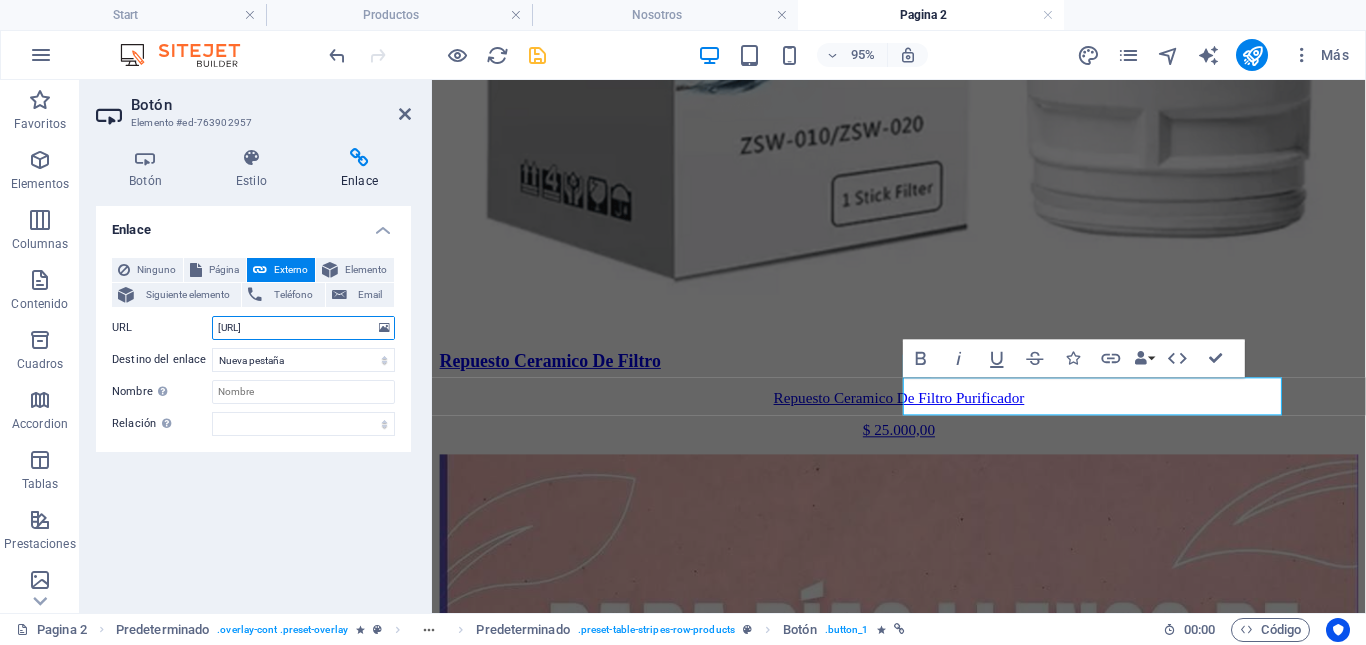 click on "[URL]" at bounding box center (303, 328) 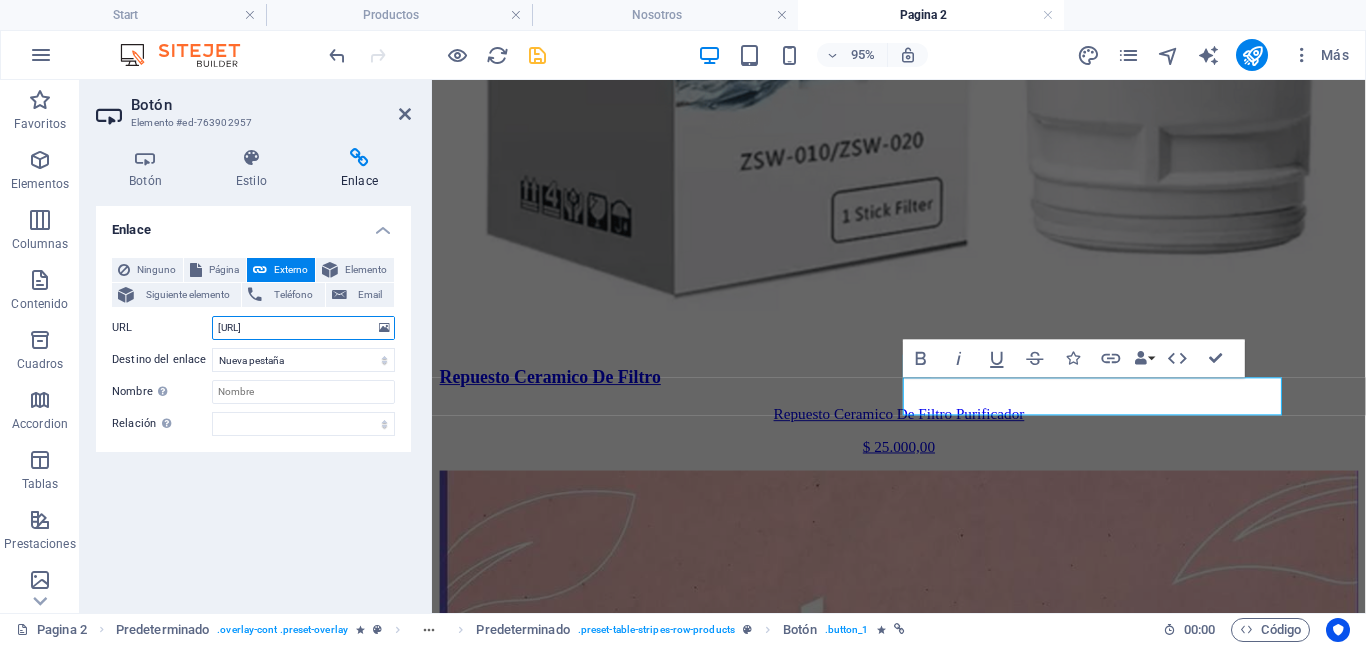 type on "[URL]" 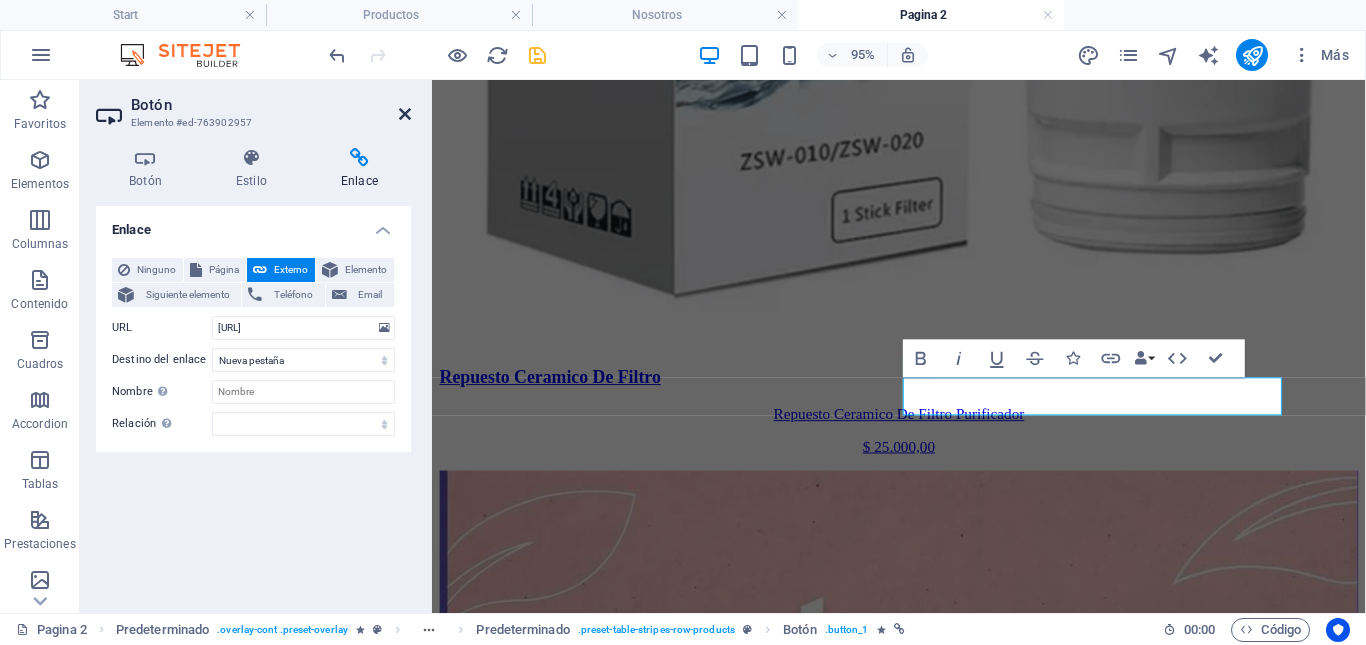 click at bounding box center (405, 114) 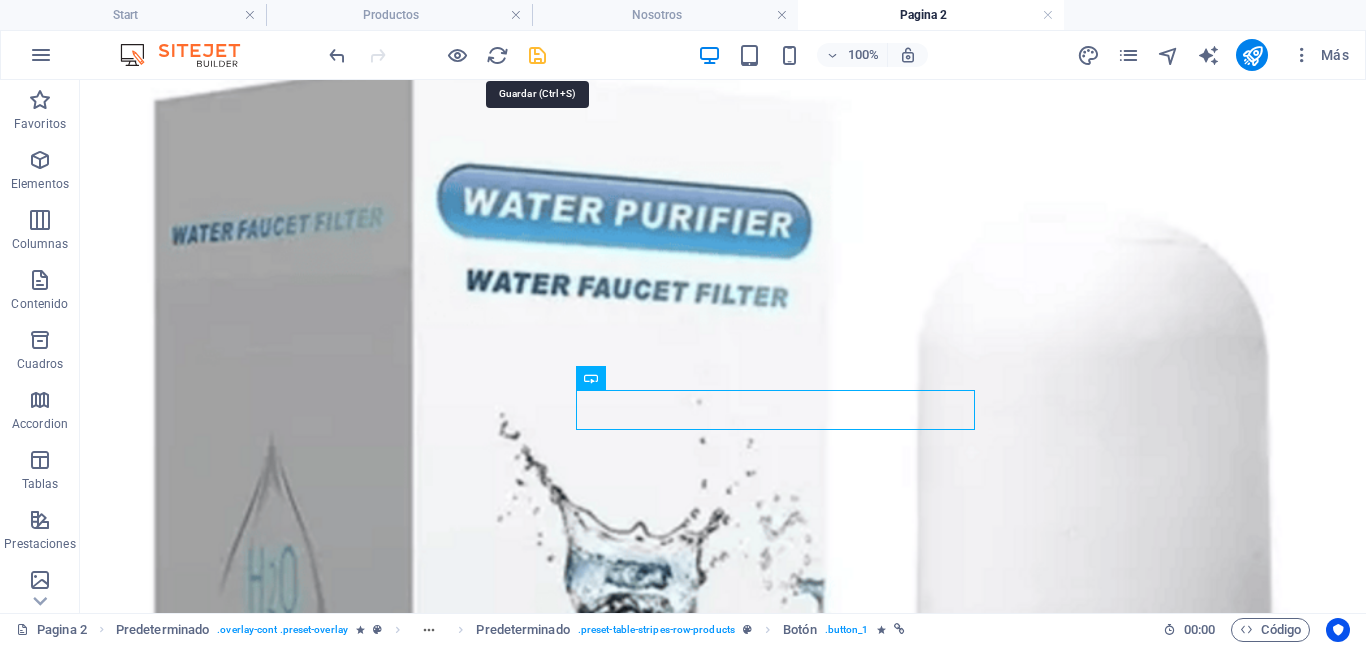 drag, startPoint x: 538, startPoint y: 61, endPoint x: 589, endPoint y: 93, distance: 60.207973 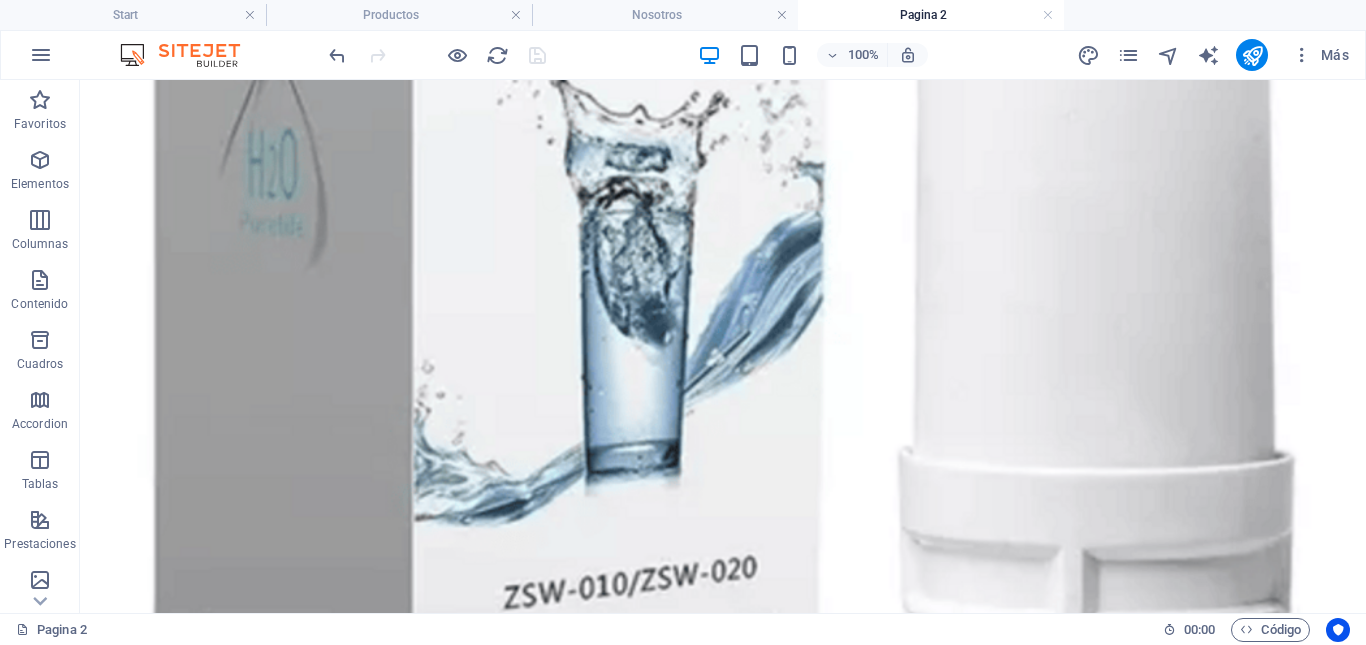 scroll, scrollTop: 4118, scrollLeft: 0, axis: vertical 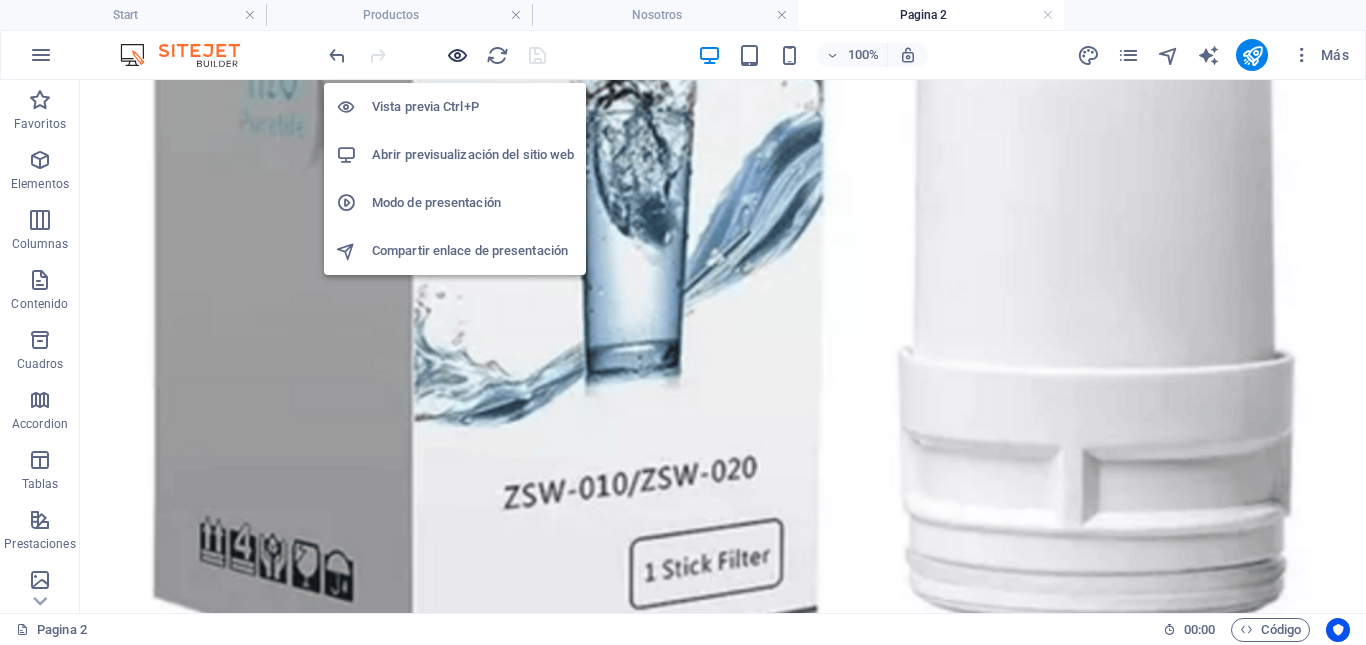 click at bounding box center (457, 55) 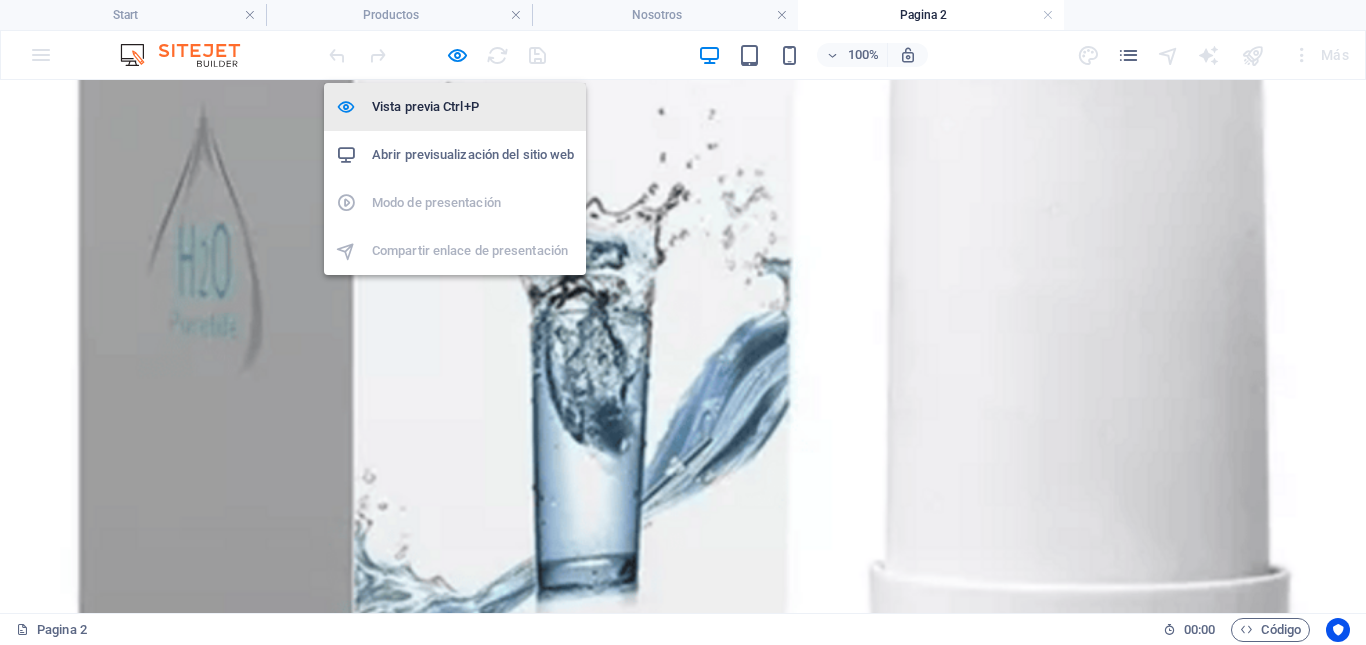 scroll, scrollTop: 2003, scrollLeft: 0, axis: vertical 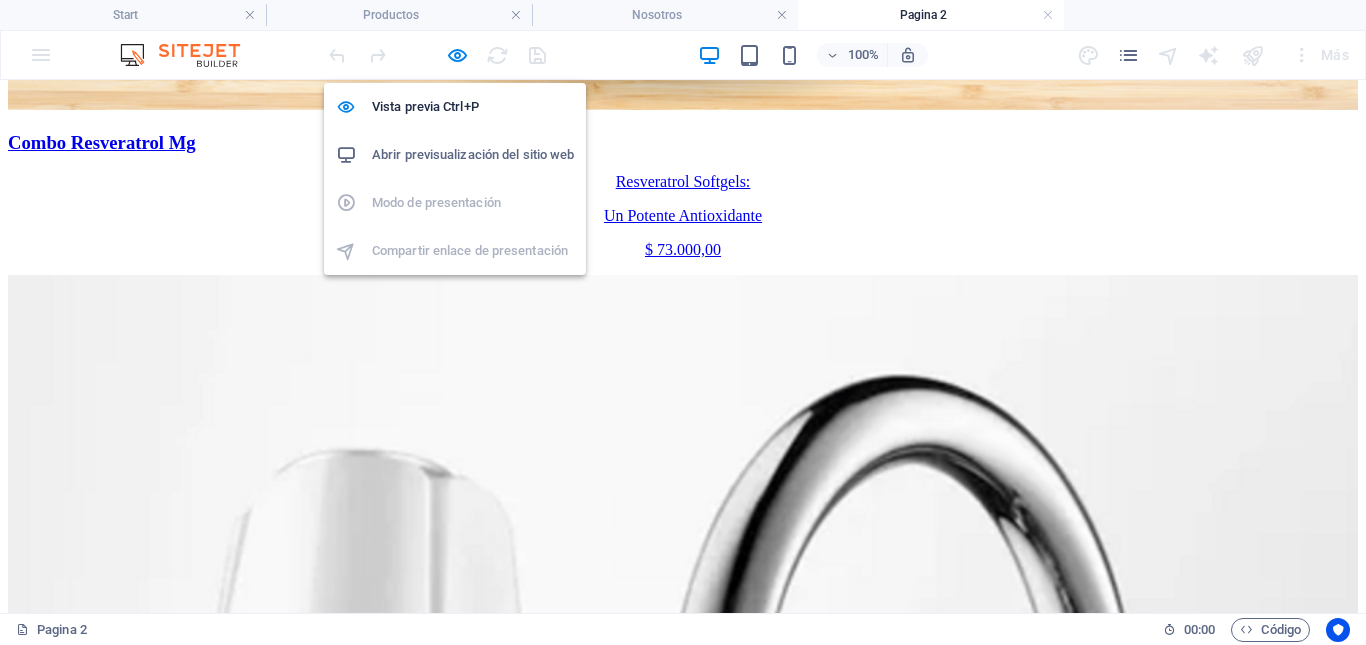 click on "Abrir previsualización del sitio web" at bounding box center (473, 155) 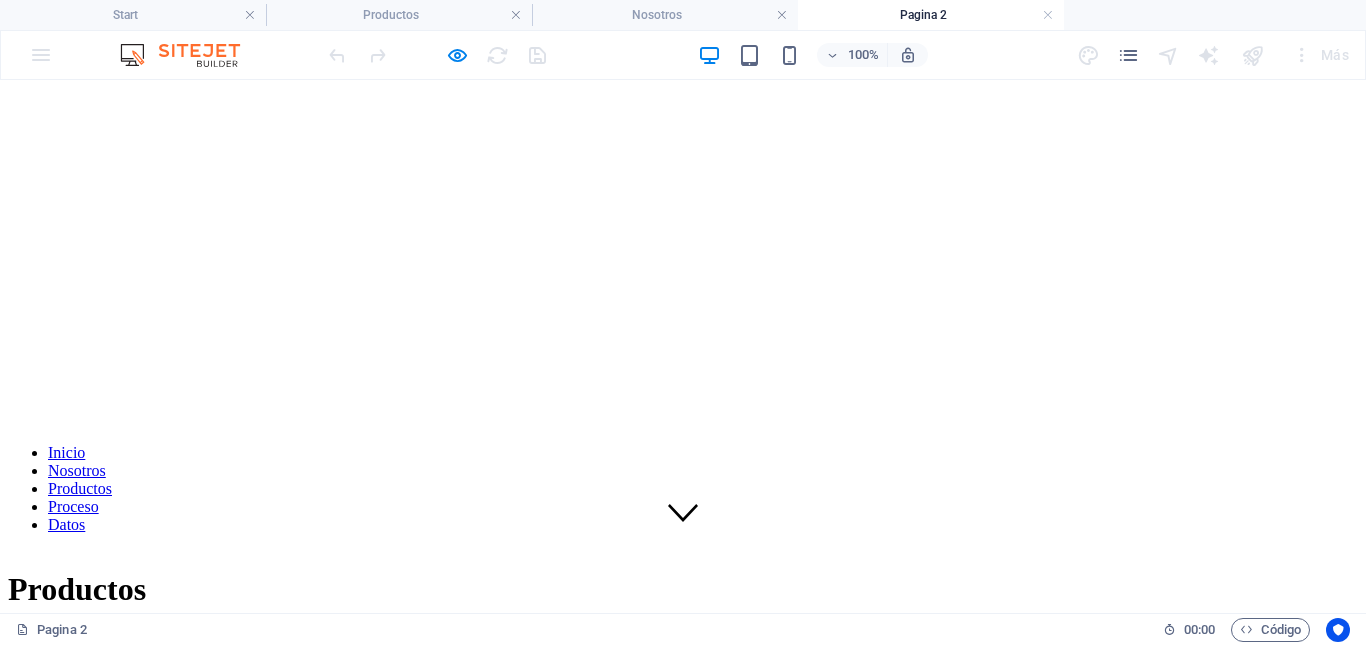 scroll, scrollTop: 0, scrollLeft: 0, axis: both 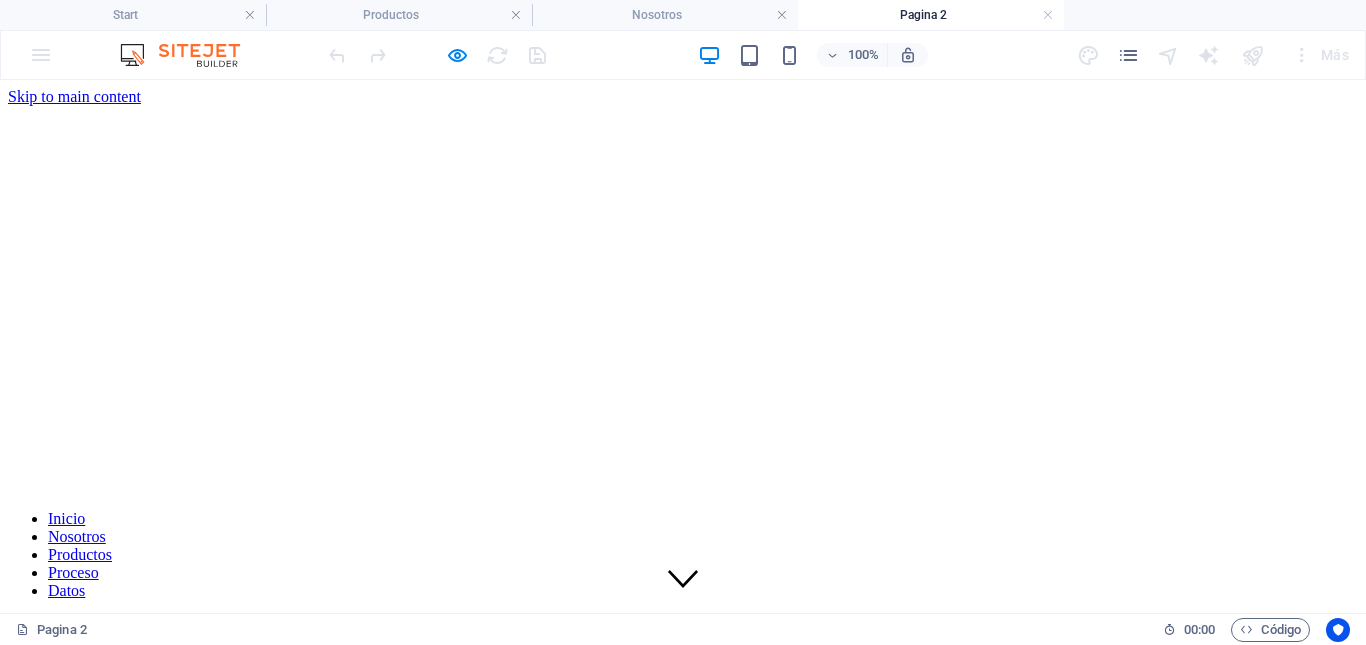 click at bounding box center [683, 616] 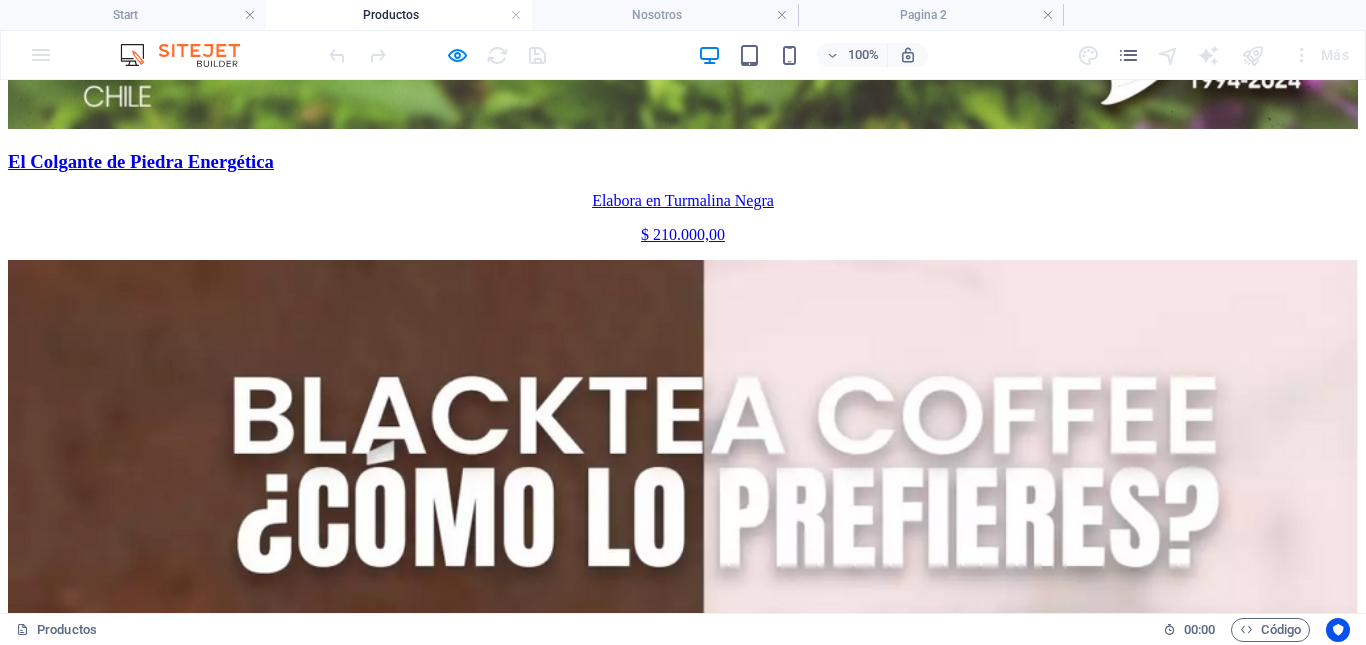 scroll, scrollTop: 2000, scrollLeft: 0, axis: vertical 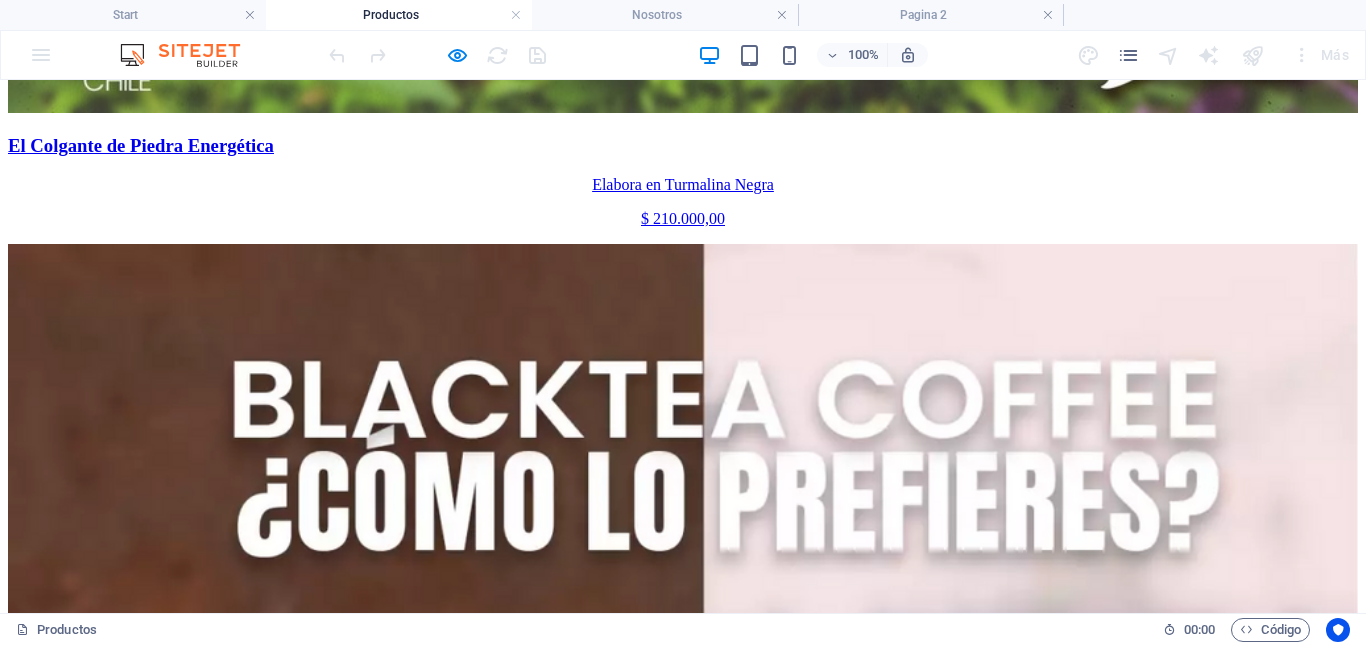 click on "Página 2" at bounding box center (36, 10950) 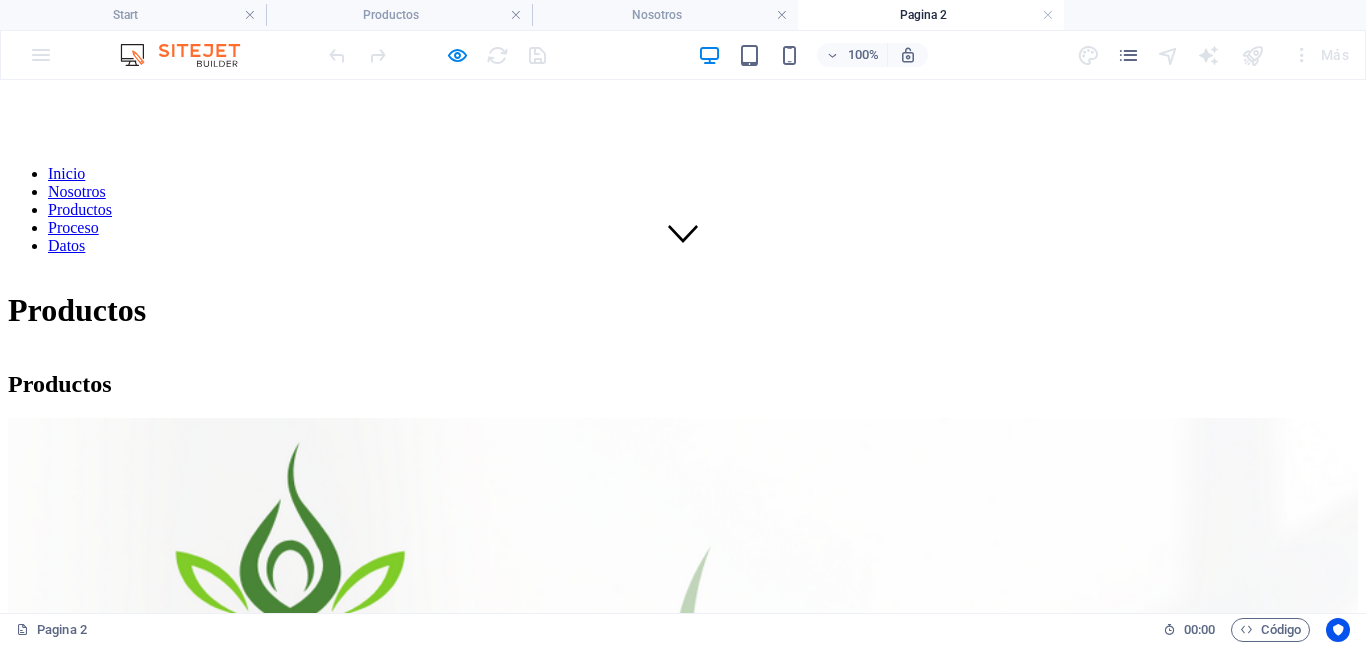 scroll, scrollTop: 300, scrollLeft: 0, axis: vertical 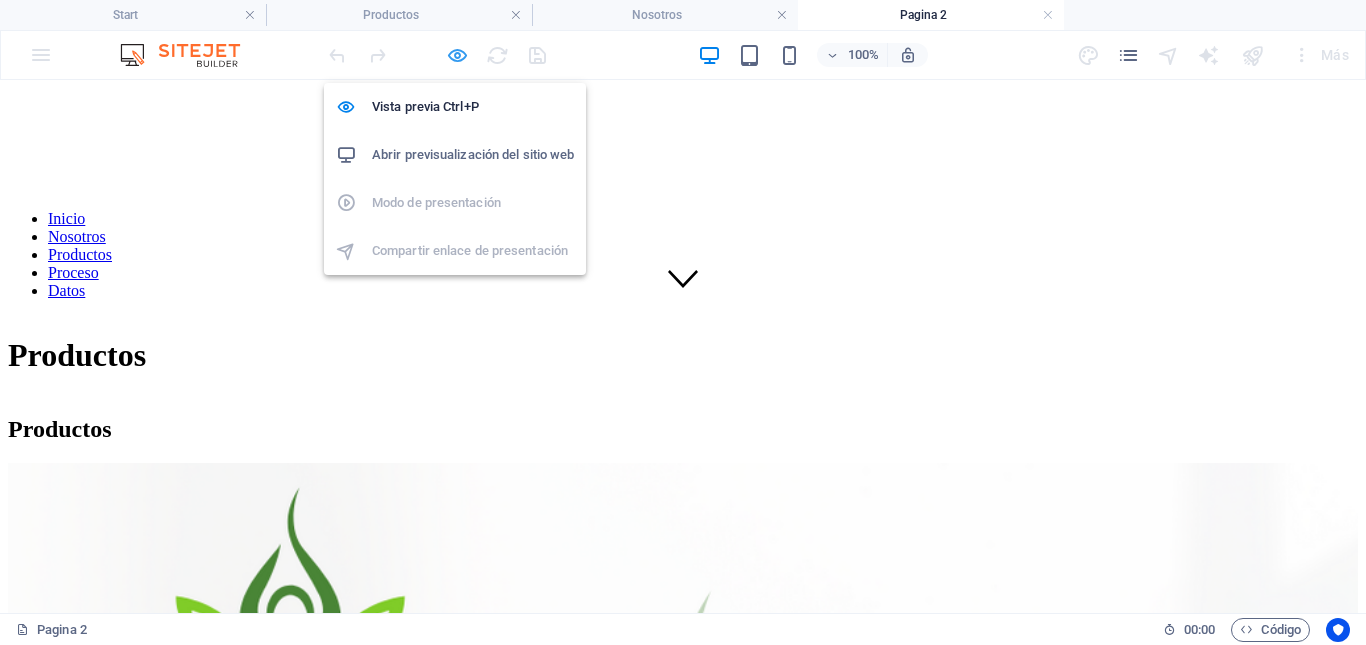 click at bounding box center [457, 55] 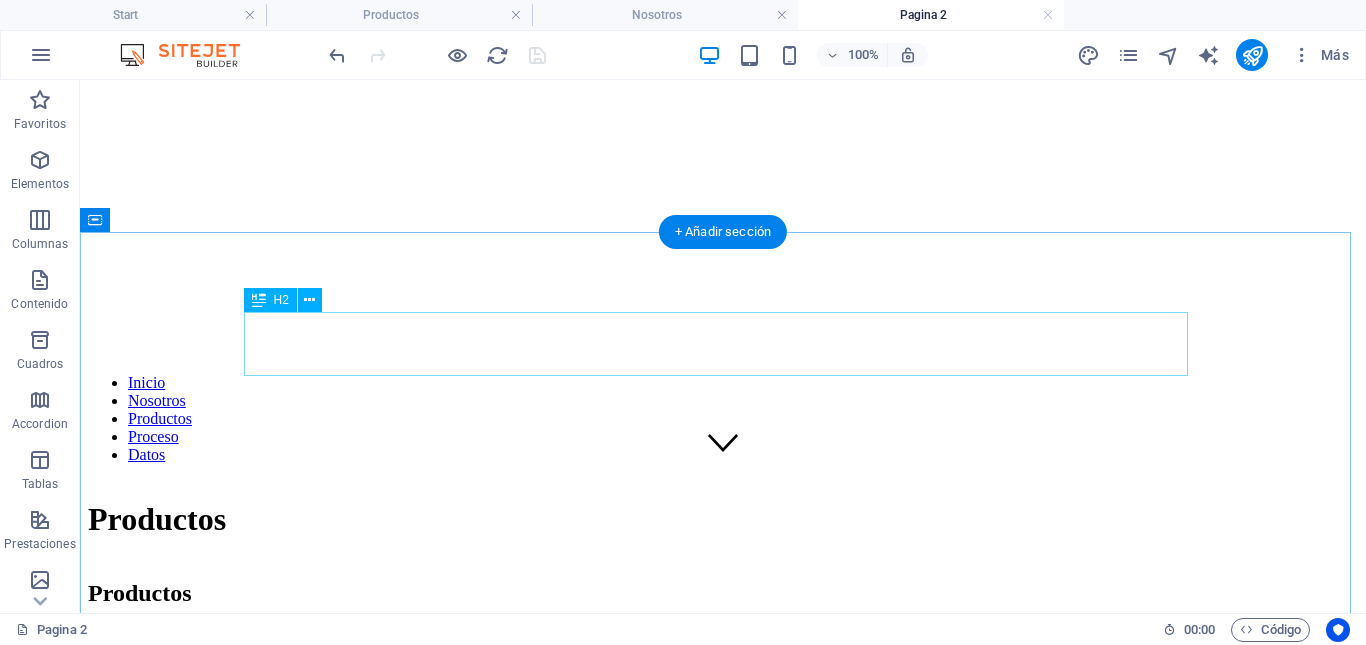 scroll, scrollTop: 200, scrollLeft: 0, axis: vertical 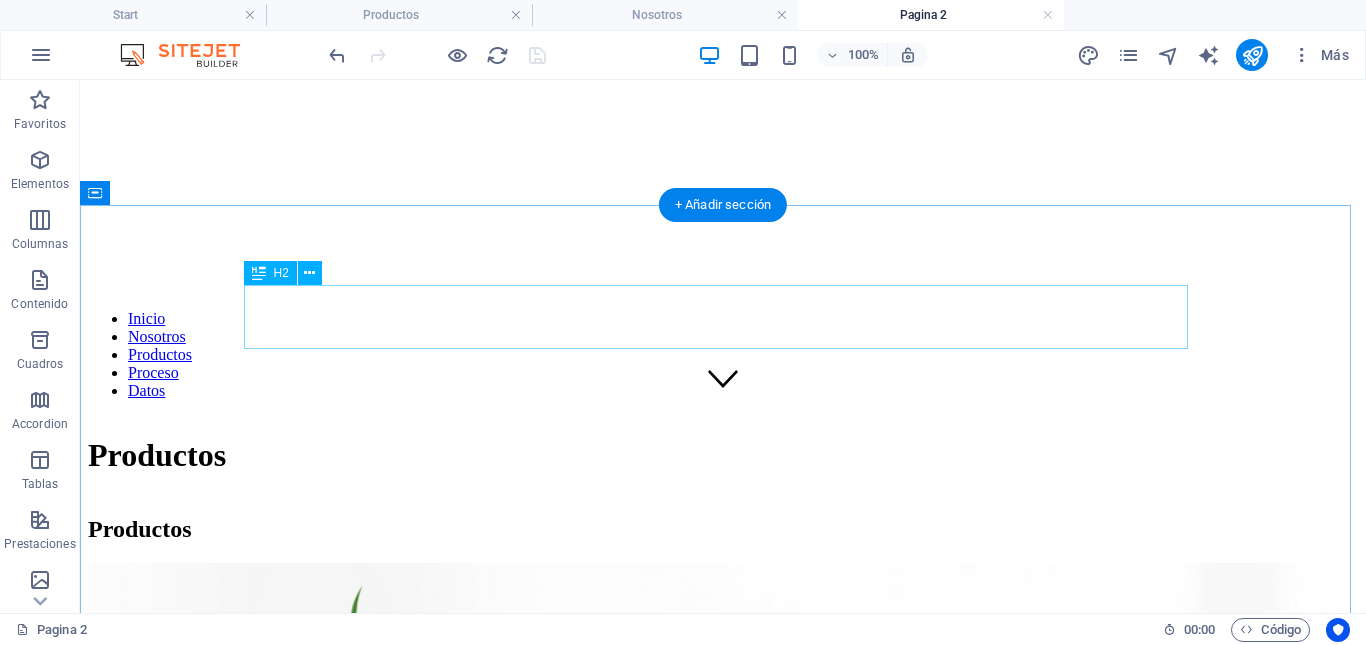click on "Productos" at bounding box center [723, 529] 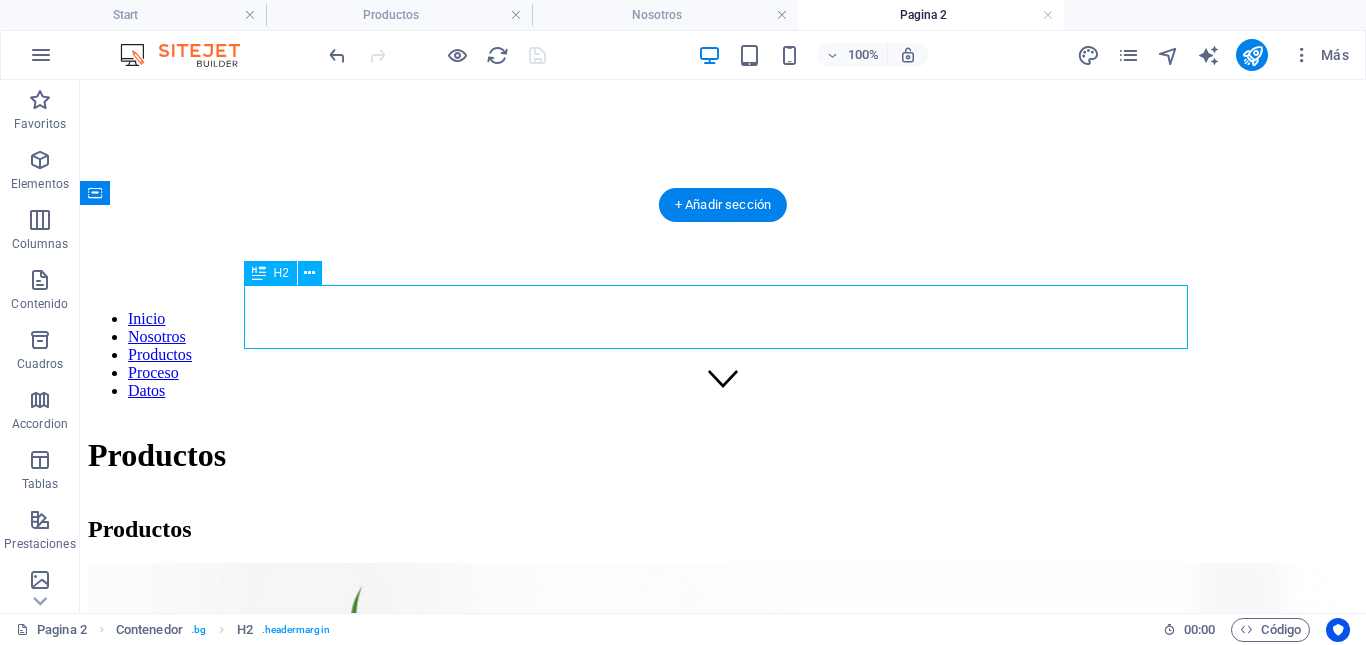 click on "Productos" at bounding box center (723, 529) 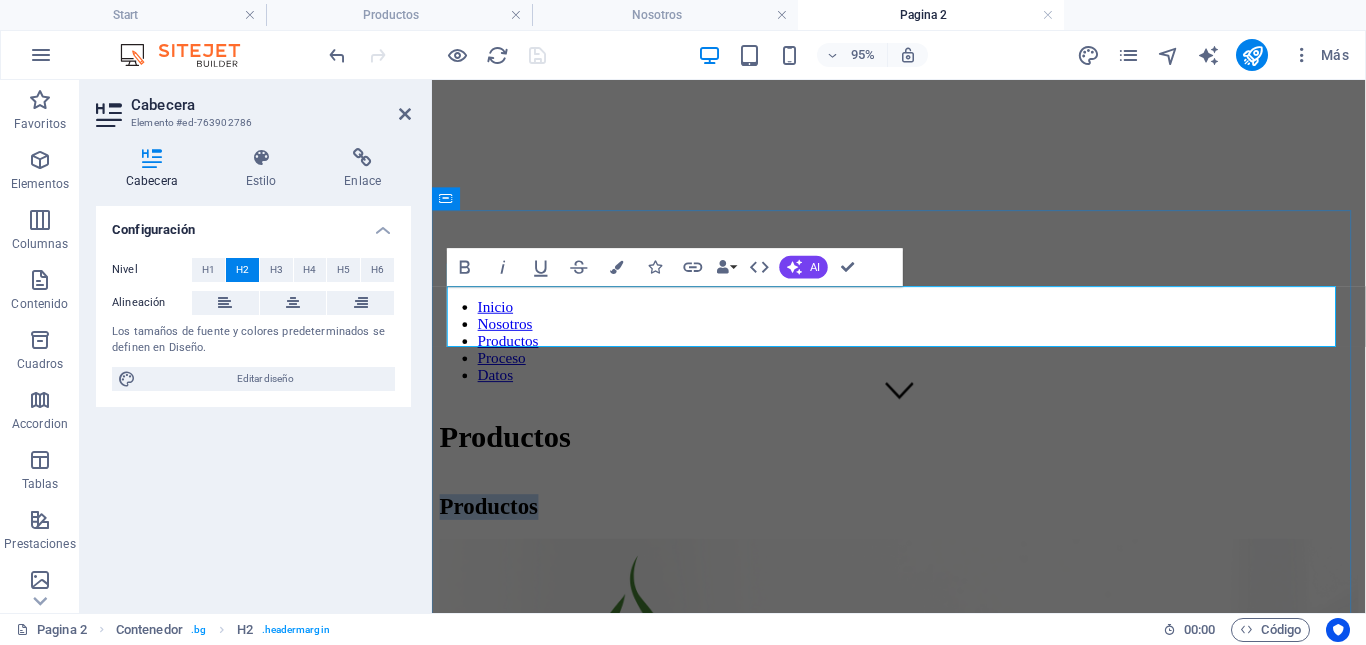 click on "Productos" at bounding box center (923, 529) 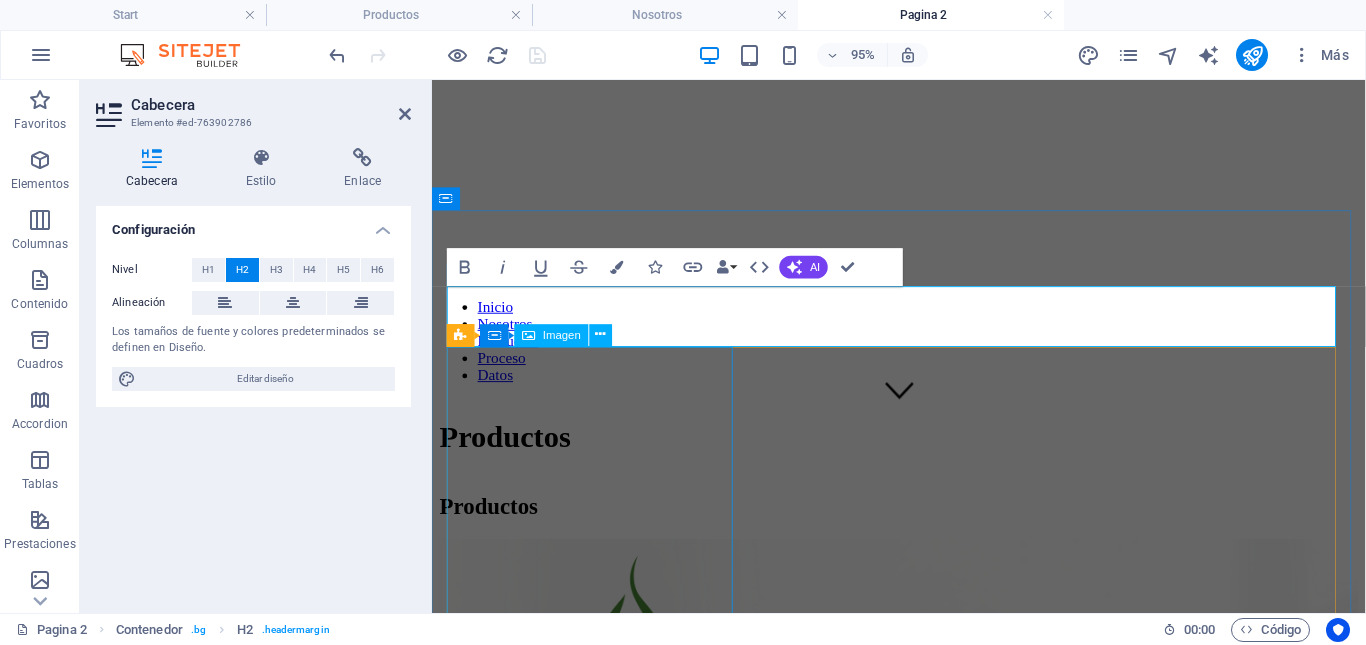 type 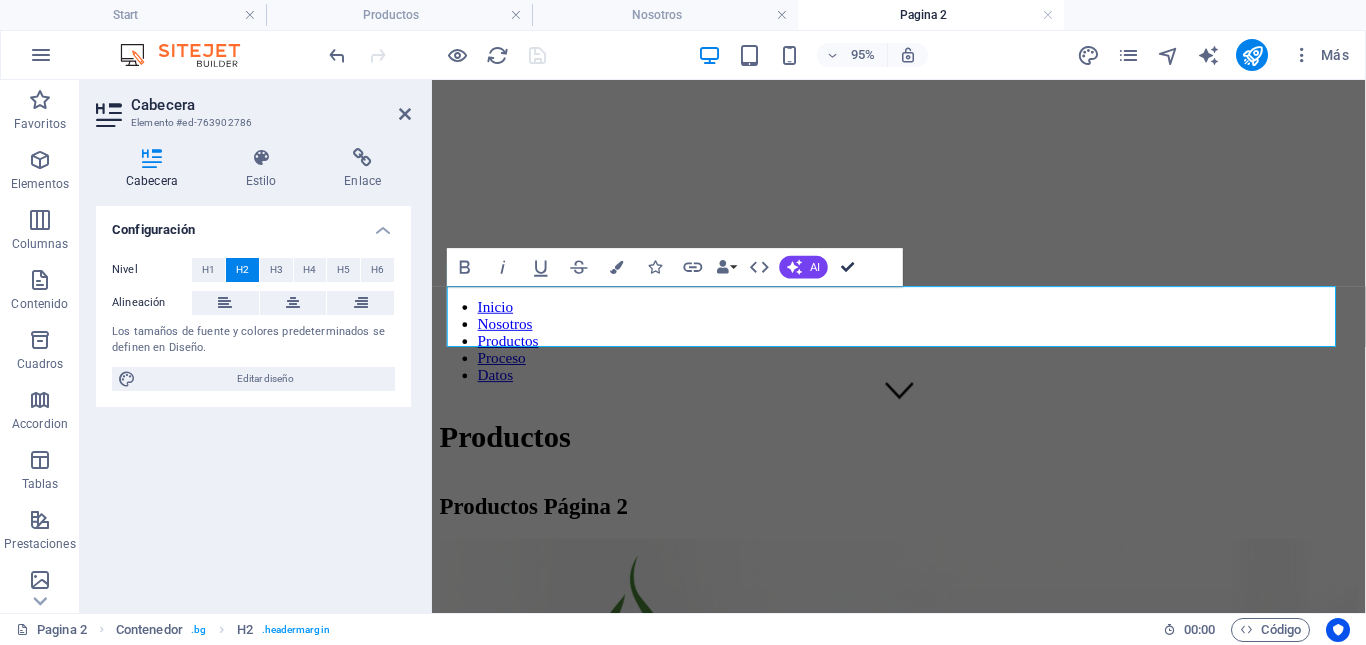 scroll, scrollTop: 188, scrollLeft: 0, axis: vertical 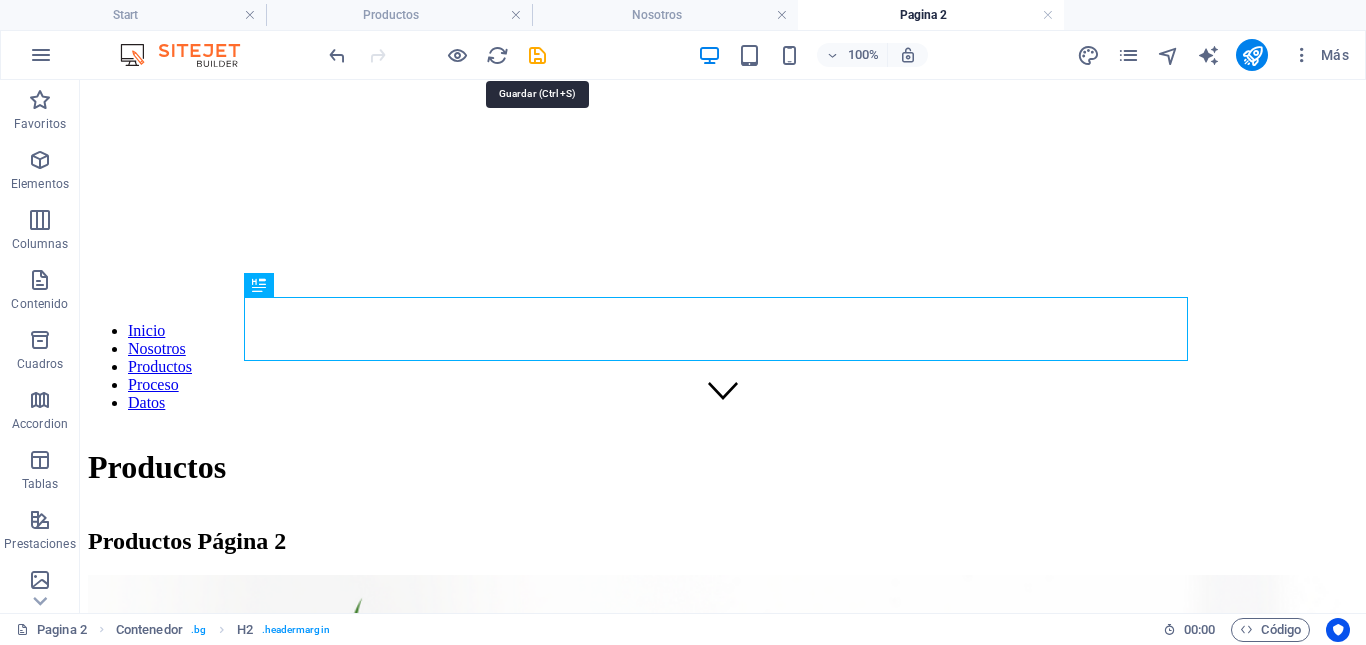 drag, startPoint x: 541, startPoint y: 55, endPoint x: 550, endPoint y: 69, distance: 16.643316 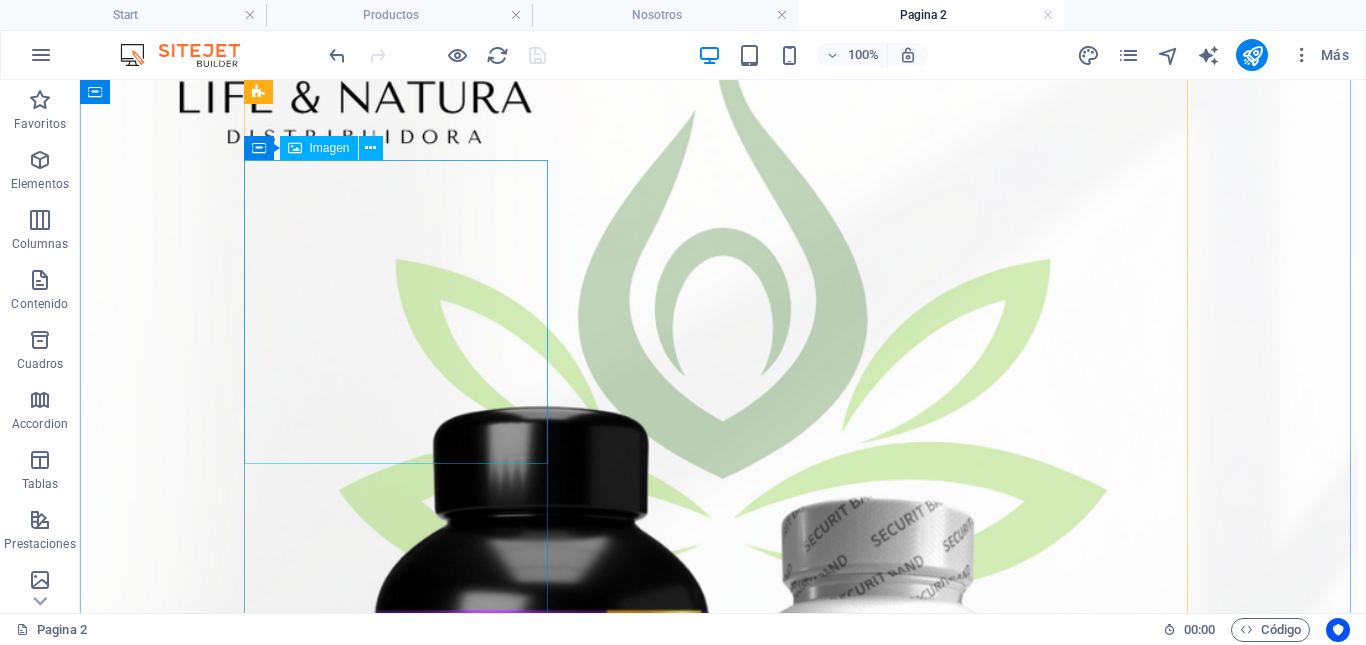 scroll, scrollTop: 1000, scrollLeft: 0, axis: vertical 